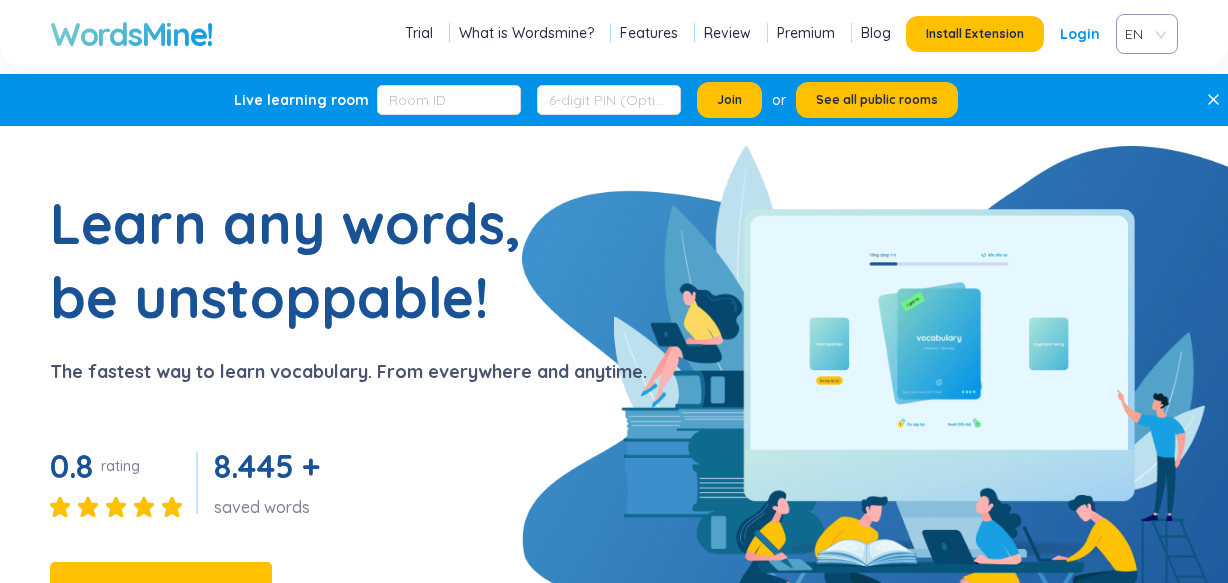 scroll, scrollTop: 0, scrollLeft: 0, axis: both 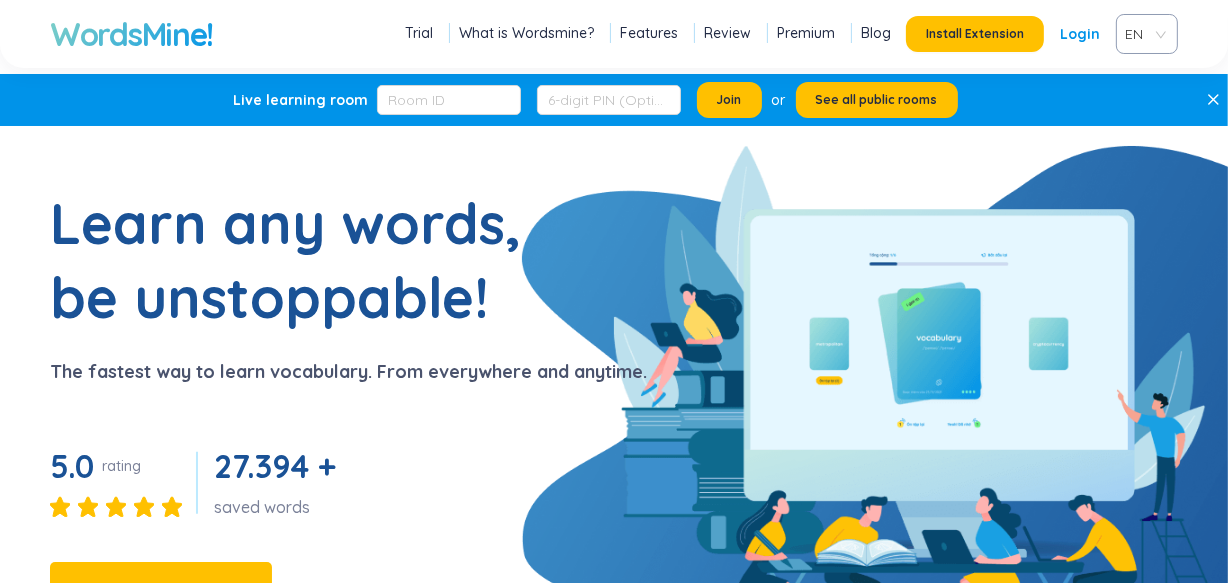click on "EN" at bounding box center [1143, 34] 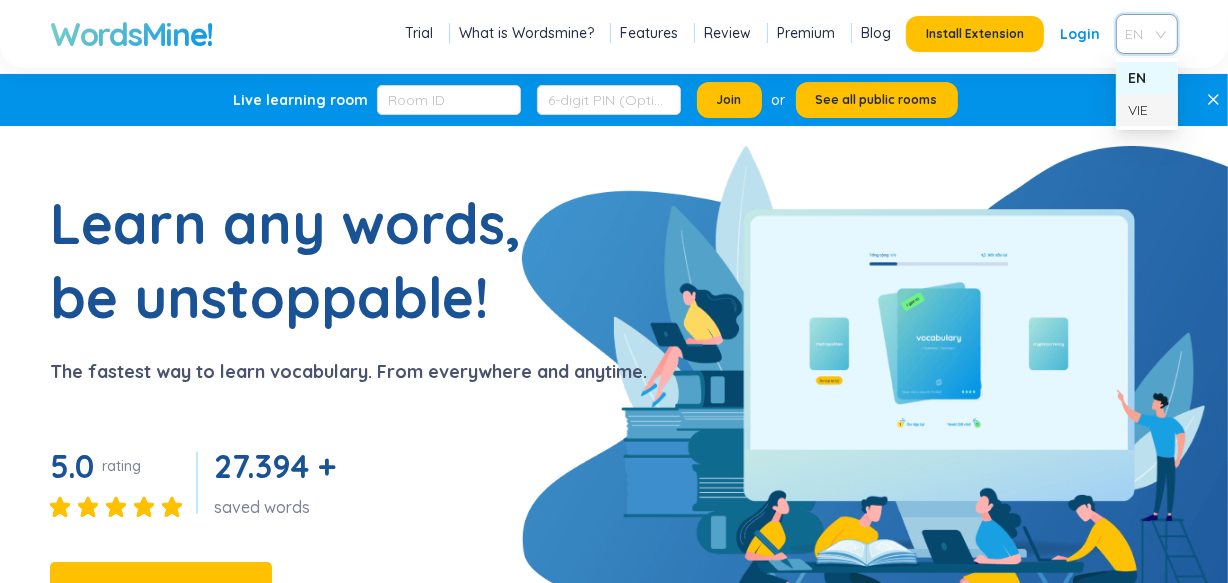 click on "VIE" at bounding box center (1147, 110) 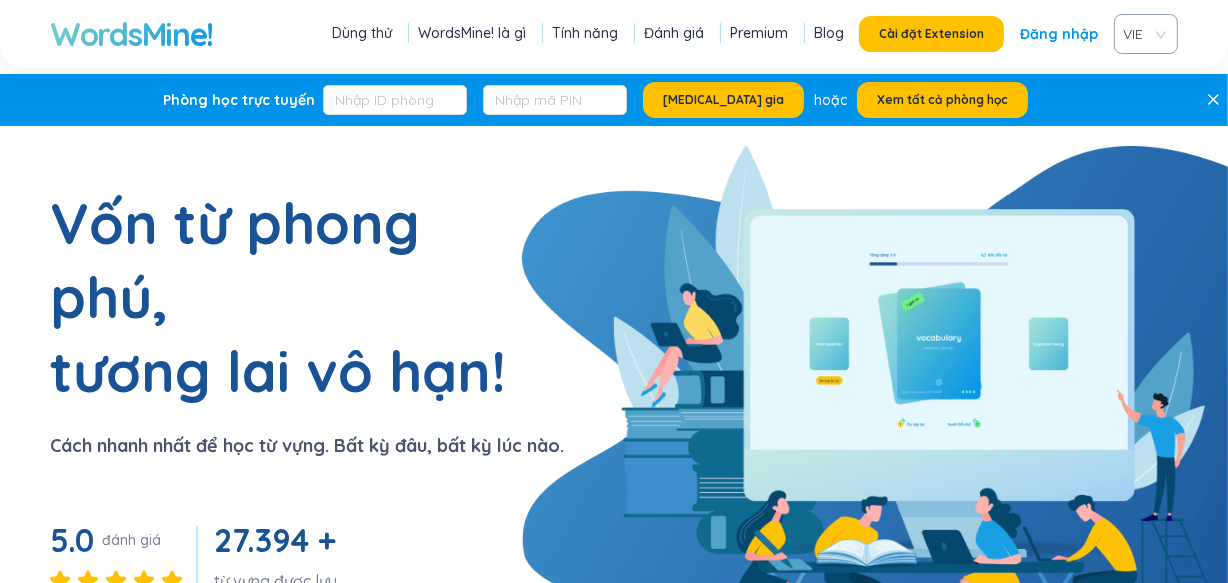 click on "Vốn từ phong phú,  tương lai vô hạn! Cách nhanh nhất để học từ vựng. Bất kỳ đâu, bất kỳ lúc nào. 5.0 đánh giá 27.394 + từ vựng được lưu Cài đặt Extension [MEDICAL_DATA] gia hôm nay, vốn từ vựng tăng ngay!" at bounding box center [614, 472] 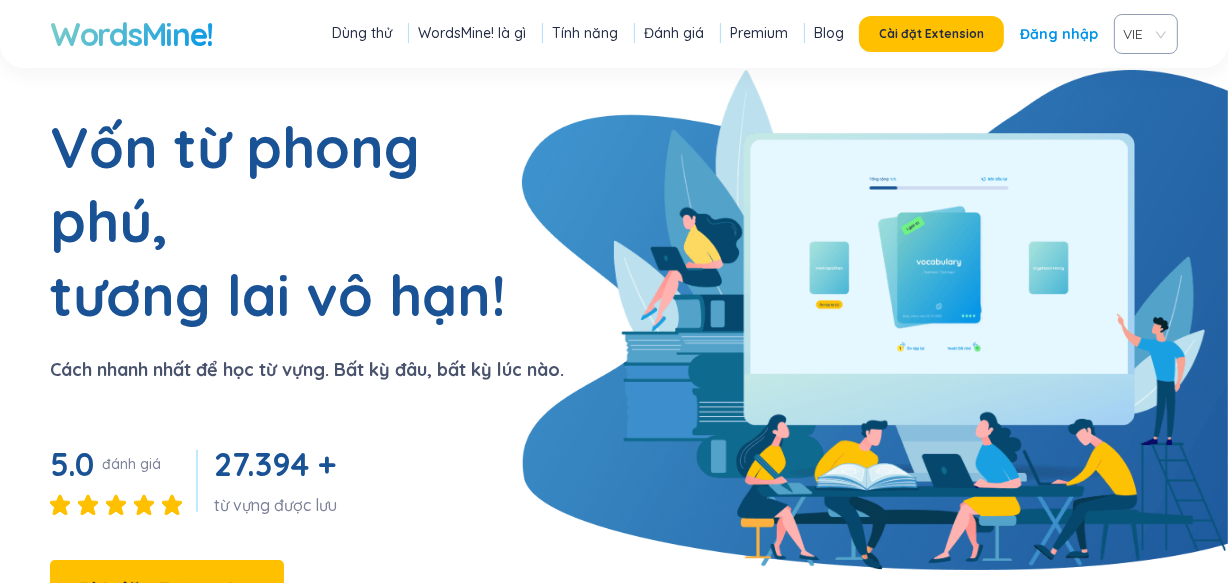 click on "WordsMine! là gì" at bounding box center [472, 33] 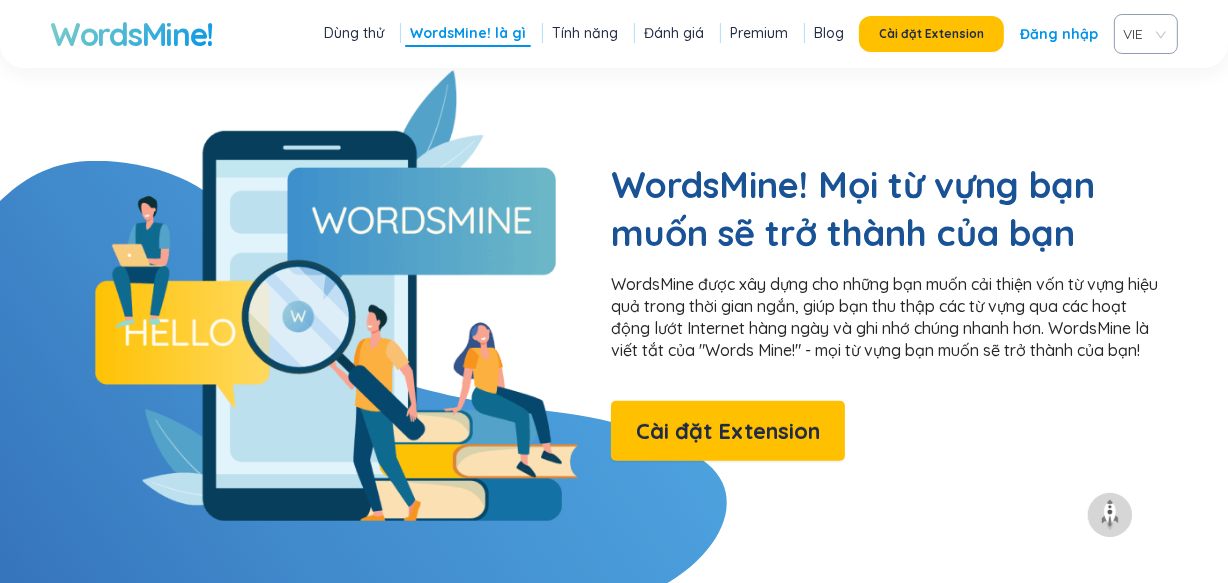 scroll, scrollTop: 1543, scrollLeft: 0, axis: vertical 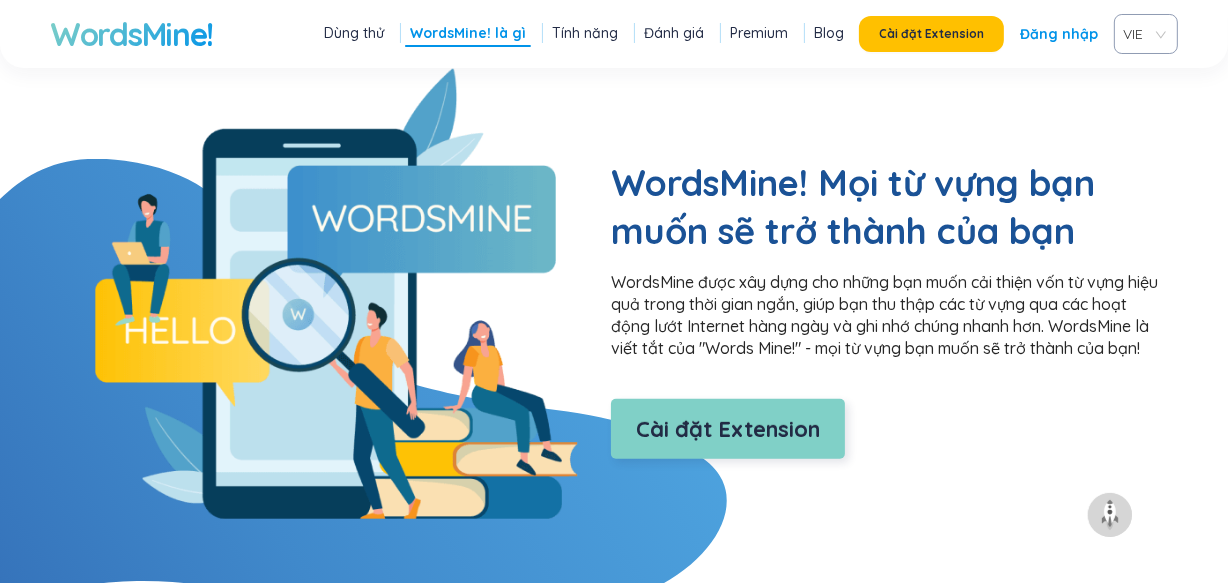 click on "Cài đặt Extension" at bounding box center [728, 429] 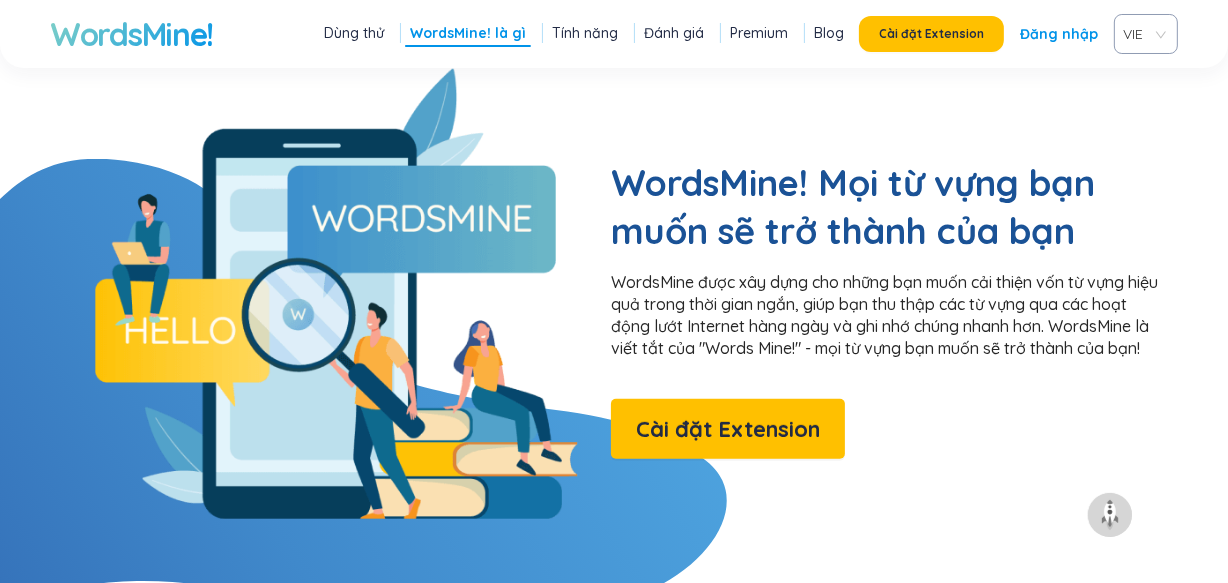 click on "Tính năng" at bounding box center (585, 33) 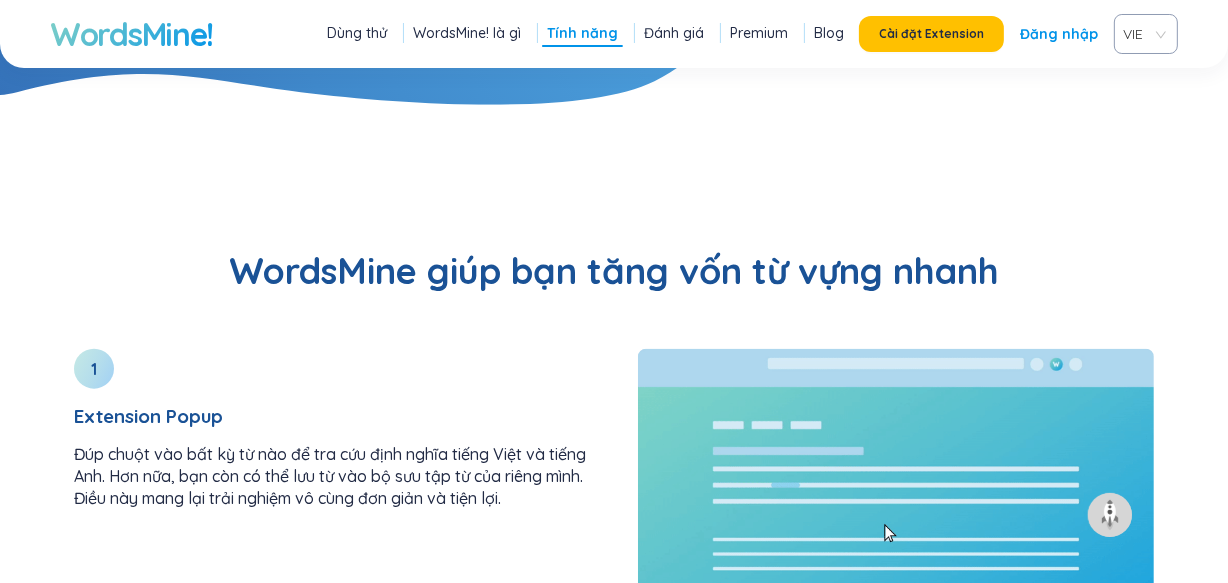 scroll, scrollTop: 2063, scrollLeft: 0, axis: vertical 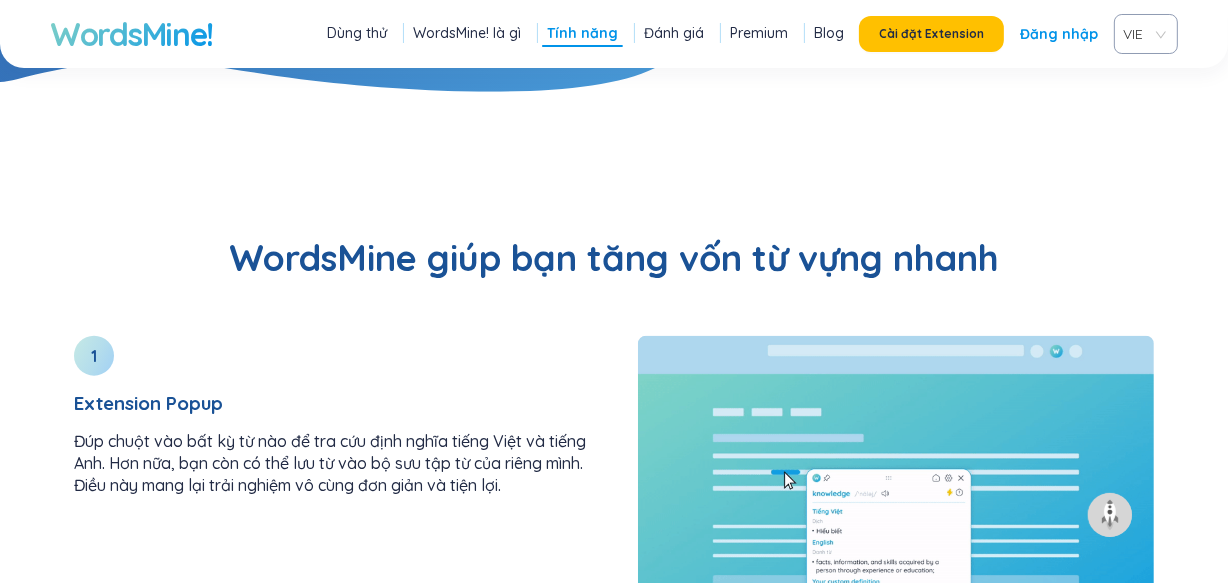 click on "Dùng thử" at bounding box center [357, 33] 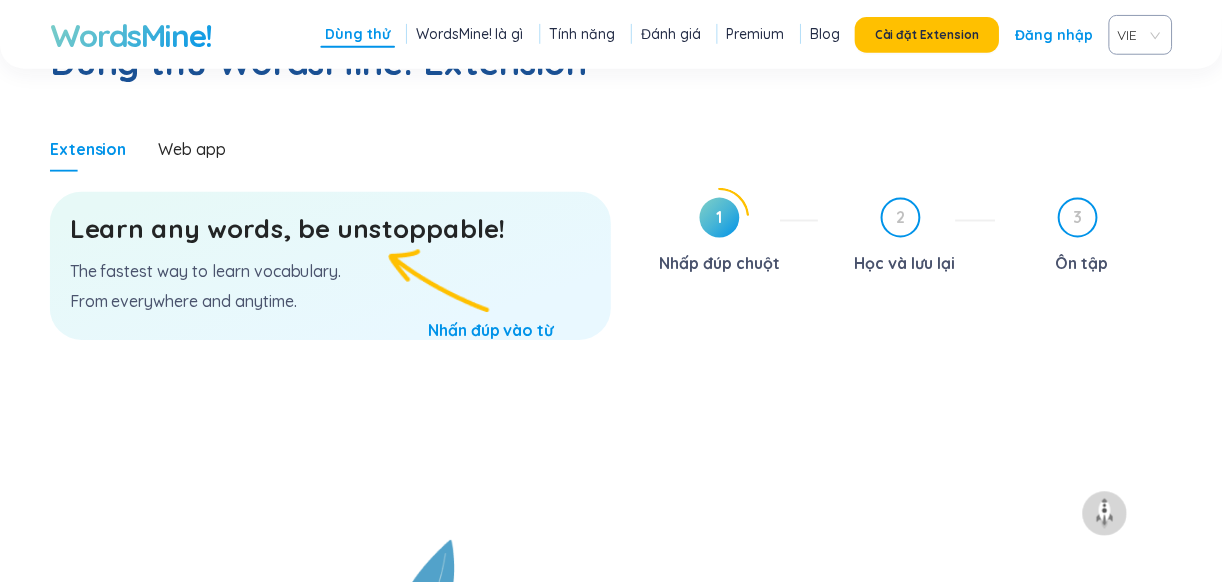 scroll, scrollTop: 960, scrollLeft: 0, axis: vertical 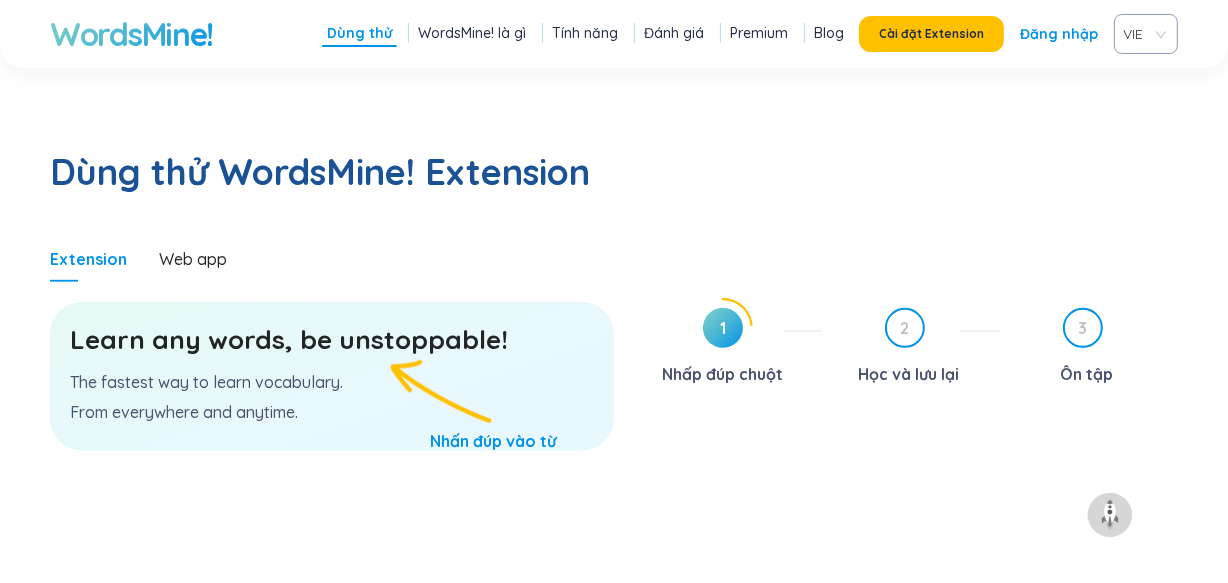 click on "Learn any words, be unstoppable!" at bounding box center (332, 340) 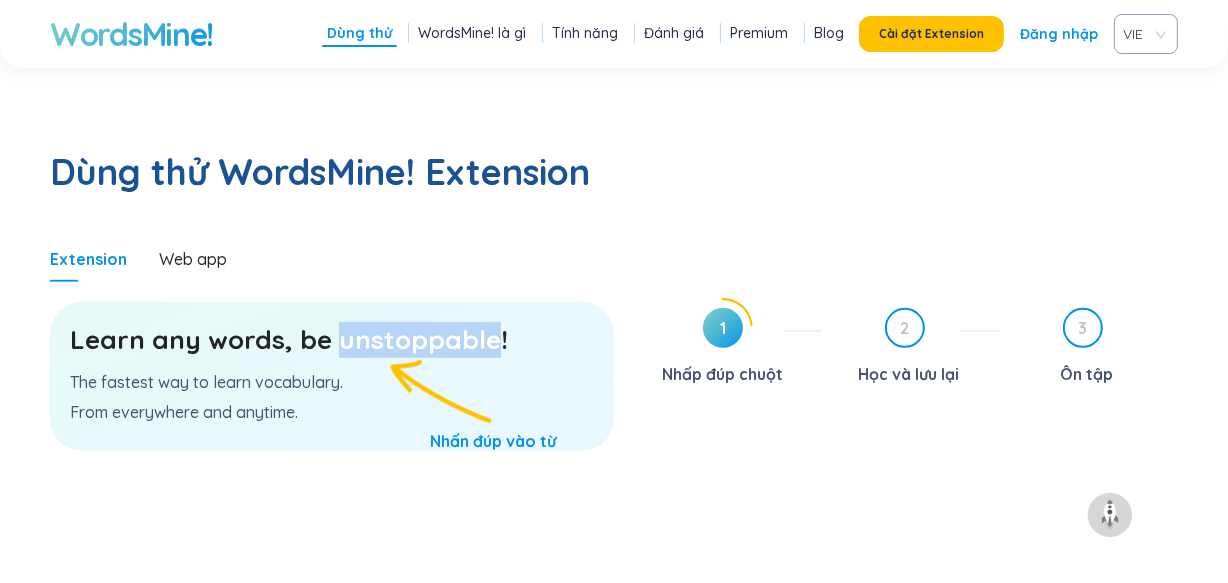 click on "Learn any words, be unstoppable!" at bounding box center (332, 340) 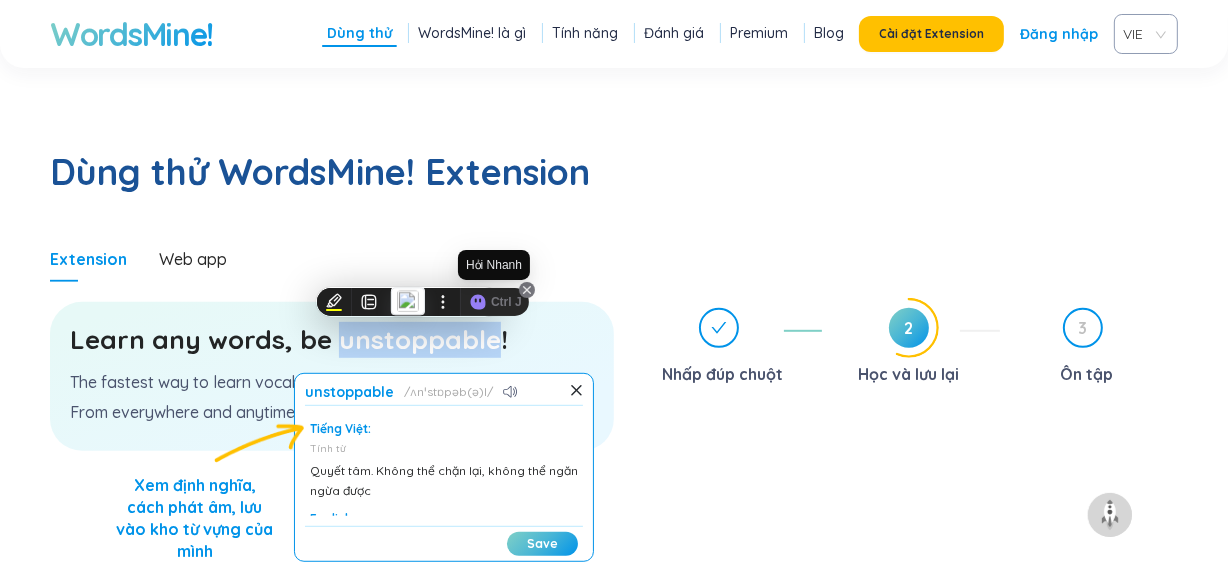 click 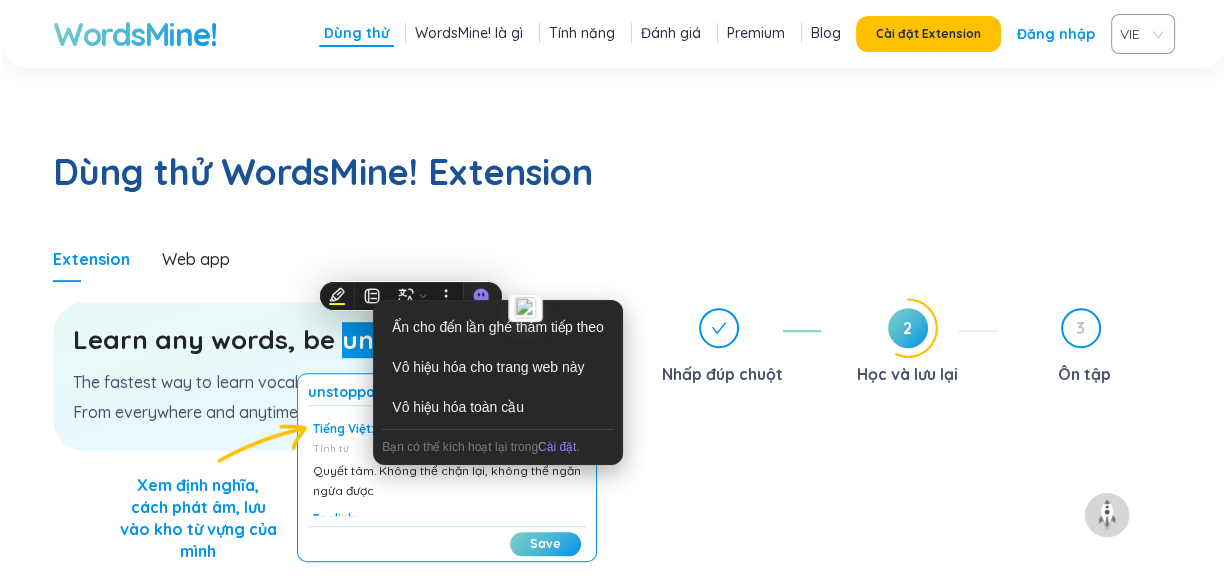 scroll, scrollTop: 966, scrollLeft: 0, axis: vertical 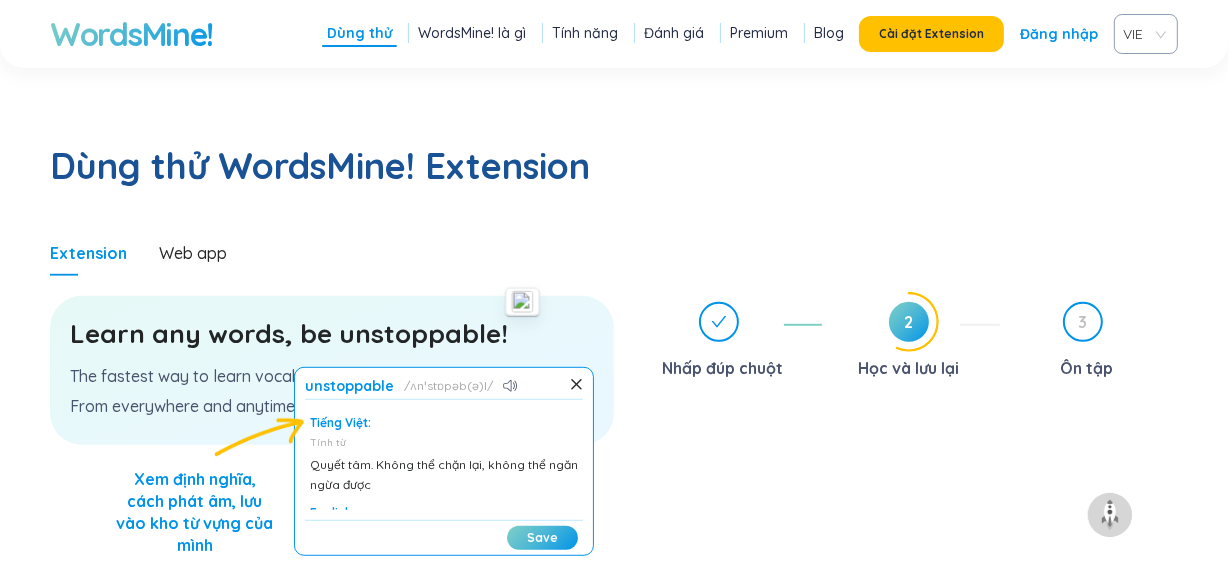 click on "Extension Web app" at bounding box center (332, 253) 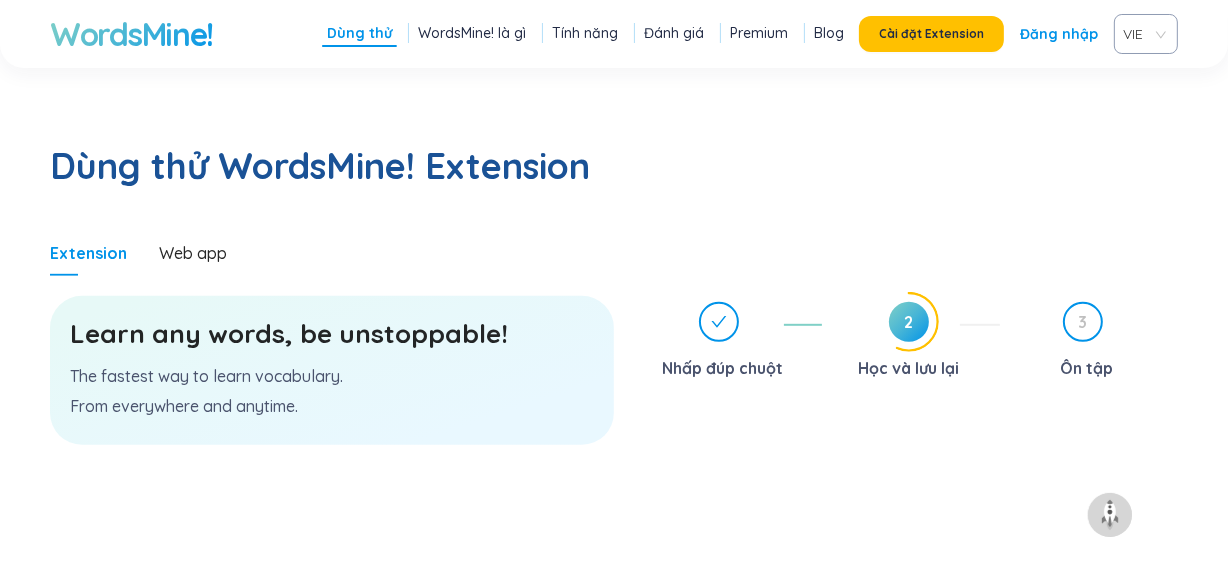 click on "Learn any words, be unstoppable!" at bounding box center (332, 334) 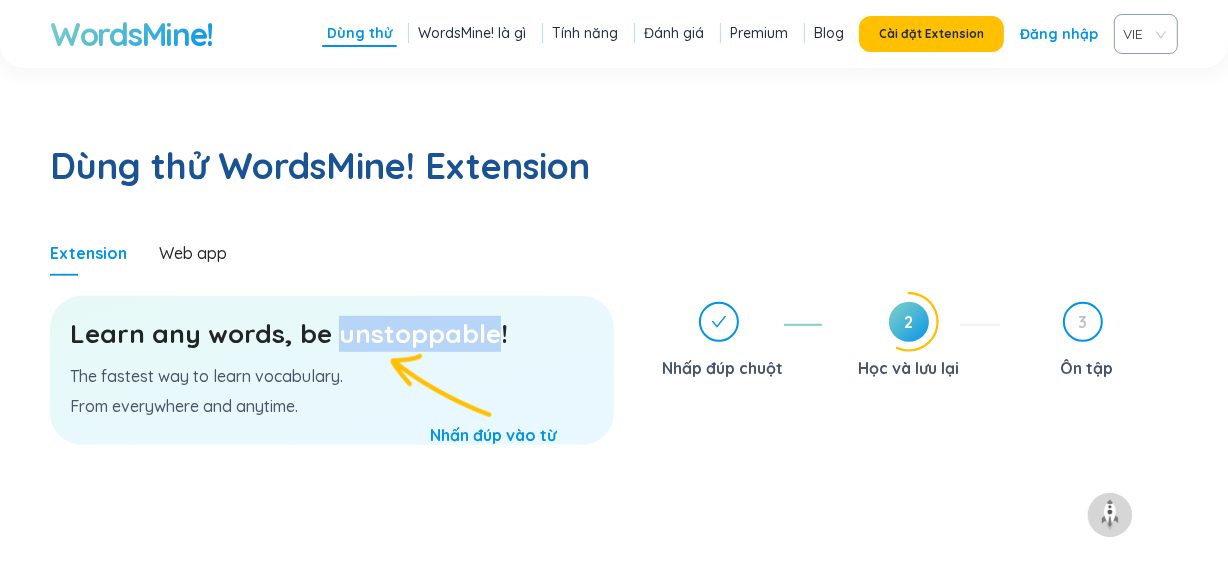 click on "Learn any words, be unstoppable!" at bounding box center [332, 334] 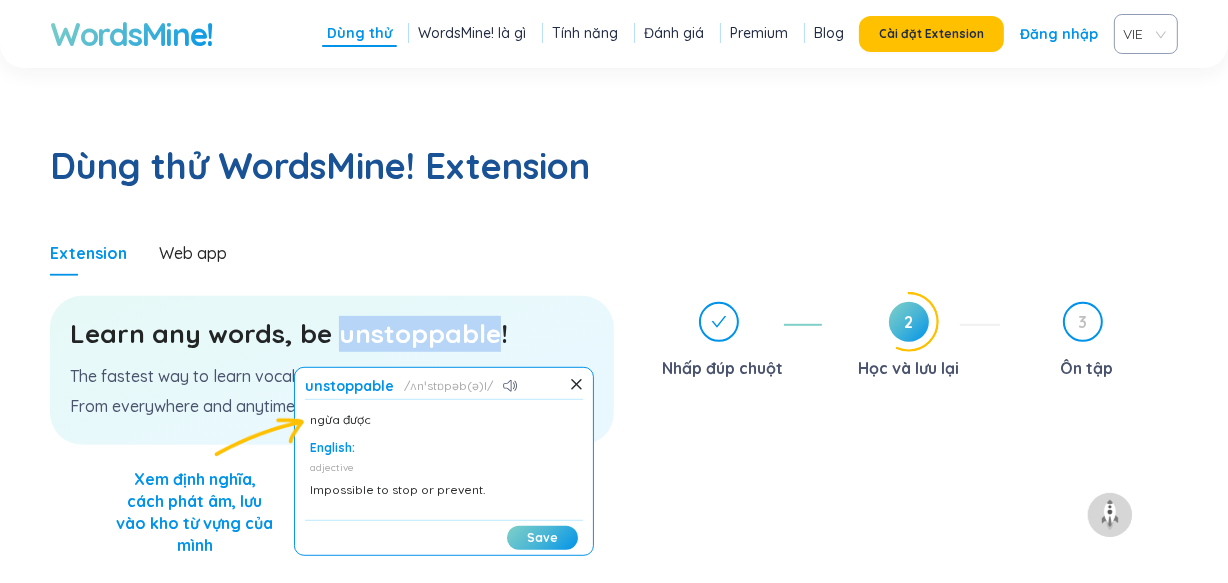scroll, scrollTop: 70, scrollLeft: 0, axis: vertical 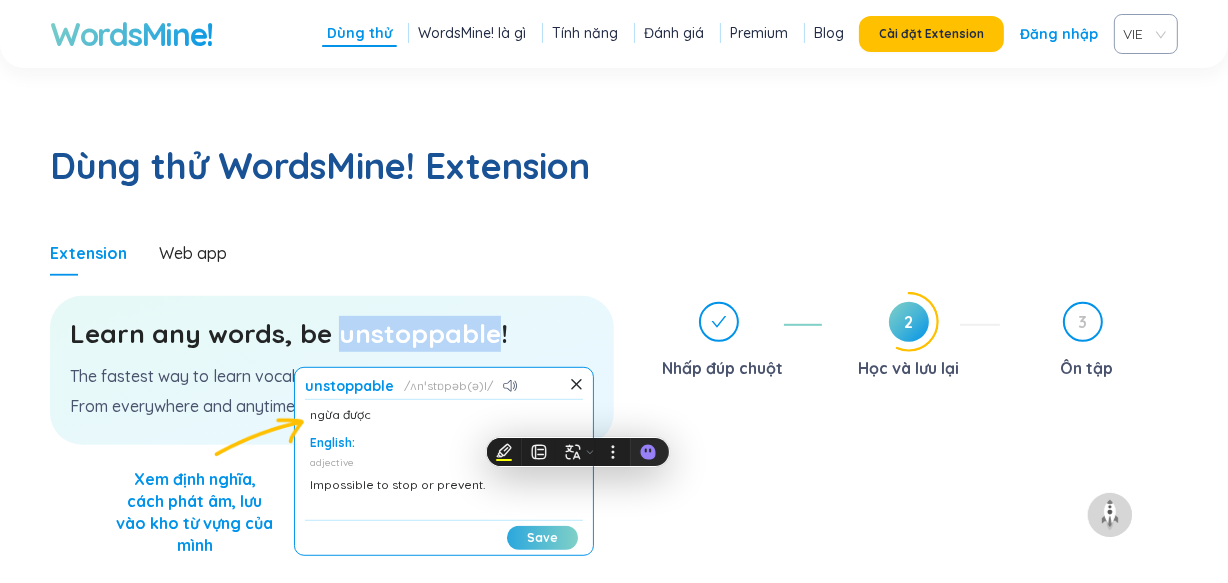 click on "Save" at bounding box center [542, 538] 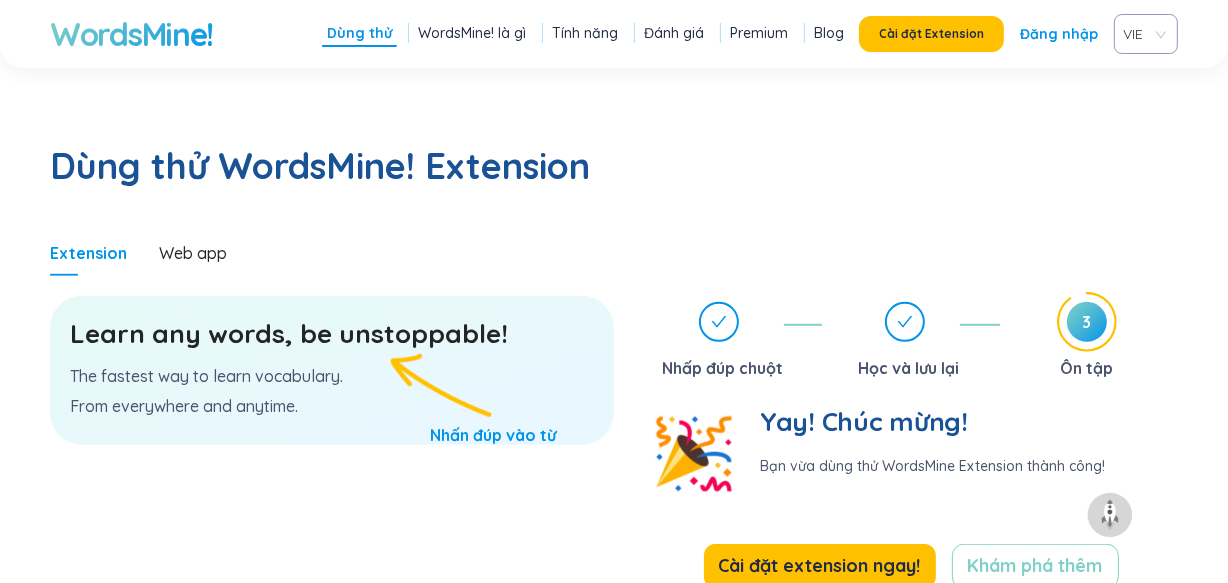 click on "Learn any words, be unstoppable!" at bounding box center (332, 334) 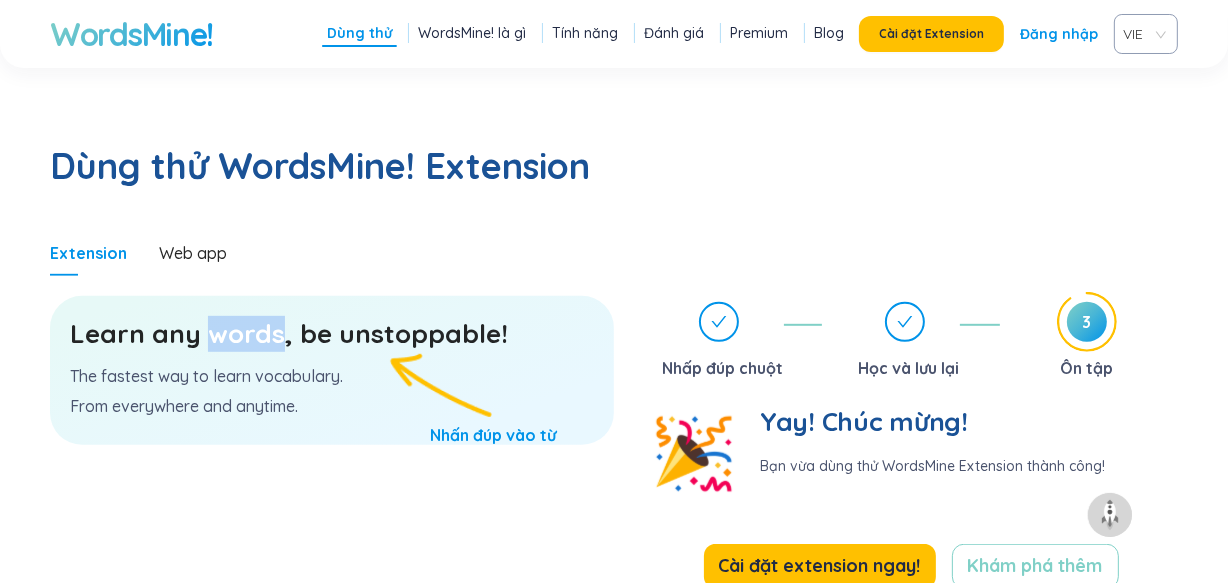 click on "Learn any words, be unstoppable!" at bounding box center [332, 334] 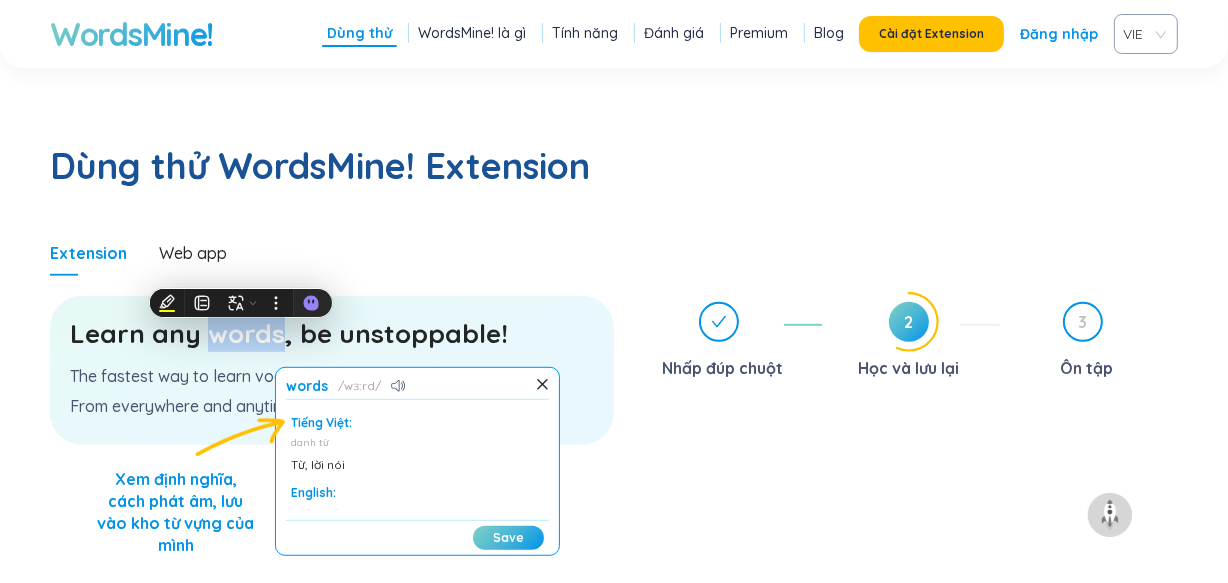 scroll, scrollTop: 50, scrollLeft: 0, axis: vertical 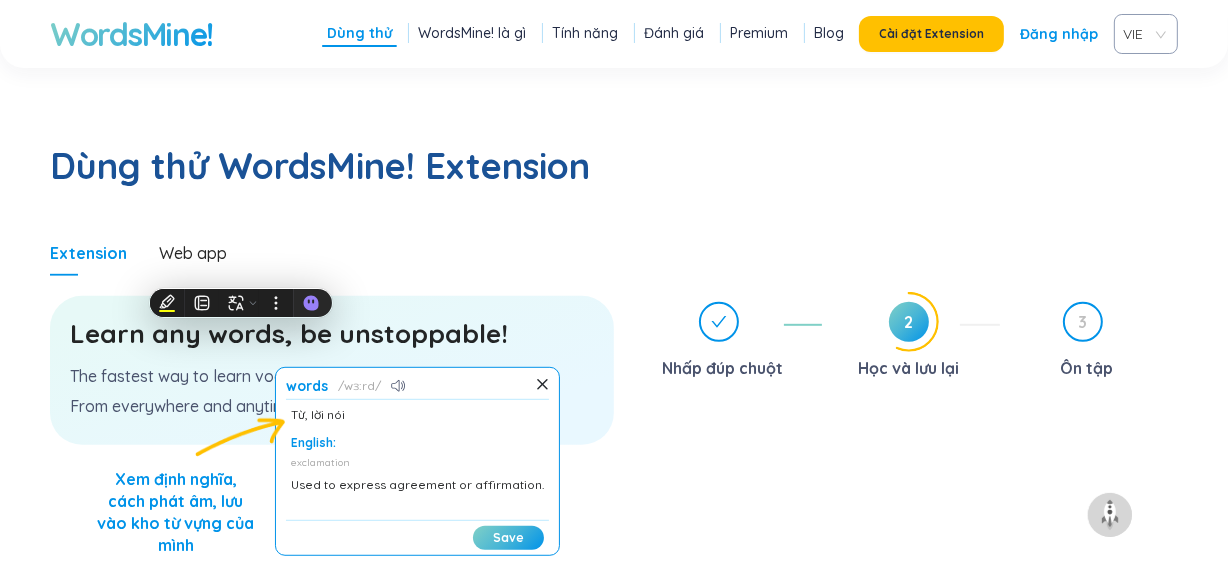 click on "Nhấp đúp chuột 2 Học và lưu lại 3 Ôn tập" at bounding box center (911, 469) 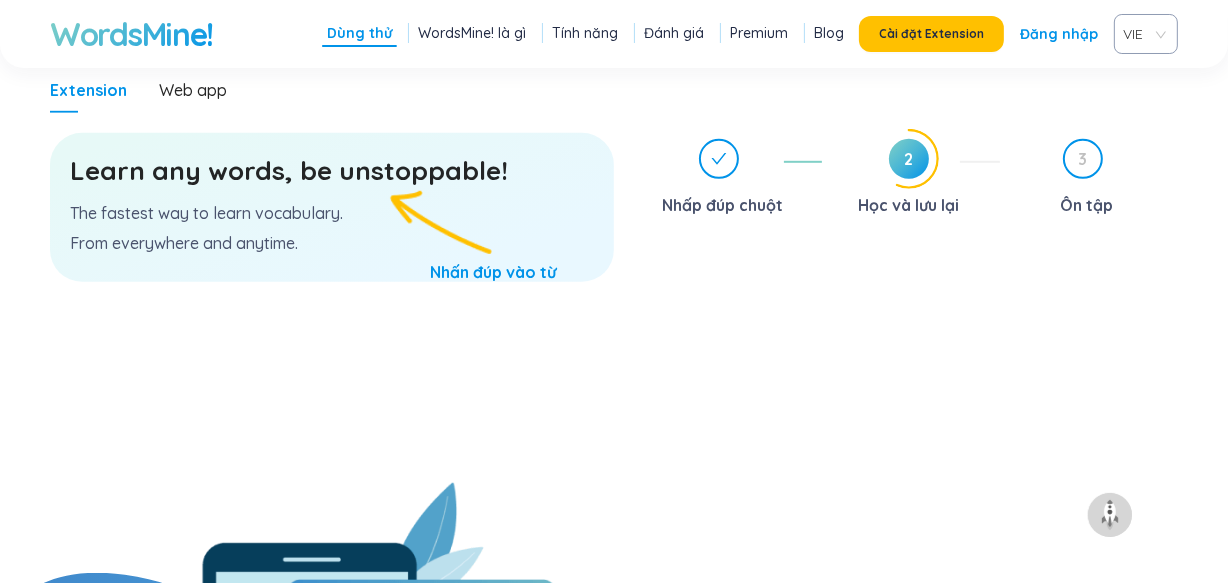 scroll, scrollTop: 966, scrollLeft: 0, axis: vertical 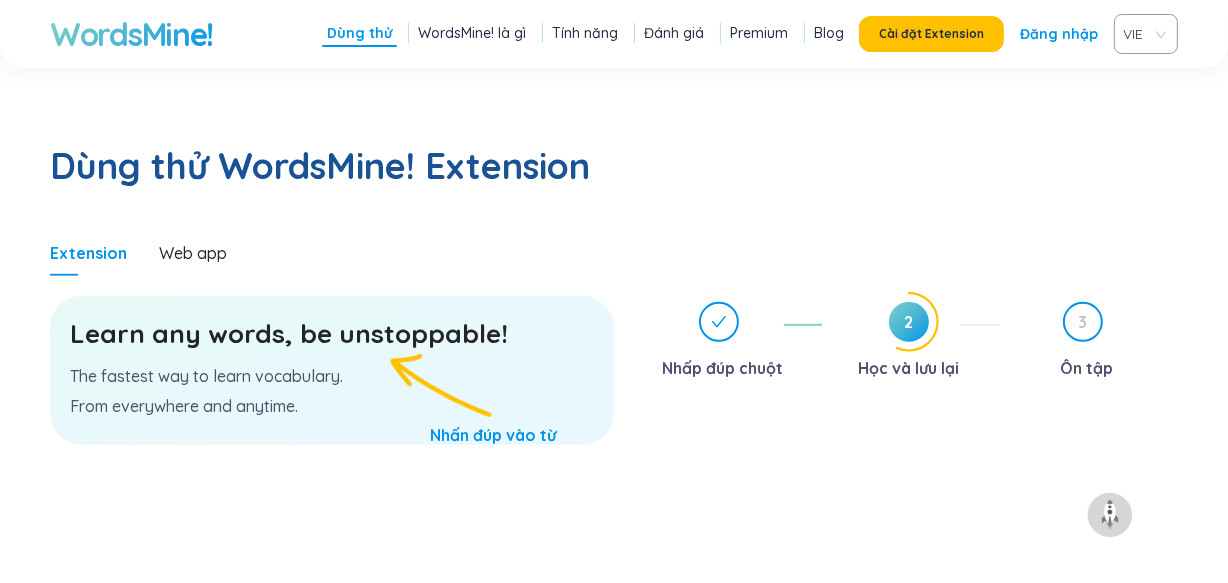 click on "Learn any words, be unstoppable!" at bounding box center (332, 334) 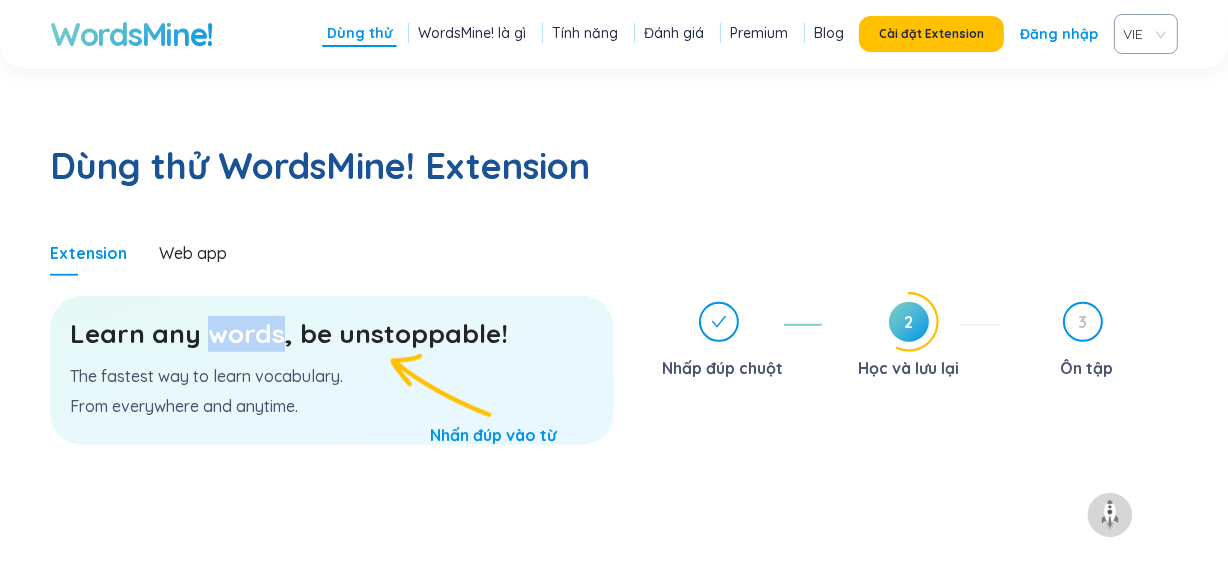 click on "Learn any words, be unstoppable!" at bounding box center (332, 334) 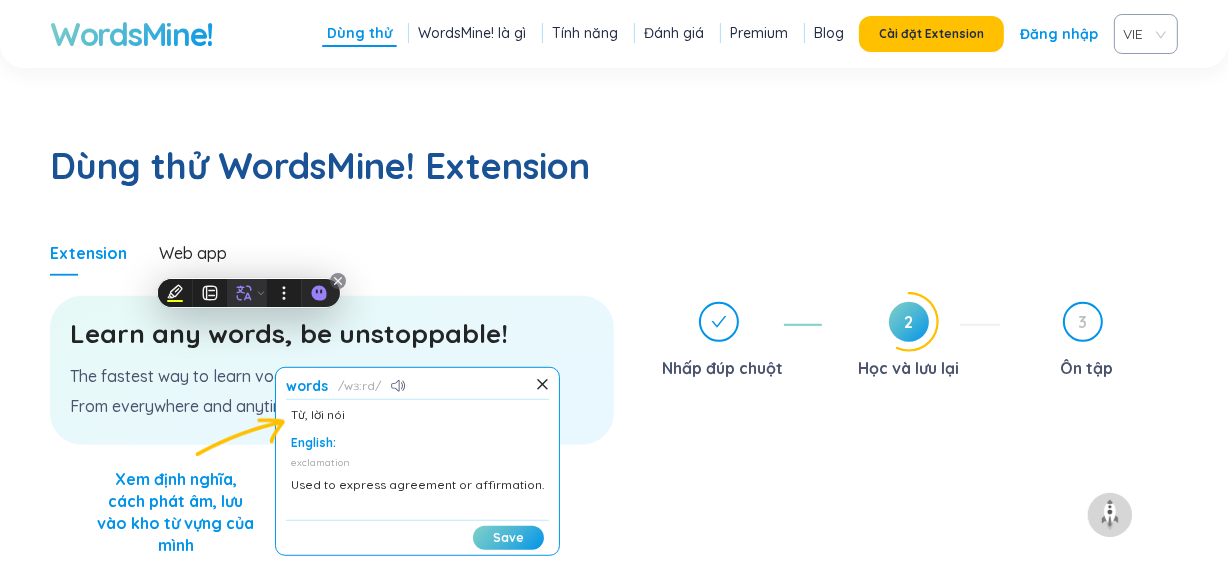 click 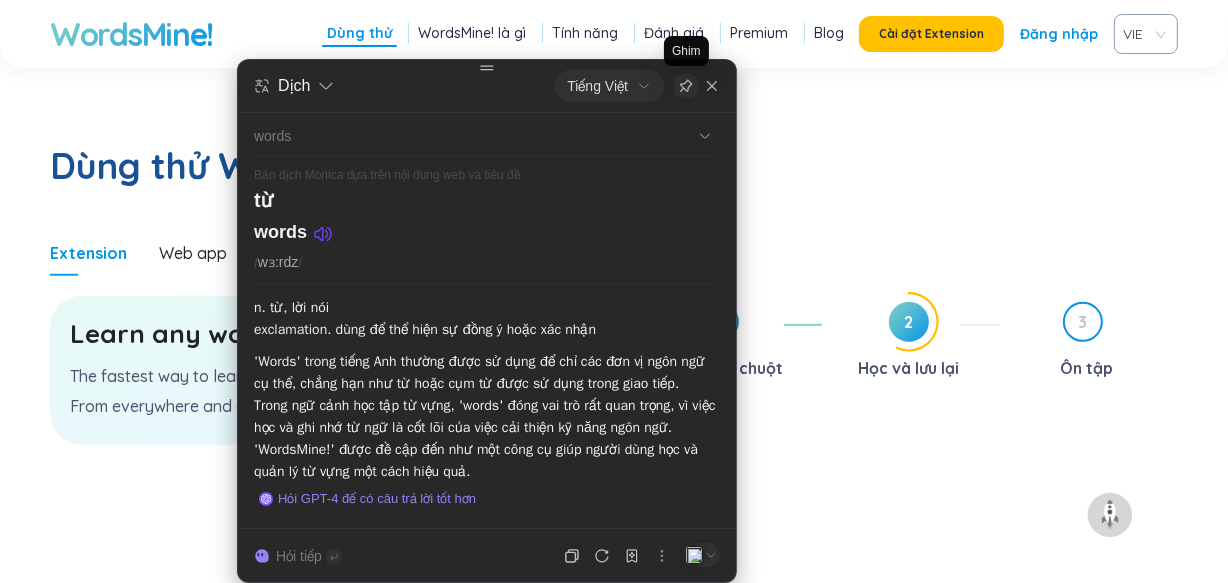 click 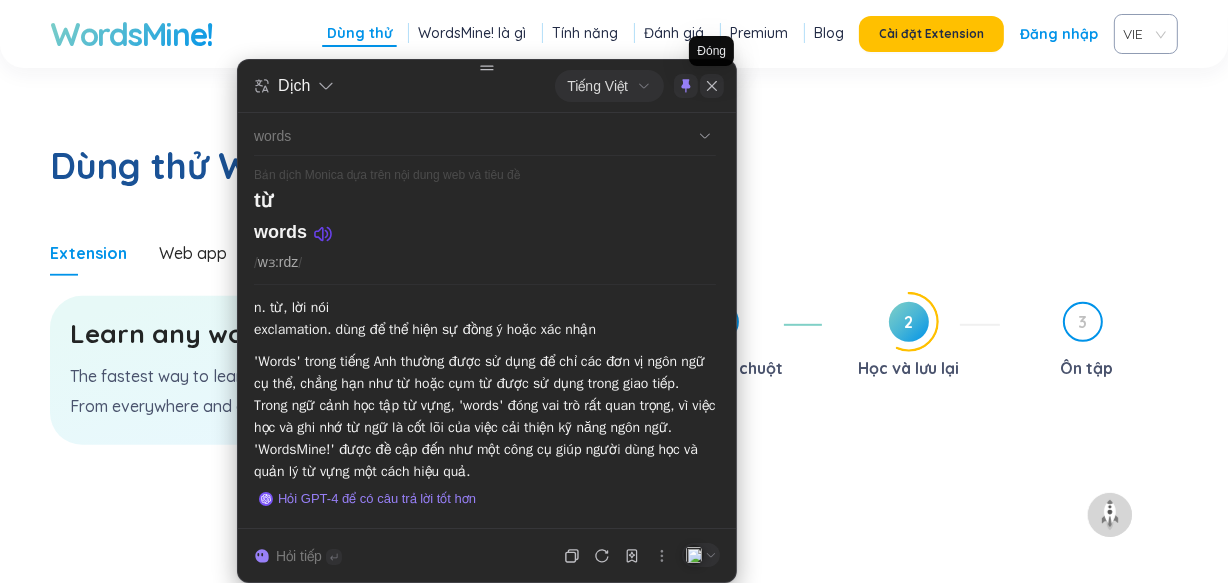 click at bounding box center (712, 86) 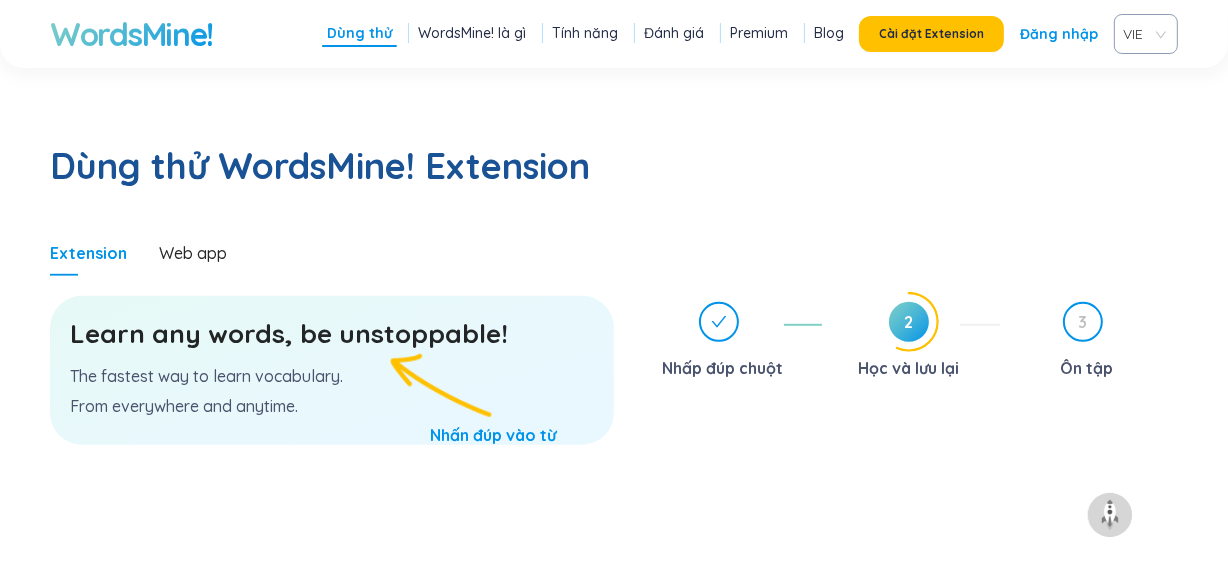 click on "Learn any words, be unstoppable!" at bounding box center (332, 334) 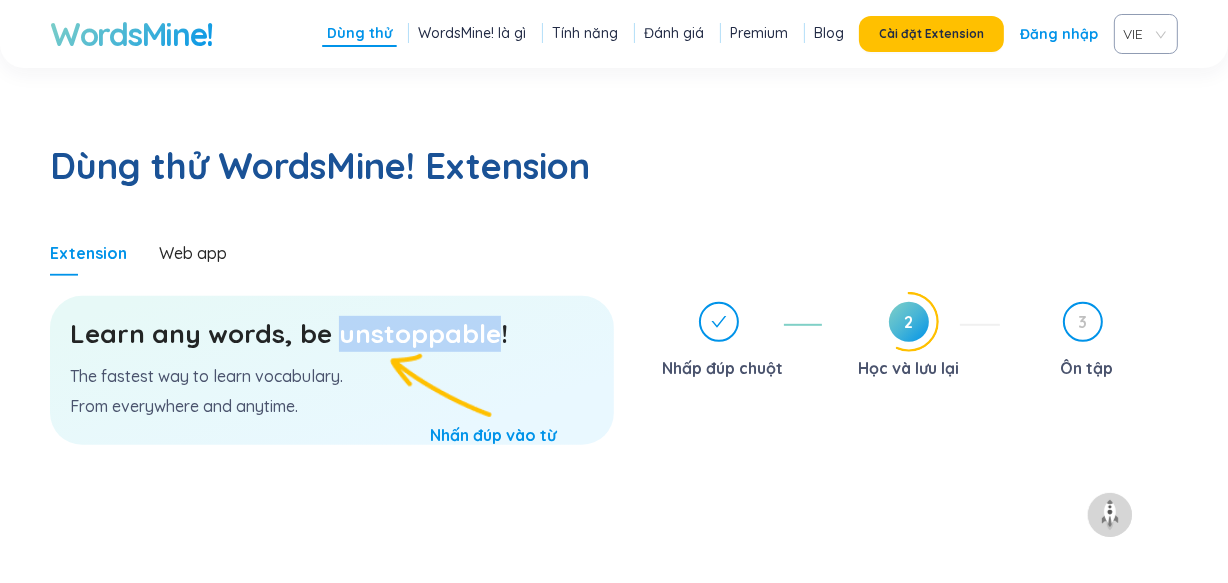 click on "Learn any words, be unstoppable!" at bounding box center [332, 334] 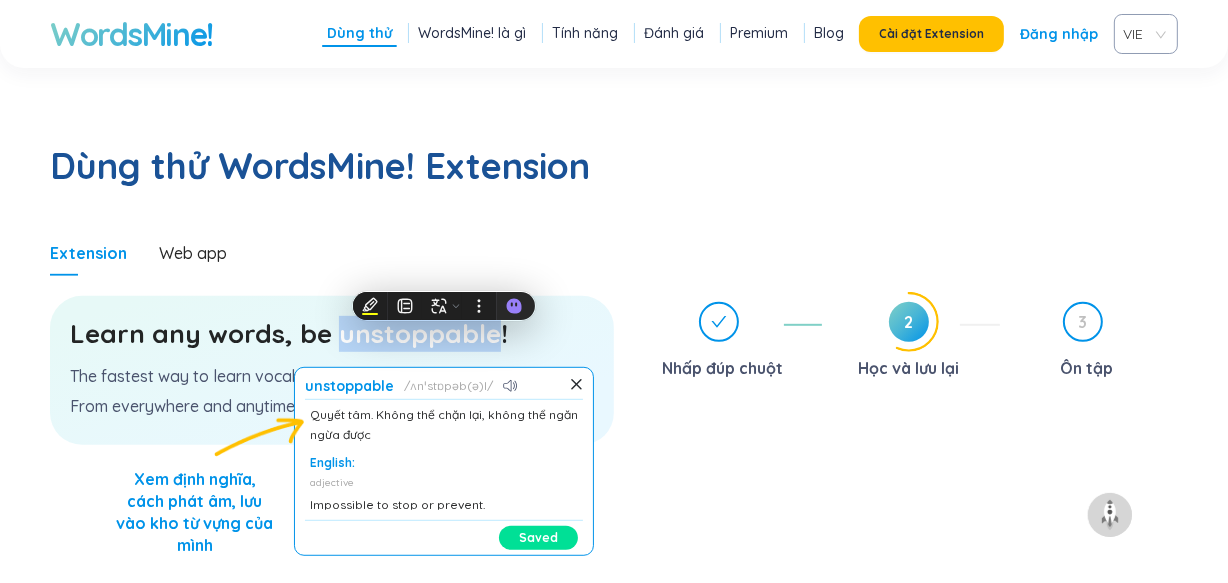 scroll, scrollTop: 0, scrollLeft: 0, axis: both 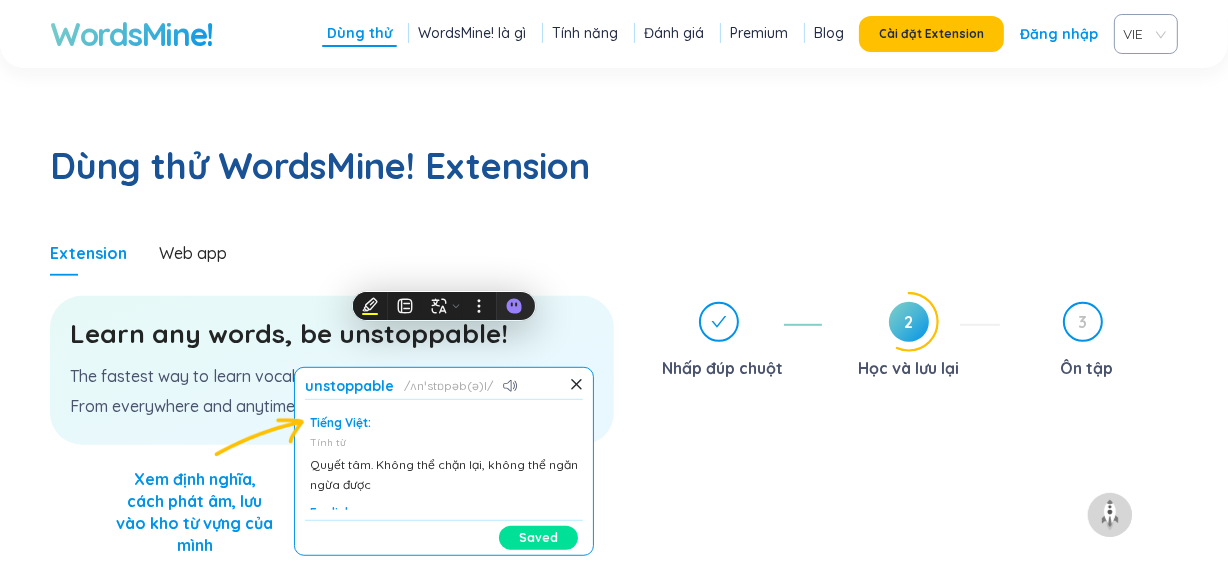 click on "Dùng thử WordsMine! Extension" at bounding box center [614, 166] 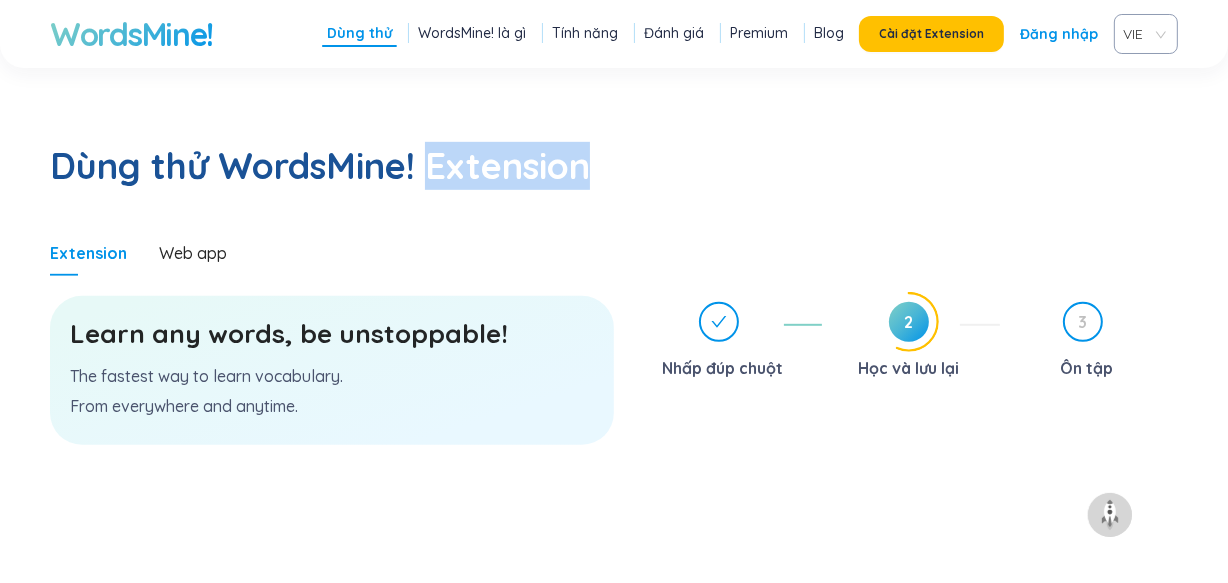 click on "Dùng thử WordsMine! Extension" at bounding box center [614, 166] 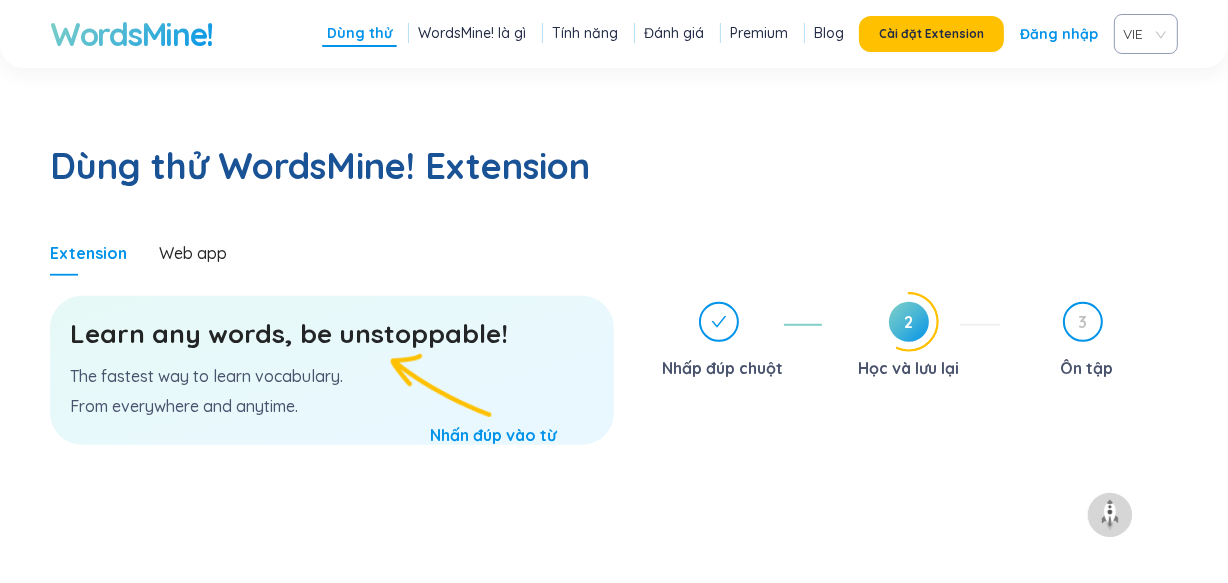 click on "Dùng thử WordsMine! Extension Extension Web app Learn any words, be unstoppable! The fastest way to learn vocabulary. From everywhere and anytime. unstoppable ʌnˈstɒpəb(ə)l Tiếng Việt: Tính từ Quyết tâm. Không thể chặn lại, không thể ngăn ngừa được English: adjective Impossible to stop or prevent. Saved Nhấp đúp chuột 2 Học và lưu lại 3 Ôn tập" at bounding box center (614, 354) 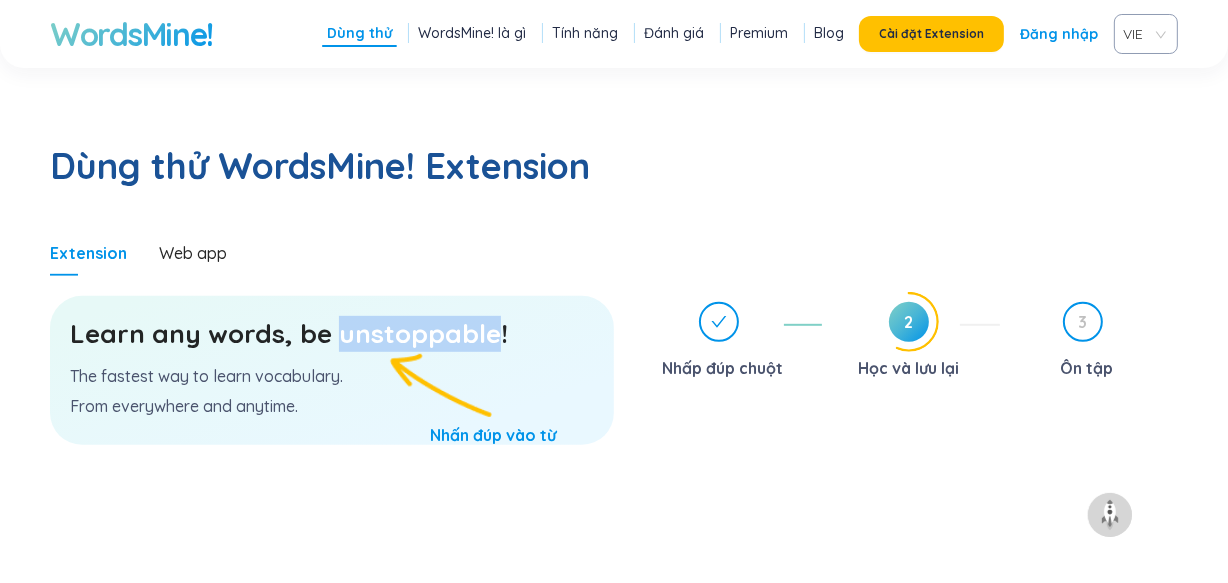 click on "Learn any words, be unstoppable!" at bounding box center (332, 334) 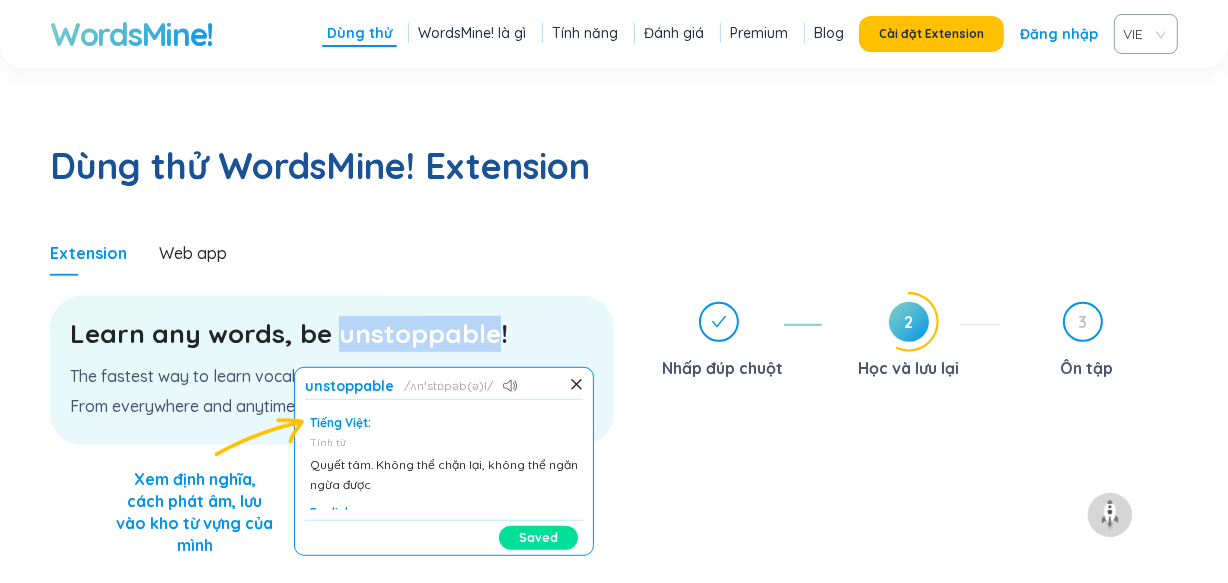 click on "Saved" at bounding box center [538, 538] 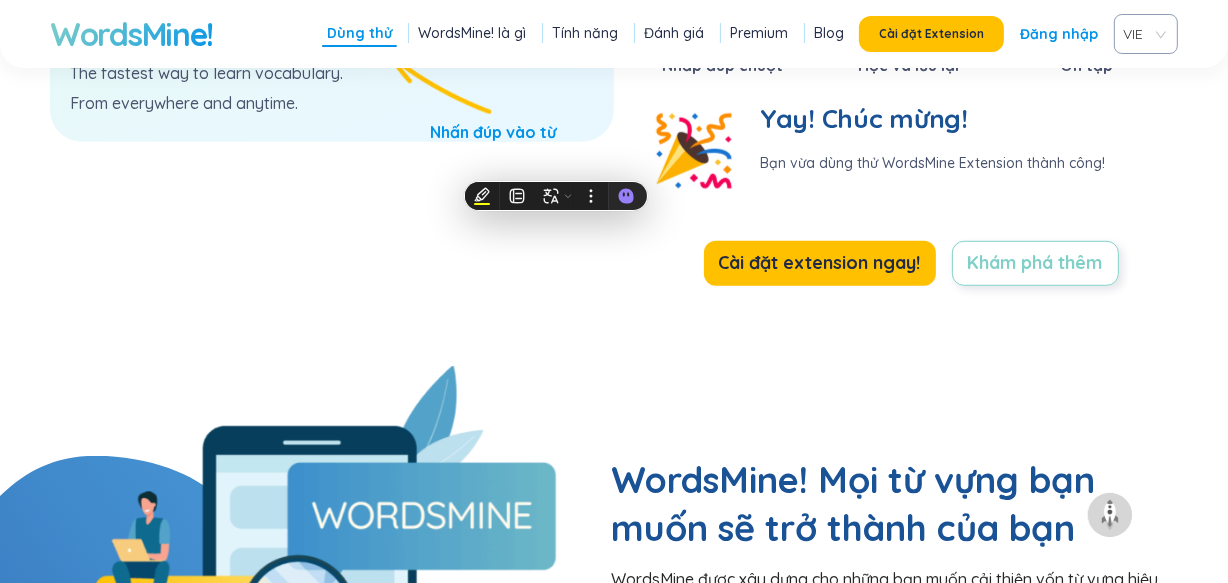 click on "Khám phá thêm" at bounding box center (1035, 263) 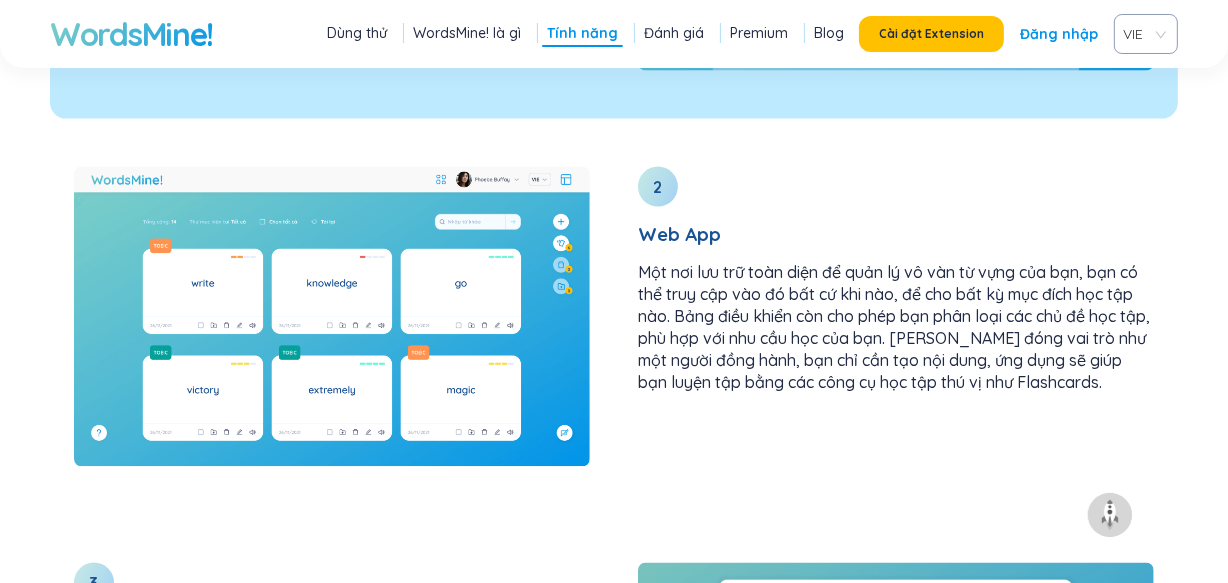 scroll, scrollTop: 2692, scrollLeft: 0, axis: vertical 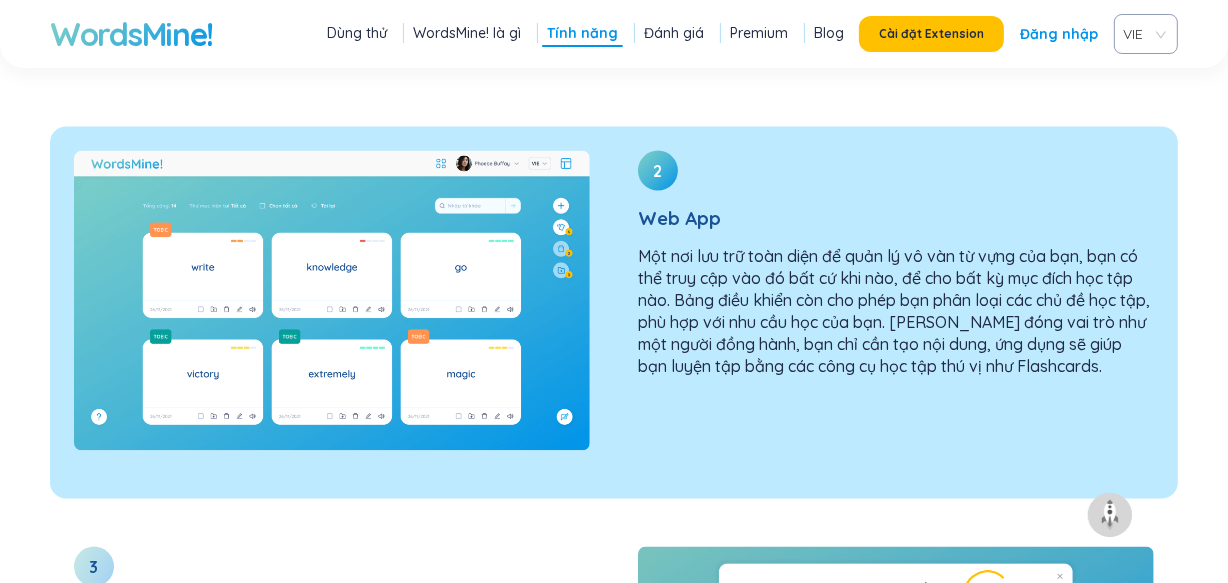 click on "2 Web App Một nơi lưu trữ toàn diện để quản lý vô vàn từ vựng của bạn, bạn có thể truy cập vào đó bất cứ khi nào, để cho bất kỳ mục đích học tập nào. Bảng điều khiển còn cho phép bạn phân loại các chủ đề học tập, phù hợp với nhu cầu học của bạn. WordsMine đóng vai trò như một người đồng hành, bạn chỉ cần tạo nội dung, ứng dụng sẽ giúp bạn luyện tập bằng các công cụ học tập thú vị như Flashcards." at bounding box center [896, 272] 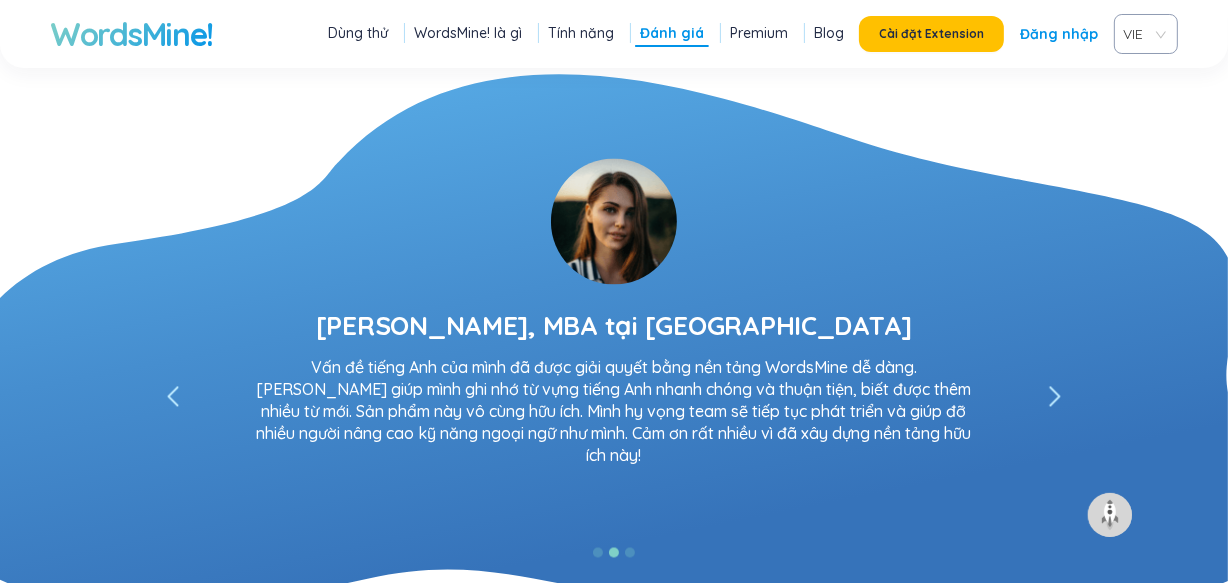scroll, scrollTop: 3299, scrollLeft: 0, axis: vertical 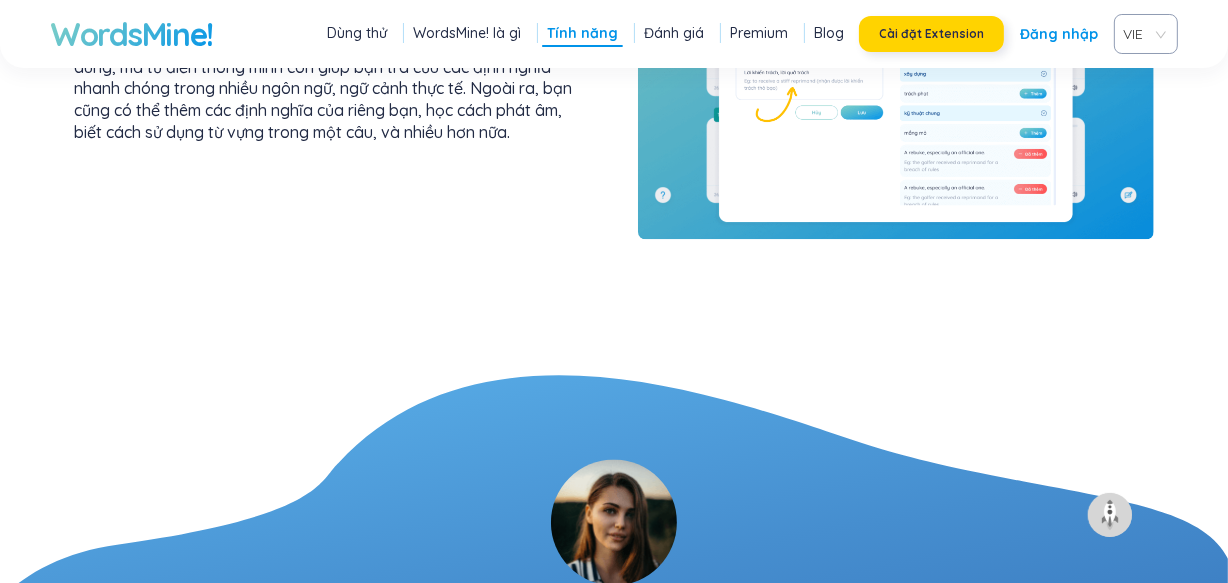 click on "Cài đặt Extension" at bounding box center (931, 34) 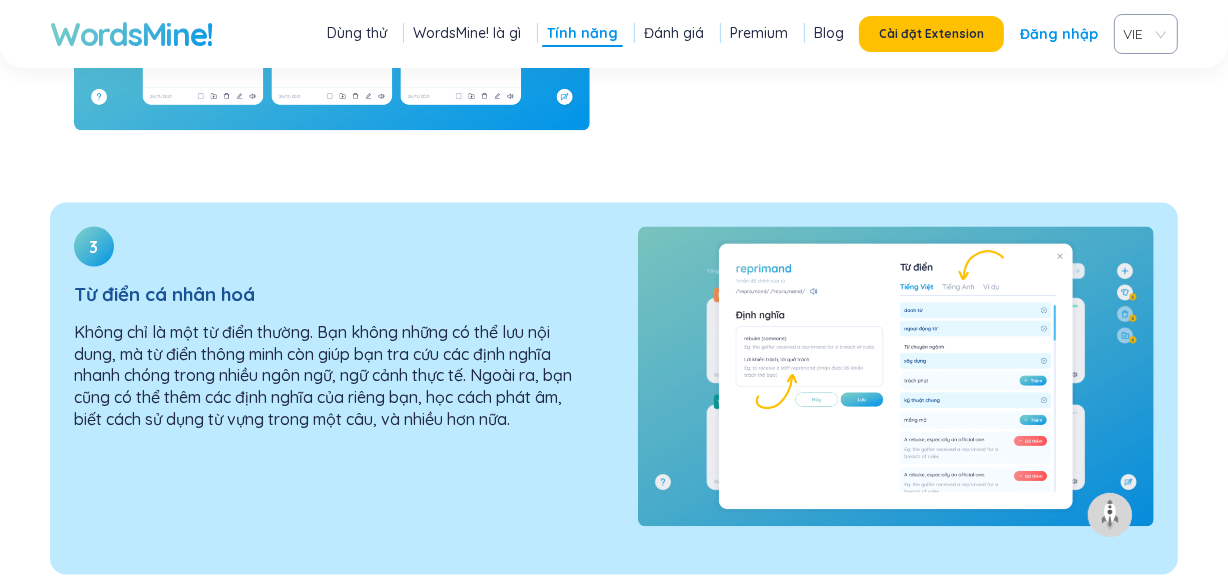 scroll, scrollTop: 2995, scrollLeft: 0, axis: vertical 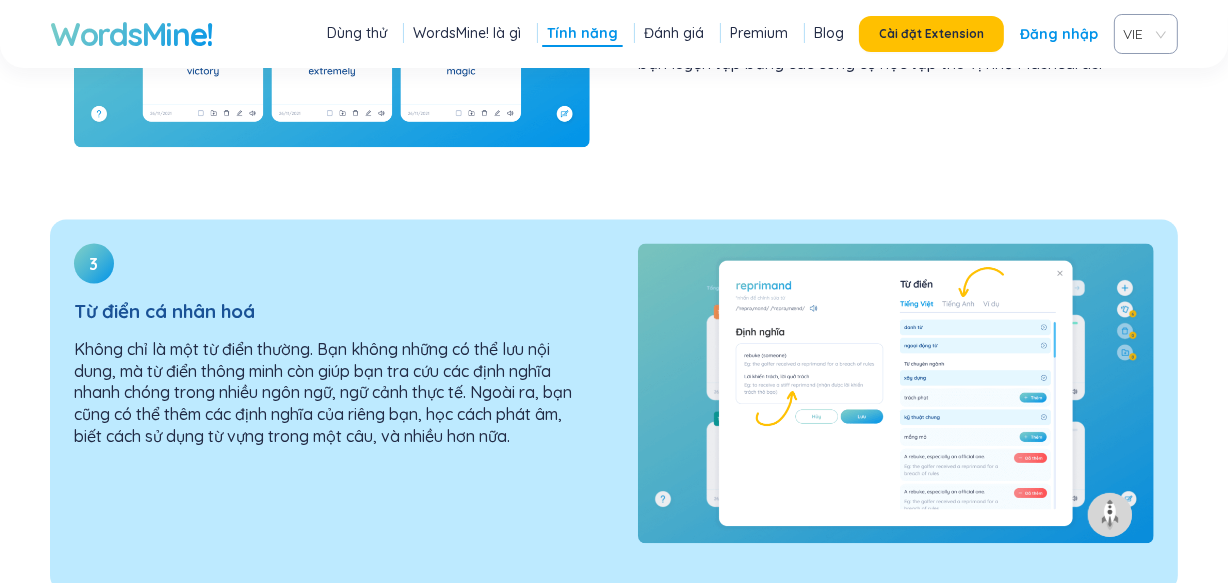 click on "Từ điển cá nhân hoá" at bounding box center [332, 311] 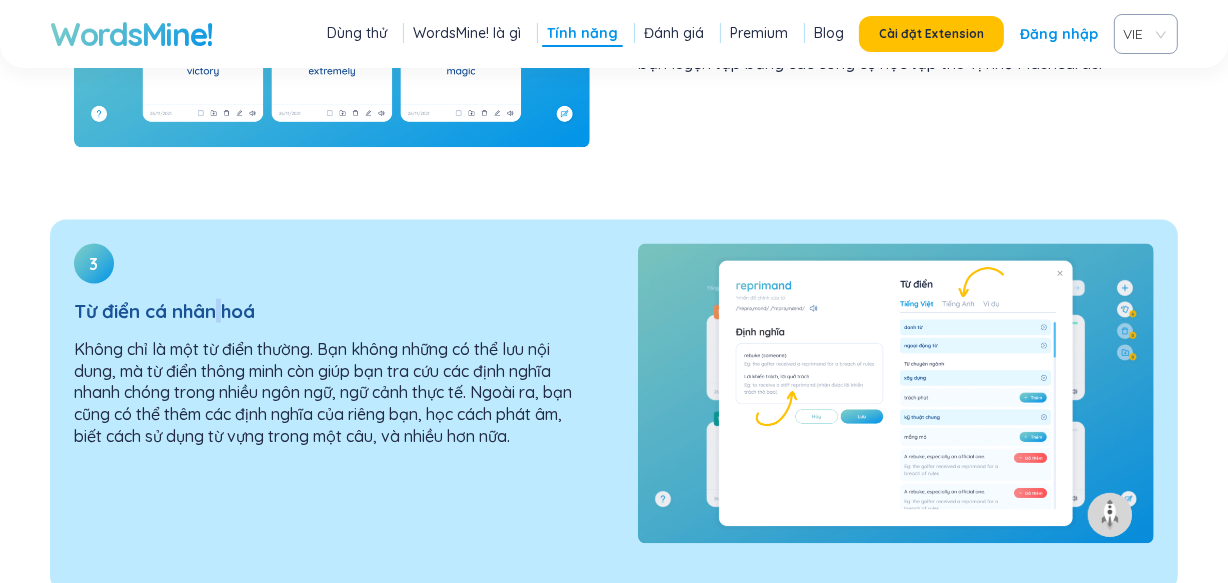 click on "Từ điển cá nhân hoá" at bounding box center (332, 311) 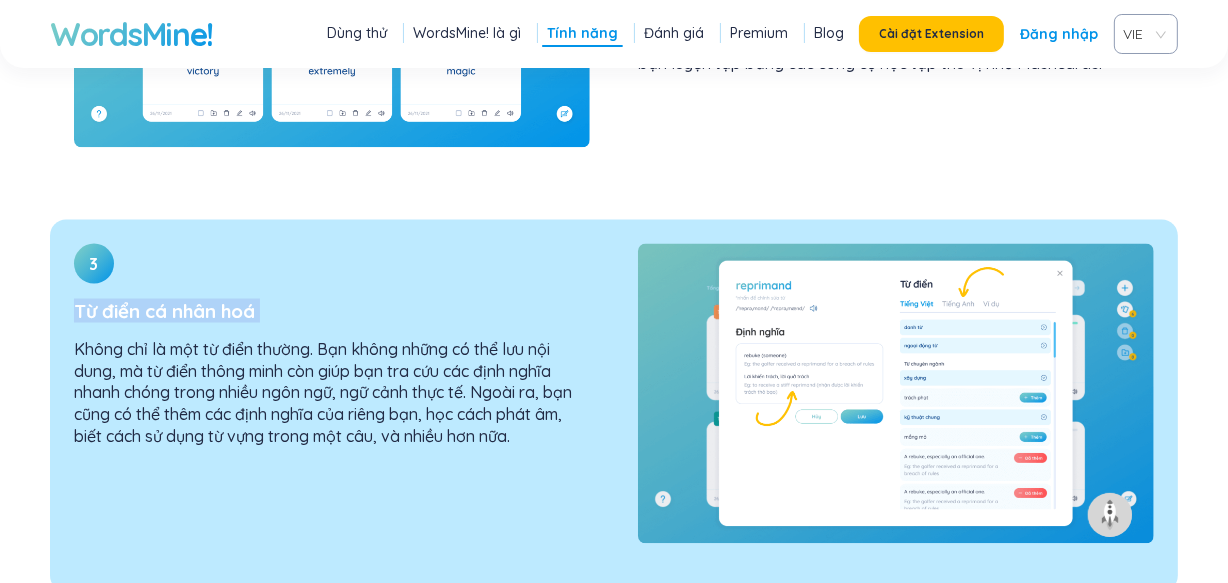 click on "Từ điển cá nhân hoá" at bounding box center (332, 311) 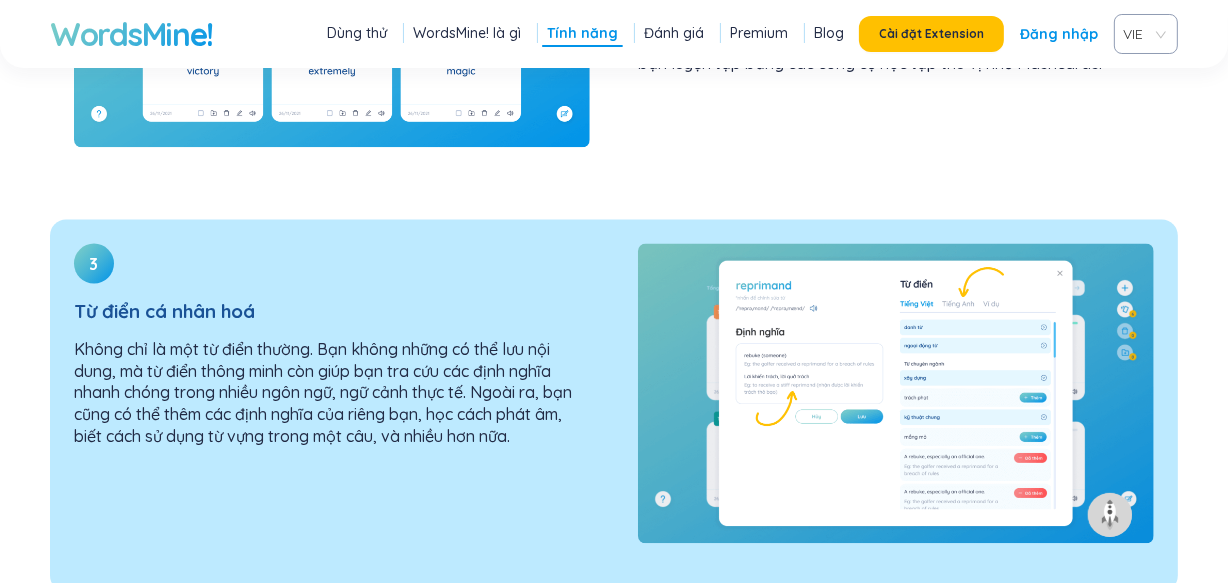 click on "3 Từ điển cá nhân hoá Không chỉ là một từ điển thường. Bạn không những có thể lưu nội dung, mà từ điển thông minh còn giúp bạn tra cứu các định nghĩa nhanh chóng trong nhiều ngôn ngữ, ngữ cảnh thực tế. Ngoài ra, bạn cũng có thể thêm các định nghĩa của riêng bạn, học cách phát âm, biết cách sử dụng từ vựng trong một câu, và nhiều hơn nữa." at bounding box center (332, 354) 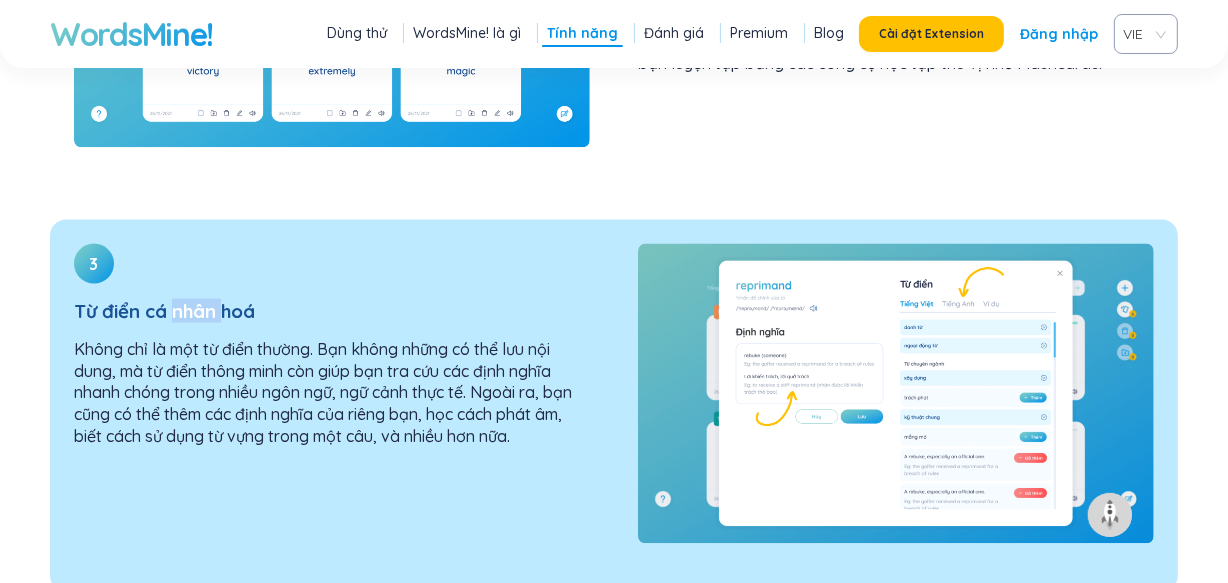 click on "Từ điển cá nhân hoá" at bounding box center [332, 311] 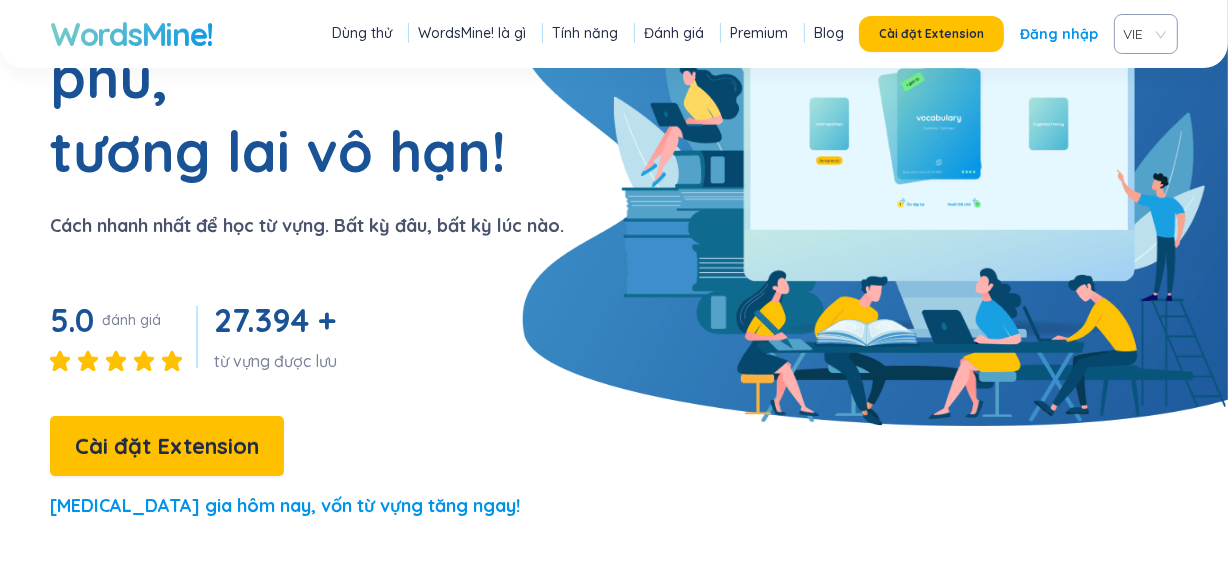 scroll, scrollTop: 0, scrollLeft: 0, axis: both 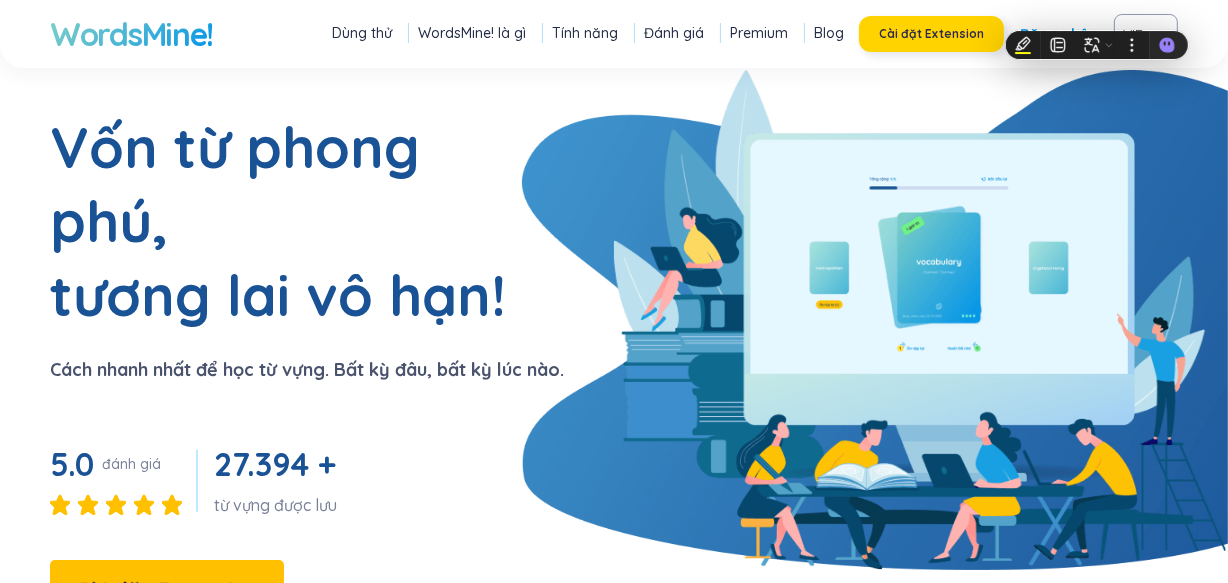 click on "Cài đặt Extension" at bounding box center (931, 34) 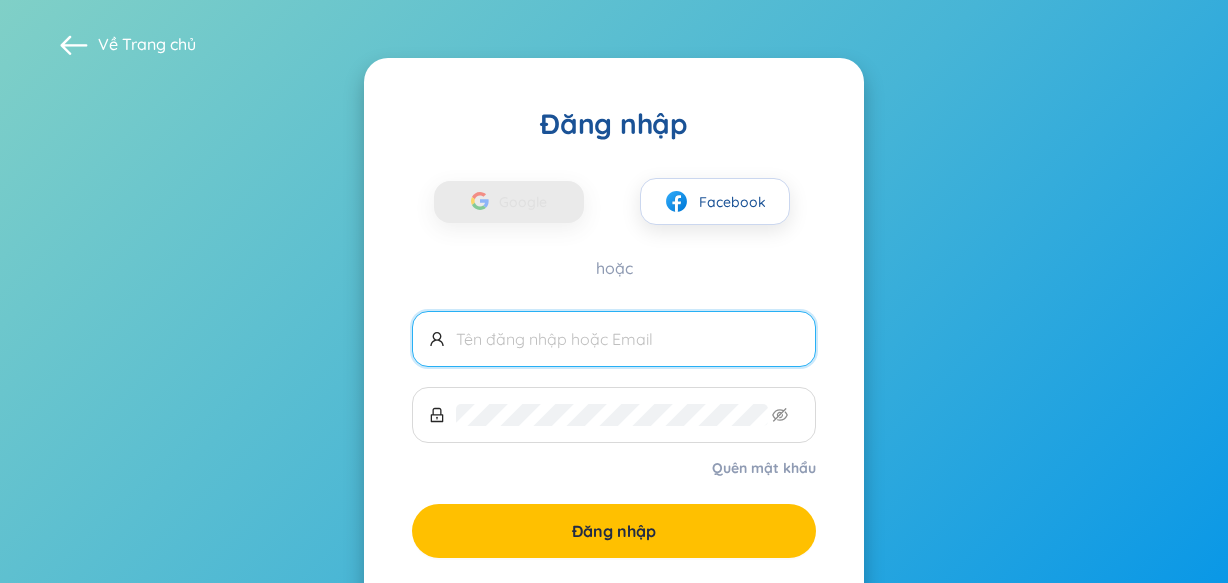 scroll, scrollTop: 0, scrollLeft: 0, axis: both 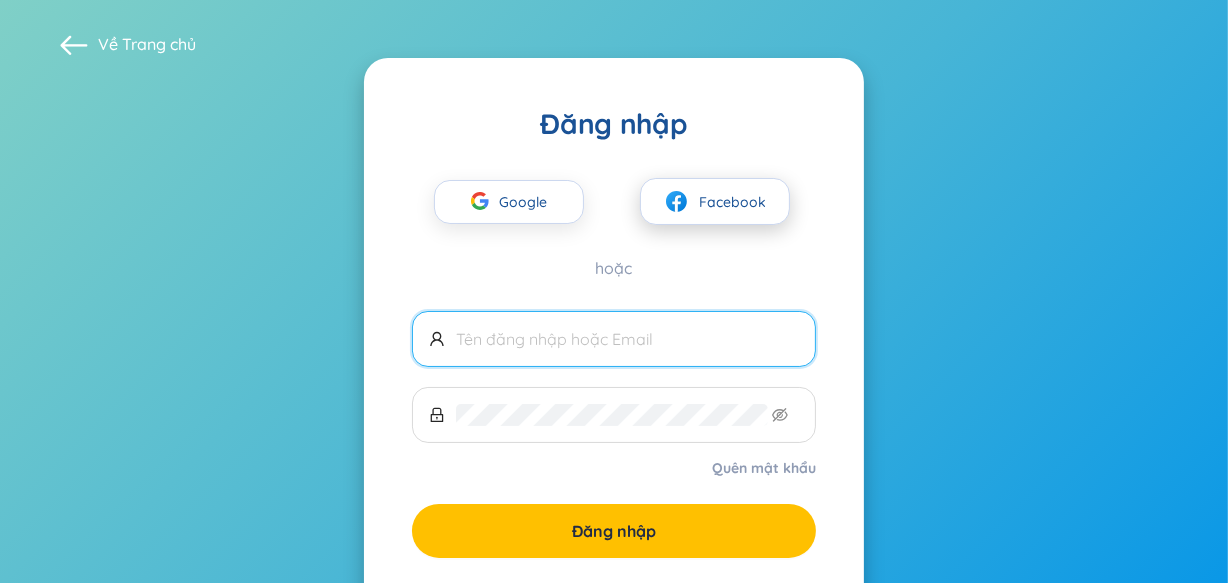 click on "Facebook" at bounding box center (732, 202) 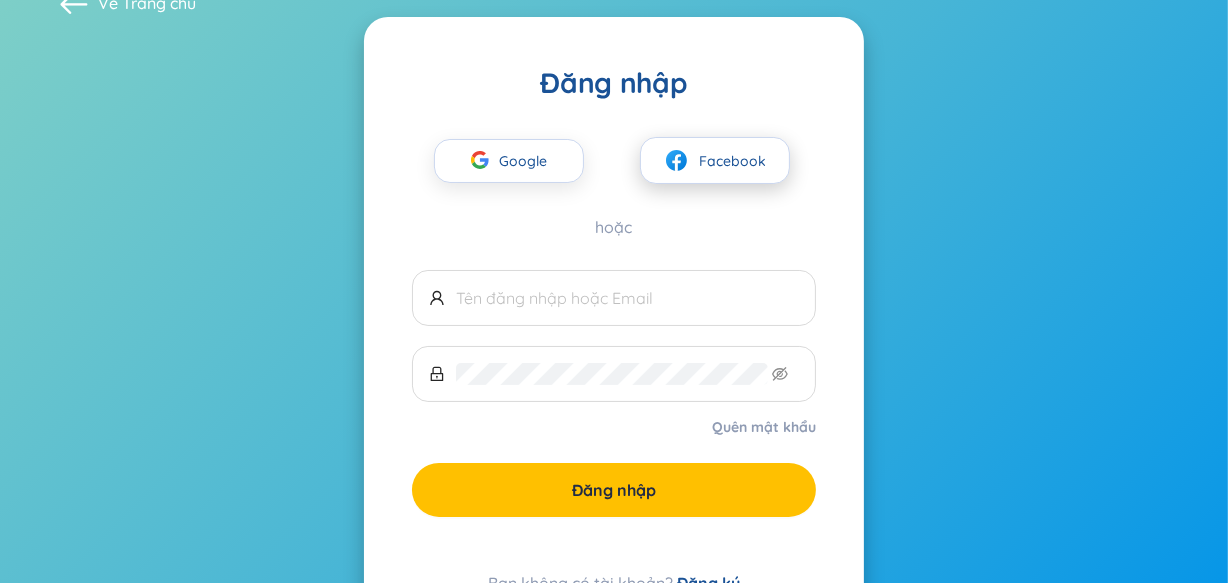 scroll, scrollTop: 0, scrollLeft: 0, axis: both 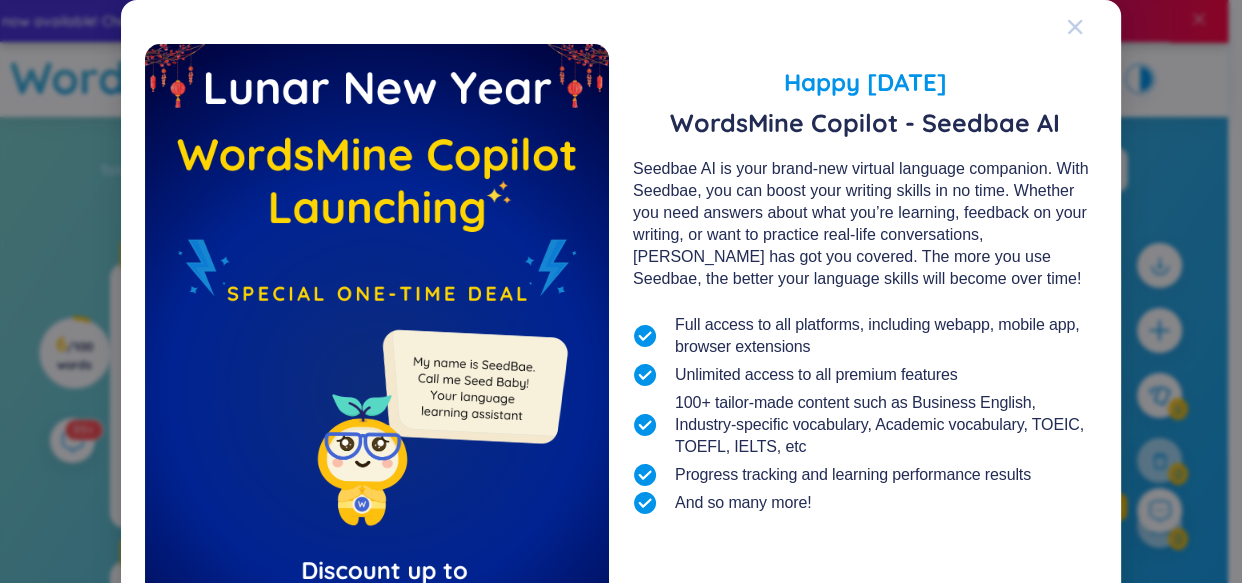 click at bounding box center (1075, 27) 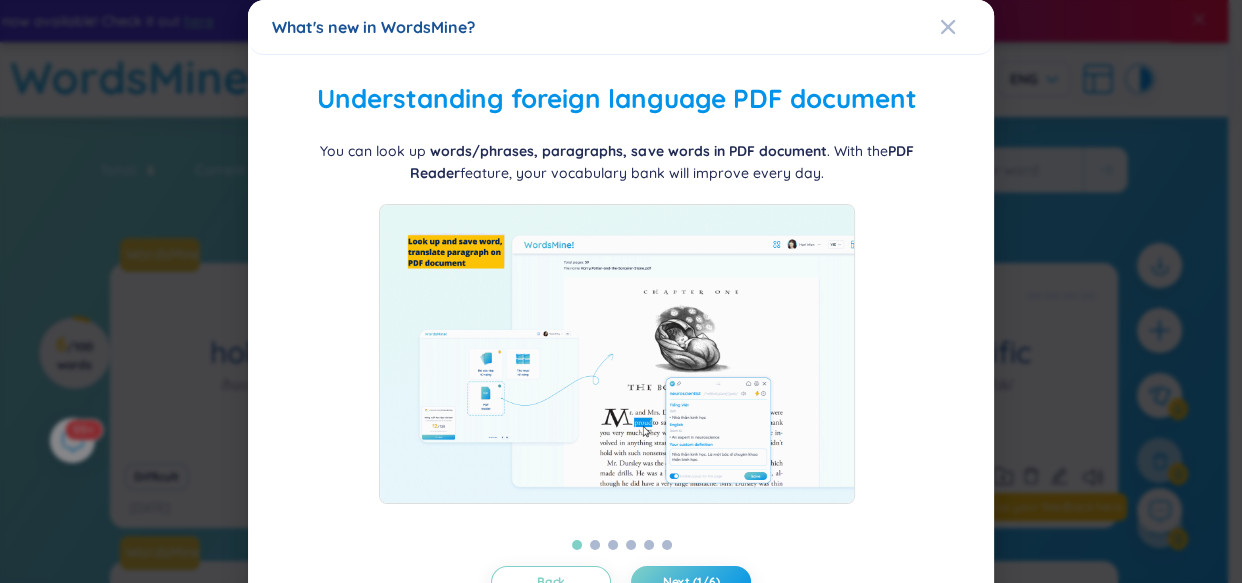 scroll, scrollTop: 70, scrollLeft: 0, axis: vertical 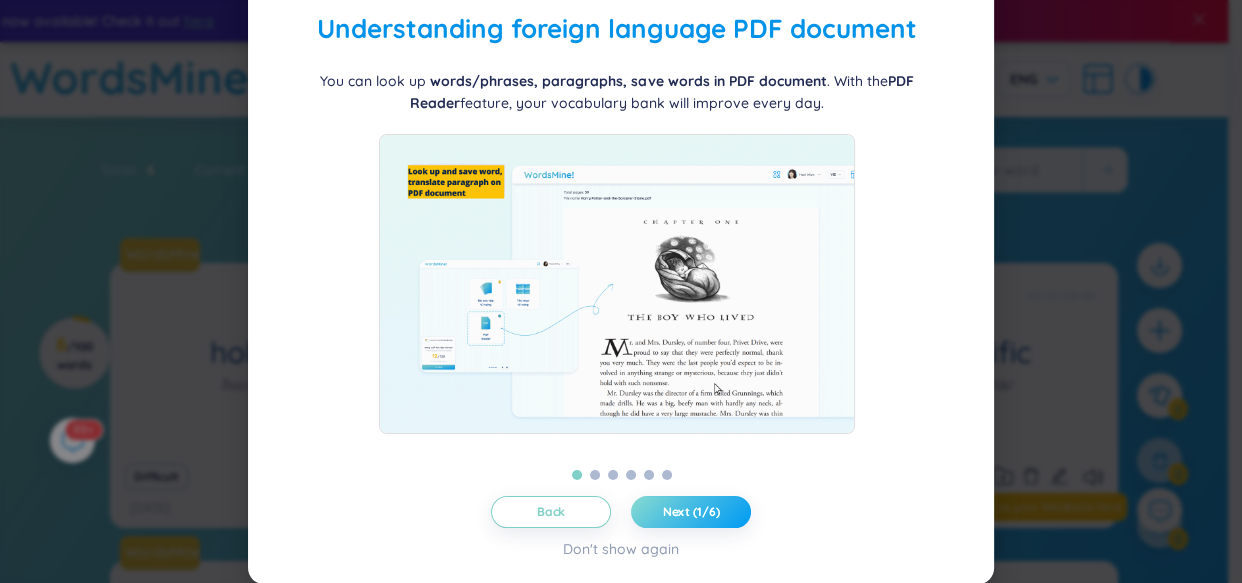 click on "Next (1/6)" at bounding box center (691, 512) 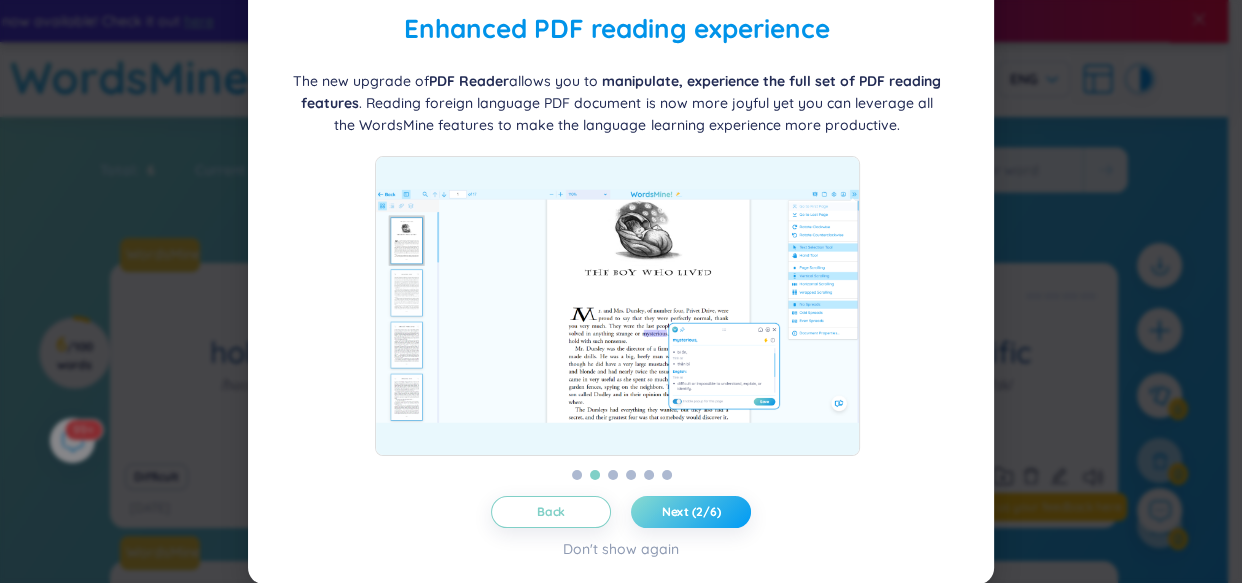 click on "Next (2/6)" at bounding box center (691, 512) 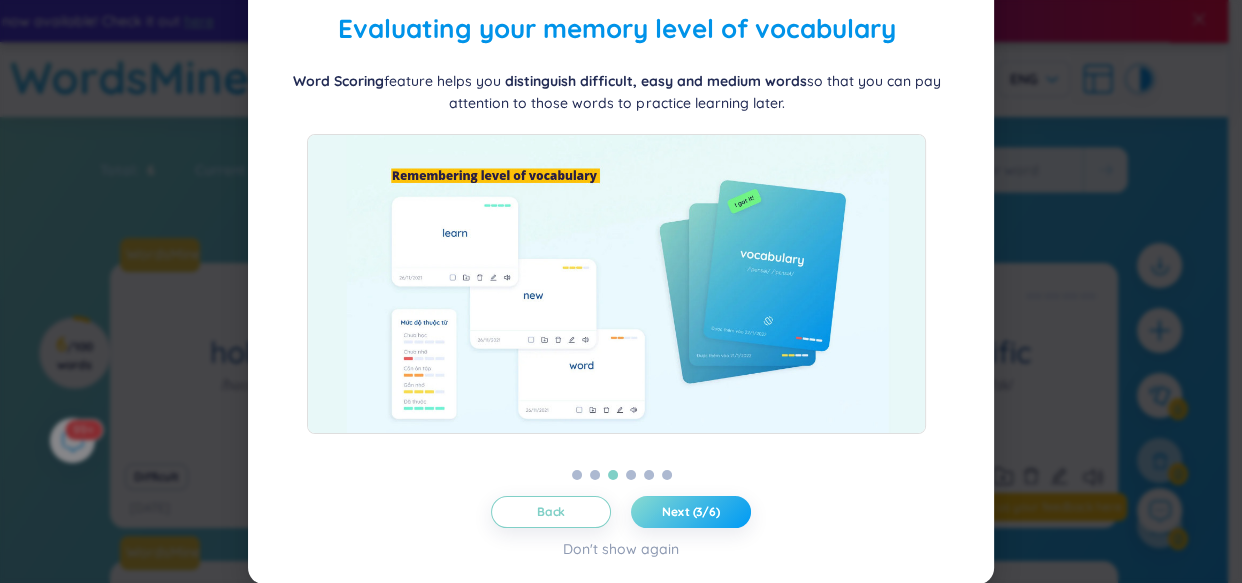 click on "Next (3/6)" at bounding box center [691, 512] 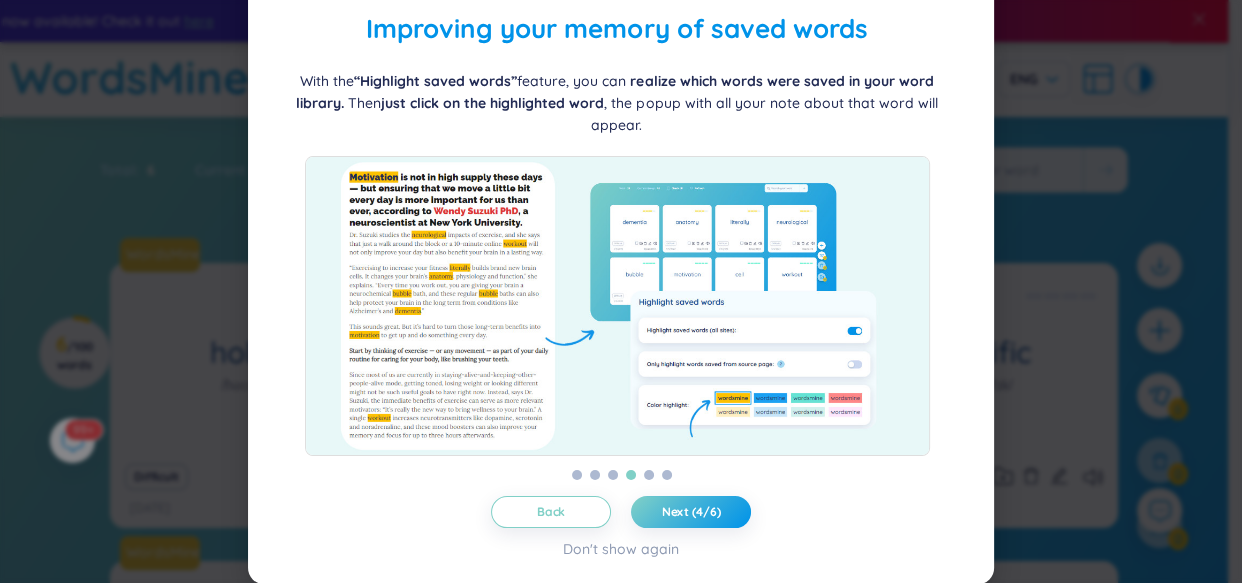 click on "Folder management WordsMine lets you   manage and personalize your folder  based on your priorities. In this folder, you can transfer many vocabularies simultaneously to another folder, or you can change the name to match your needs. All yours. Understanding foreign language PDF document You can look up   words/phrases, paragraphs, save words in PDF document . With the  PDF Reader  feature, your vocabulary bank will improve every day. Enhanced PDF reading experience The new upgrade of  PDF Reader  allows you to   manipulate, experience the full set of PDF reading features . Reading foreign language PDF document is now more joyful yet you can leverage all the WordsMine features to make the language learning experience more productive. Evaluating your memory level of vocabulary Word Scoring  feature helps you   distinguish difficult, easy and medium words  so that you can pay attention to those words to practice learning later. Improving your memory of saved words With the  “Highlight saved words”     Then" at bounding box center (620, 284) 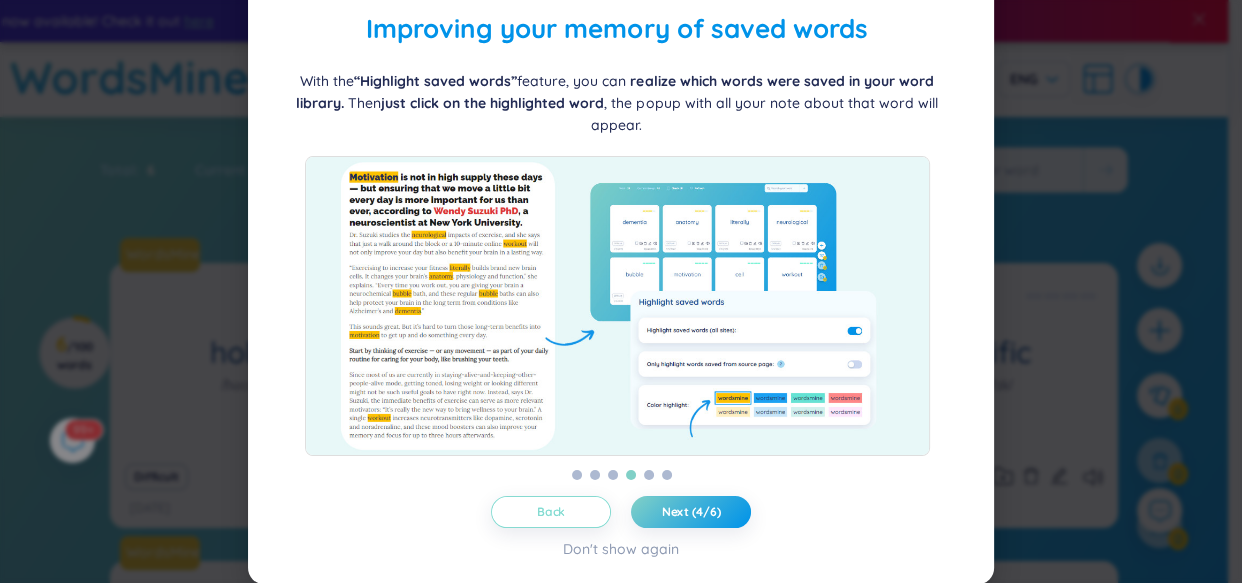 click on "Back" at bounding box center (551, 512) 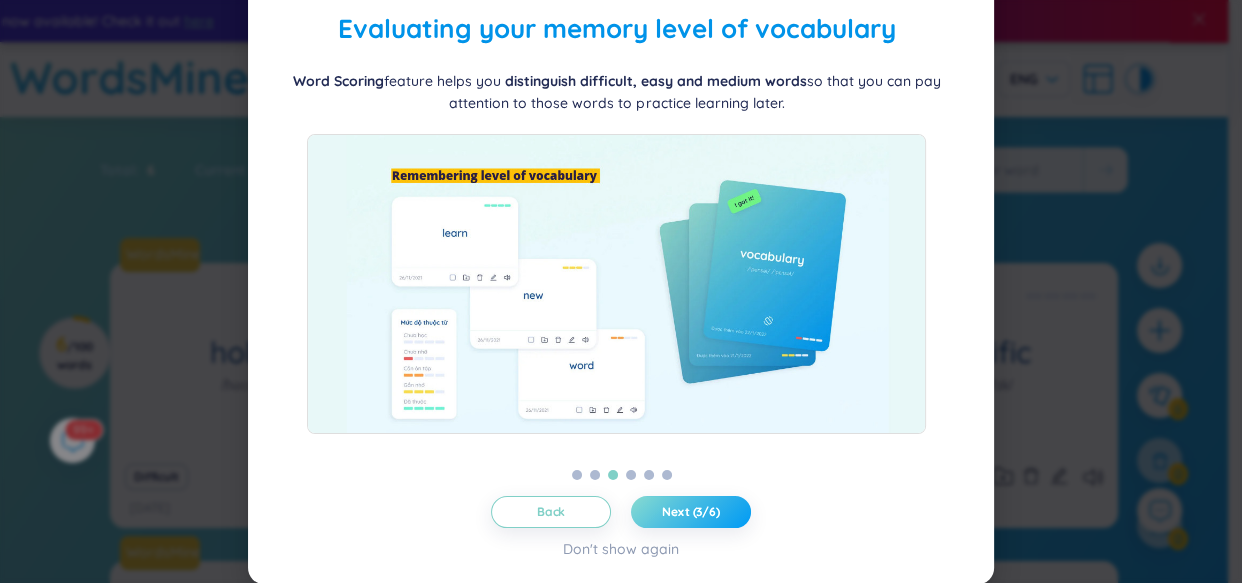 click on "Next (3/6)" at bounding box center (691, 512) 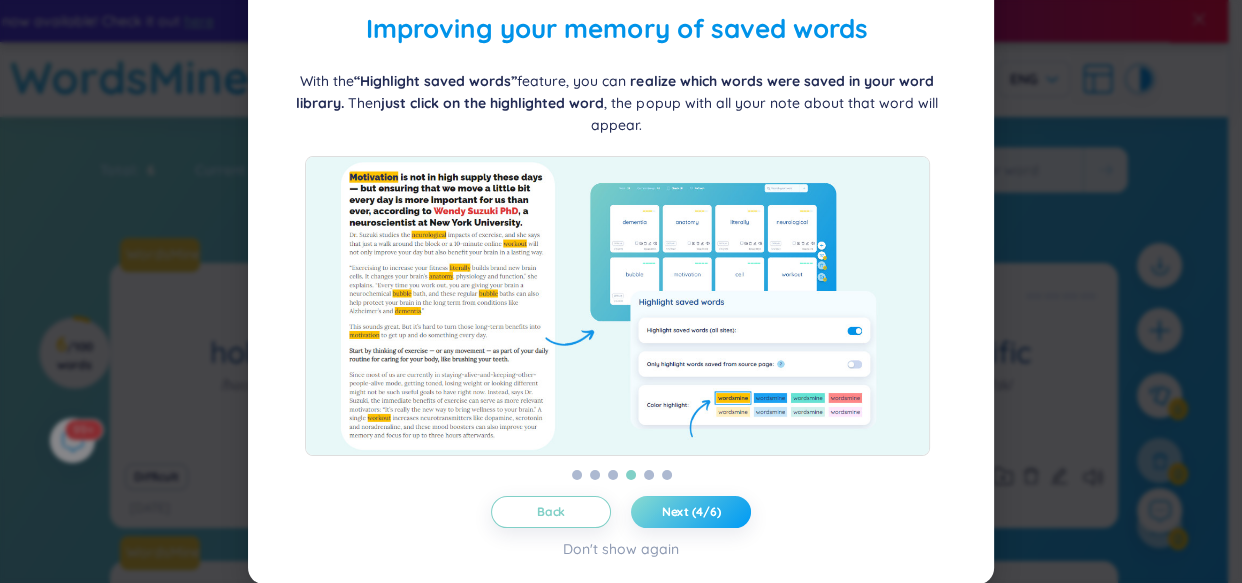 click on "Next (4/6)" at bounding box center [691, 512] 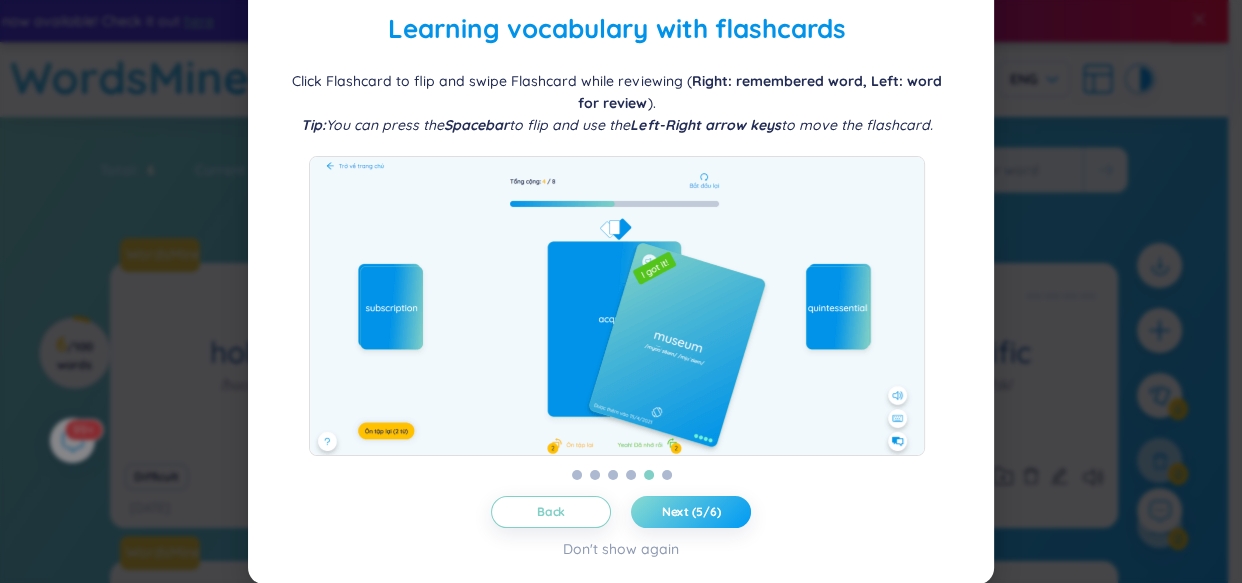 click on "Next (5/6)" at bounding box center (691, 512) 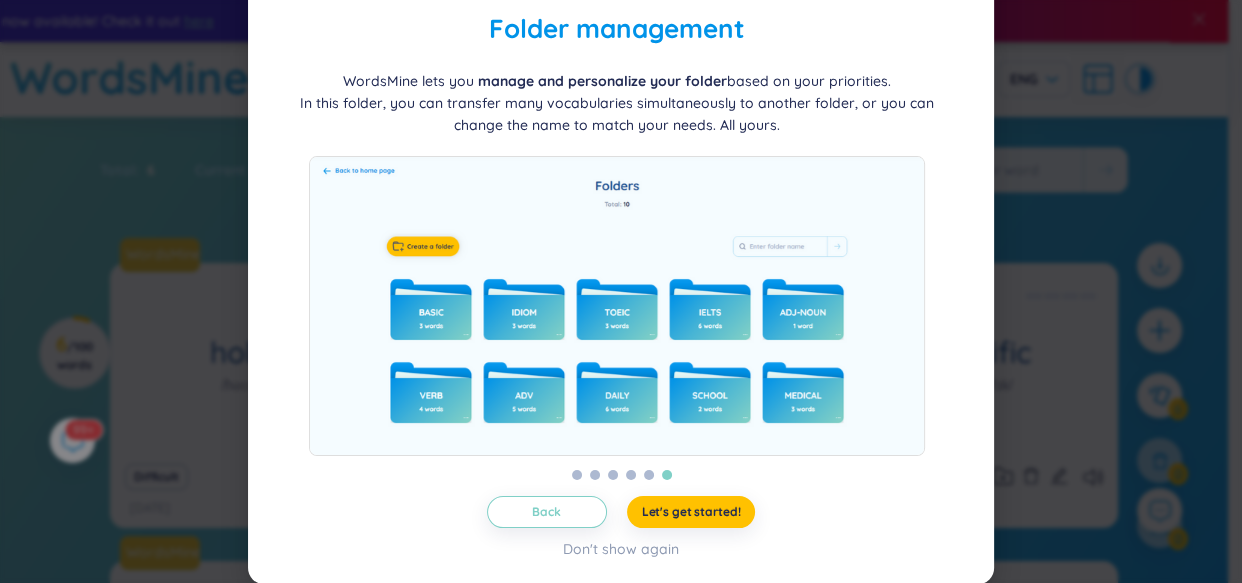 click on "What's new in WordsMine? Folder management WordsMine lets you   manage and personalize your folder  based on your priorities. In this folder, you can transfer many vocabularies simultaneously to another folder, or you can change the name to match your needs. All yours. Understanding foreign language PDF document You can look up   words/phrases, paragraphs, save words in PDF document . With the  PDF Reader  feature, your vocabulary bank will improve every day. Enhanced PDF reading experience The new upgrade of  PDF Reader  allows you to   manipulate, experience the full set of PDF reading features . Reading foreign language PDF document is now more joyful yet you can leverage all the WordsMine features to make the language learning experience more productive. Evaluating your memory level of vocabulary Word Scoring  feature helps you   distinguish difficult, easy and medium words  so that you can pay attention to those words to practice learning later. Improving your memory of saved words With the      Then  )." at bounding box center (621, 291) 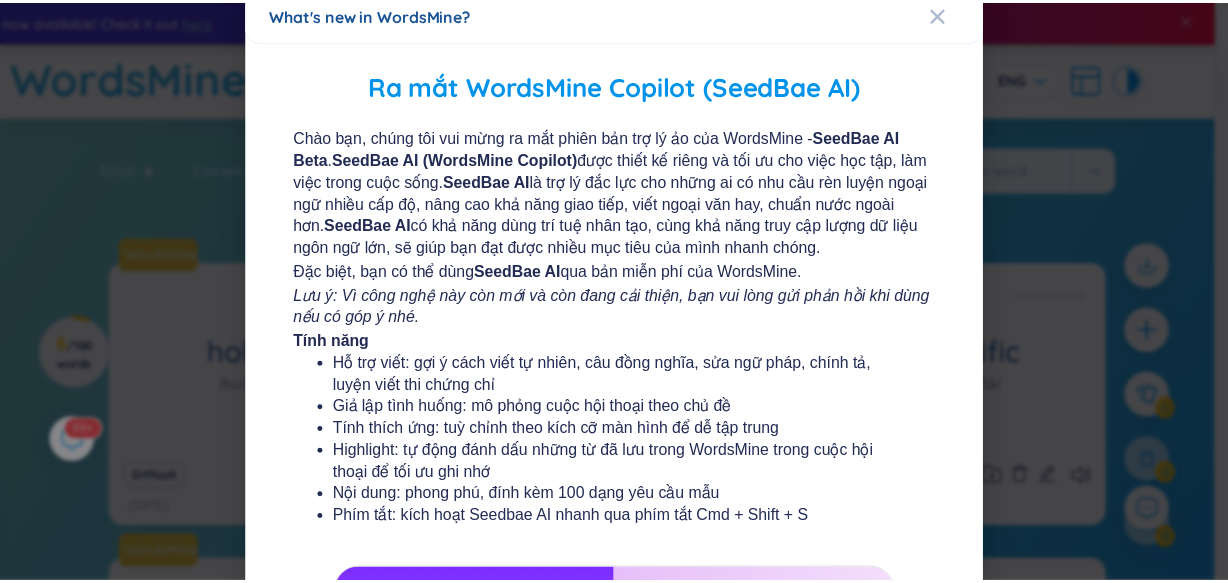scroll, scrollTop: 0, scrollLeft: 0, axis: both 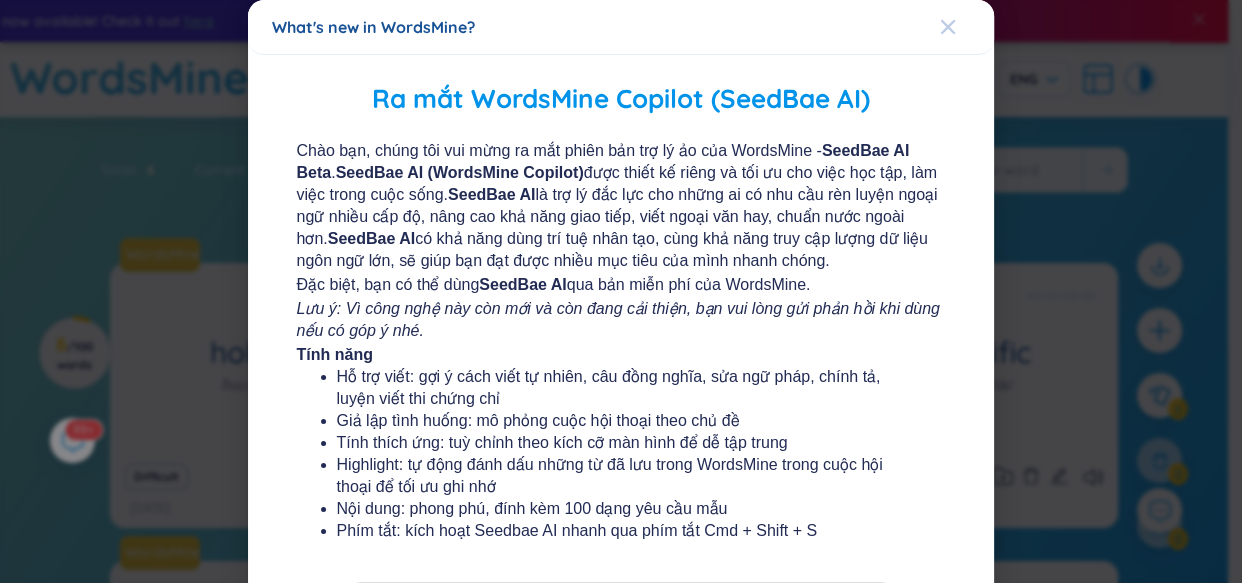 click at bounding box center [948, 27] 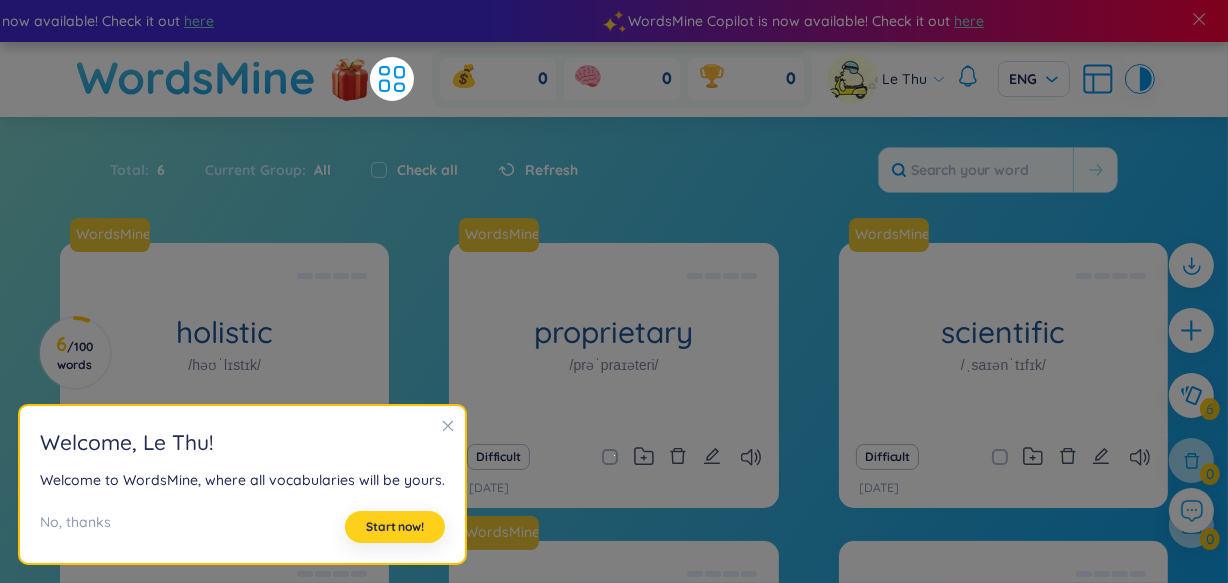 click on "Start now!" at bounding box center (395, 527) 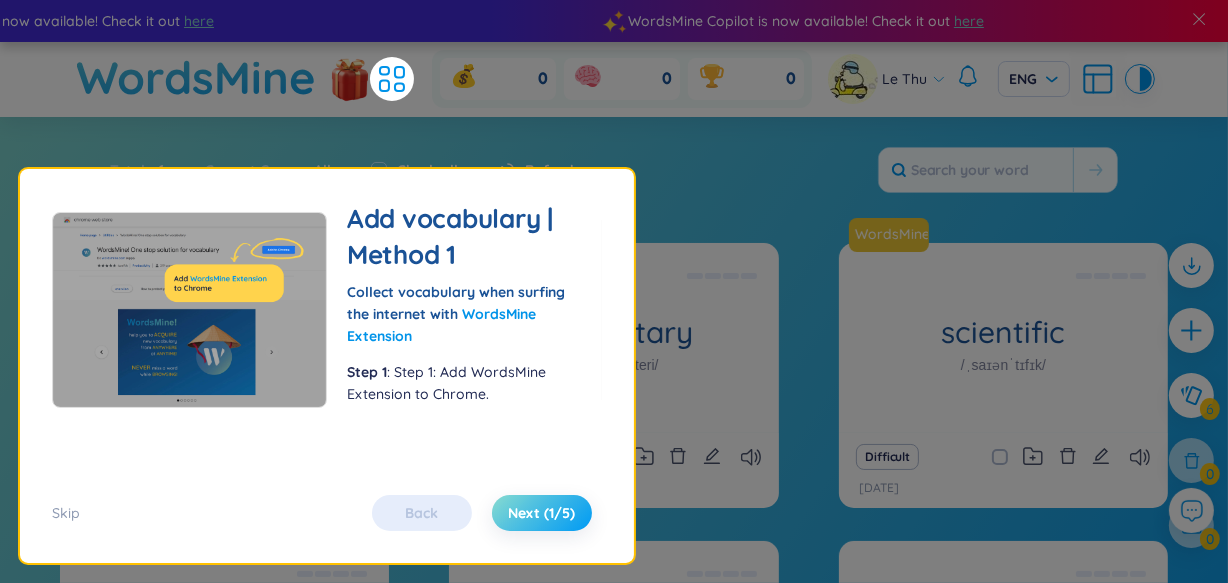 click on "Next (1/5)" at bounding box center [542, 513] 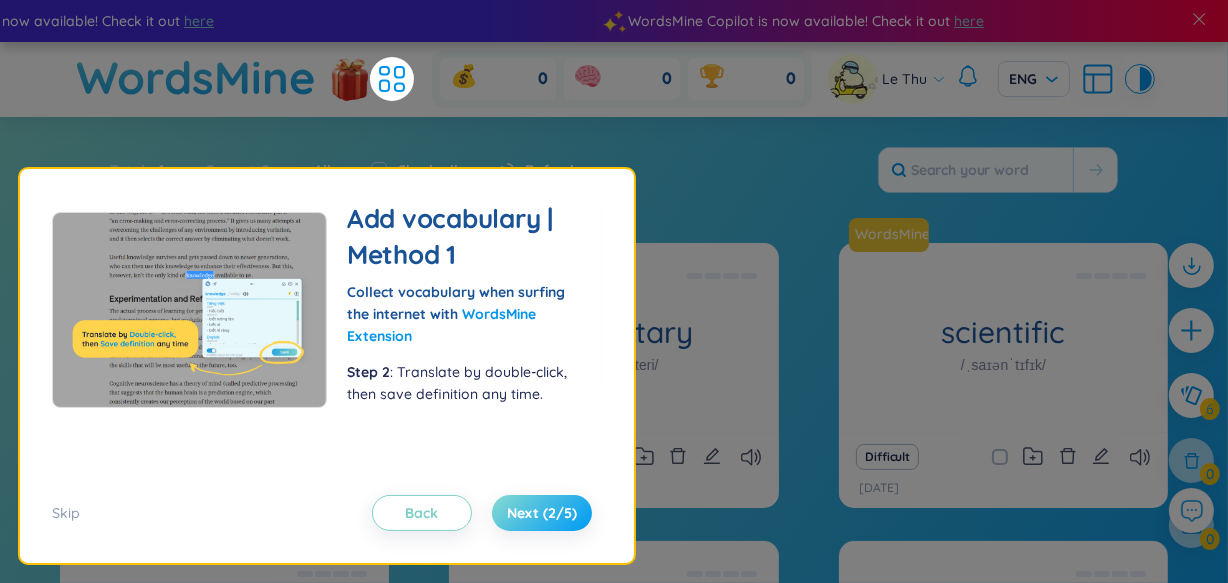 click on "Next (2/5)" at bounding box center (542, 513) 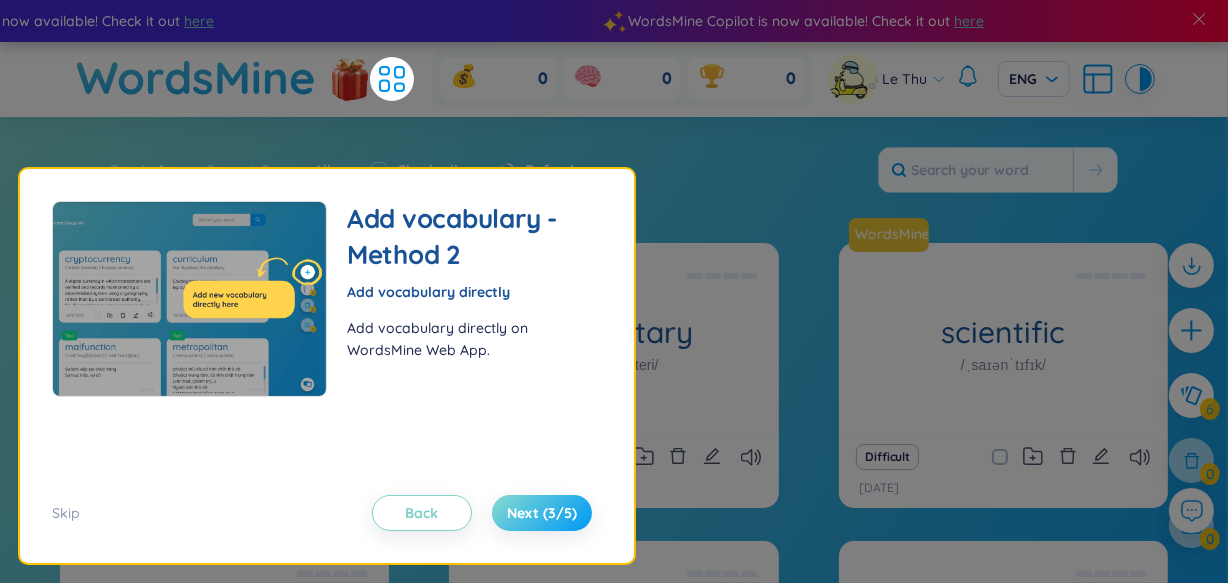 click on "Next (3/5)" at bounding box center [542, 513] 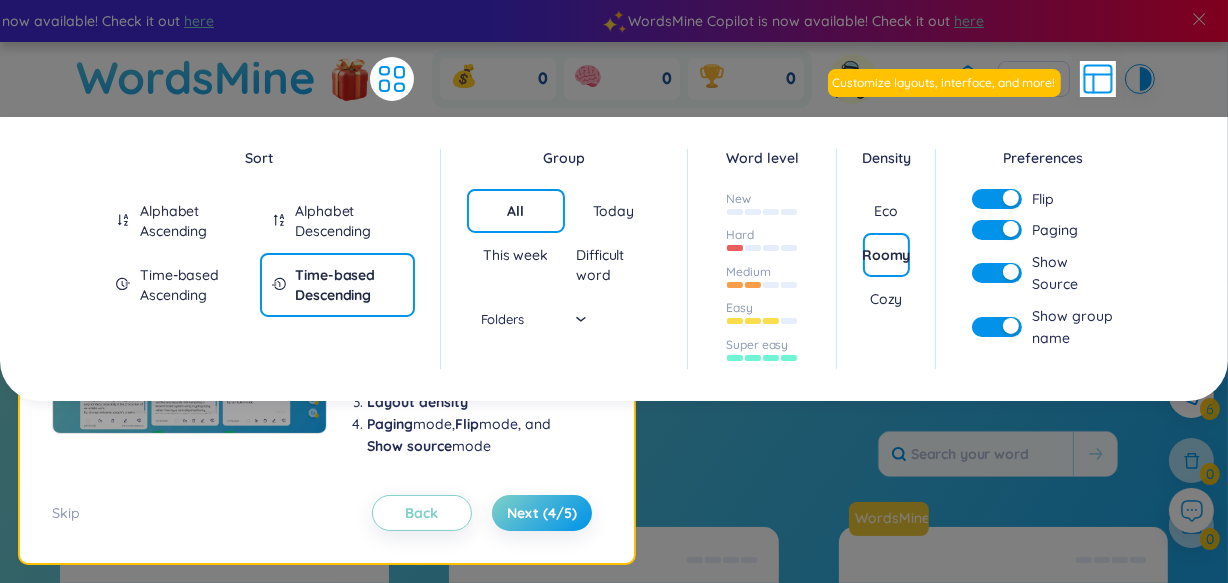 click 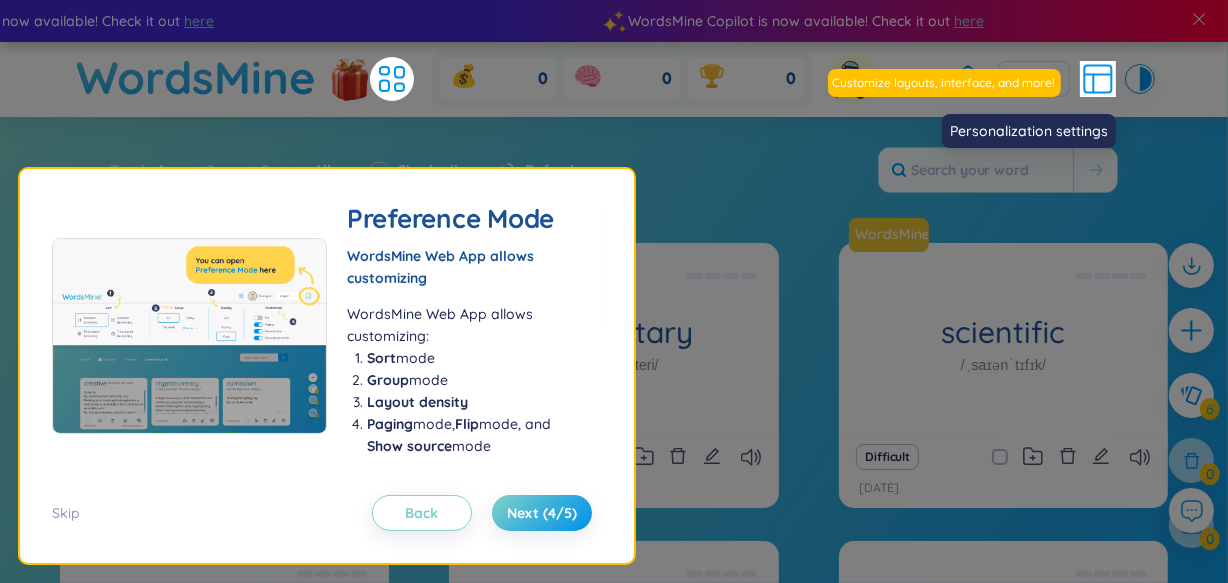 click 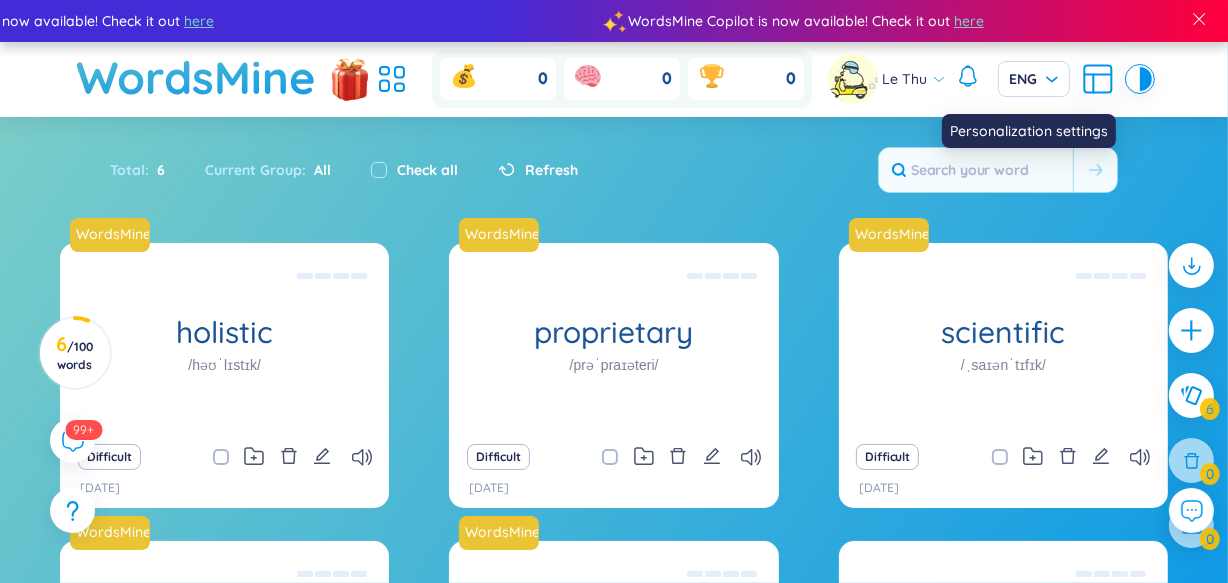 click 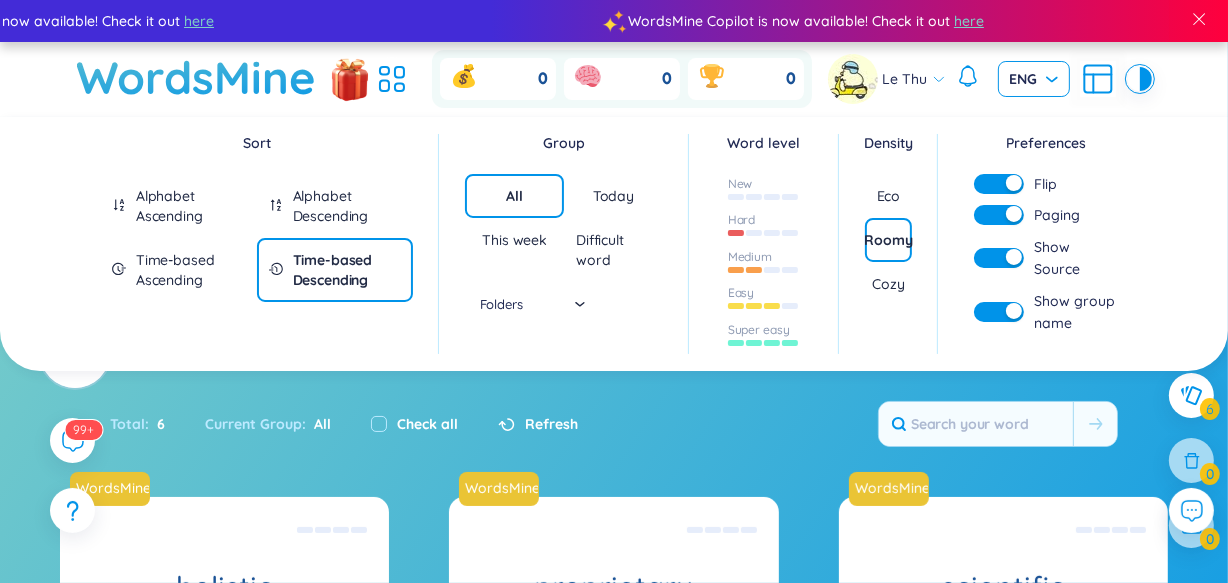 click on "ENG" at bounding box center (1034, 79) 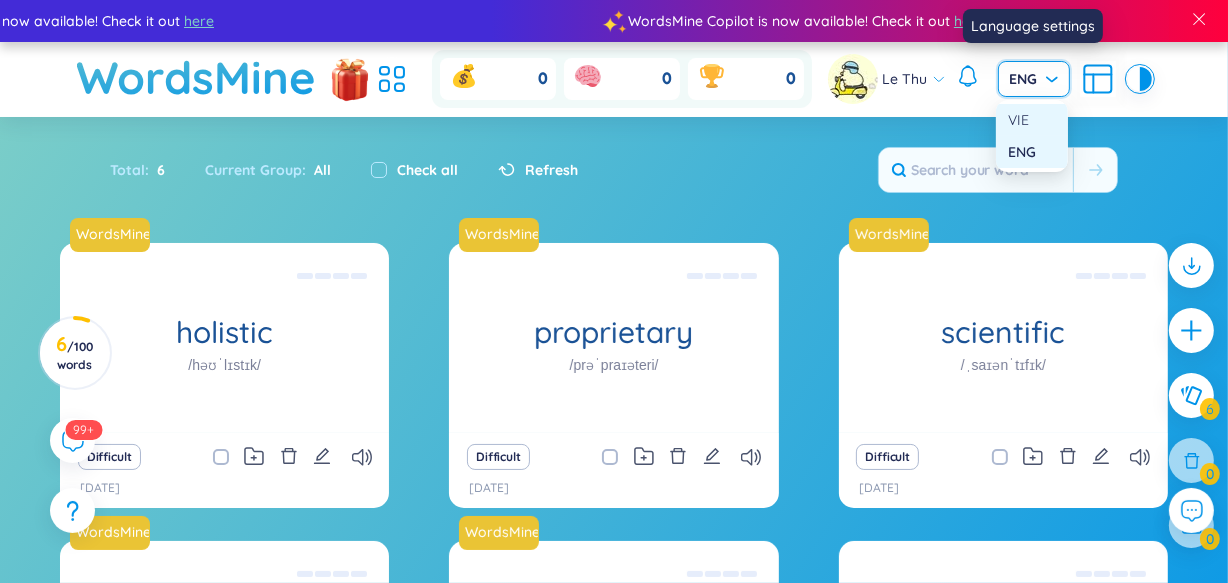 click on "VIE" at bounding box center (1032, 120) 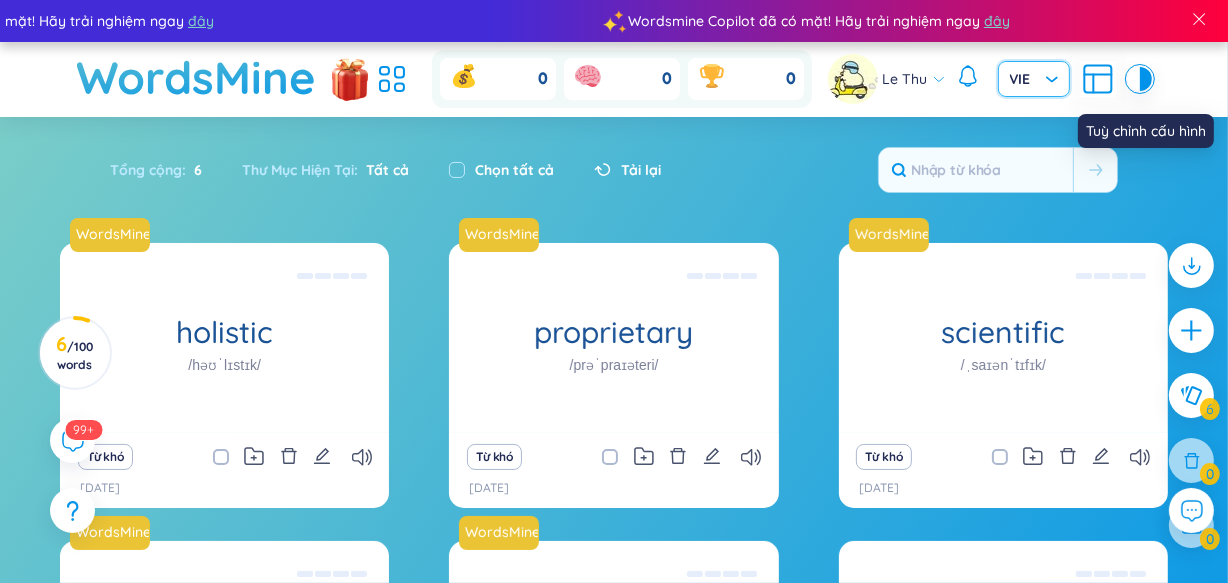 click 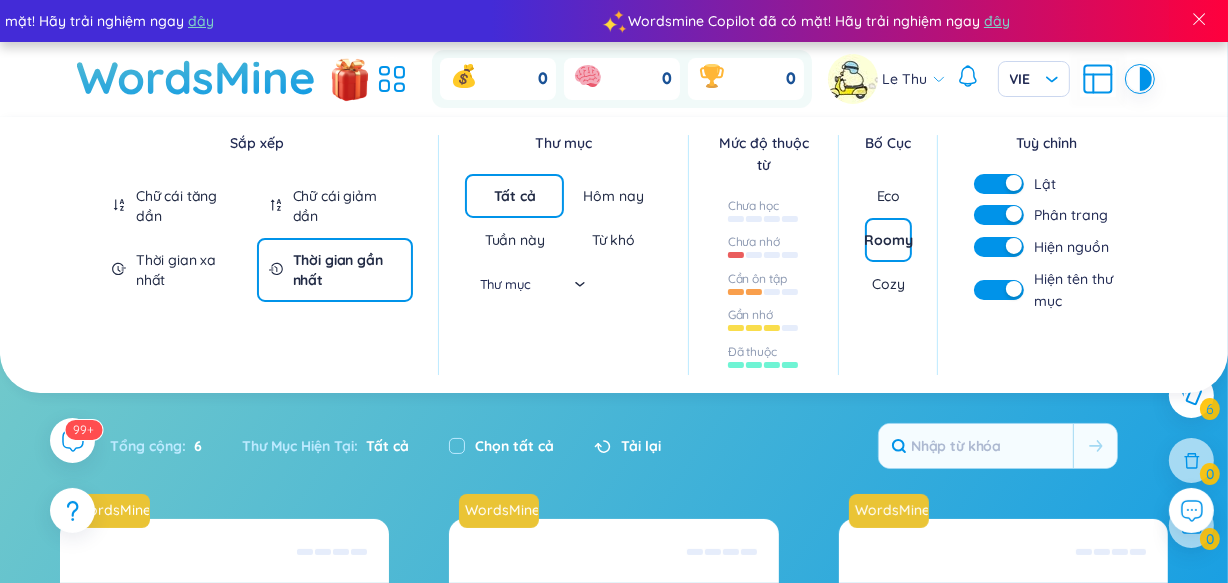 click on "Eco" at bounding box center (889, 196) 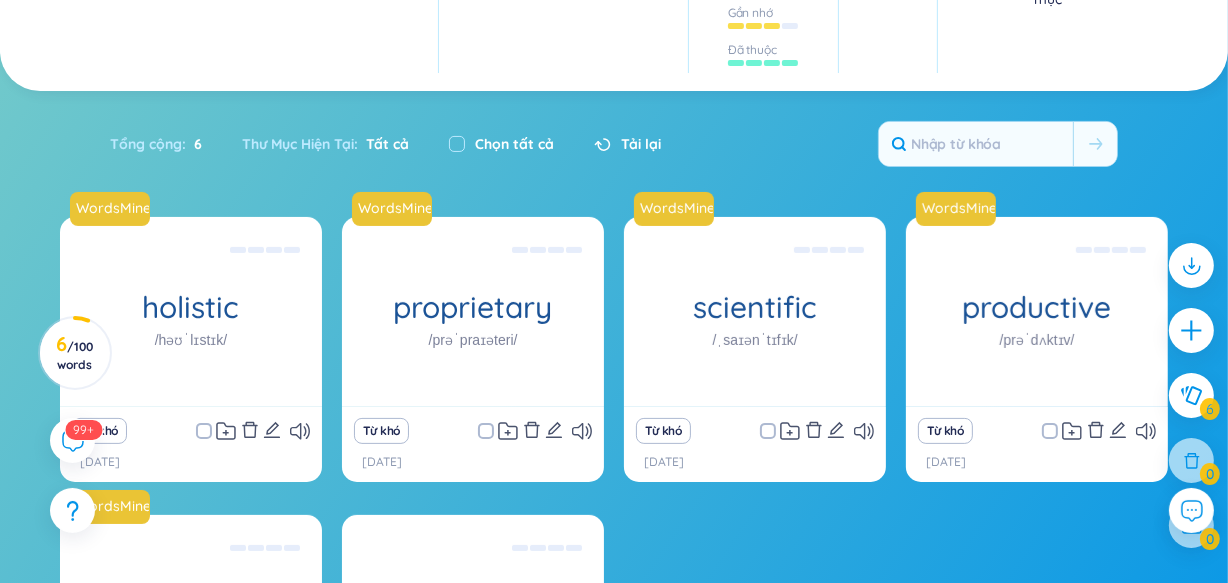 scroll, scrollTop: 0, scrollLeft: 0, axis: both 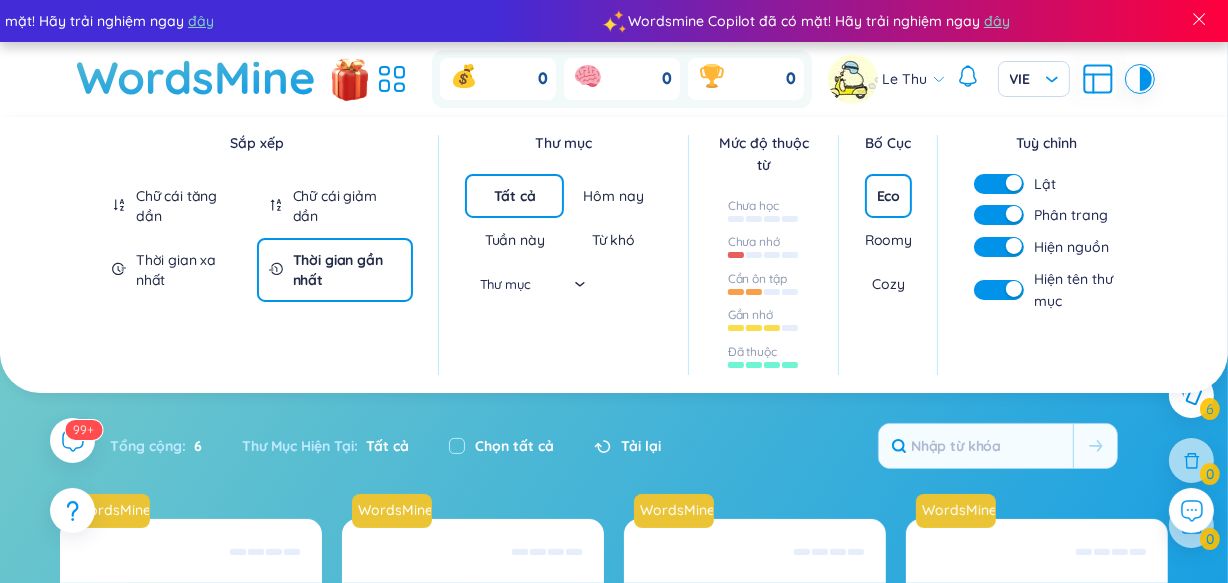 click on "Eco" at bounding box center (889, 196) 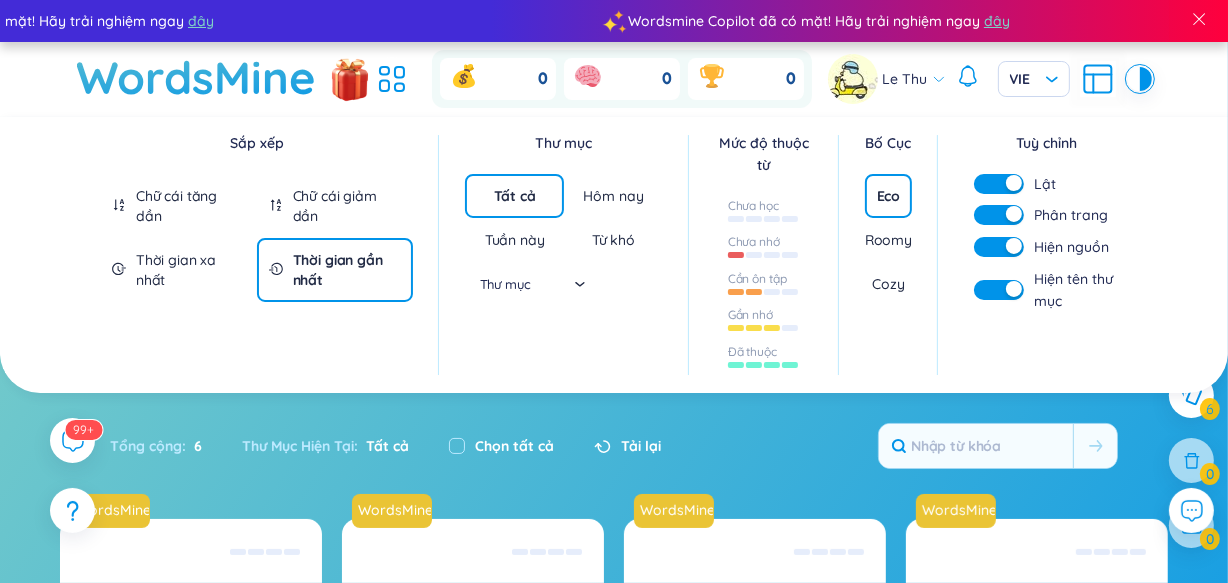 click on "Roomy" at bounding box center [888, 240] 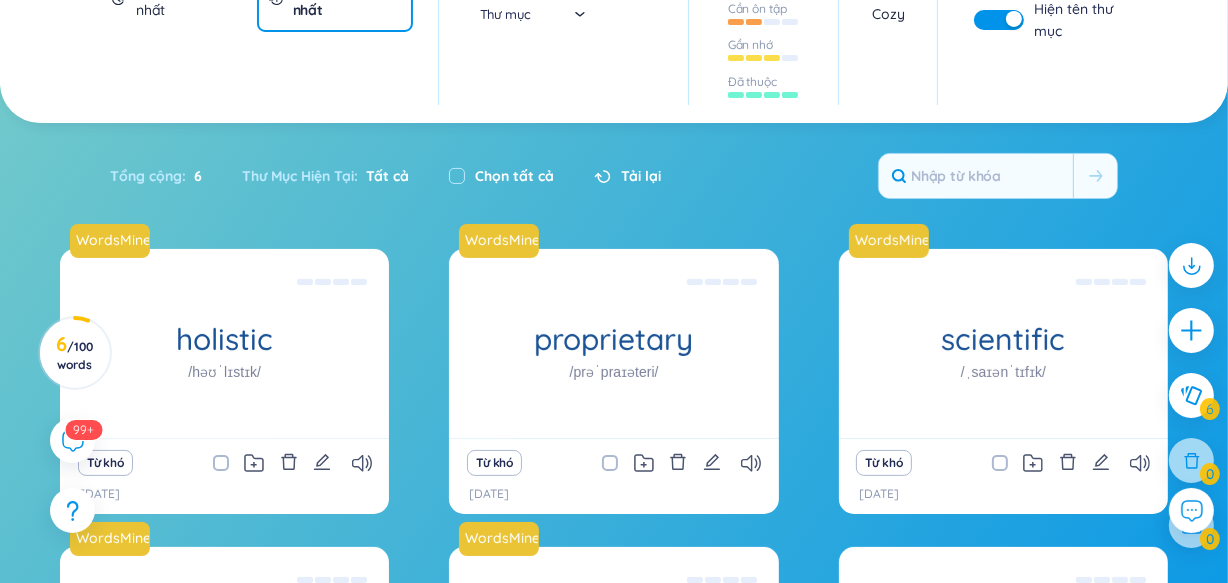 scroll, scrollTop: 0, scrollLeft: 0, axis: both 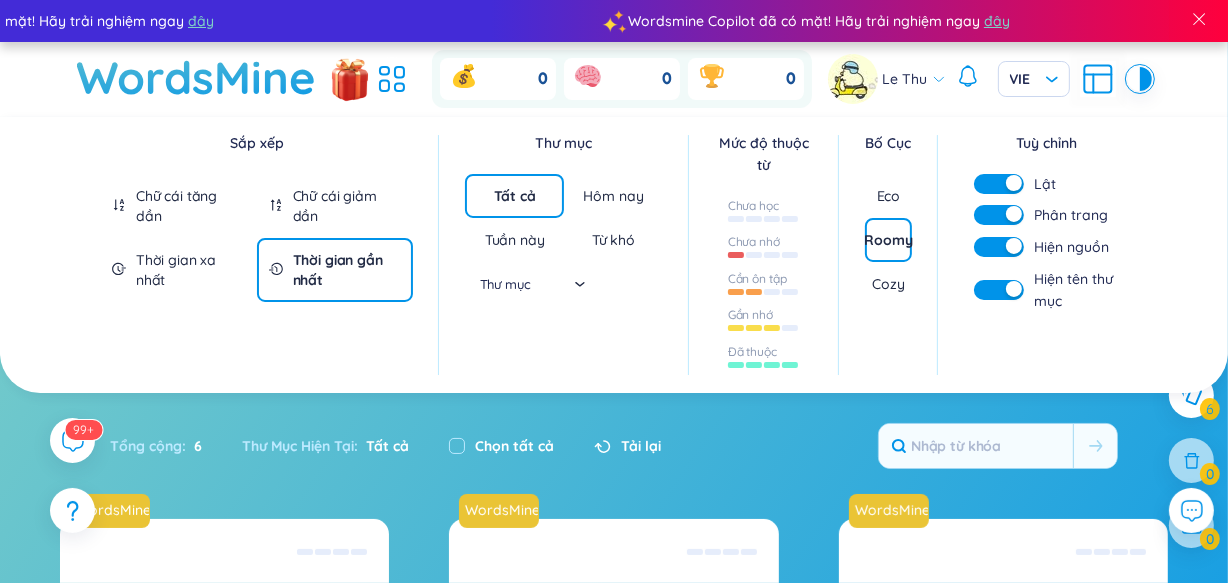 click on "Cozy" at bounding box center [888, 284] 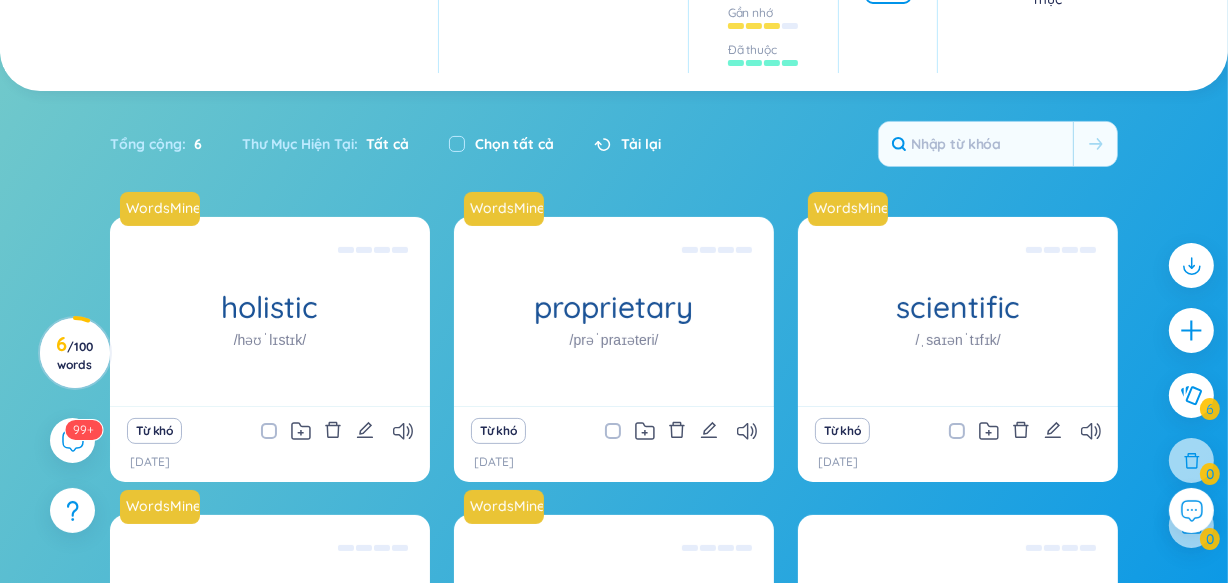 scroll, scrollTop: 0, scrollLeft: 0, axis: both 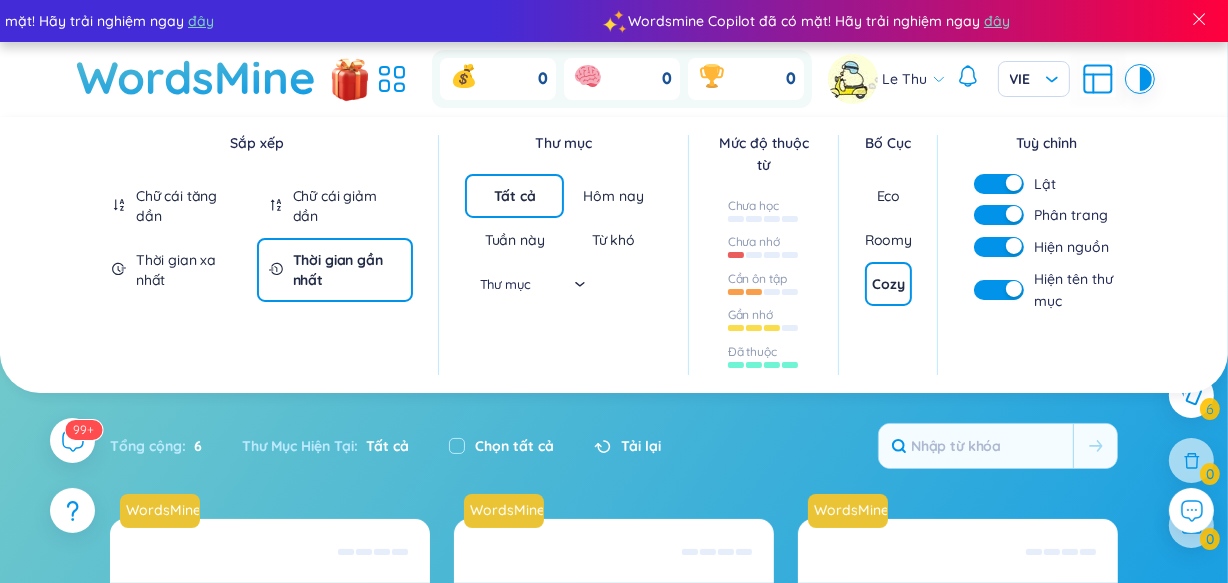 click on "Eco" at bounding box center [889, 196] 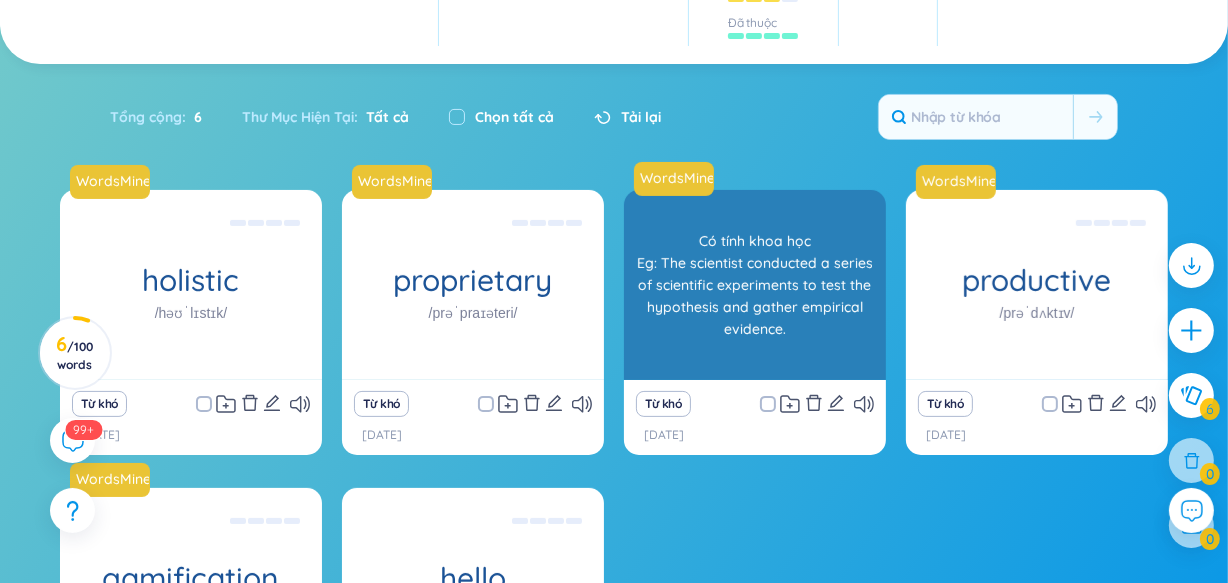 scroll, scrollTop: 16, scrollLeft: 0, axis: vertical 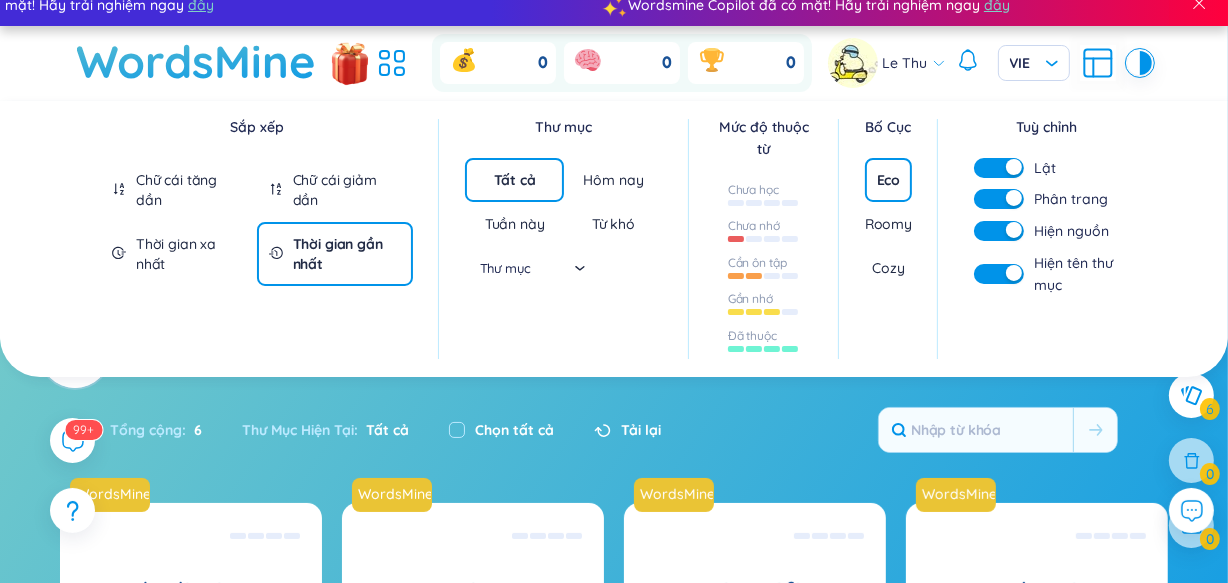 click on "Roomy" at bounding box center [888, 224] 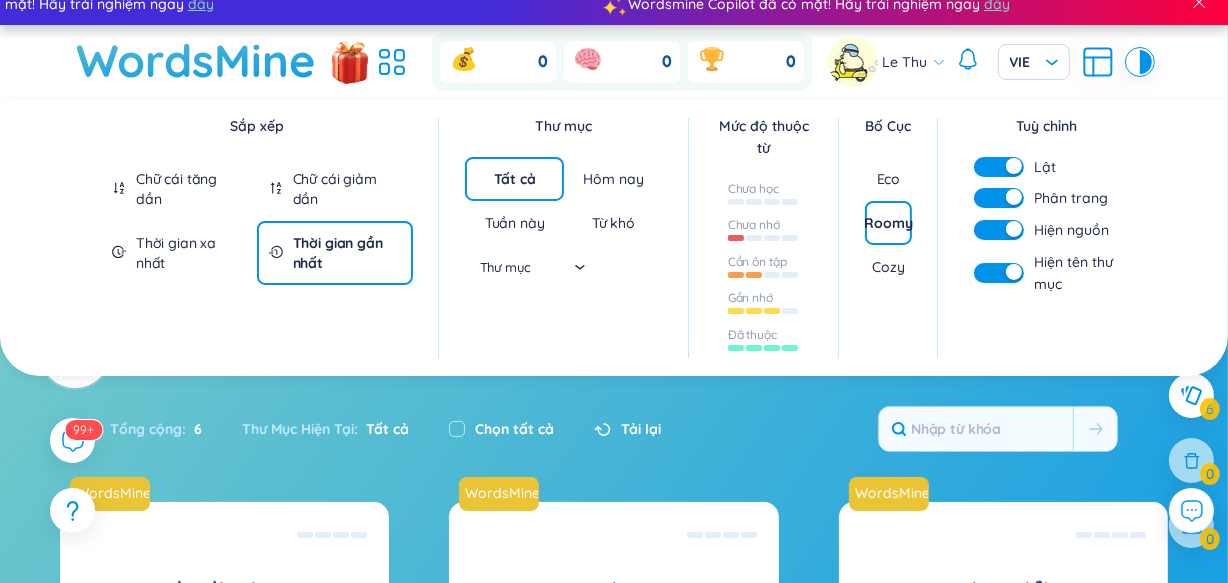 scroll, scrollTop: 16, scrollLeft: 0, axis: vertical 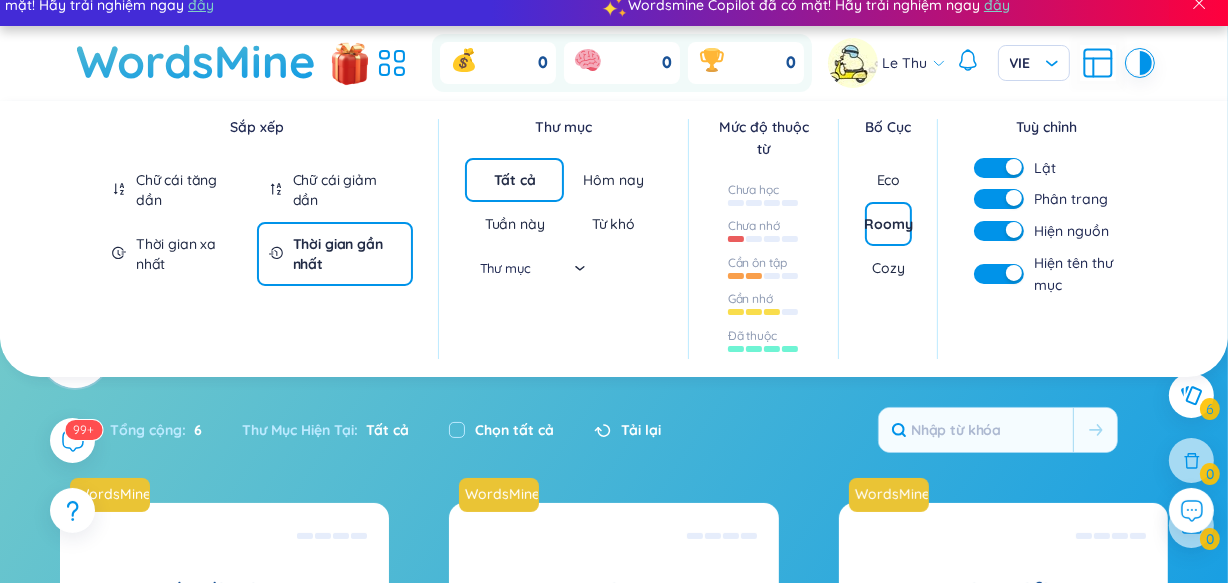 click on "Cozy" at bounding box center (888, 268) 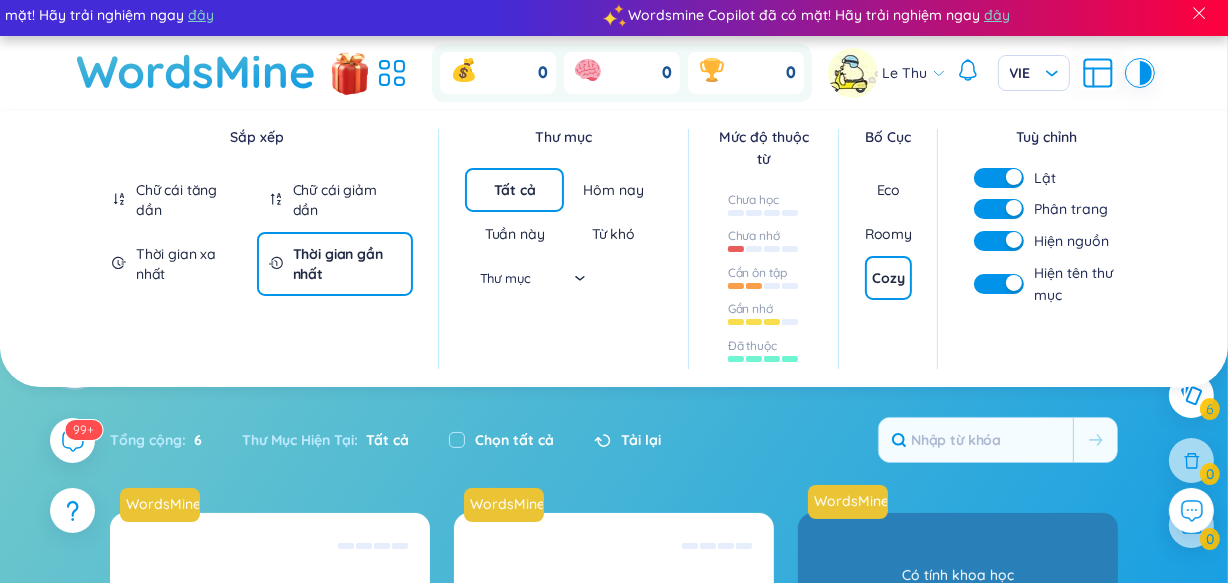 scroll, scrollTop: 0, scrollLeft: 0, axis: both 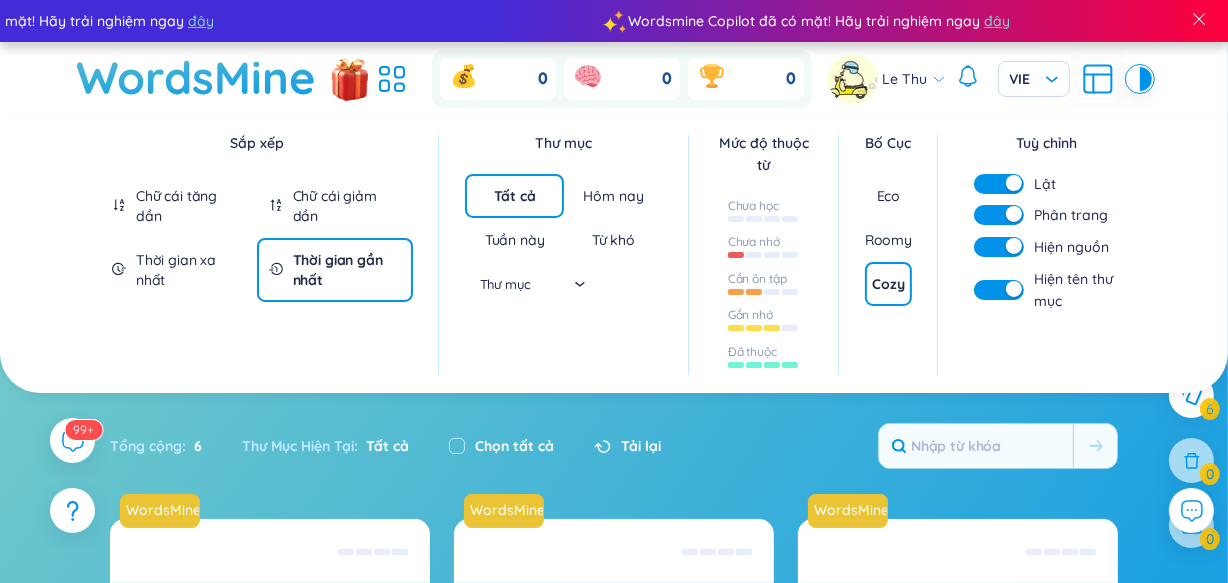 click on "Roomy" at bounding box center (888, 240) 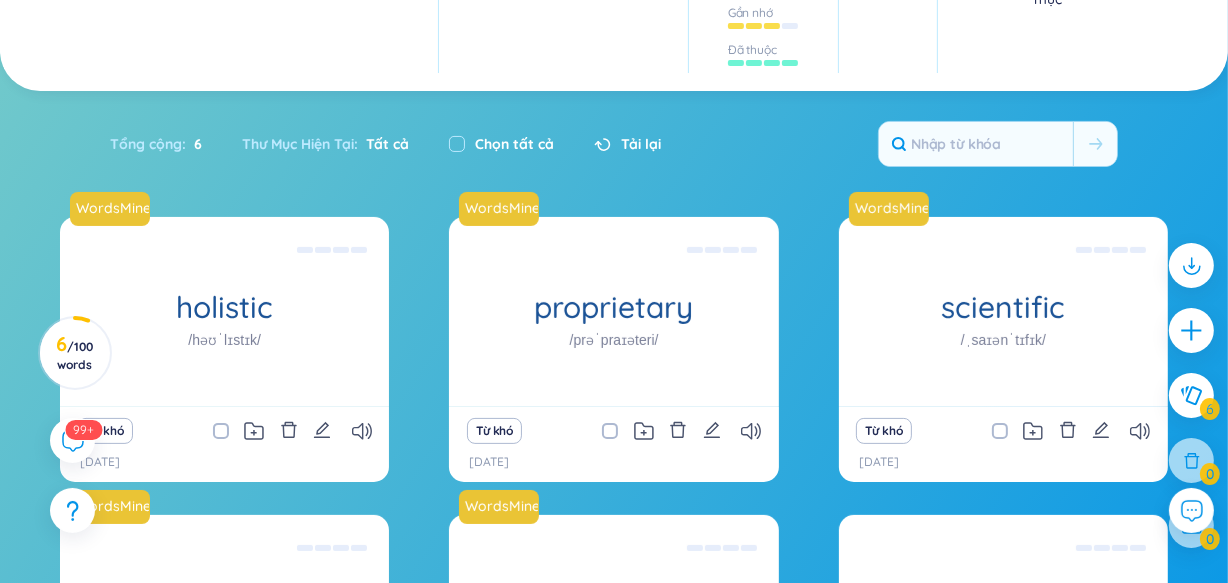 scroll, scrollTop: 0, scrollLeft: 0, axis: both 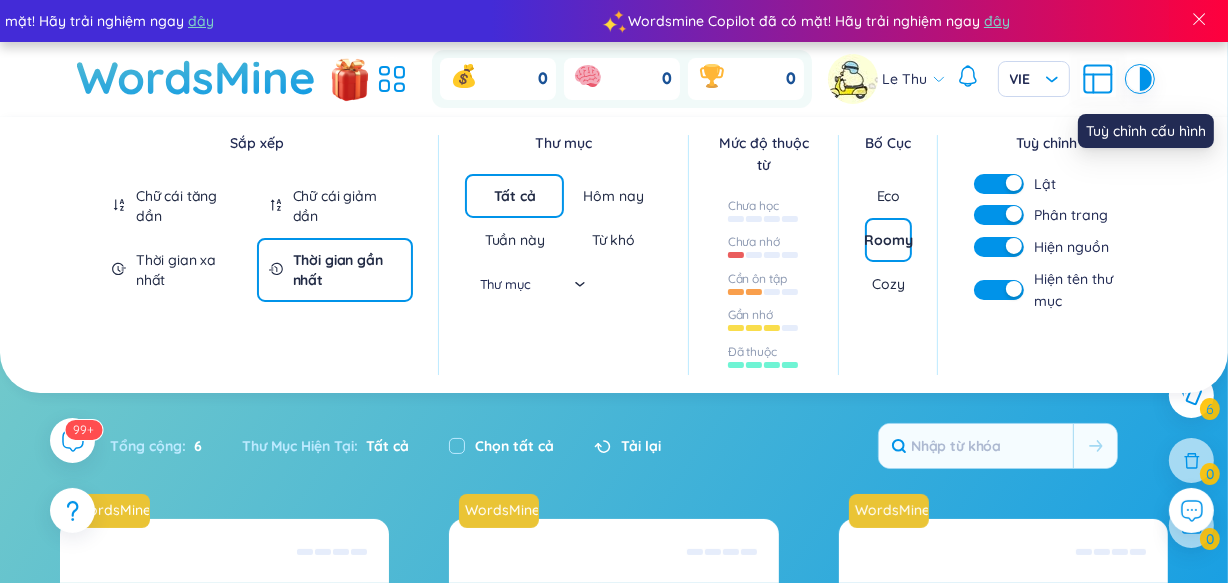 click 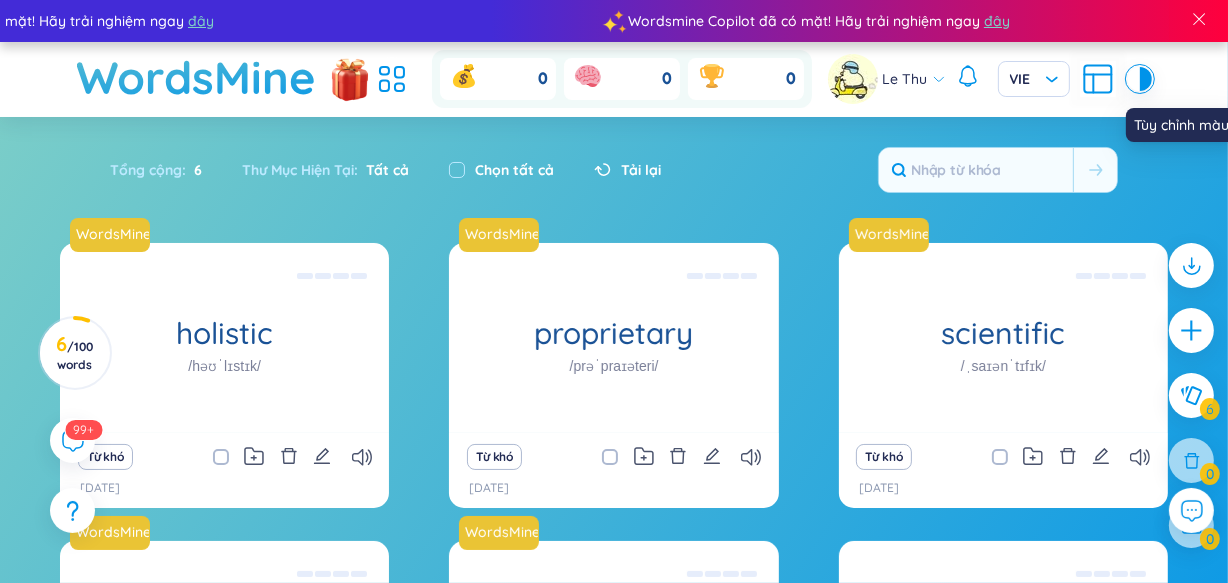 click at bounding box center (1134, 79) 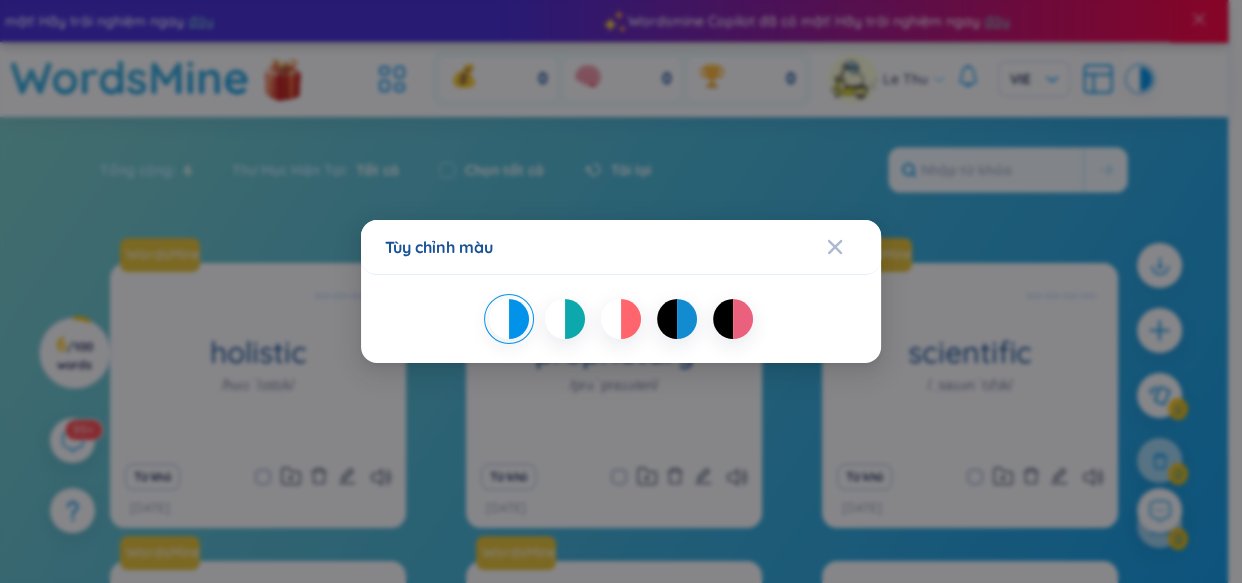 click at bounding box center [687, 319] 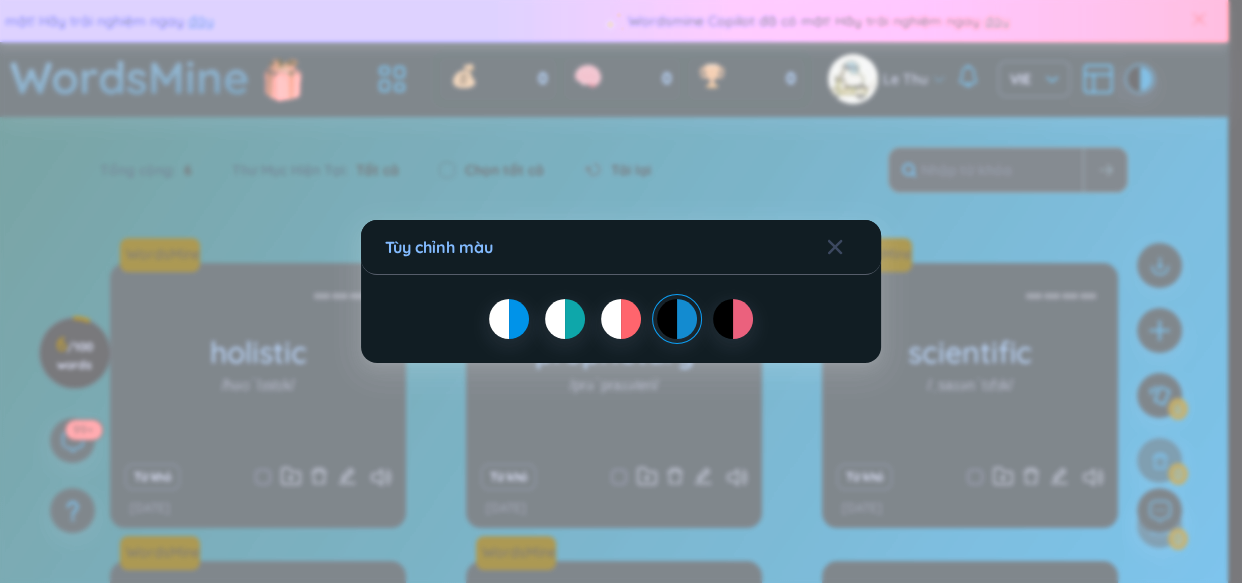 click at bounding box center [743, 319] 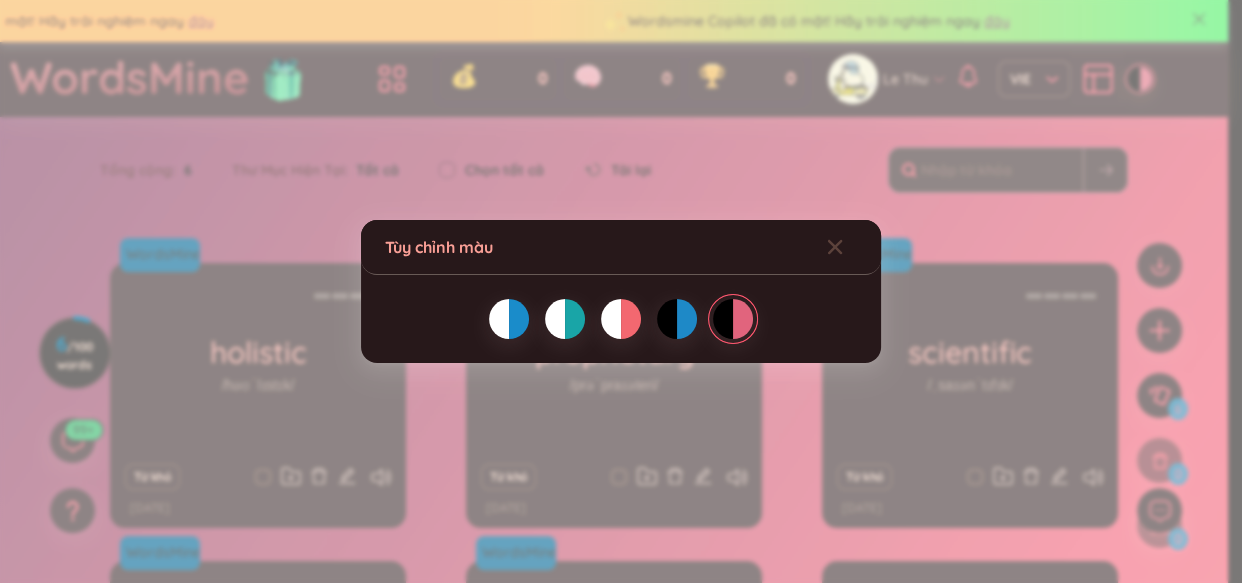 click on "Tùy chỉnh màu" at bounding box center [621, 291] 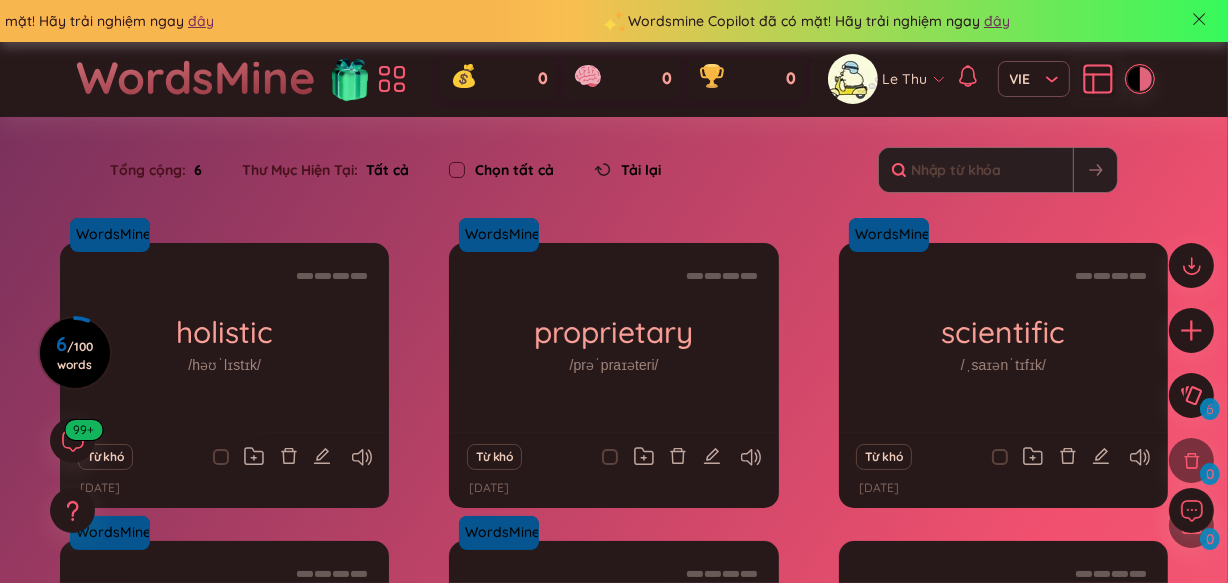 click on "Le Thu VIE" at bounding box center [990, 79] 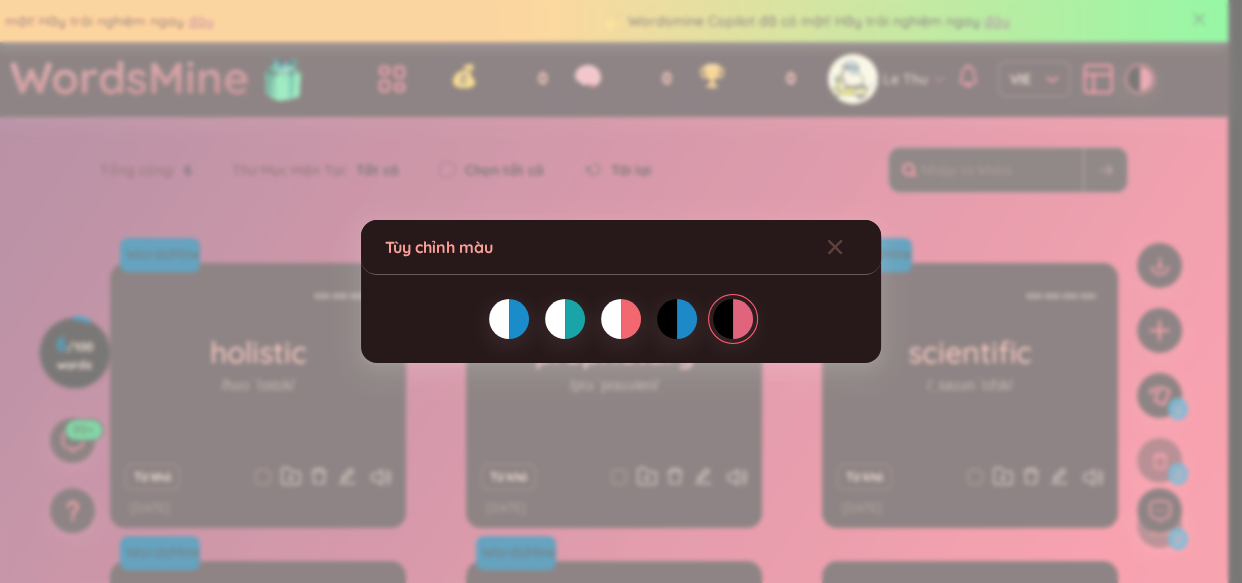 click at bounding box center (611, 319) 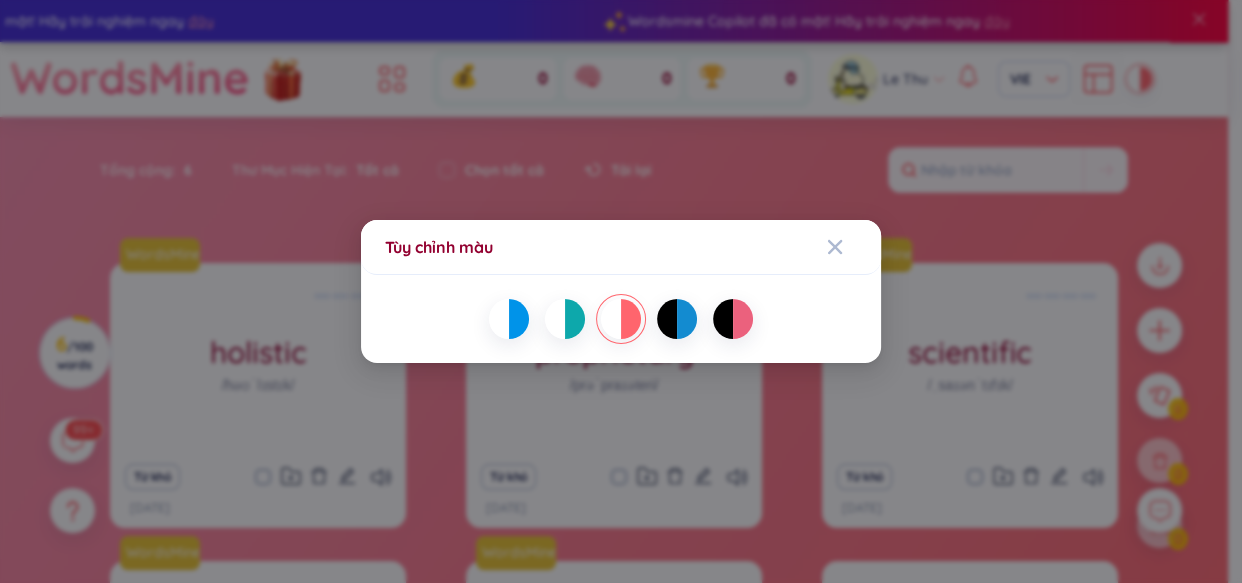 click on "Tùy chỉnh màu" at bounding box center (621, 291) 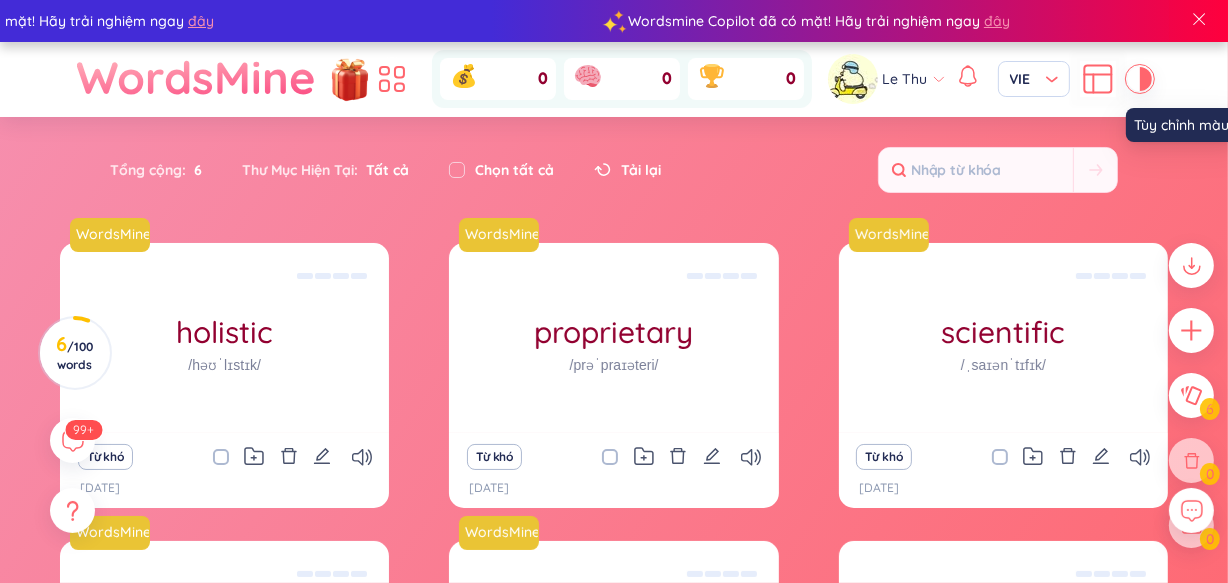 drag, startPoint x: 1136, startPoint y: 74, endPoint x: 1130, endPoint y: 90, distance: 17.088007 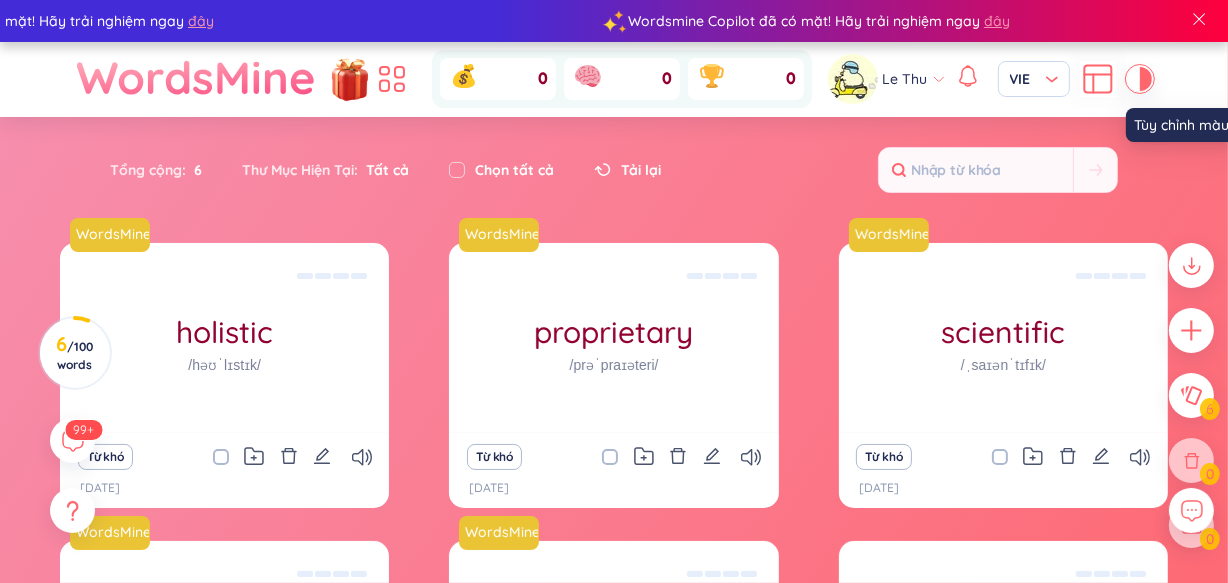 click at bounding box center (1134, 79) 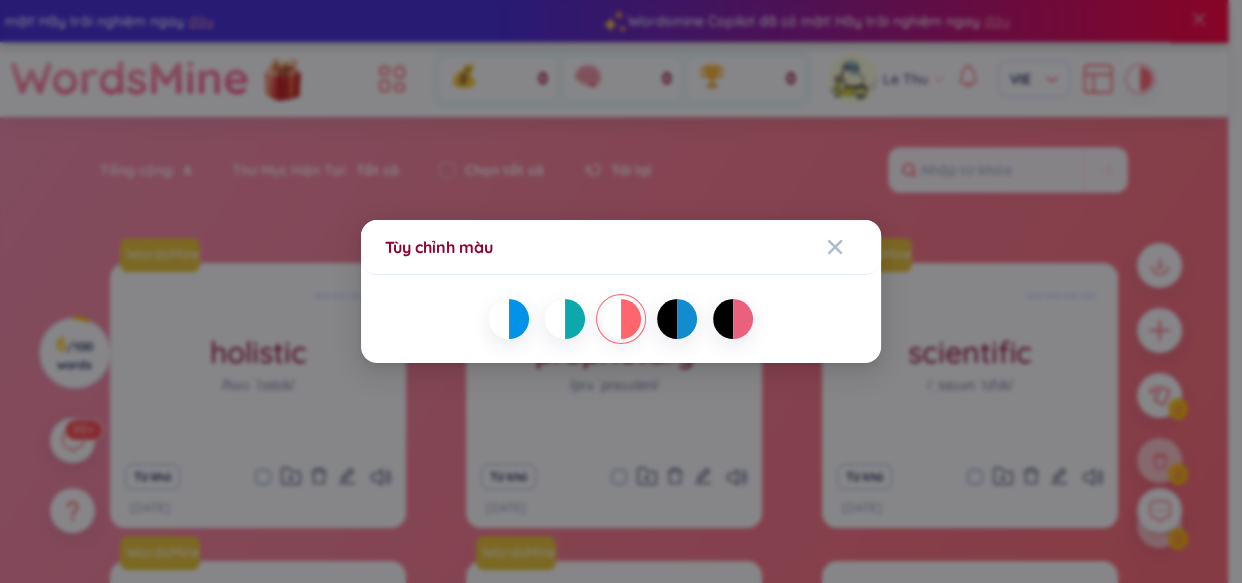 click on "Tùy chỉnh màu" at bounding box center [621, 291] 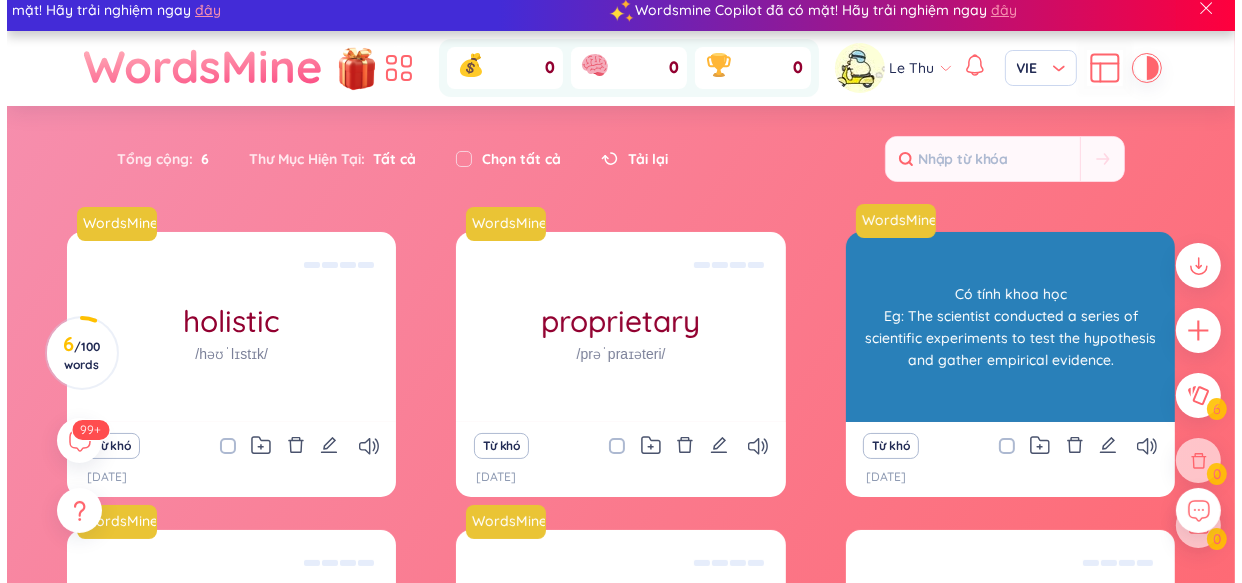 scroll, scrollTop: 0, scrollLeft: 0, axis: both 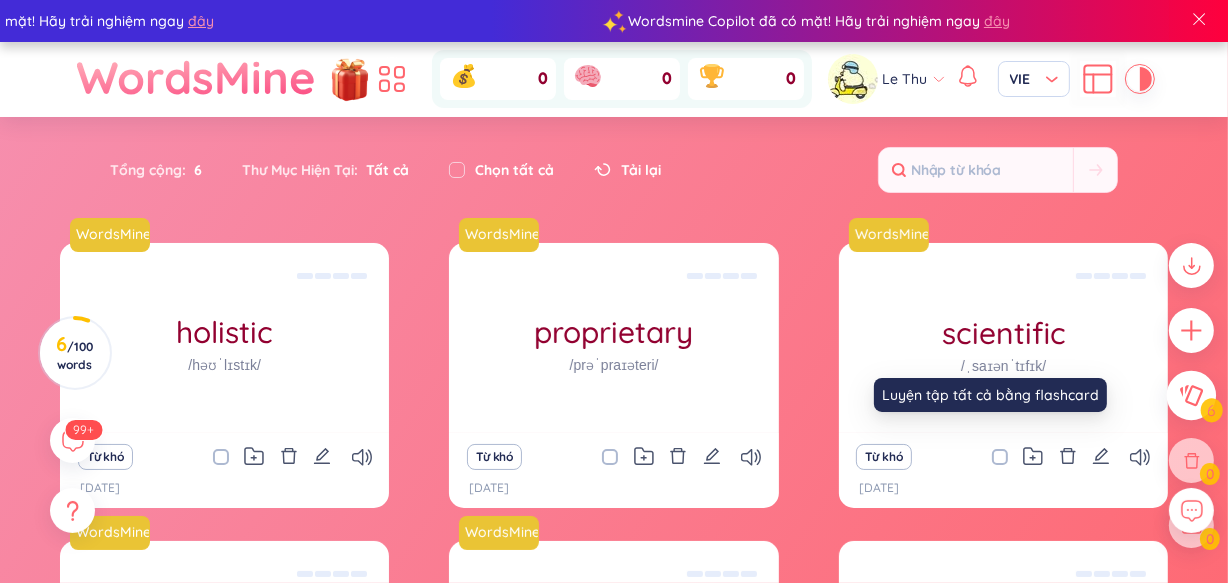 click 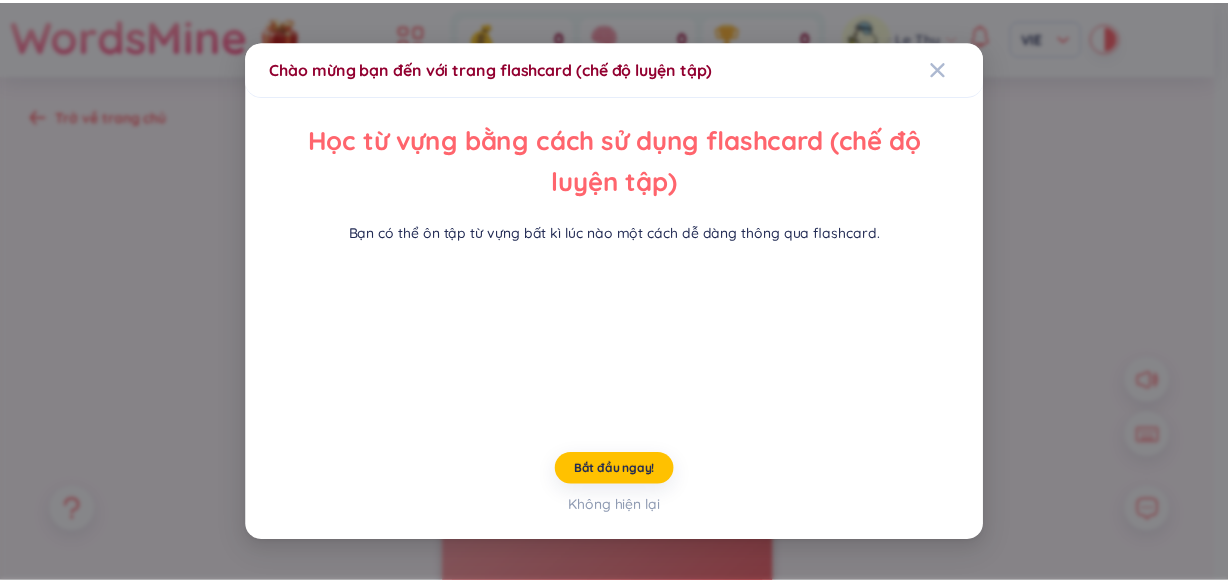 scroll, scrollTop: 136, scrollLeft: 0, axis: vertical 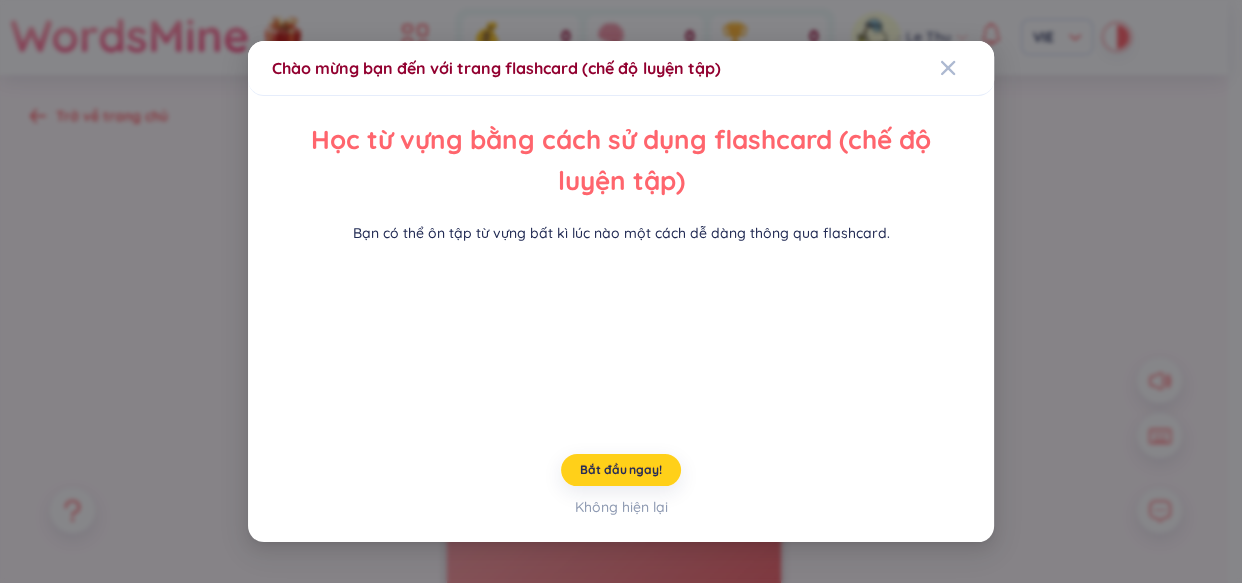 click on "Bắt đầu ngay!" at bounding box center [621, 470] 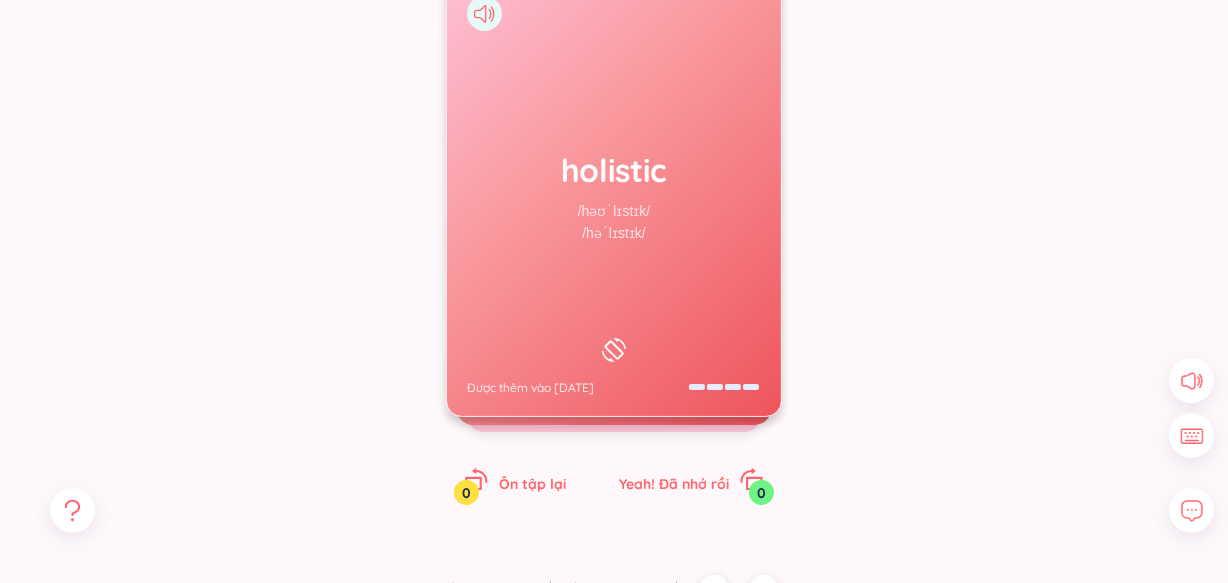 scroll, scrollTop: 335, scrollLeft: 0, axis: vertical 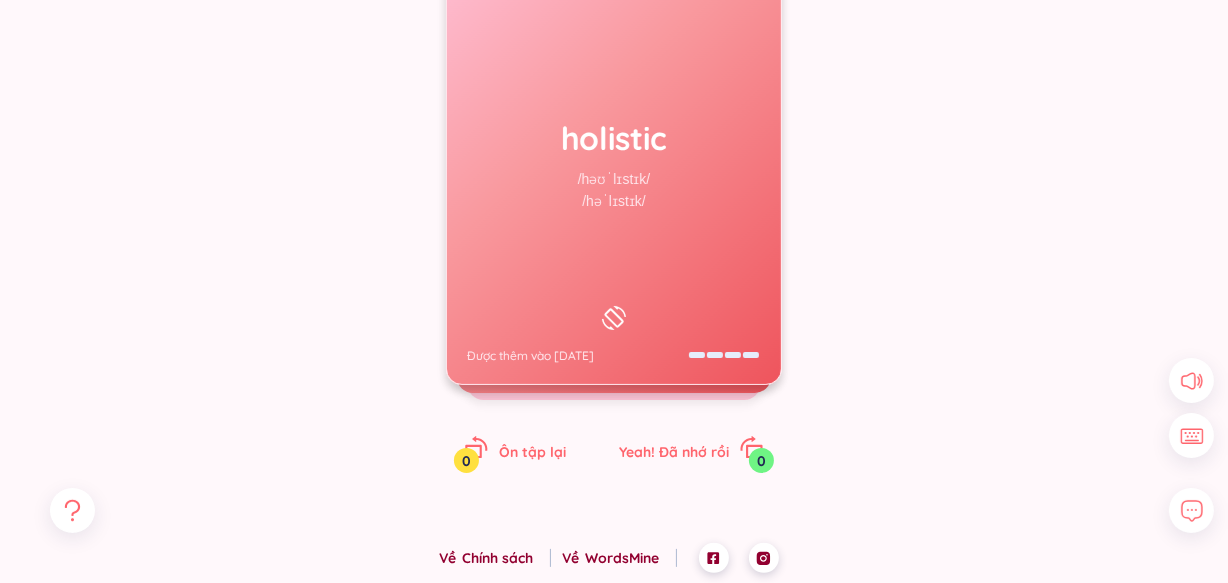 click on "holistic /həʊˈlɪstɪk/ /həˈlɪstɪk/ Được thêm vào [DATE]" at bounding box center [614, 164] 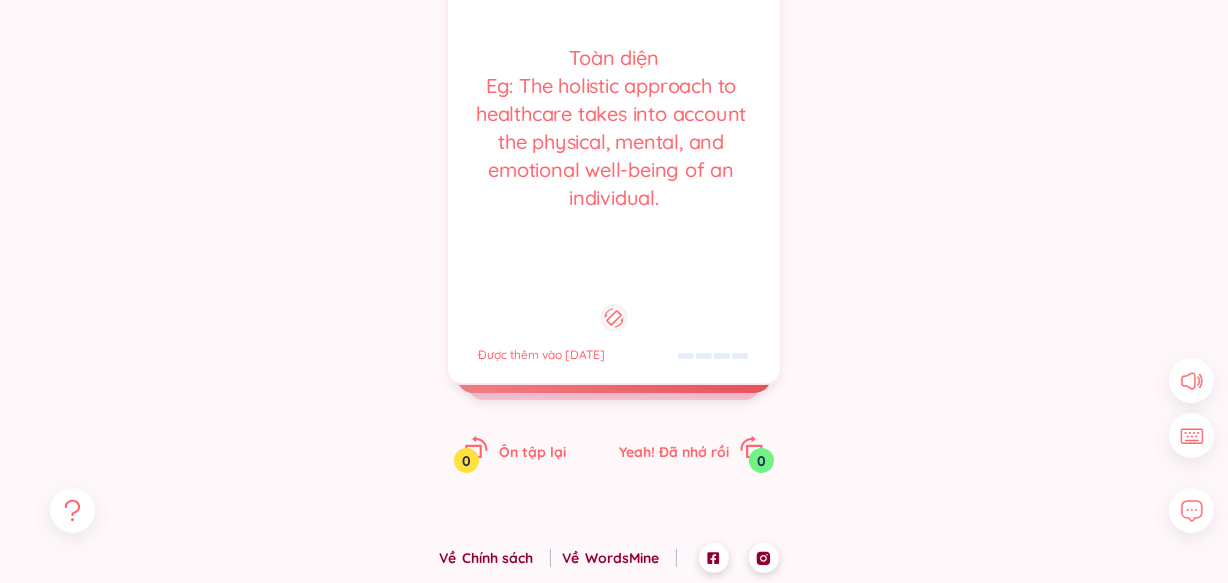 click on "[PERSON_NAME]
Eg: The holistic approach to healthcare takes into account the physical, mental, and emotional well-being of an individual. Được thêm vào [DATE]" at bounding box center [614, 164] 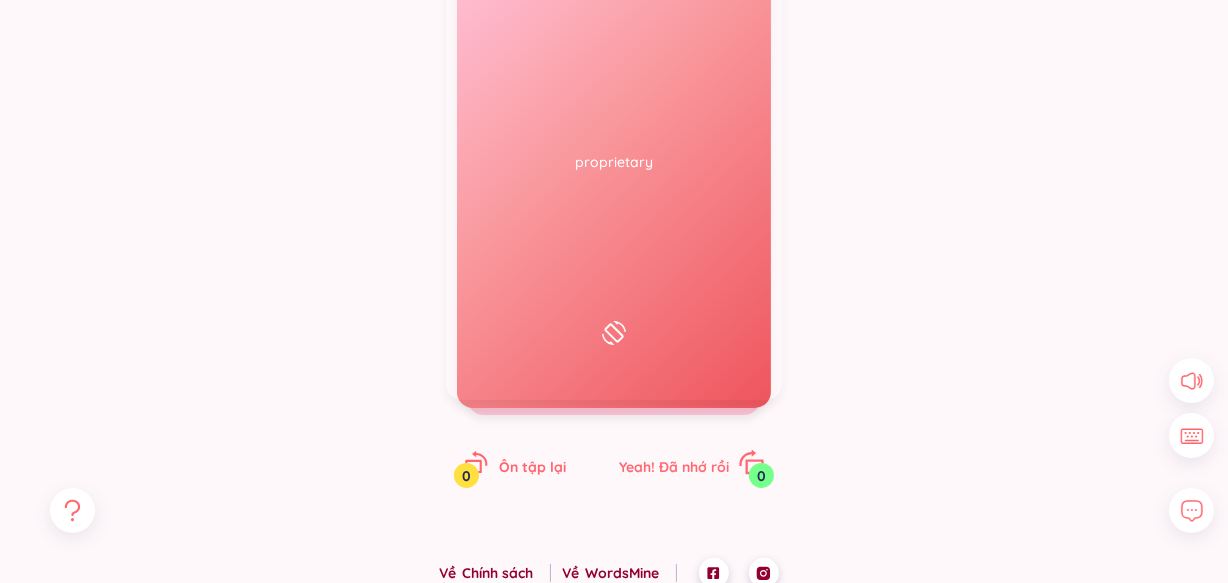 scroll, scrollTop: 335, scrollLeft: 0, axis: vertical 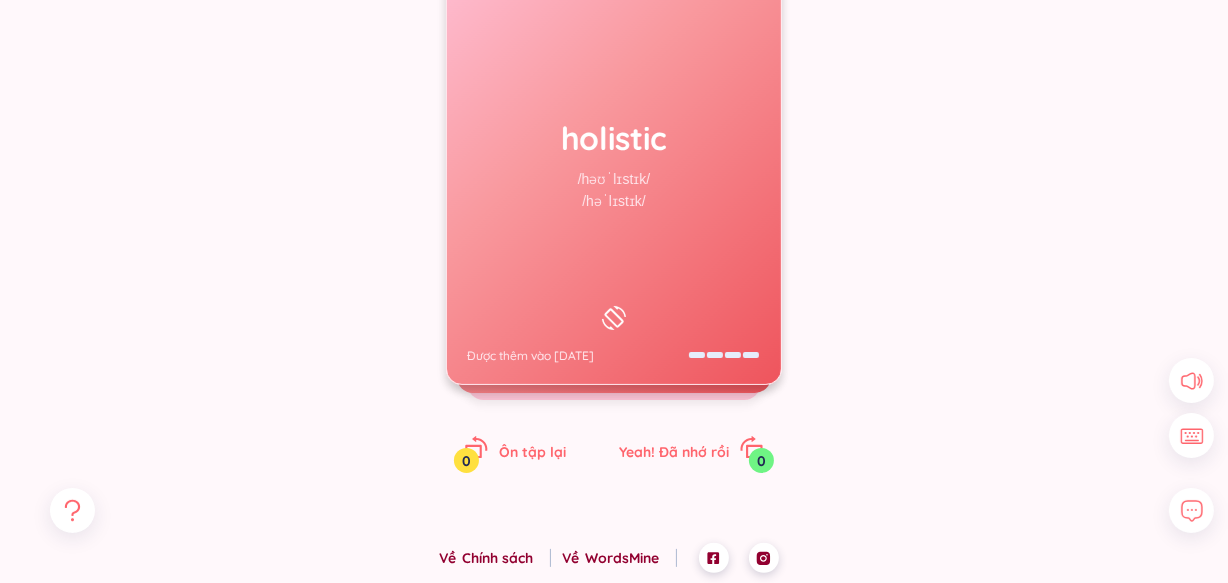 click on "holistic /həʊˈlɪstɪk/ /həˈlɪstɪk/ Được thêm vào [DATE]" at bounding box center [614, 164] 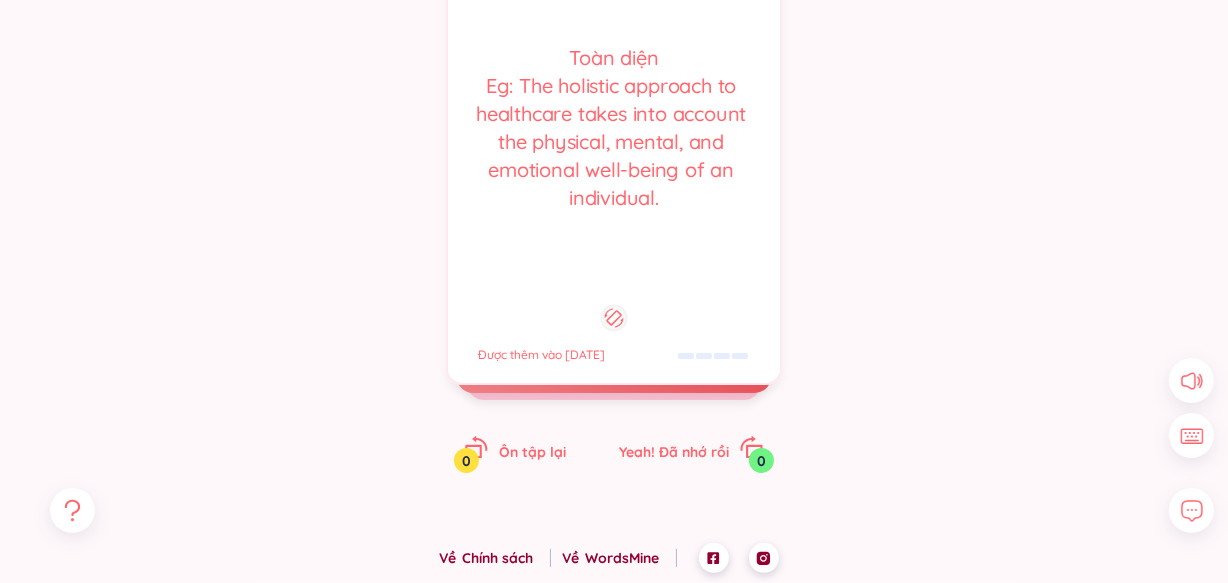 click on "[PERSON_NAME]
Eg: The holistic approach to healthcare takes into account the physical, mental, and emotional well-being of an individual. Được thêm vào [DATE]" at bounding box center [614, 164] 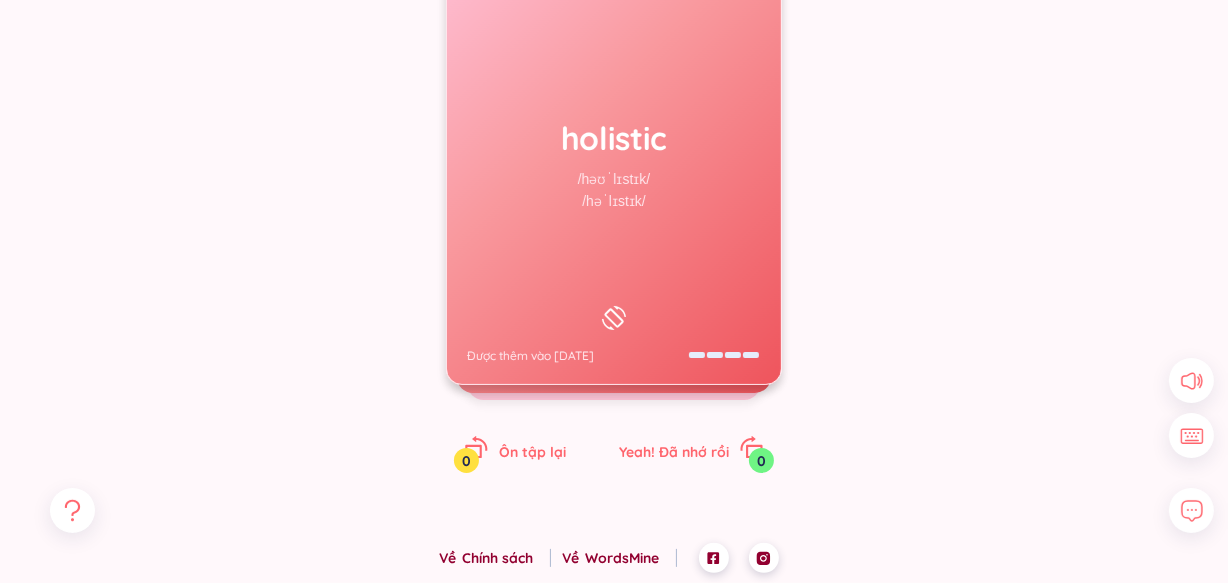 click on "holistic /həʊˈlɪstɪk/ /həˈlɪstɪk/ Được thêm vào [DATE]" at bounding box center (614, 164) 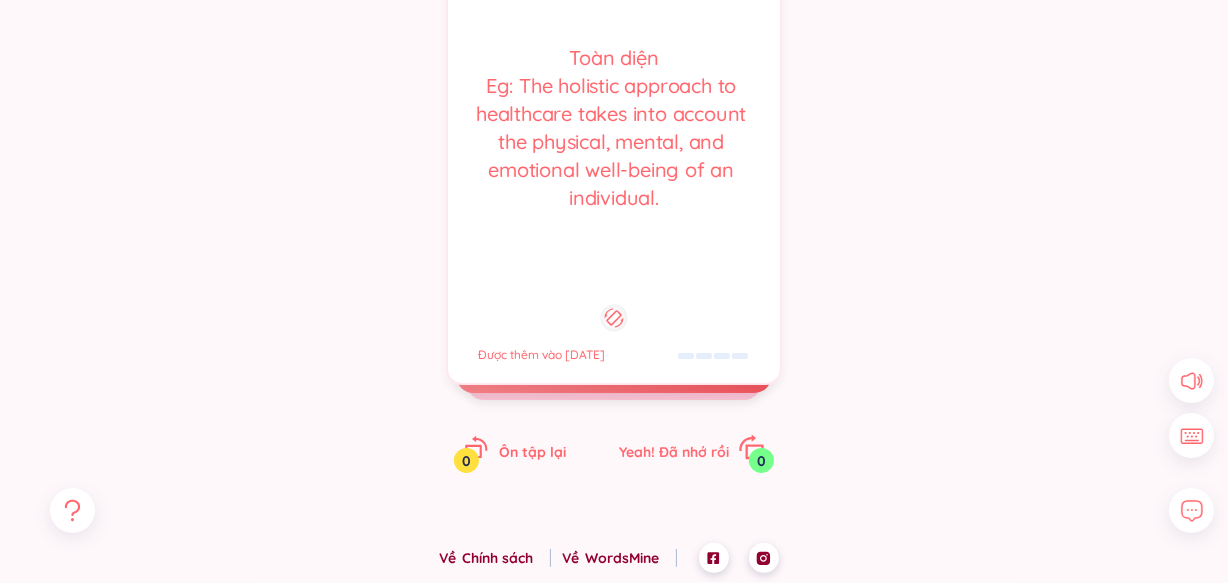 click on "Yeah! Đã nhớ rồi" at bounding box center [674, 452] 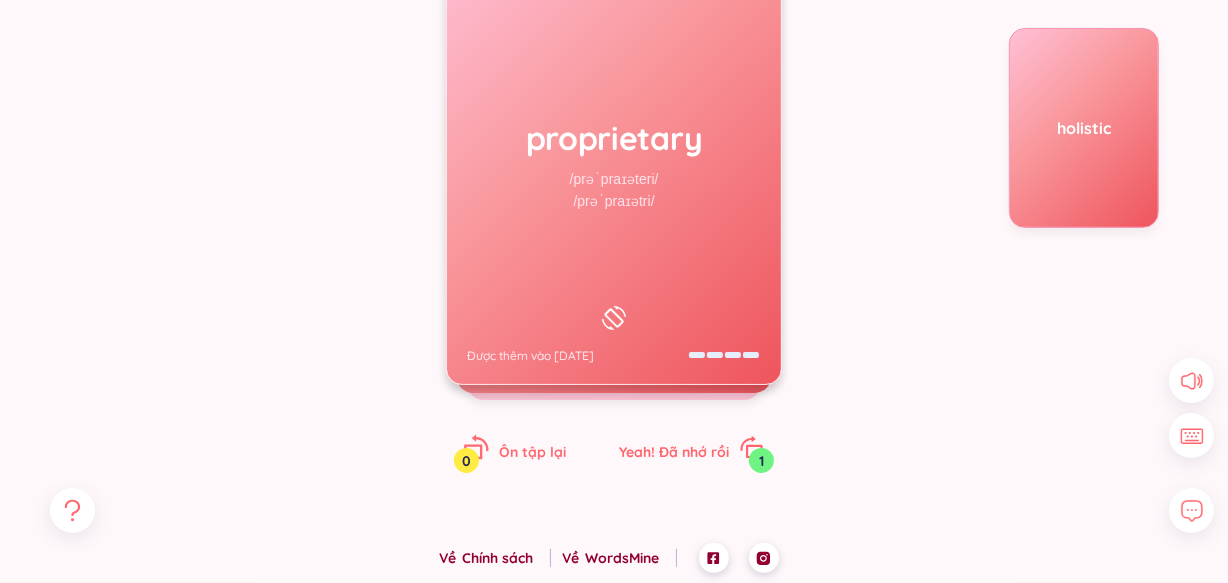 click on "Ôn tập lại" at bounding box center (532, 452) 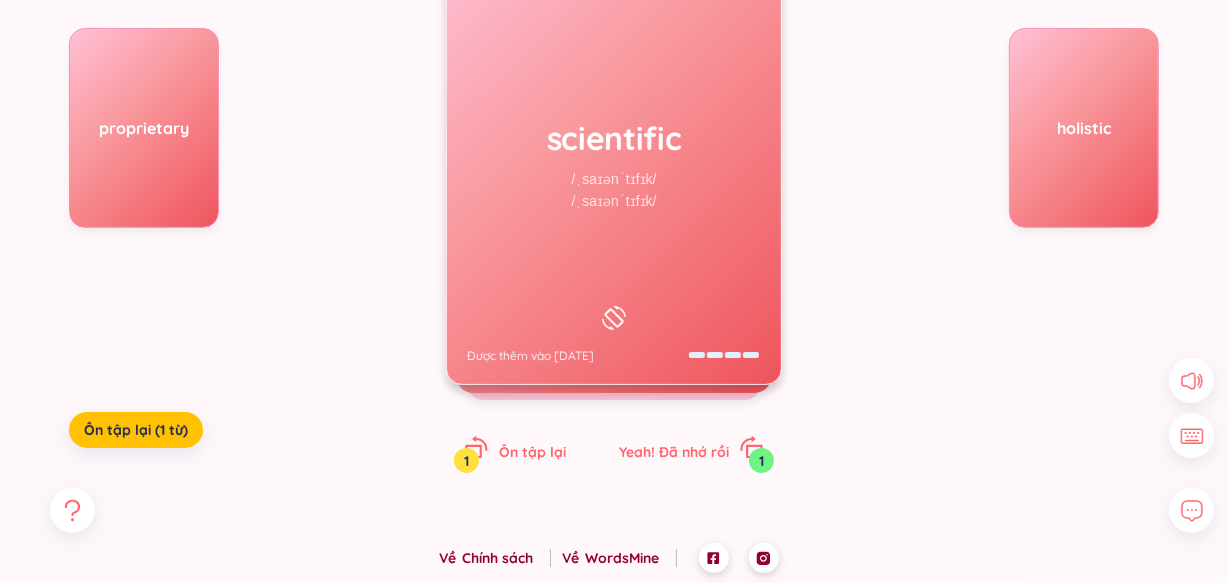 click on "holistic" at bounding box center [1009, 228] 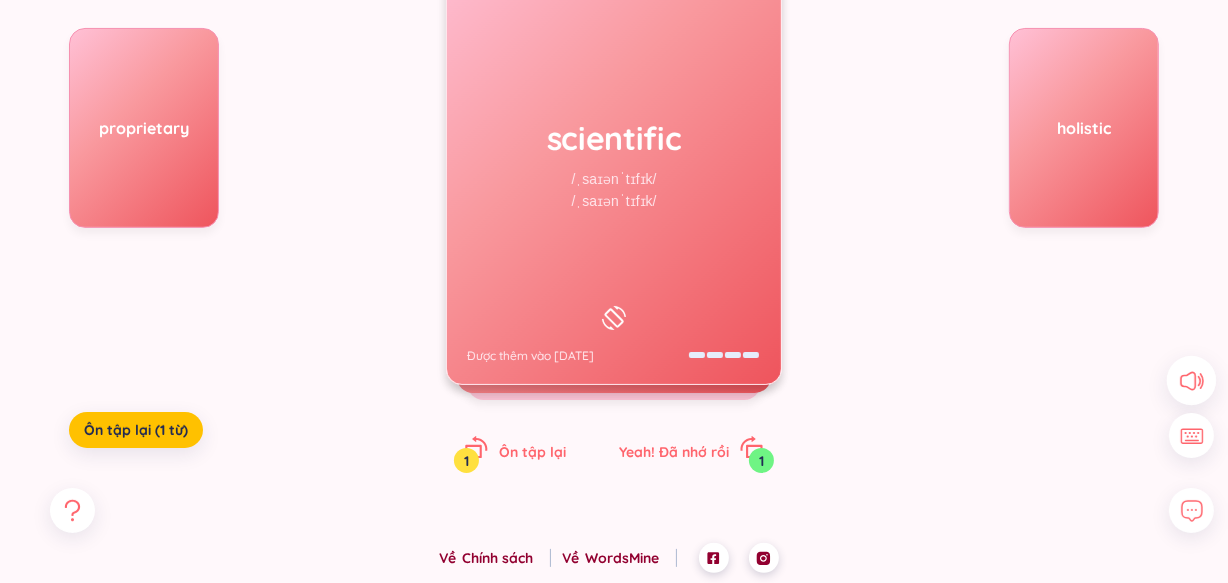 click at bounding box center (1192, 381) 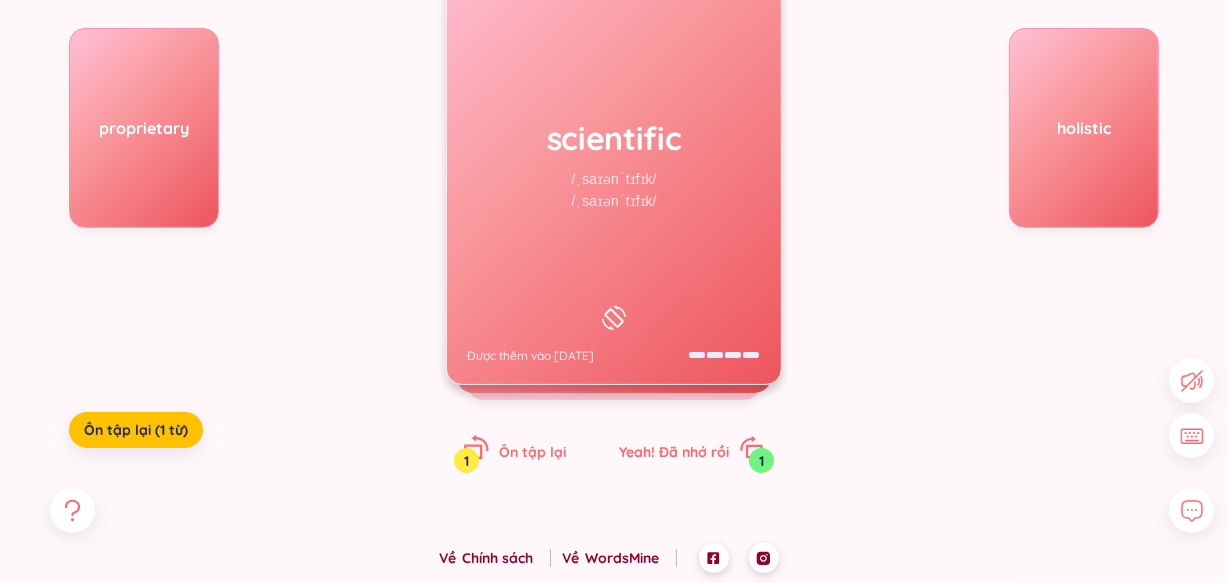 click on "Ôn tập lại" at bounding box center (532, 452) 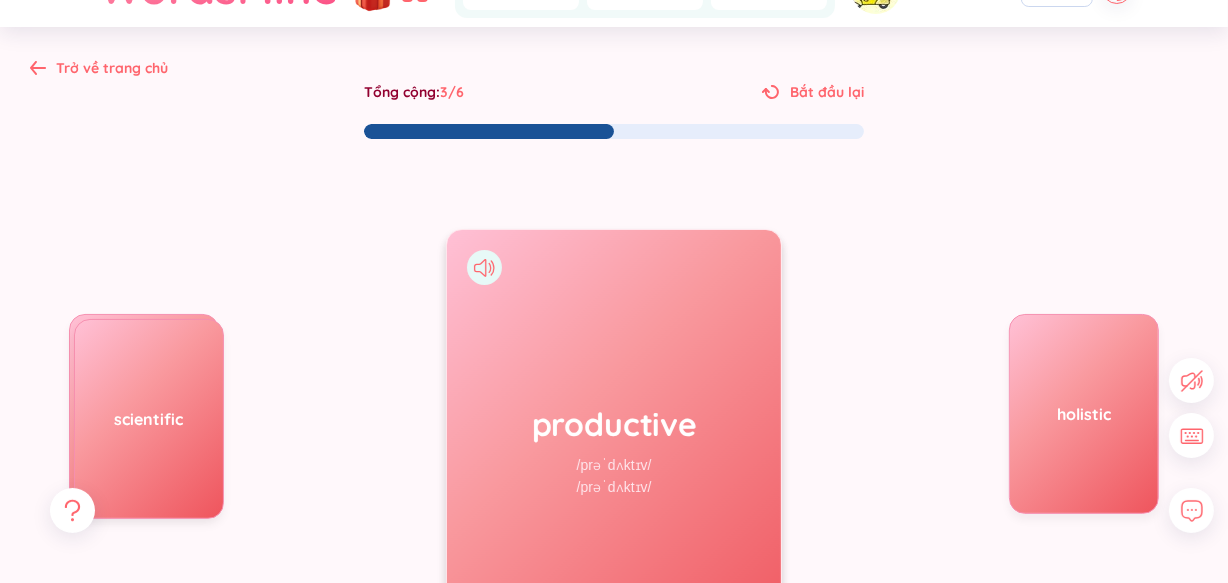 scroll, scrollTop: 0, scrollLeft: 0, axis: both 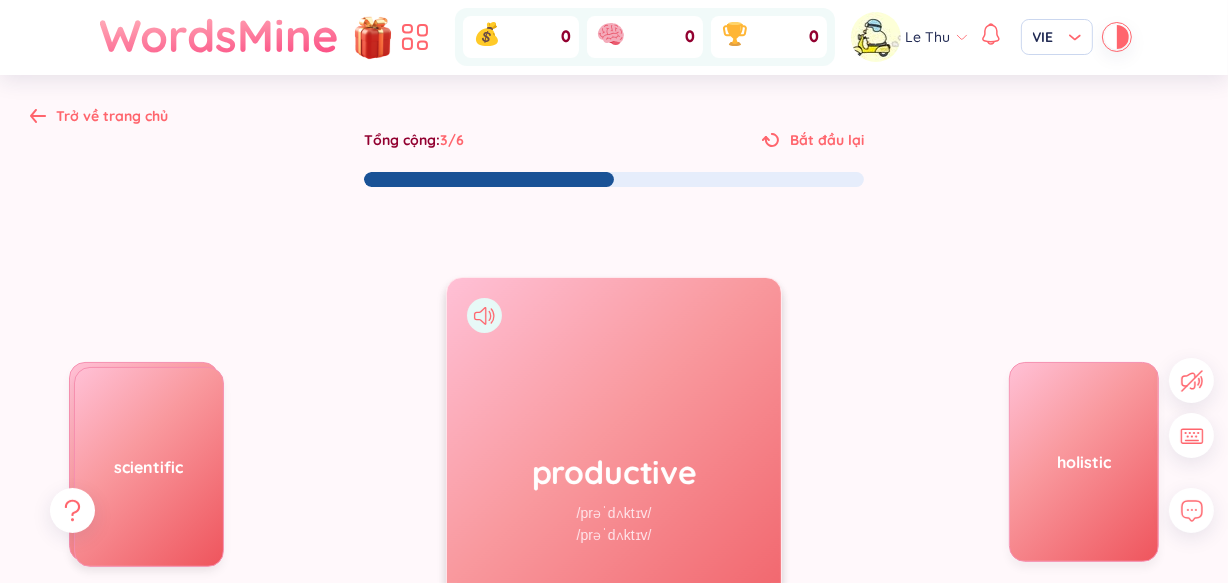 click on "Trở về trang chủ" at bounding box center (112, 116) 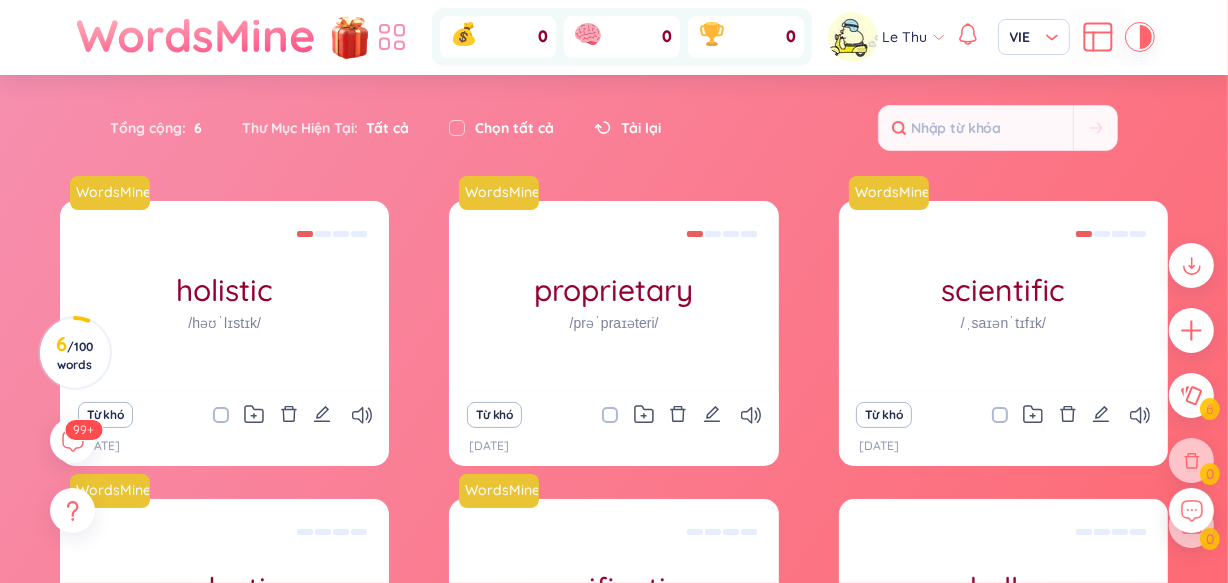click 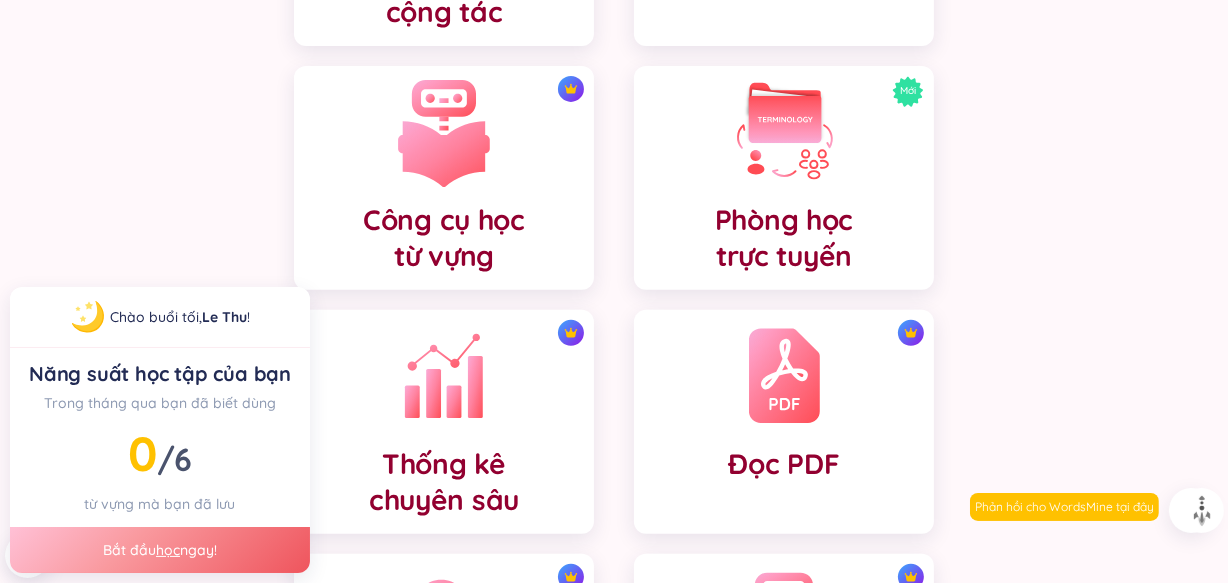 scroll, scrollTop: 901, scrollLeft: 0, axis: vertical 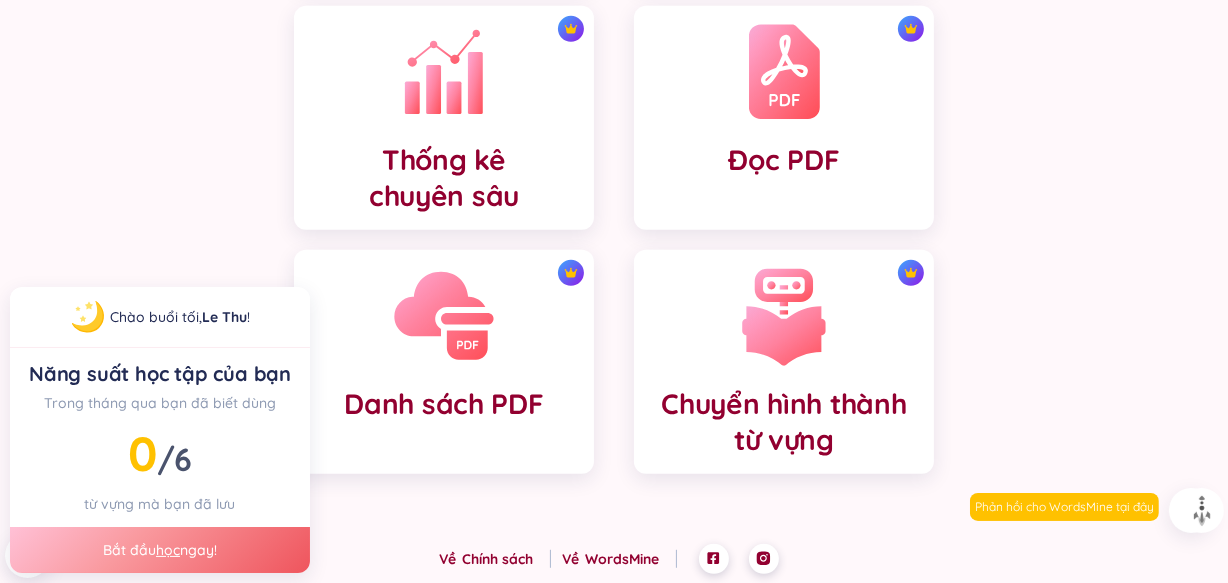 click at bounding box center (444, 316) 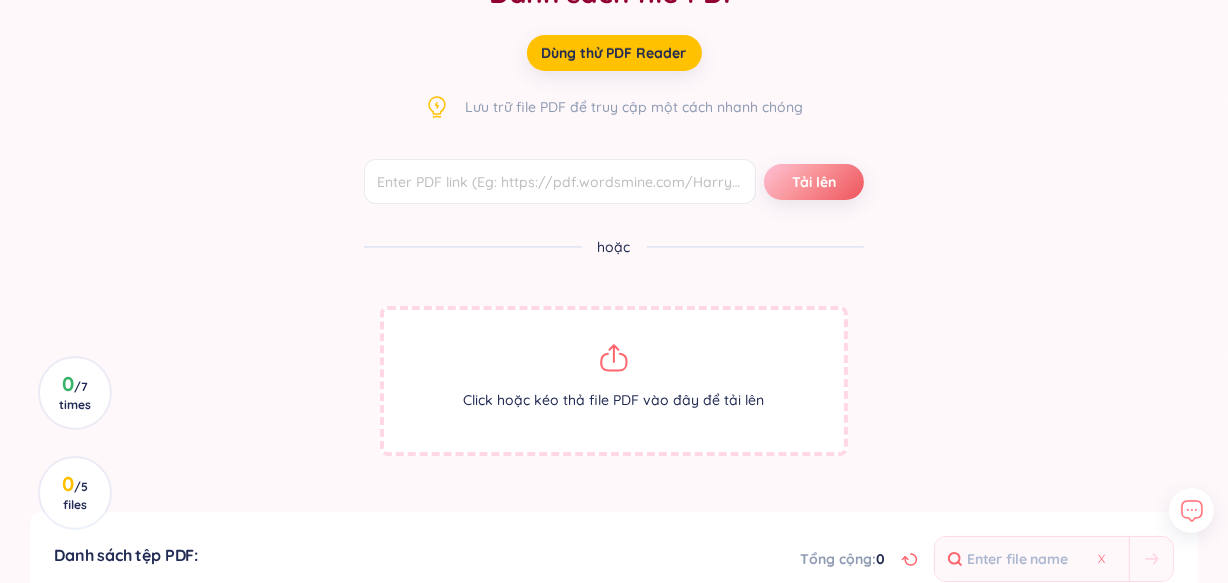 scroll, scrollTop: 0, scrollLeft: 0, axis: both 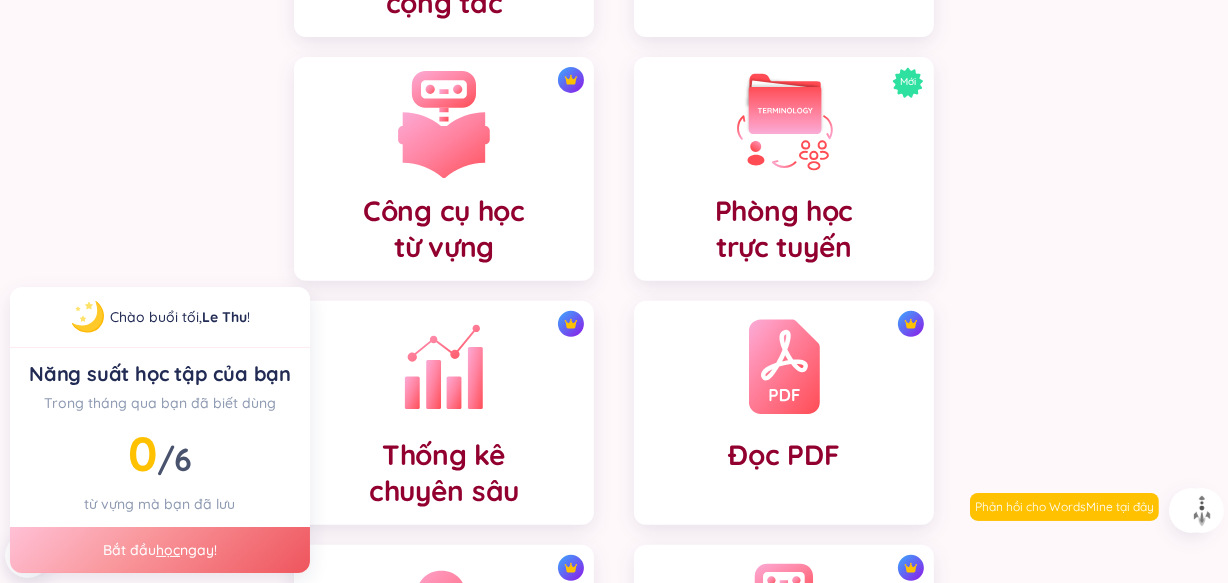 click at bounding box center (444, 123) 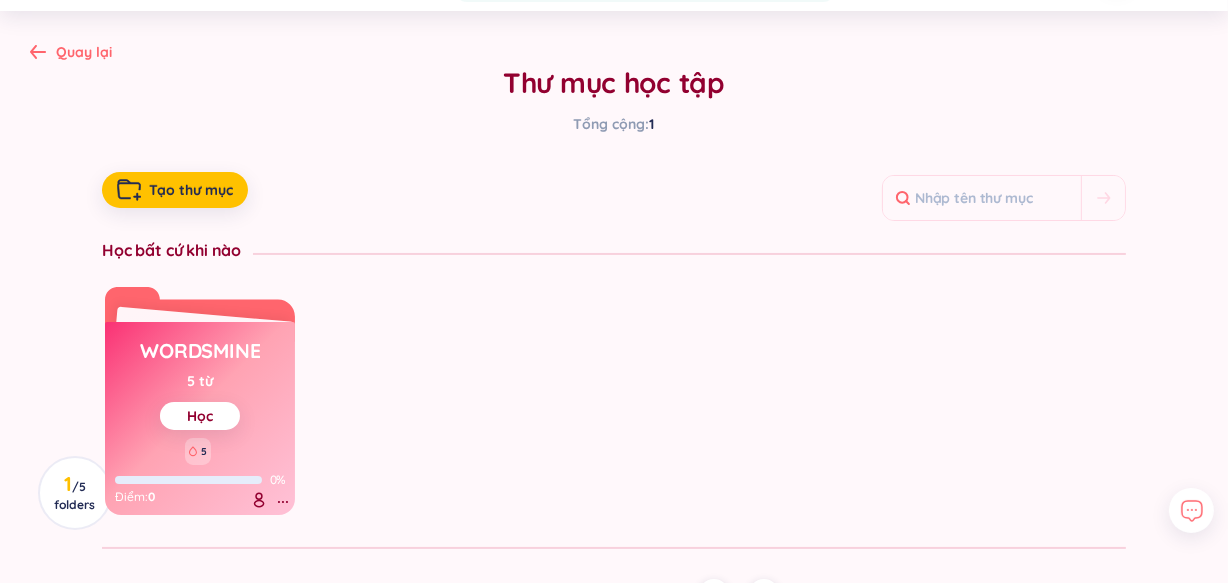 scroll, scrollTop: 100, scrollLeft: 0, axis: vertical 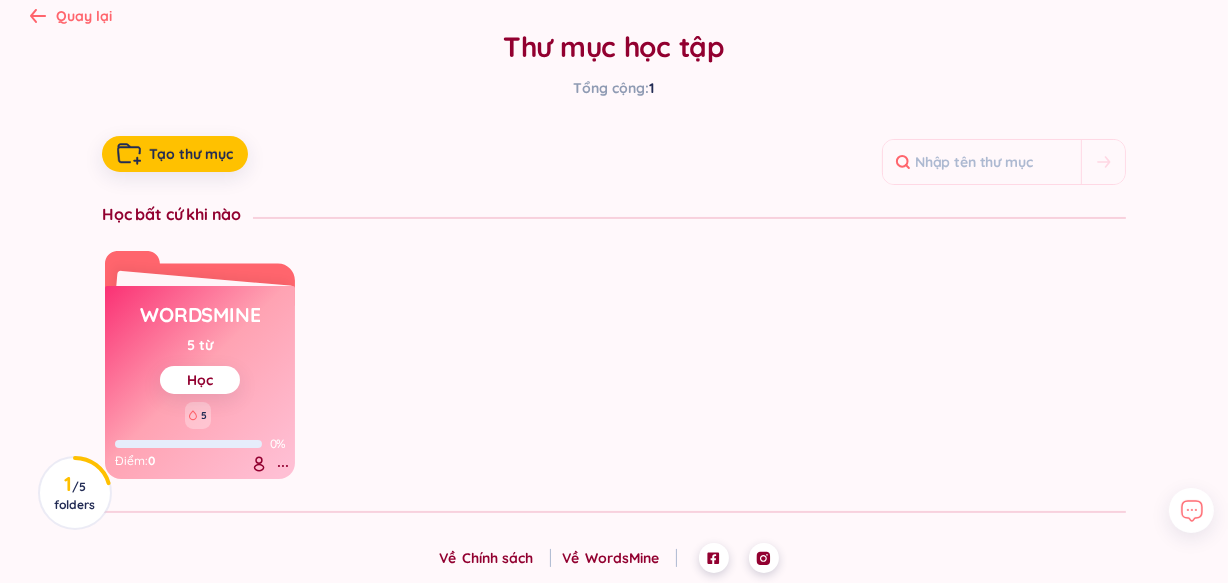 click on "Quay lại Thư mục học tập Tổng cộng :  1 Tạo thư mục Học bất cứ khi nào WordsMine 5 từ Học 5 0% Điểm :   0 Không có dữ liệu 1 / 5   folders X 1  of  5   folders  have been created Upgrade to WordsMine Premium to go unlimited and unlock more features! View Plans" at bounding box center [614, 259] 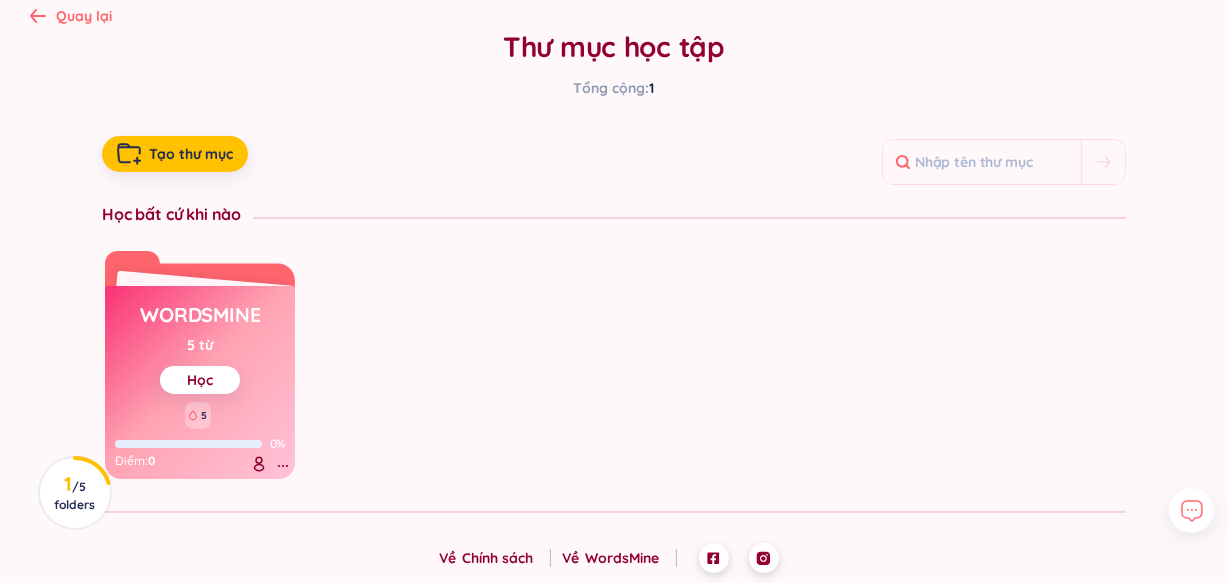 click 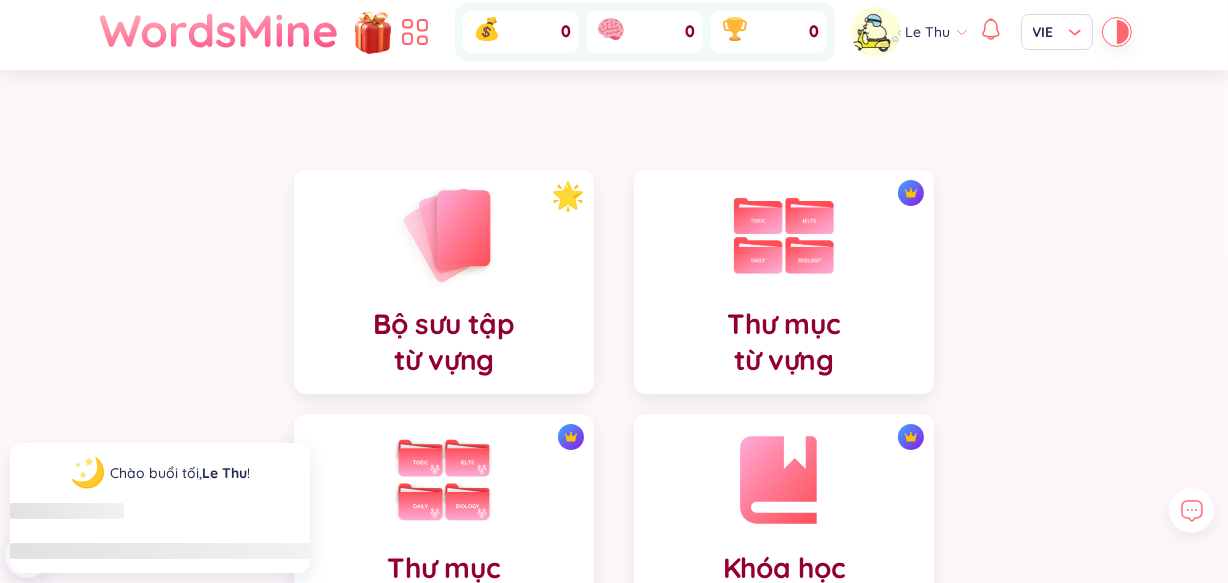 scroll, scrollTop: 0, scrollLeft: 0, axis: both 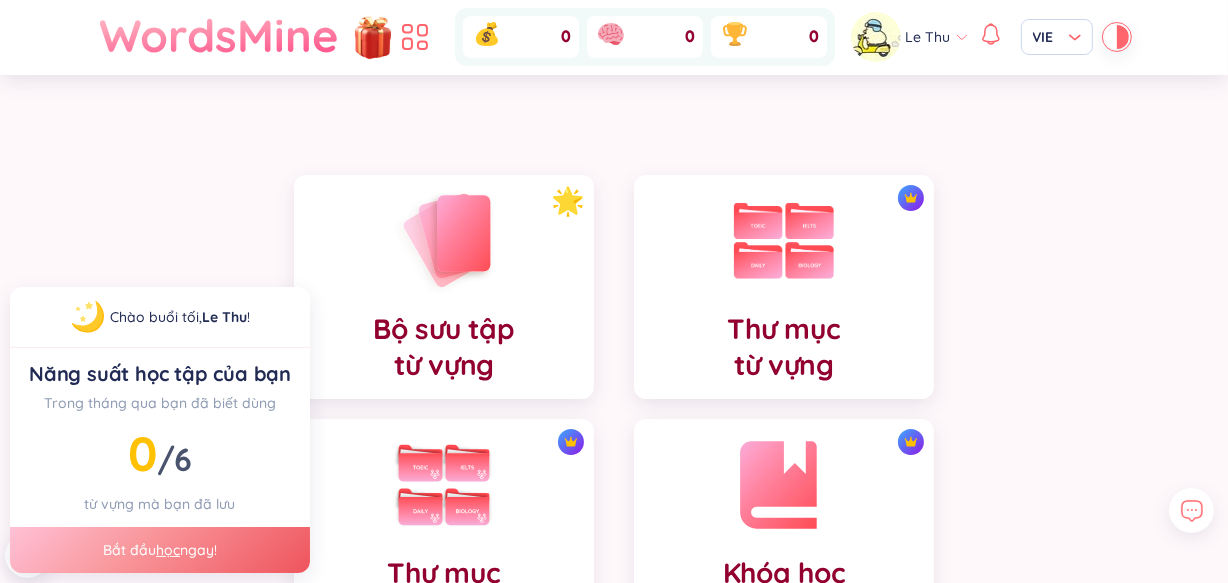click on "WordsMine" at bounding box center (220, 35) 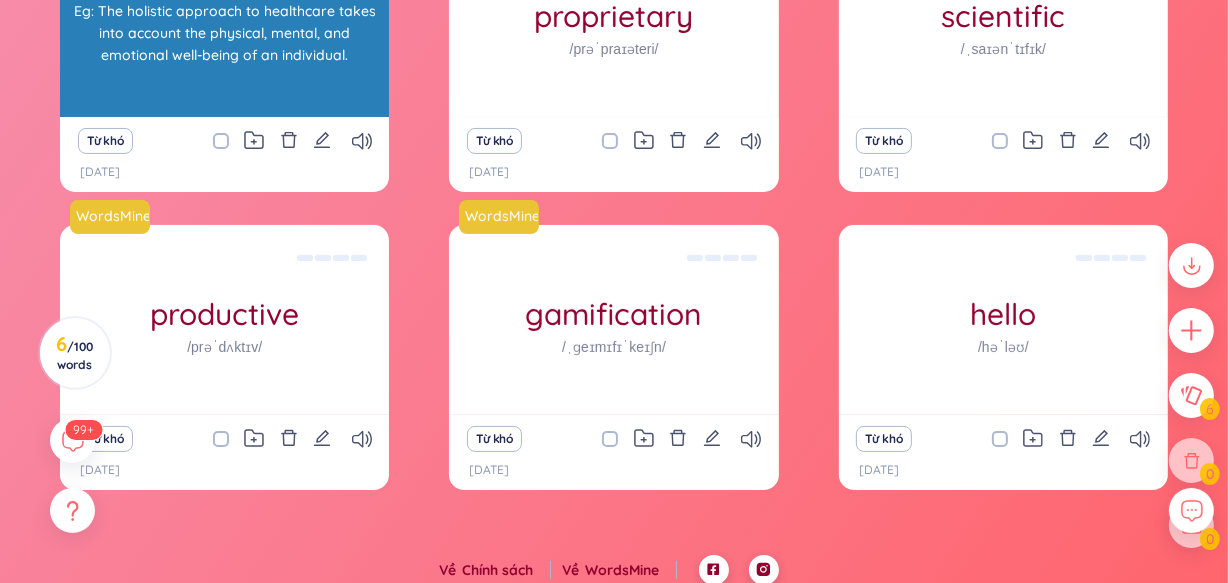 scroll, scrollTop: 305, scrollLeft: 0, axis: vertical 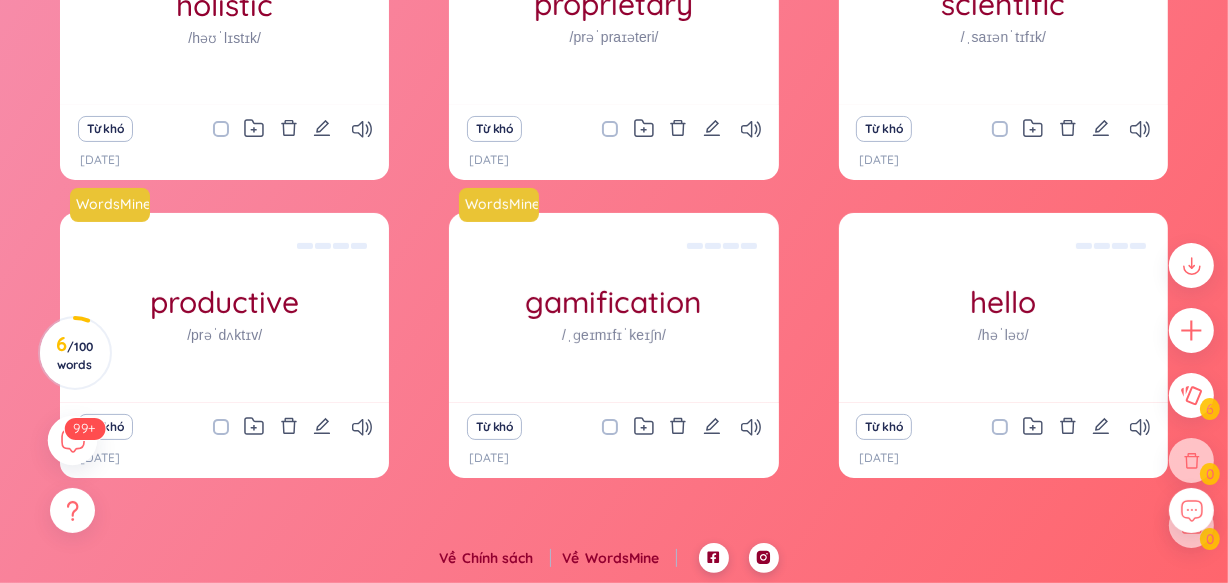 click on "99+" at bounding box center (84, 428) 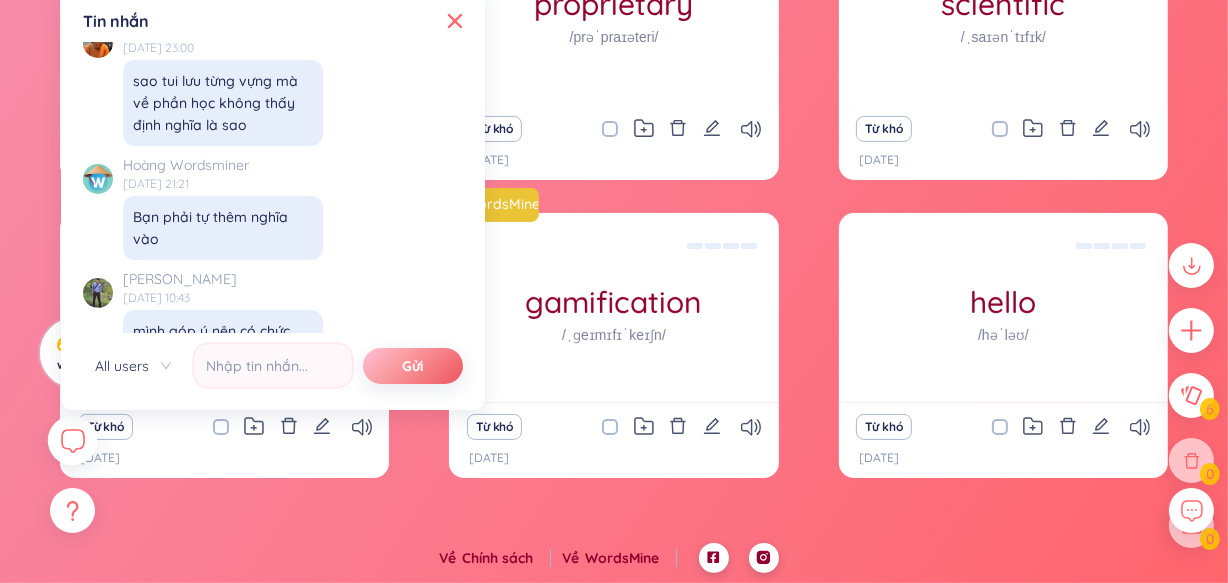 scroll, scrollTop: 21430, scrollLeft: 0, axis: vertical 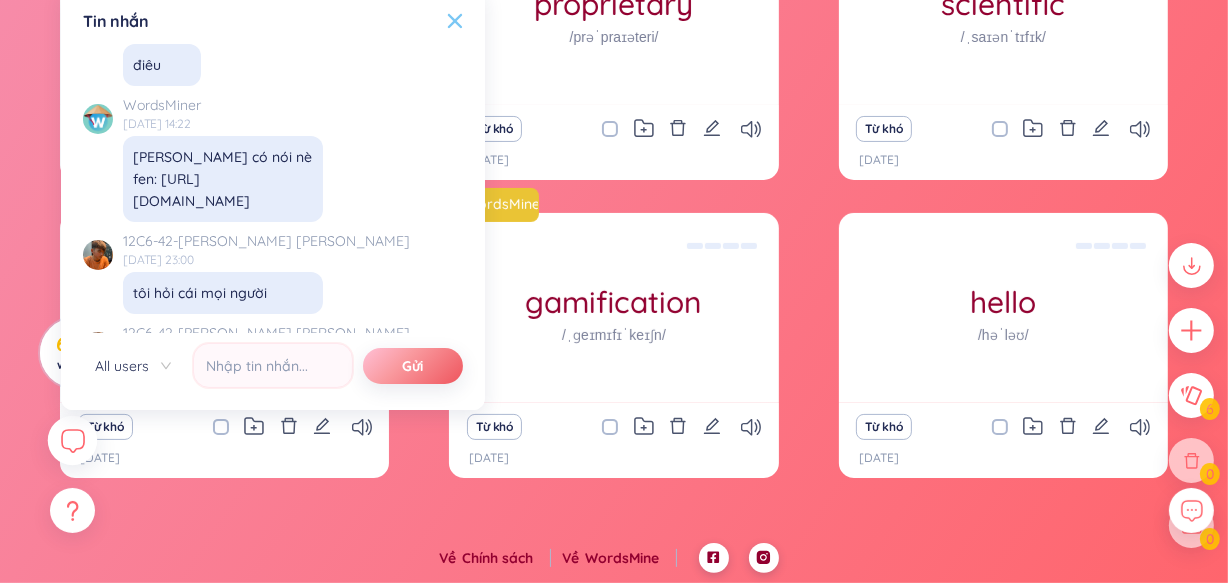 click 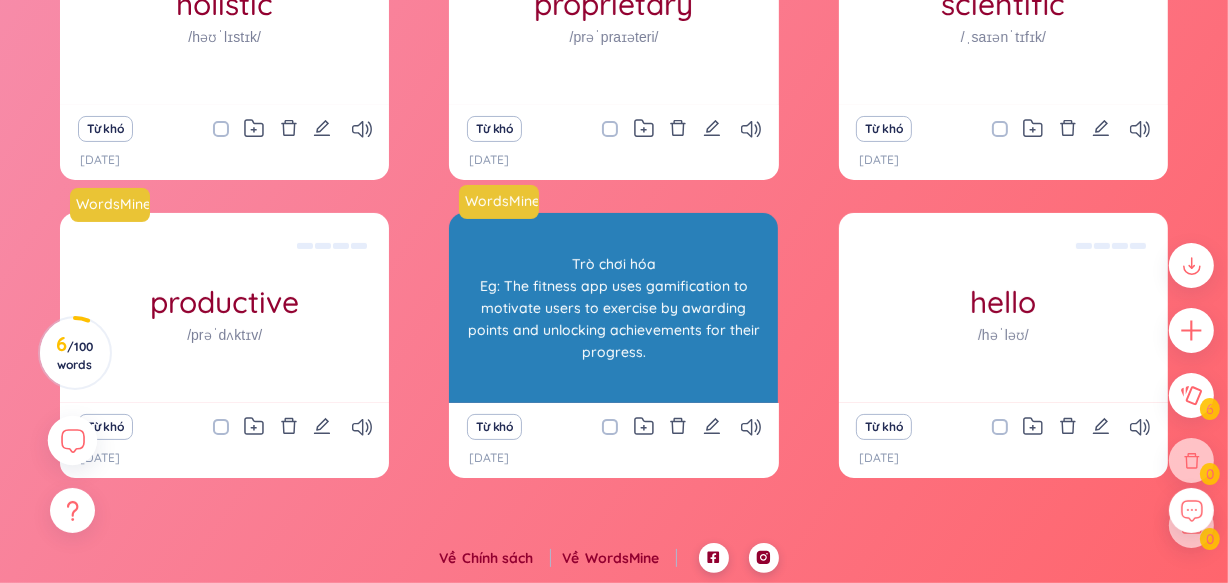 scroll, scrollTop: 22946, scrollLeft: 0, axis: vertical 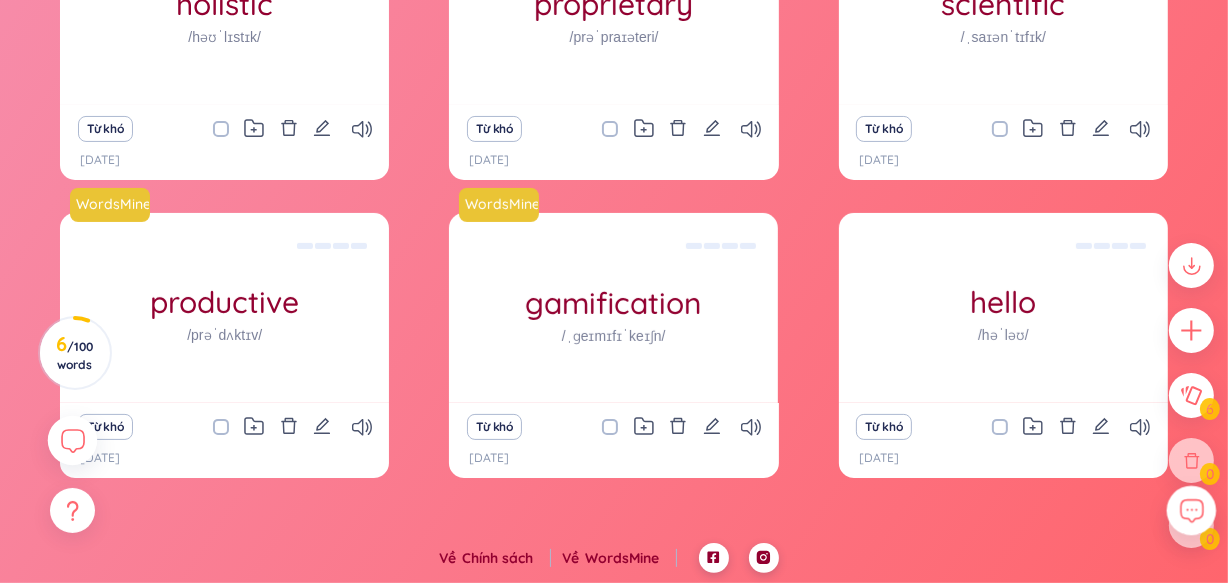 click 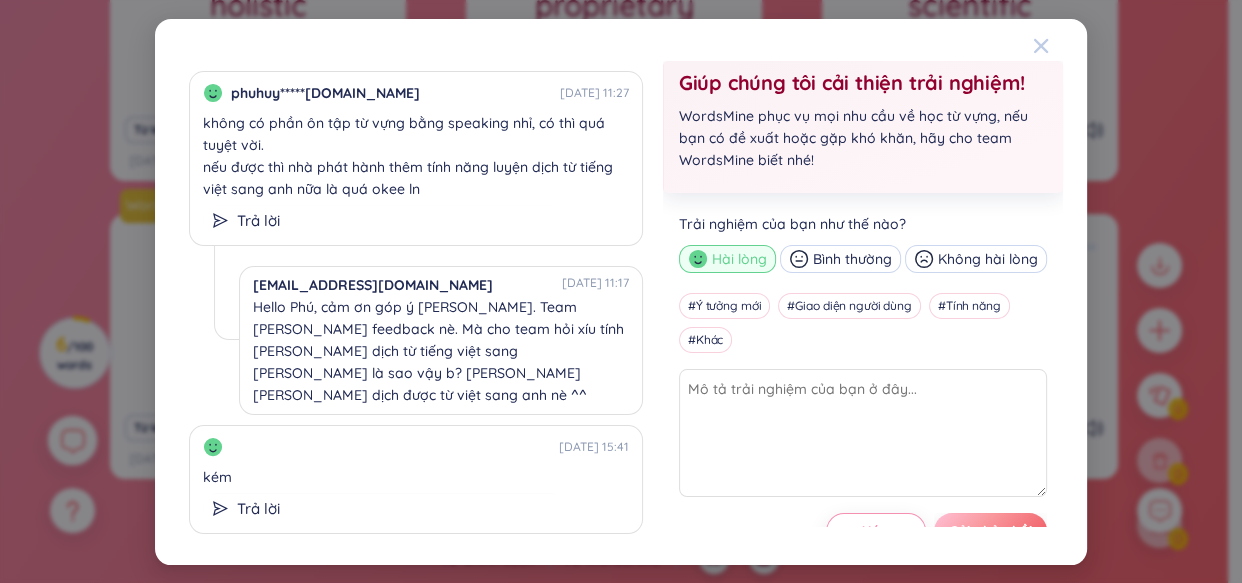 click 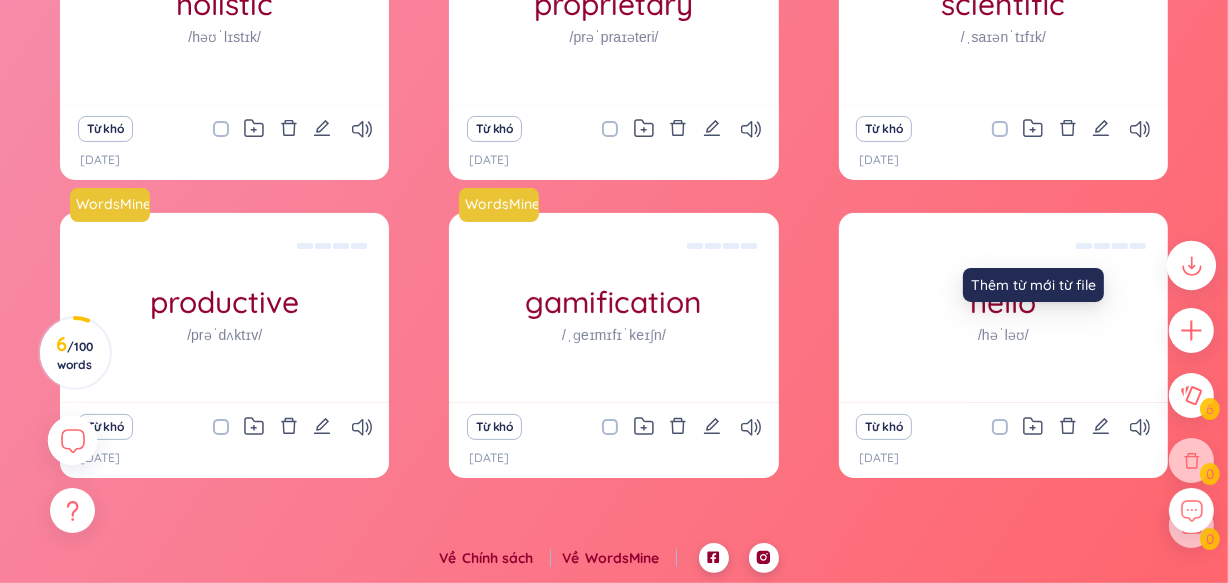 click at bounding box center [1192, 266] 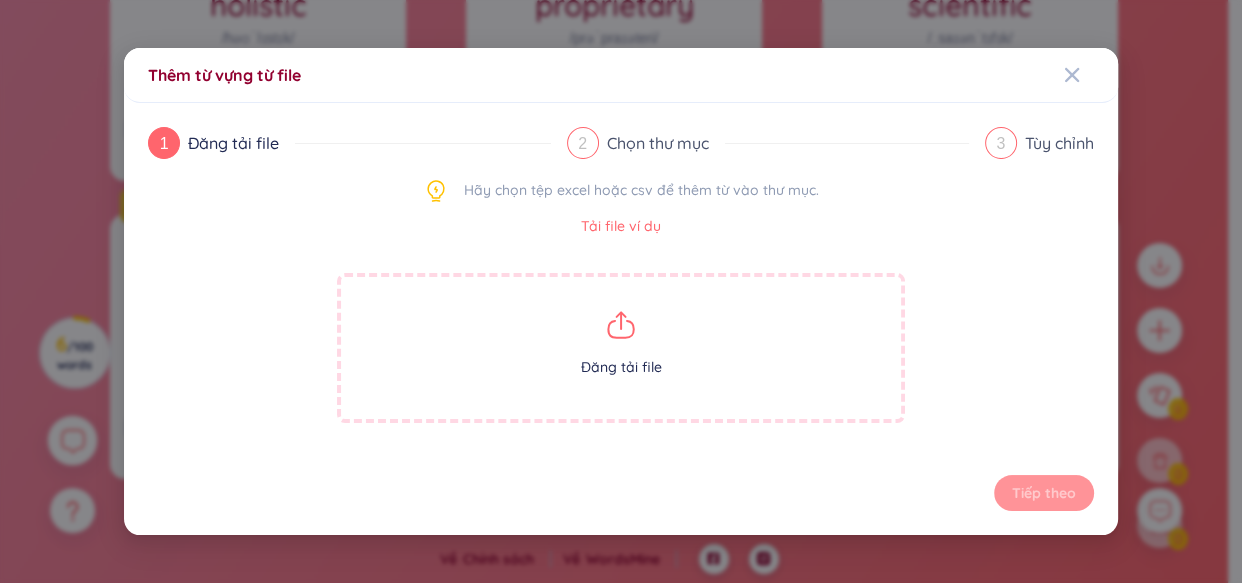 click on "Tải file ví dụ" at bounding box center [621, 226] 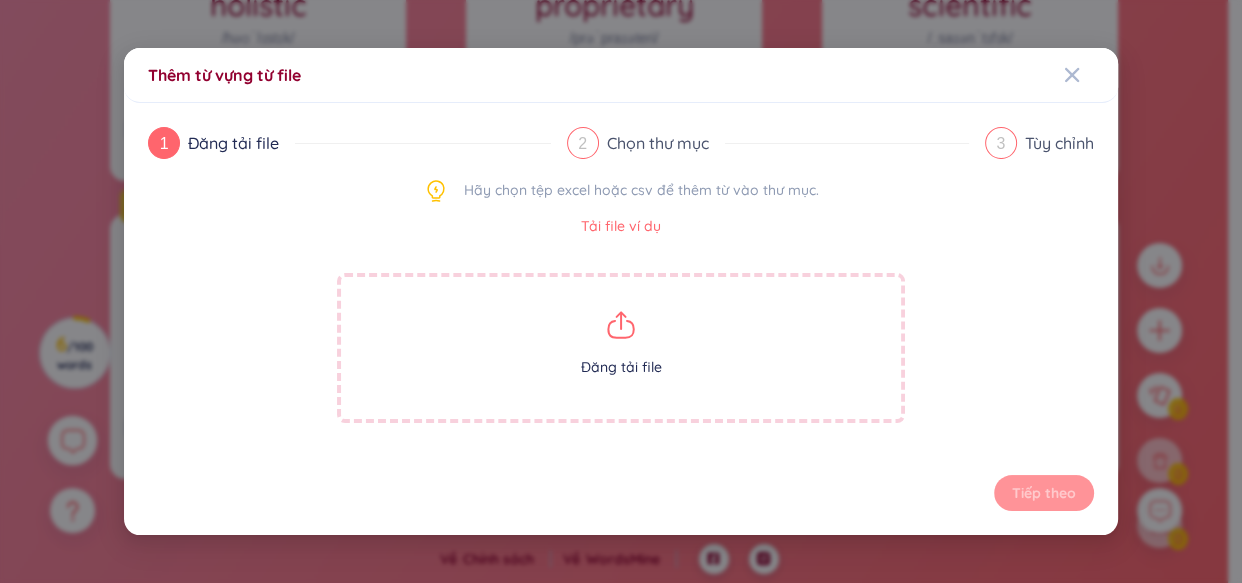 click on "Đăng tải file" at bounding box center [621, 348] 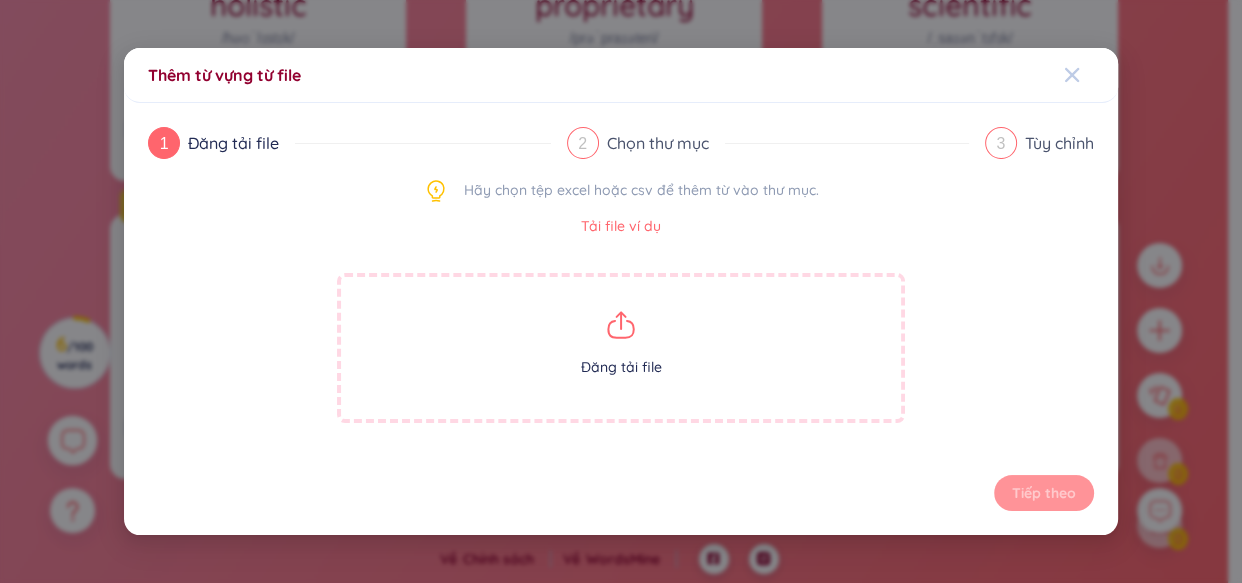 click 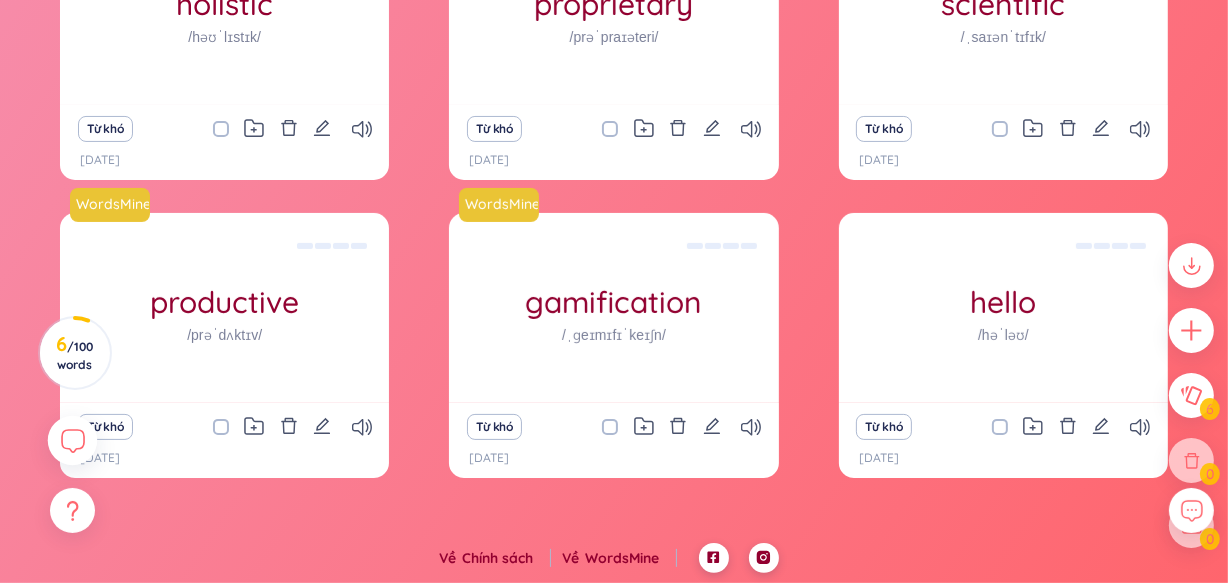 scroll, scrollTop: 0, scrollLeft: 0, axis: both 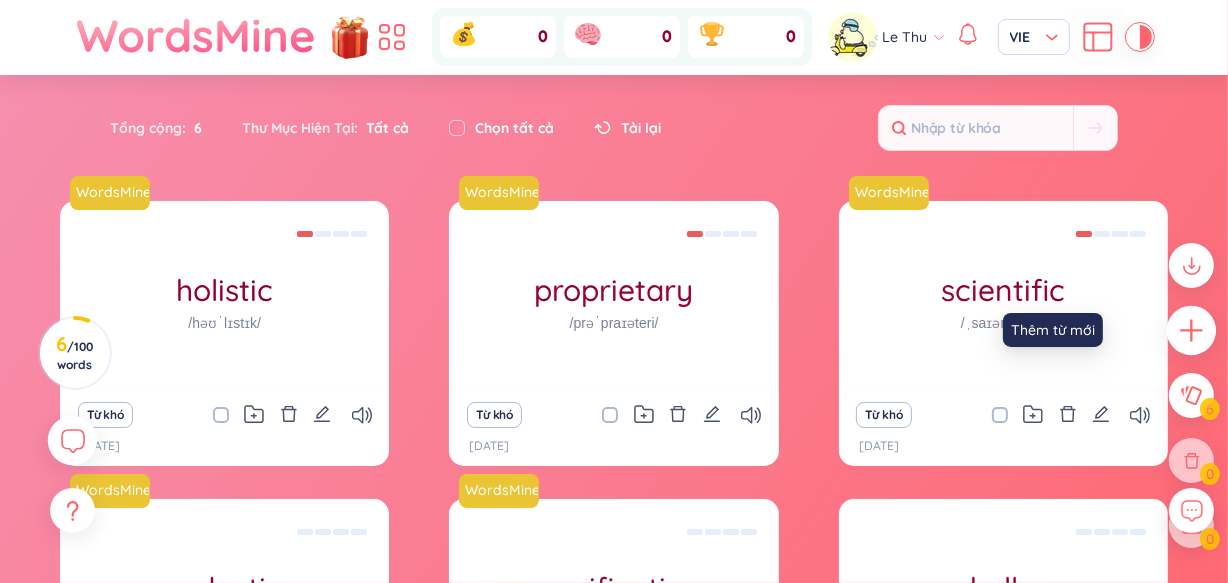 click 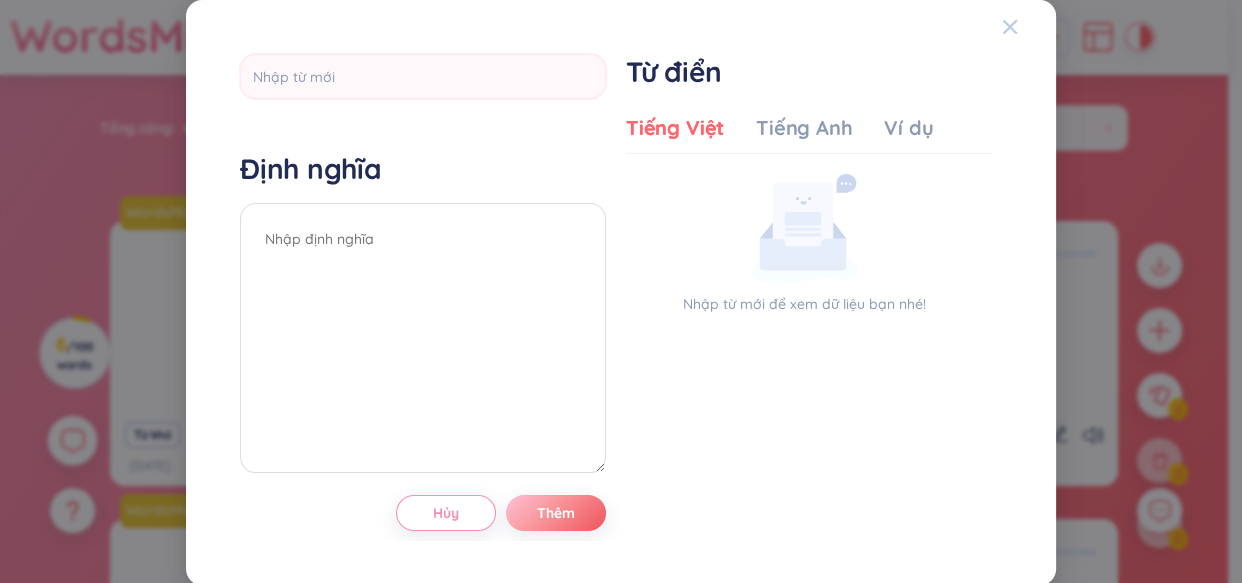 click 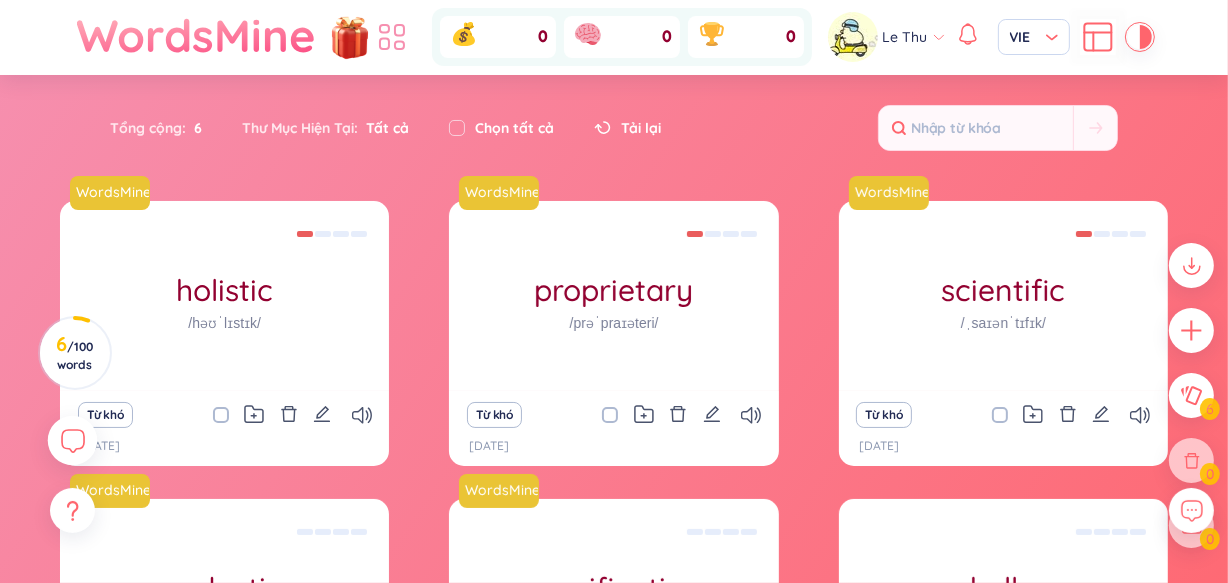 click 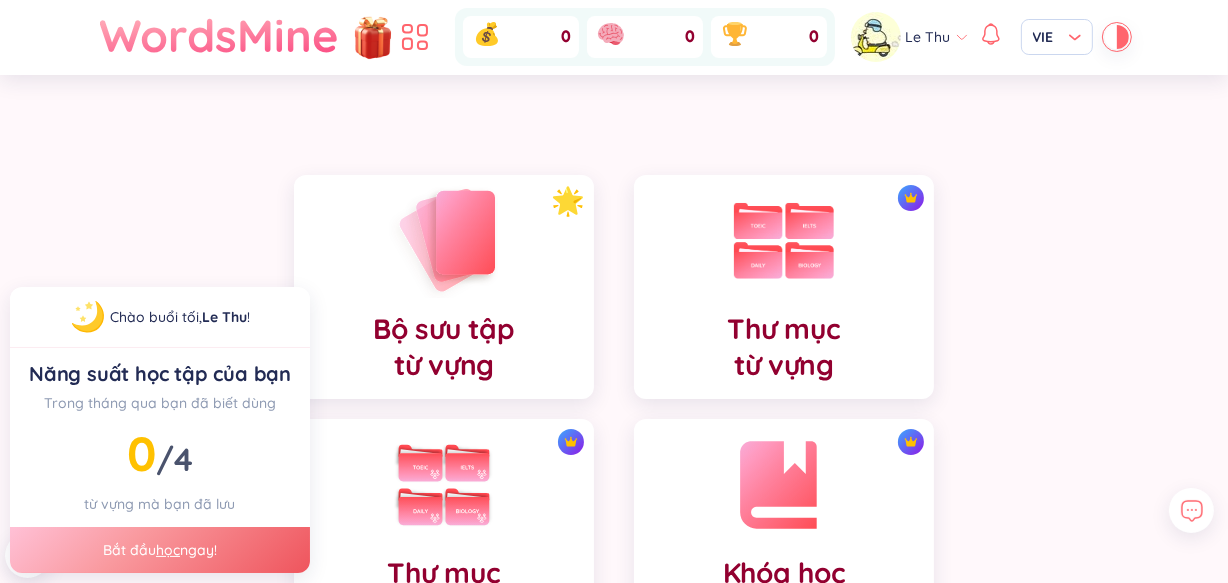 click at bounding box center (444, 240) 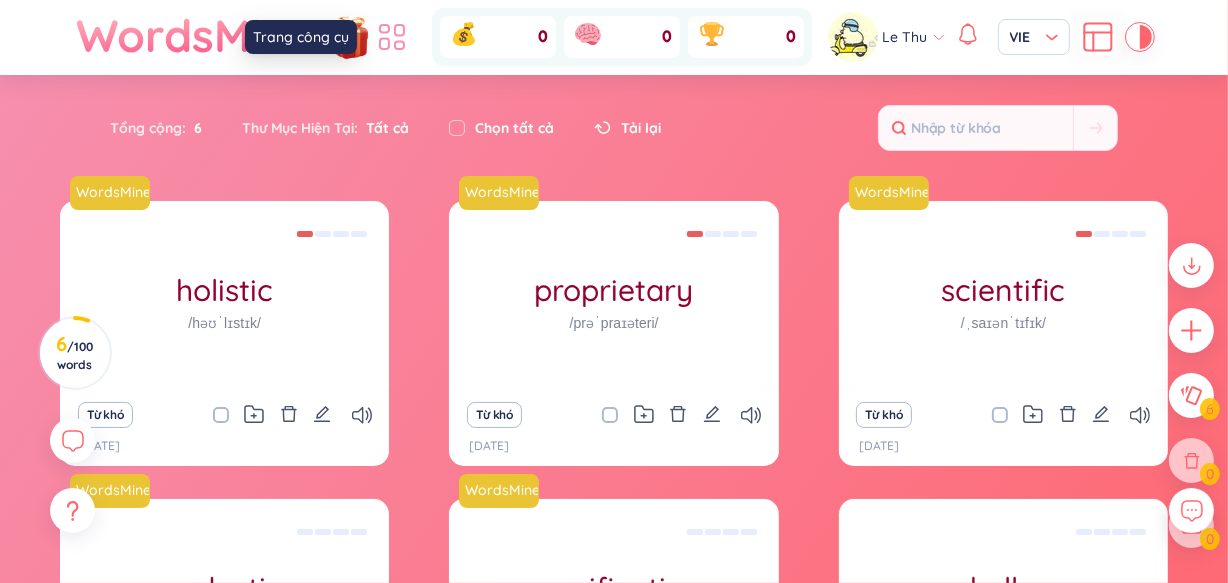 click 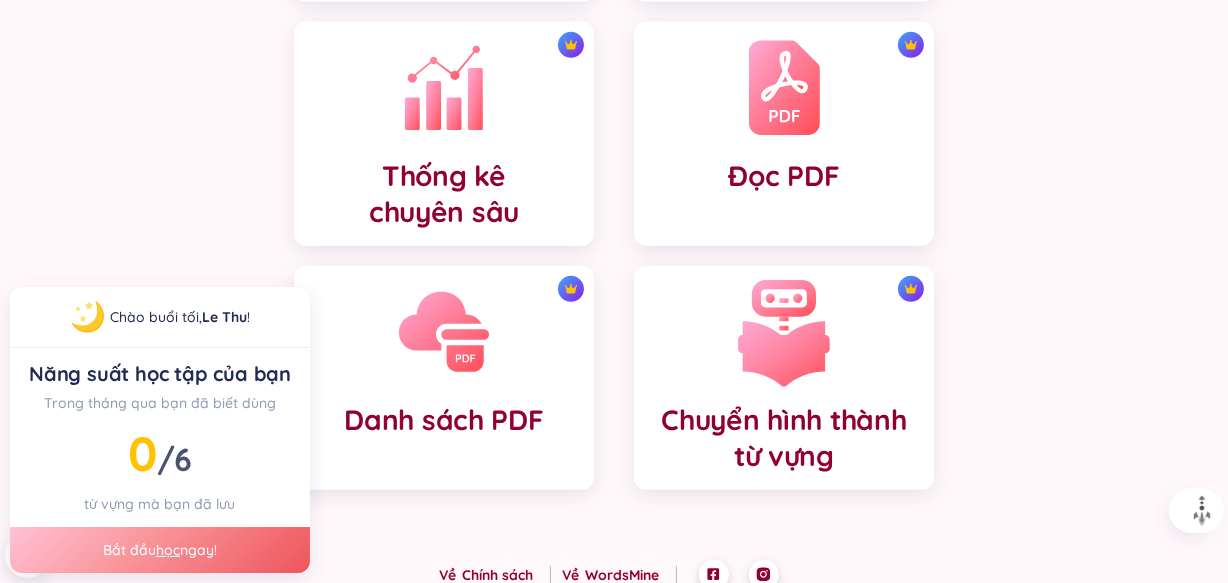 scroll, scrollTop: 901, scrollLeft: 0, axis: vertical 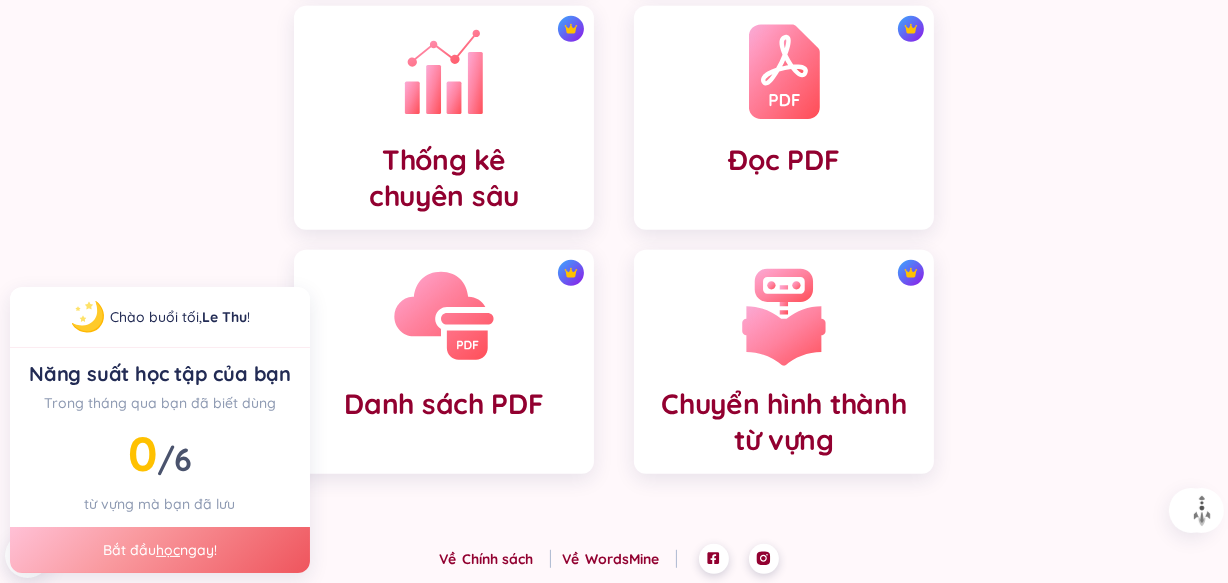 click at bounding box center [444, 316] 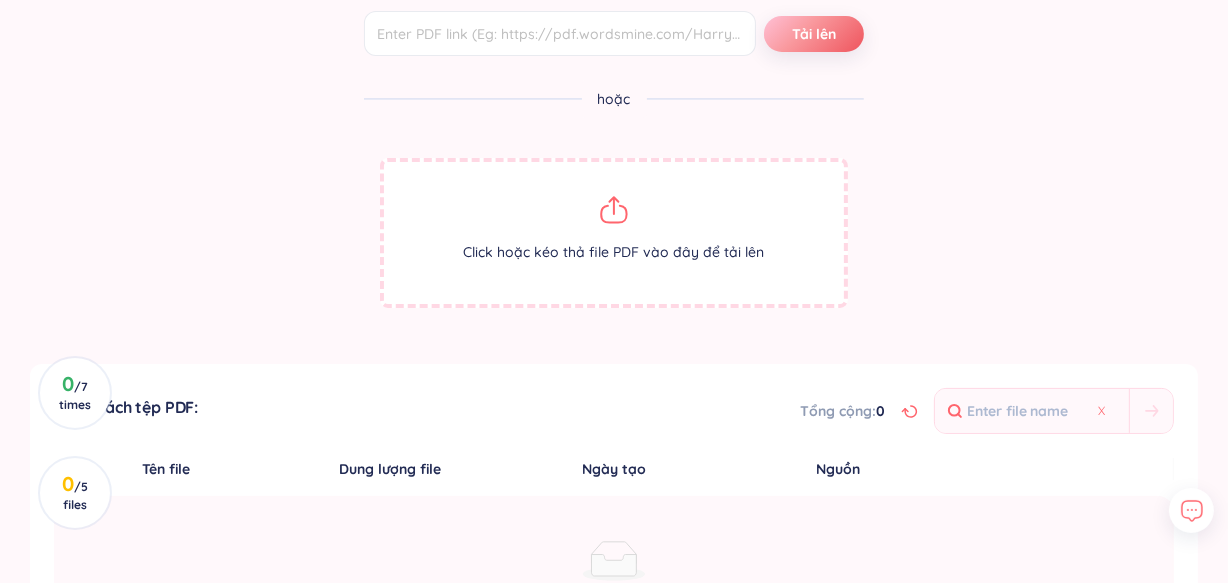 scroll, scrollTop: 0, scrollLeft: 0, axis: both 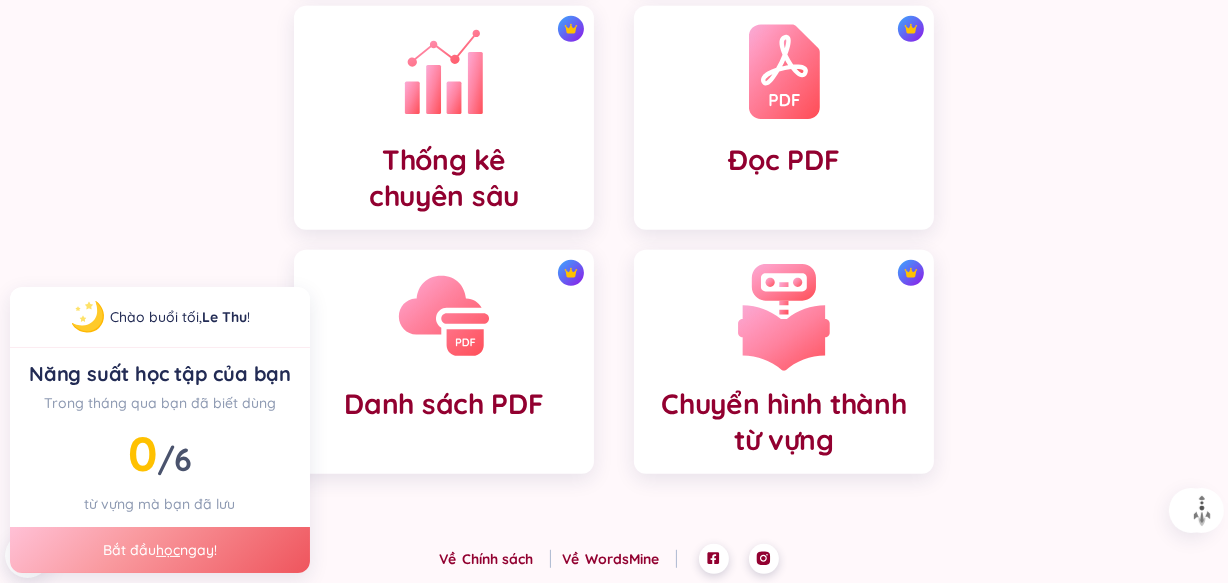 click at bounding box center (784, 316) 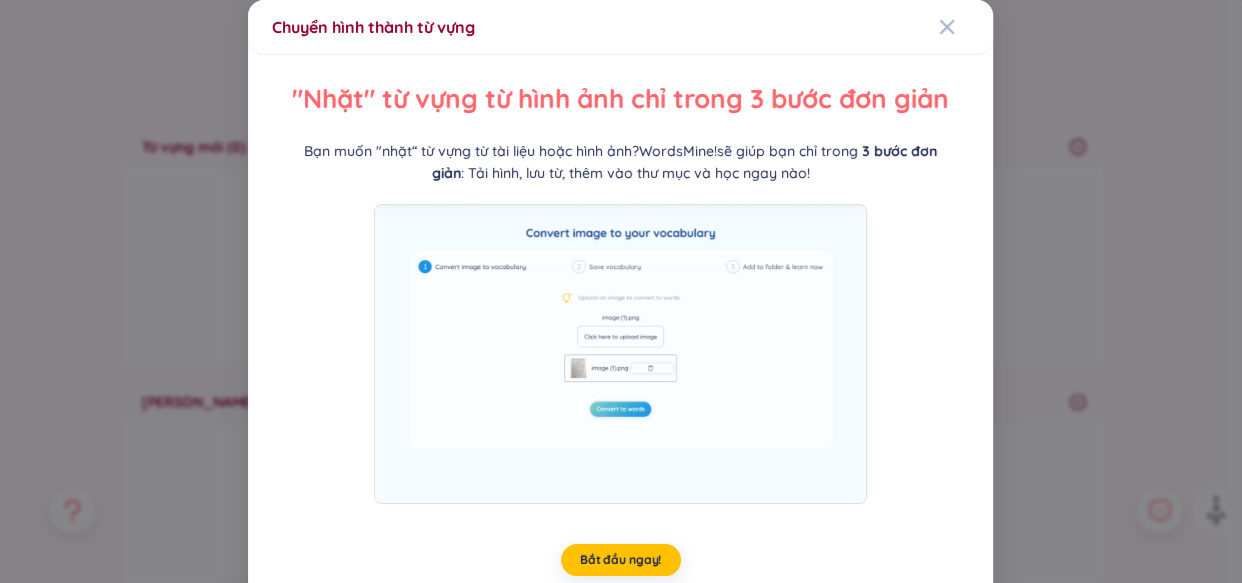 scroll, scrollTop: 200, scrollLeft: 0, axis: vertical 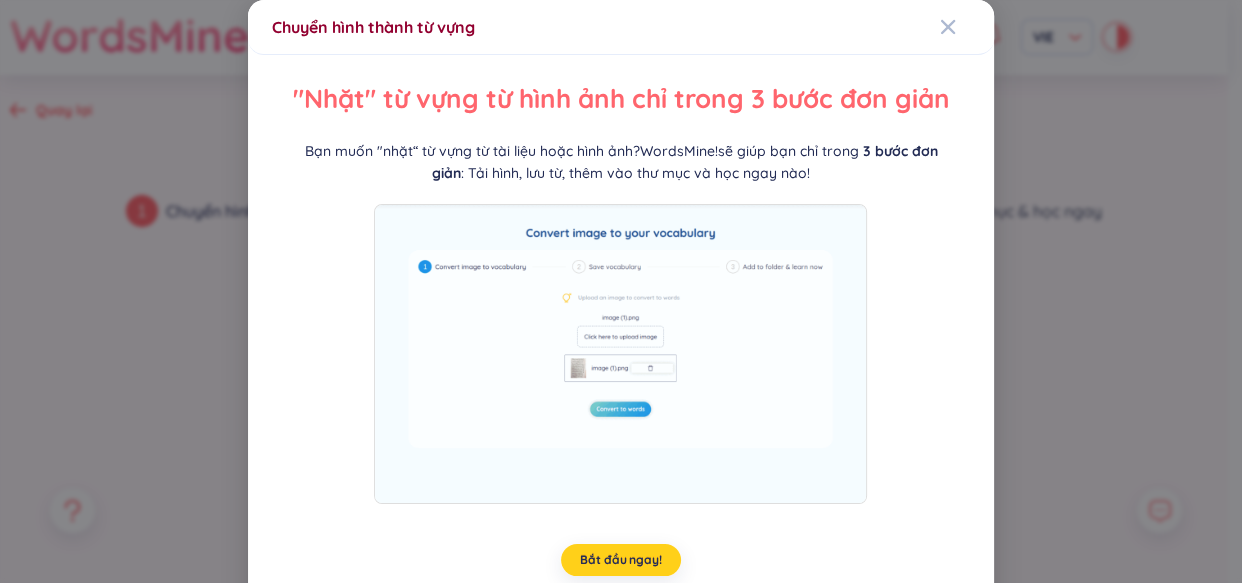 click on "Bắt đầu ngay!" at bounding box center [621, 560] 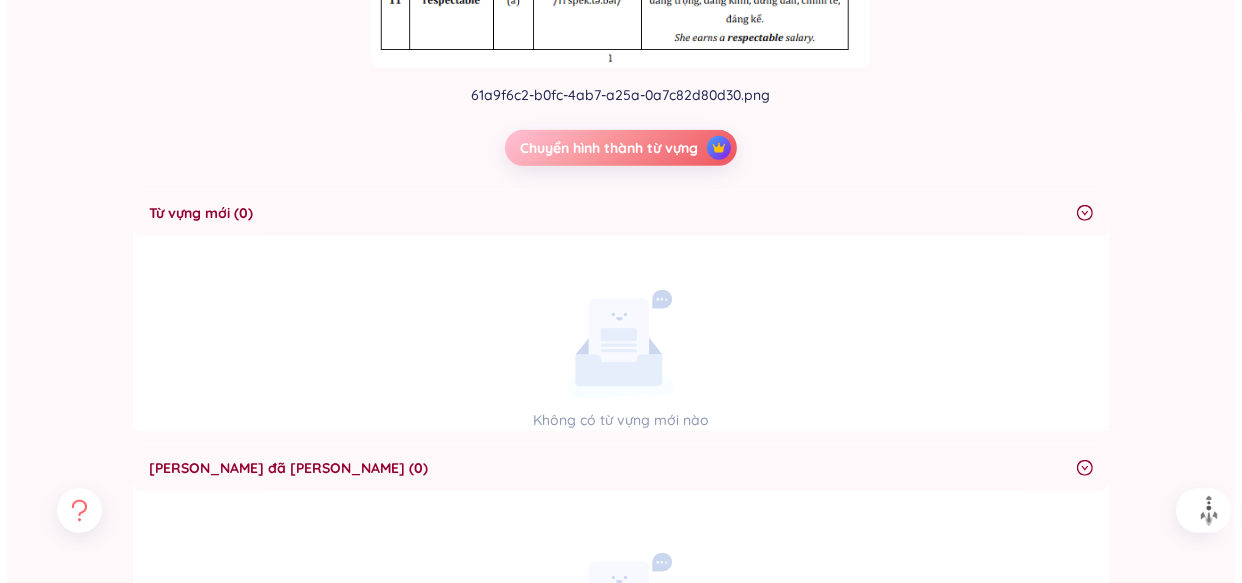 scroll, scrollTop: 909, scrollLeft: 0, axis: vertical 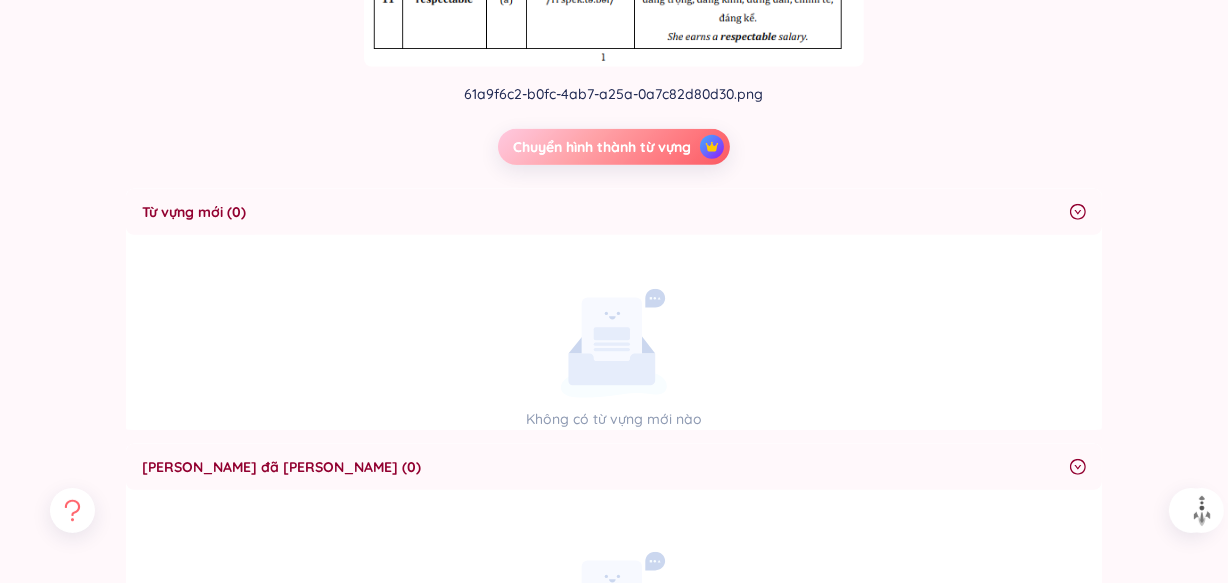 click on "Chuyển hình thành từ vựng" at bounding box center (602, 147) 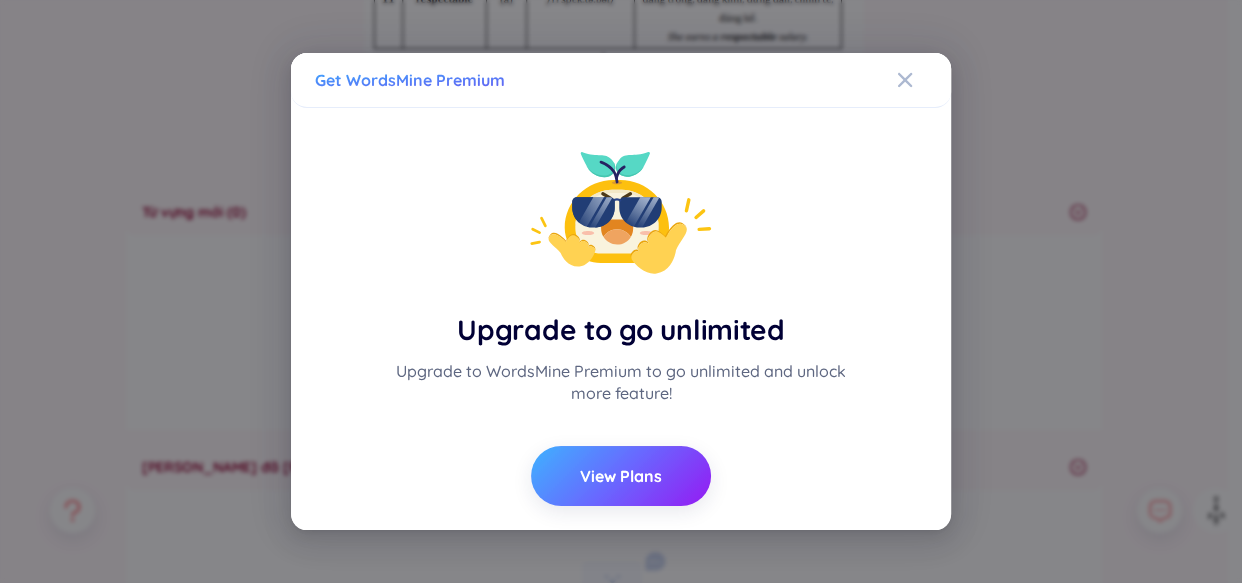 click on "View Plans" at bounding box center [621, 476] 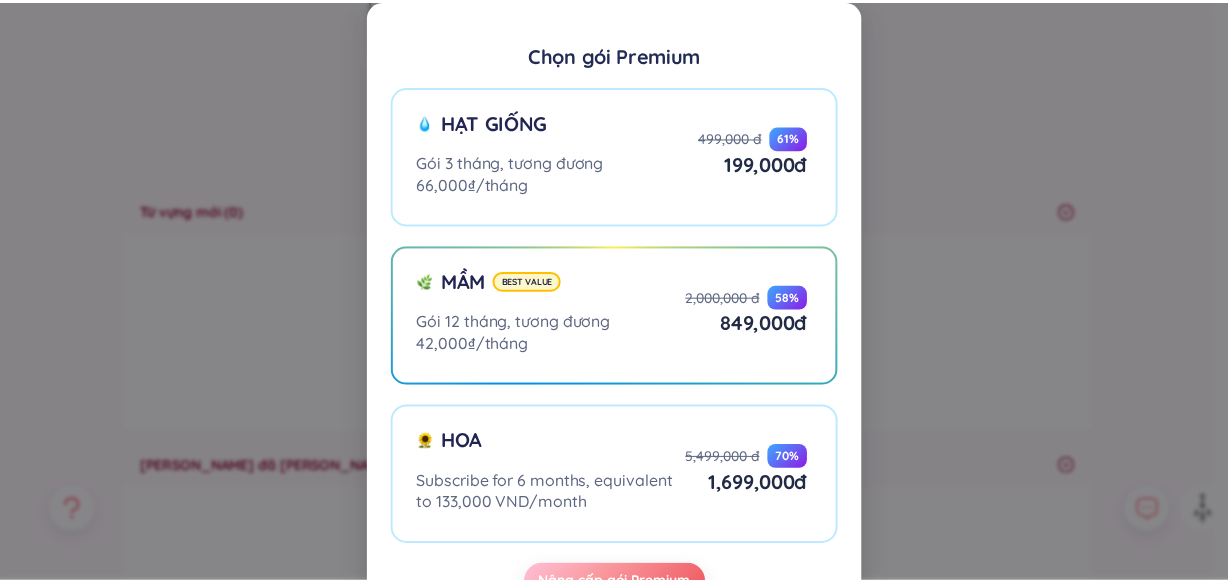 scroll, scrollTop: 73, scrollLeft: 0, axis: vertical 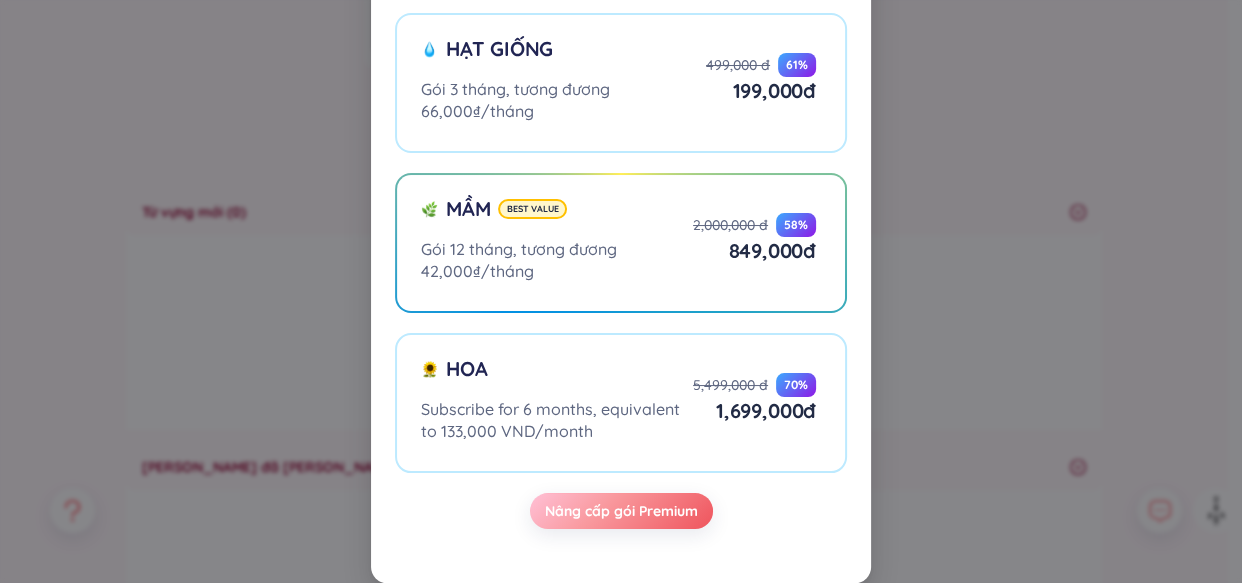click on "Chọn gói Premium Hạt giống Gói 3 tháng, tương đương 66,000₫/tháng 499,000 đ 61 % 199,000 đ Mầm Best value Gói 12 tháng, tương đương 42,000₫/tháng 2,000,000 đ 58 % 849,000  đ Hoa Subscribe for 6 months, equivalent to 133,000 VND/month 5,499,000 đ 70 % 1,699,000  đ Nâng cấp gói Premium" at bounding box center (621, 291) 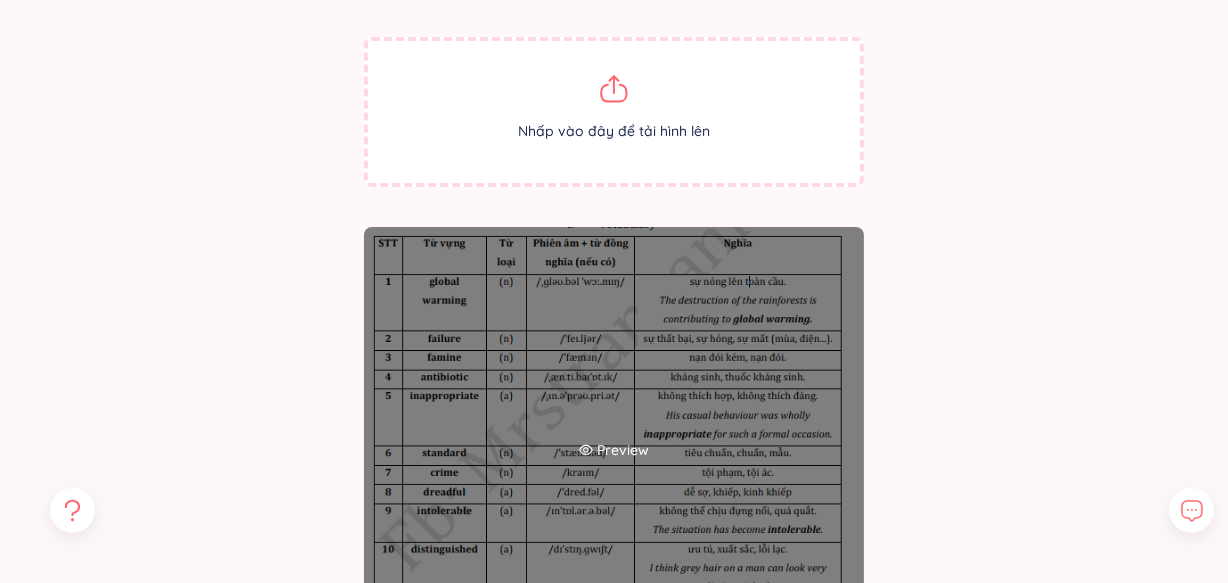 scroll, scrollTop: 0, scrollLeft: 0, axis: both 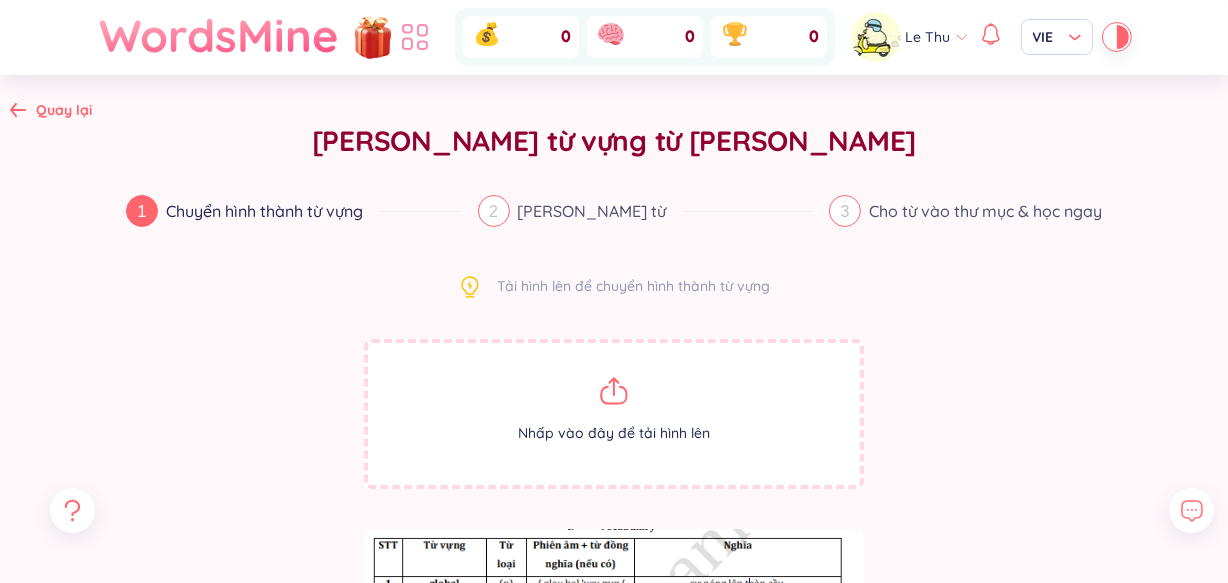 click 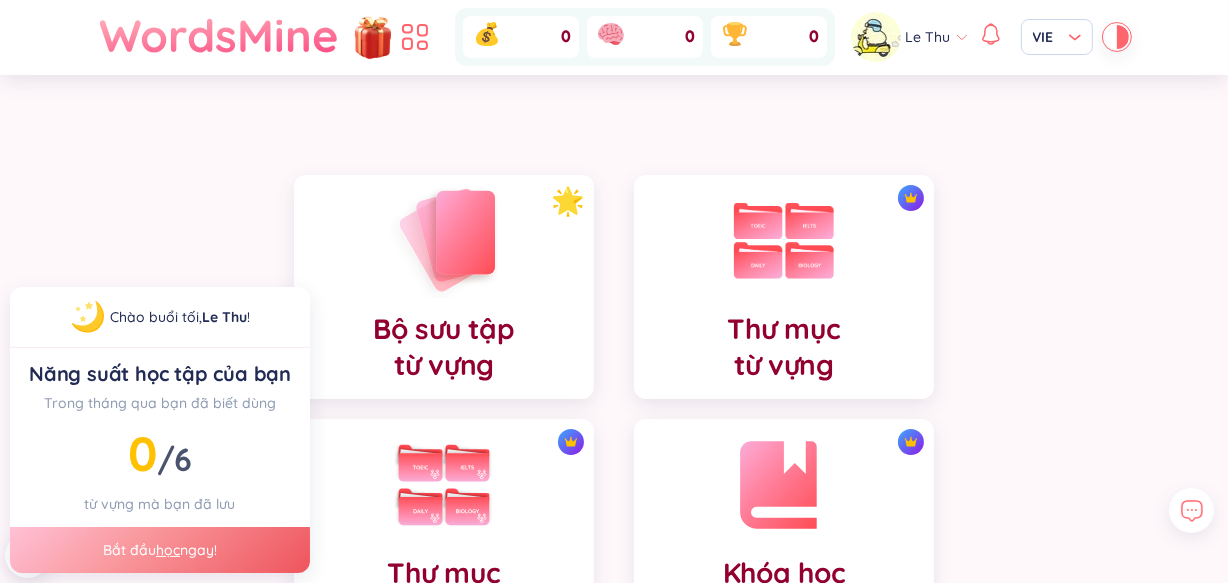 click on "Bộ sưu tập từ vựng" at bounding box center [444, 287] 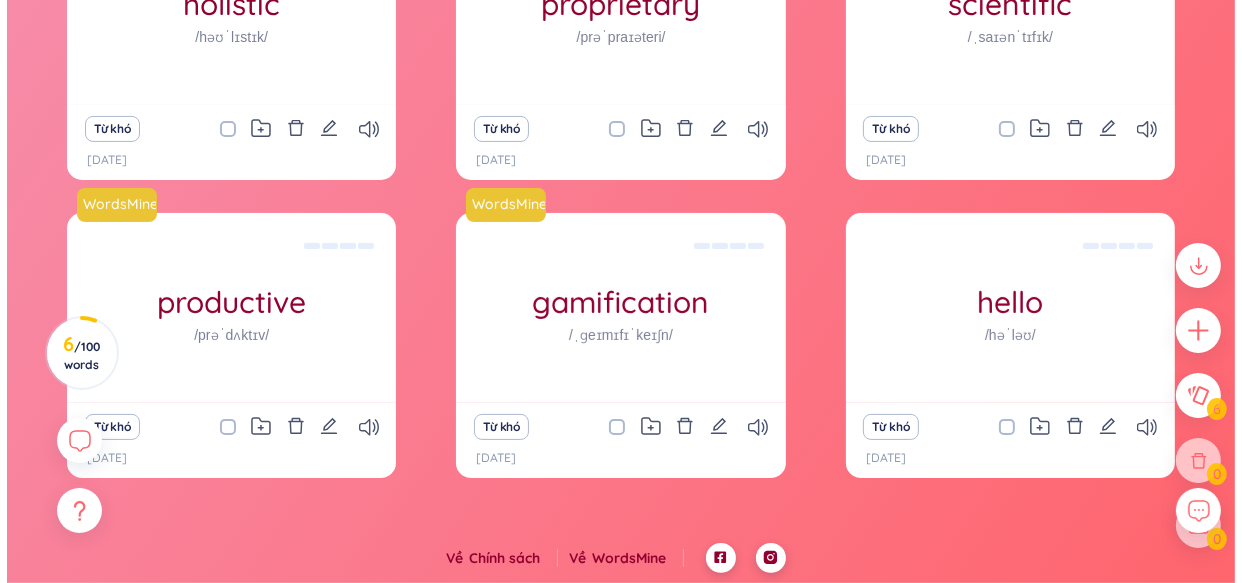 scroll, scrollTop: 305, scrollLeft: 0, axis: vertical 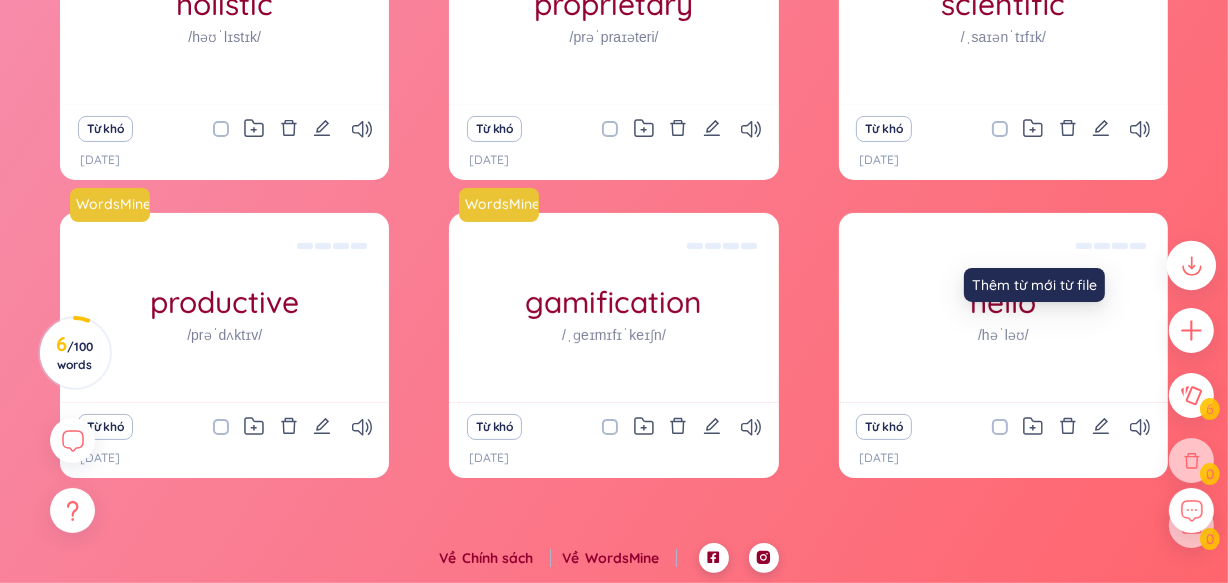 click 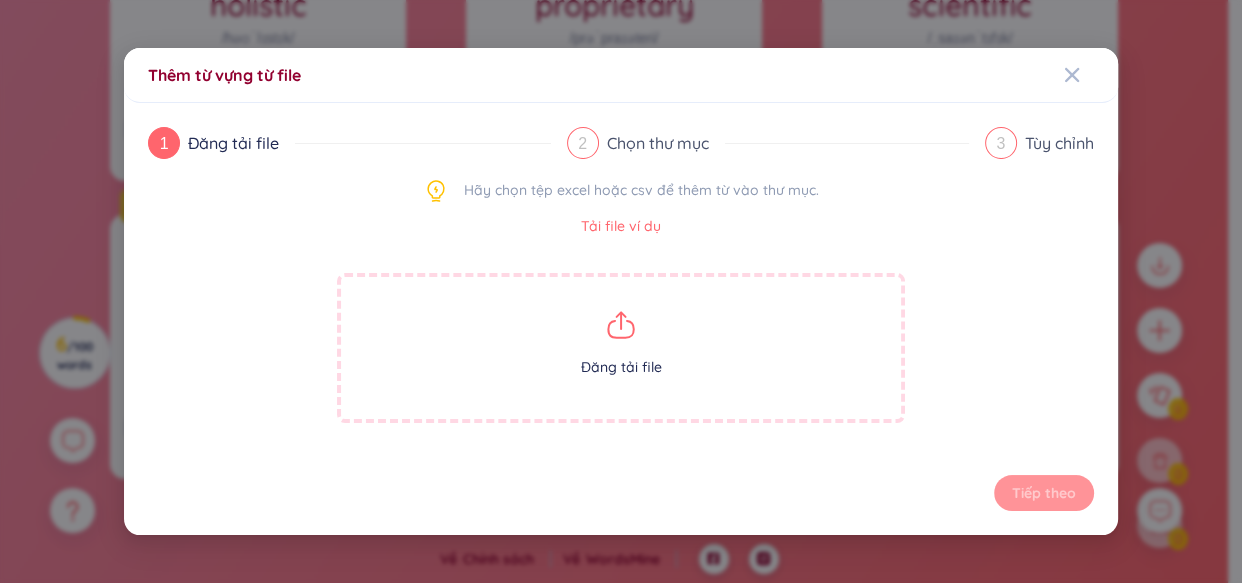click 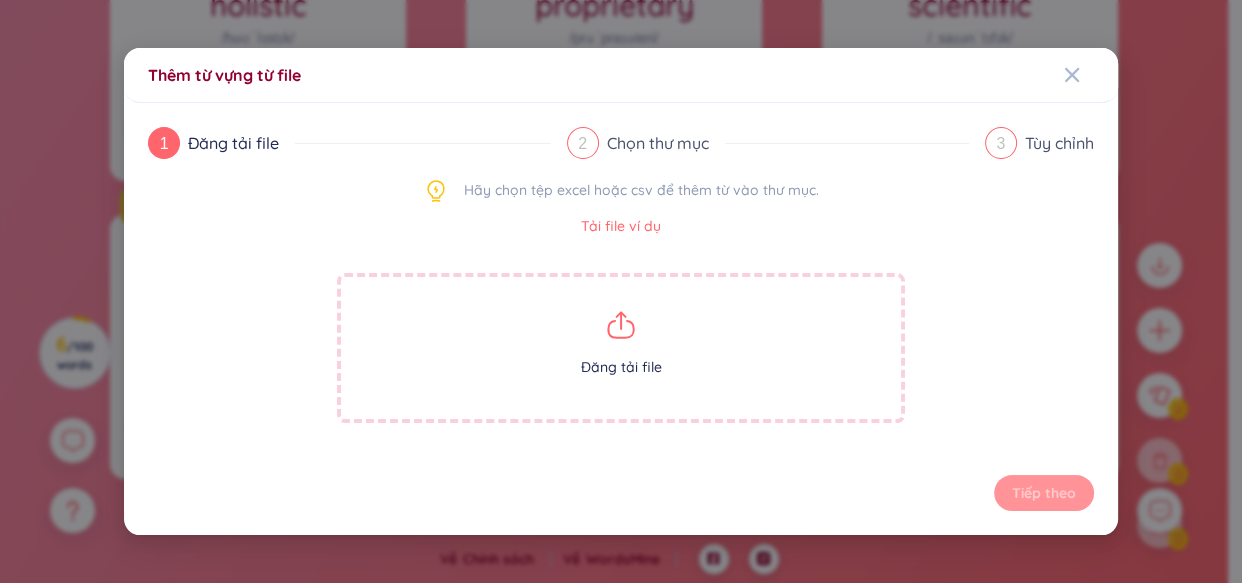 click on "Đăng tải file" at bounding box center [621, 348] 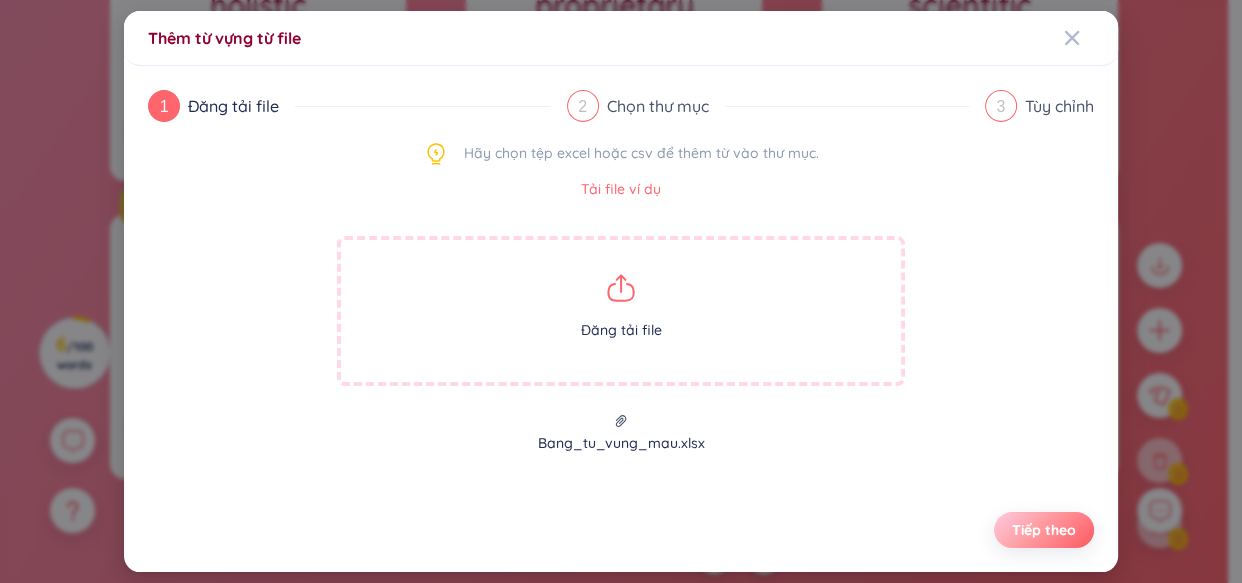 click on "Tiếp theo" at bounding box center (1044, 530) 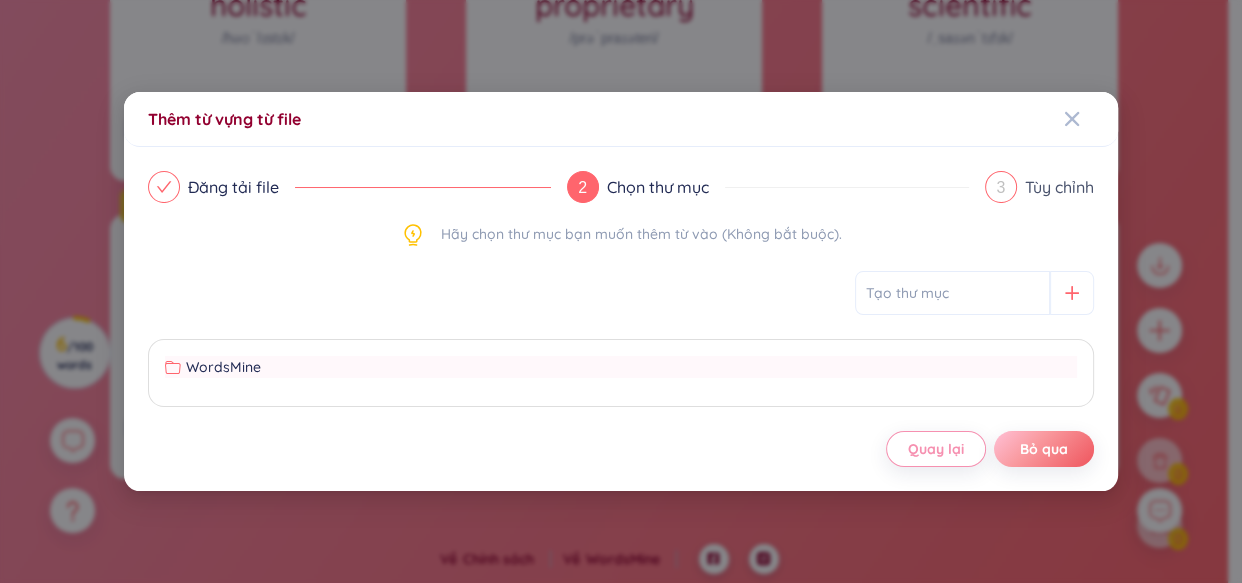 click on "WordsMine" at bounding box center [621, 367] 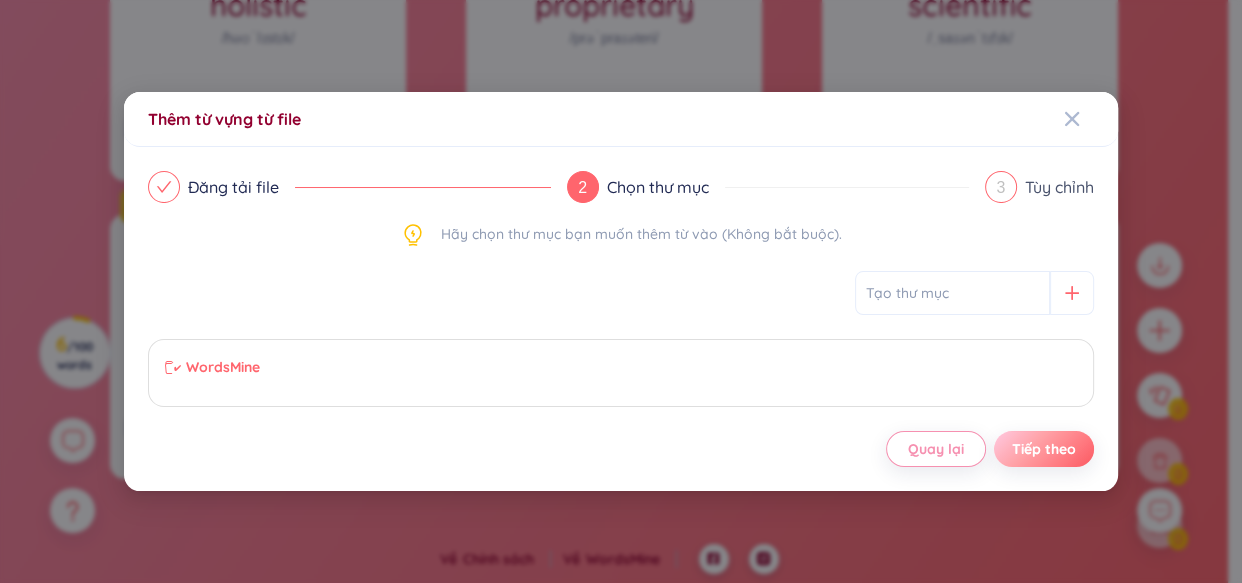 click on "Tiếp theo" at bounding box center (1044, 449) 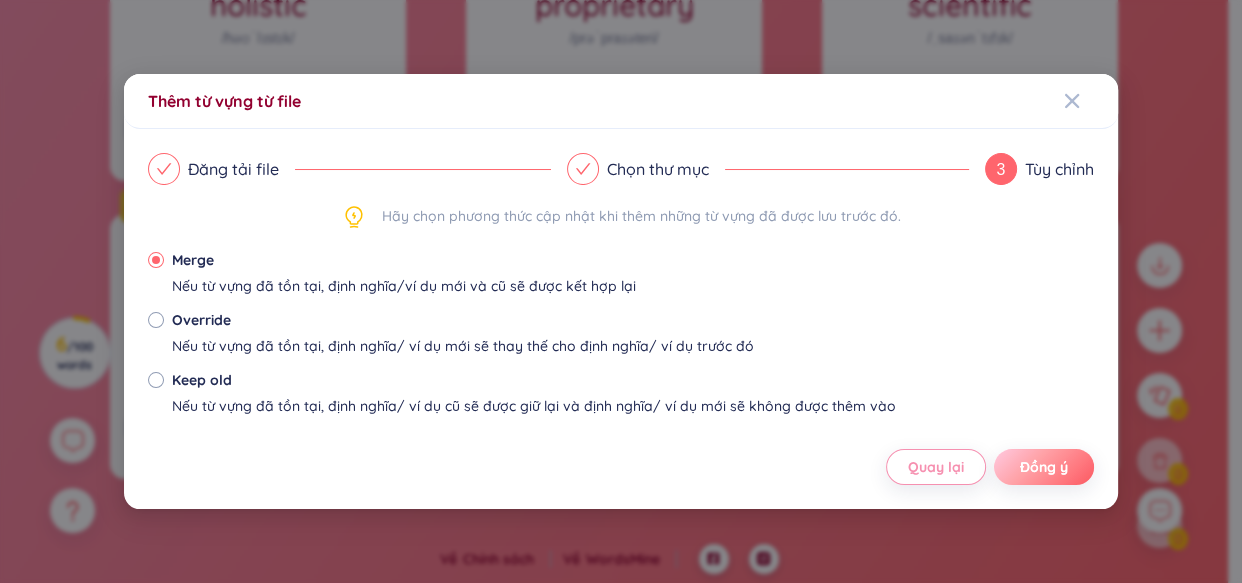 click on "Đồng ý" at bounding box center (1044, 467) 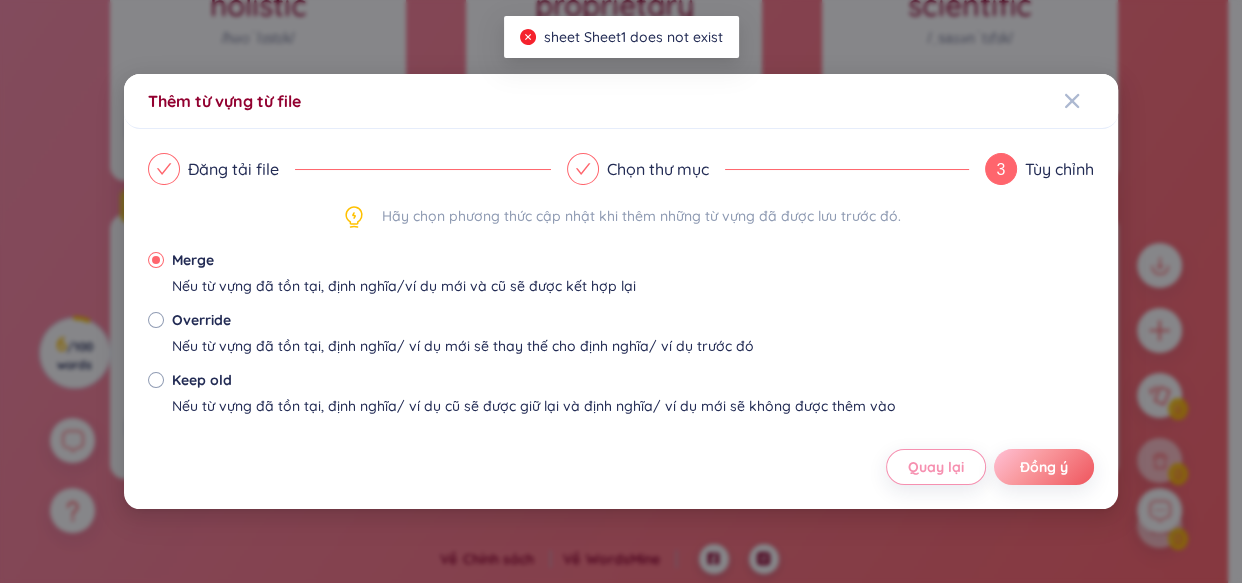 click on "Keep old Nếu từ vựng đã tồn tại, định nghĩa/ ví dụ cũ sẽ được giữ lại và định nghĩa/ ví dụ mới sẽ không được thêm vào" at bounding box center [534, 399] 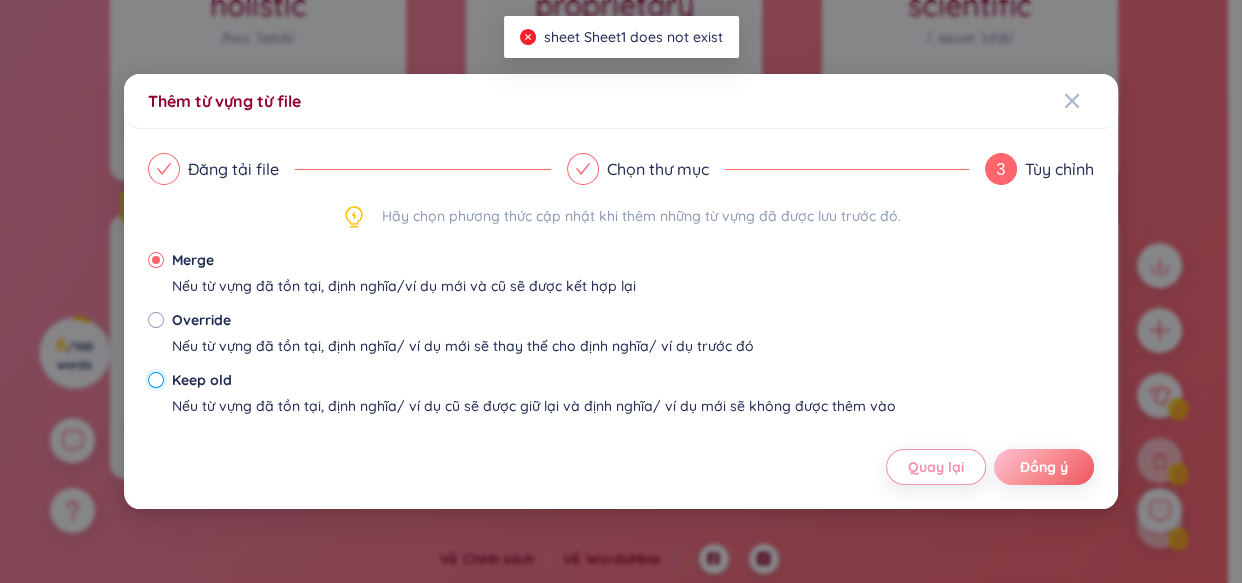 click on "Keep old Nếu từ vựng đã tồn tại, định nghĩa/ ví dụ cũ sẽ được giữ lại và định nghĩa/ ví dụ mới sẽ không được thêm vào" at bounding box center [156, 380] 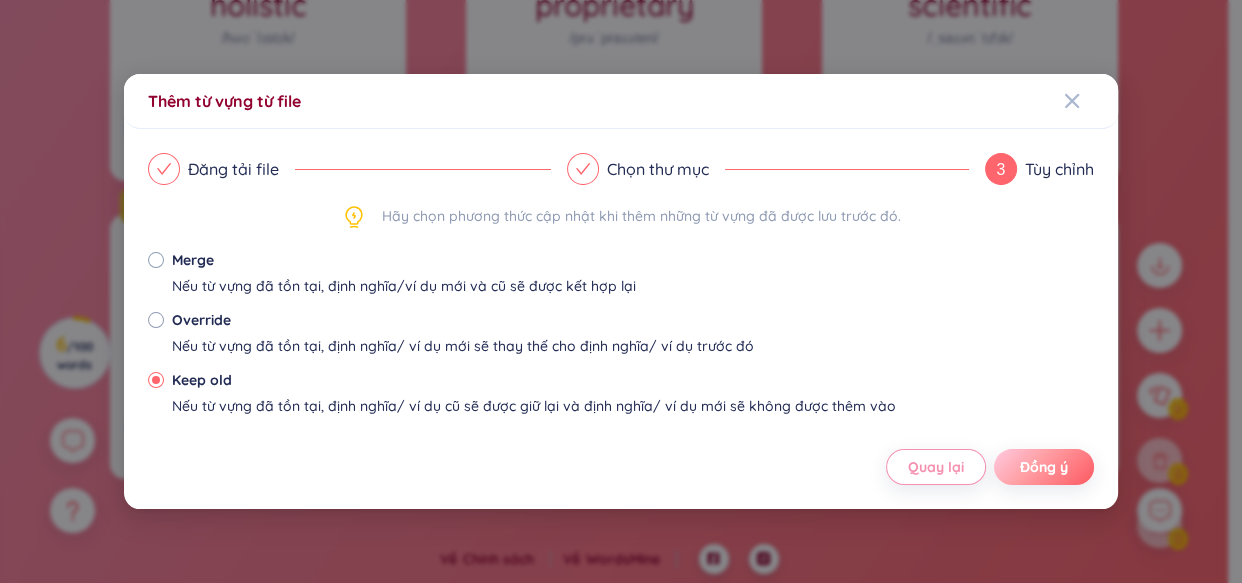 click on "Đồng ý" at bounding box center (1044, 467) 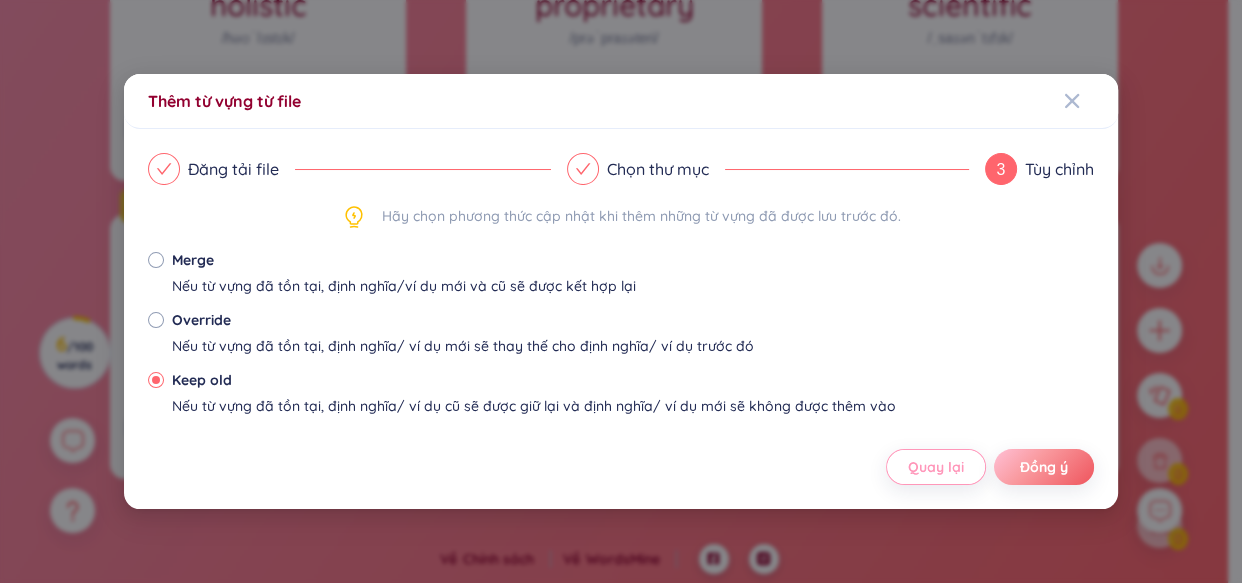 click on "Quay lại" at bounding box center [936, 467] 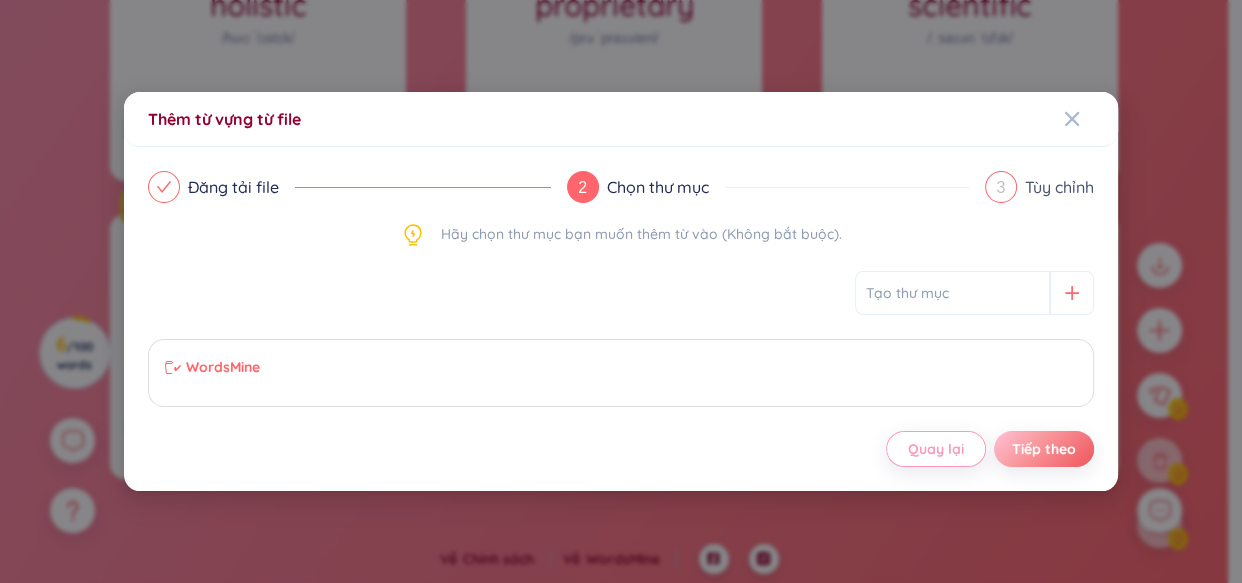 click on "Quay lại" at bounding box center [936, 449] 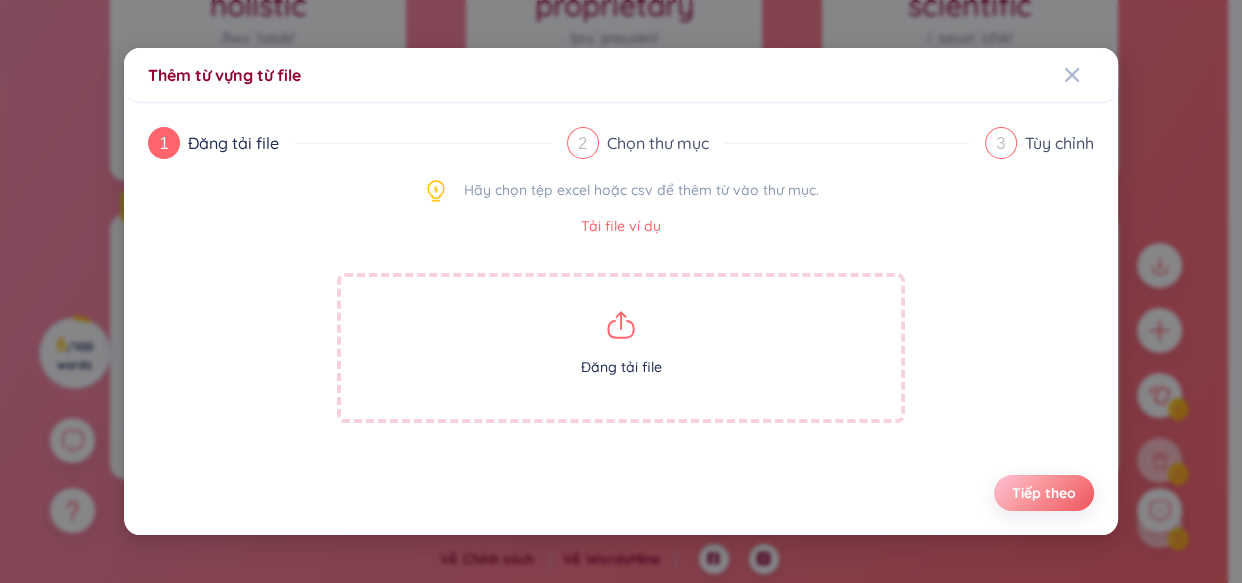 click on "Đăng tải file" at bounding box center [621, 348] 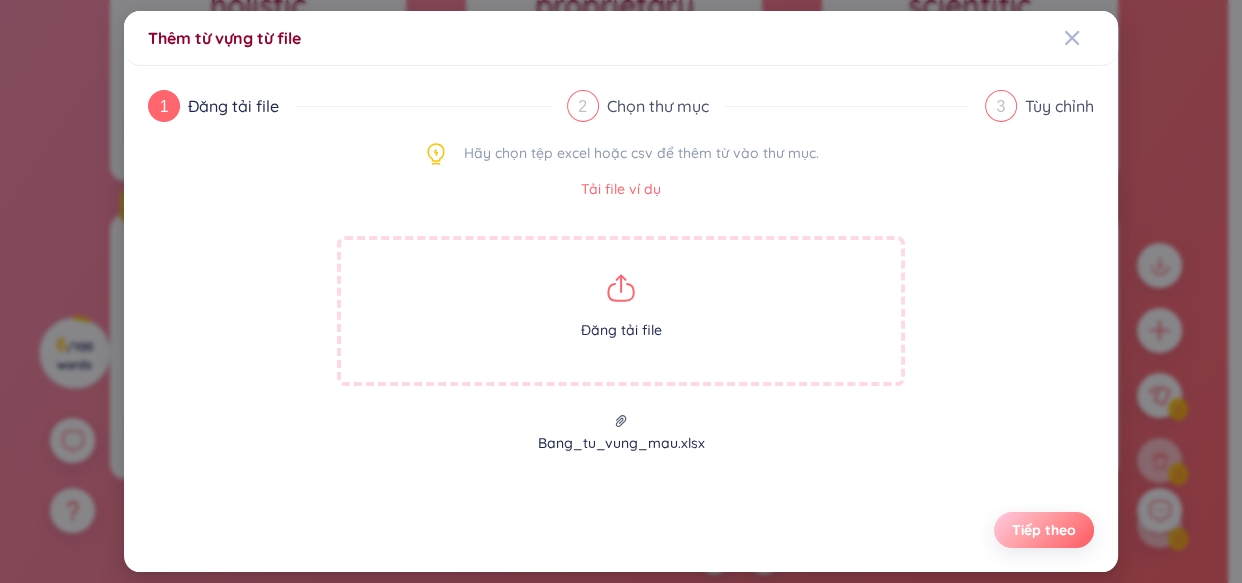 click on "Tiếp theo" at bounding box center [1044, 530] 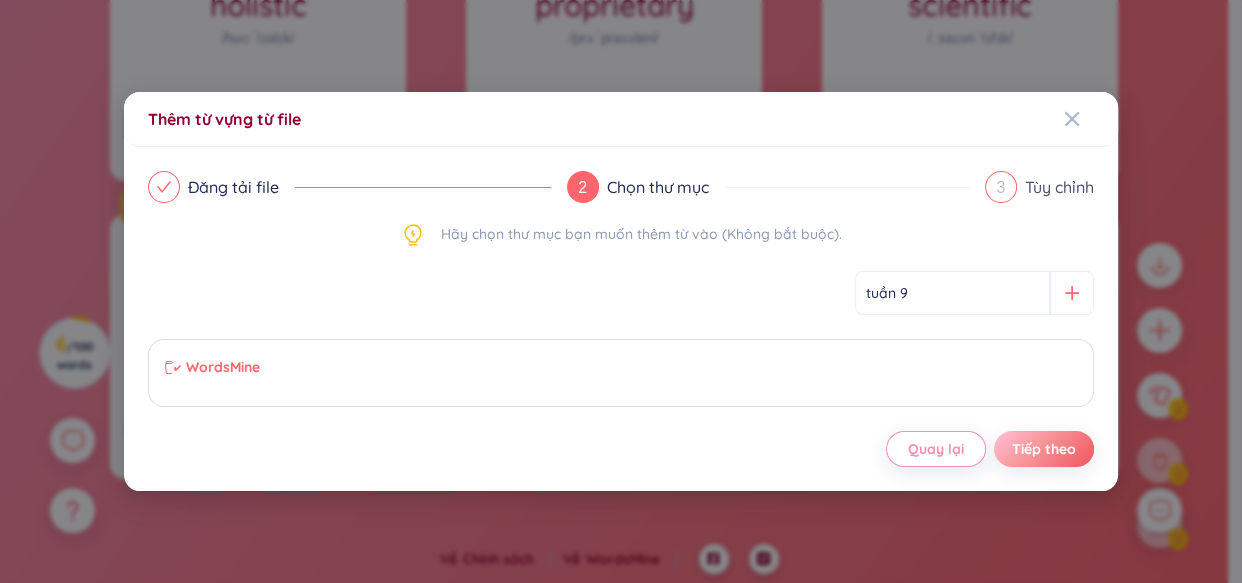 type on "tuần 9" 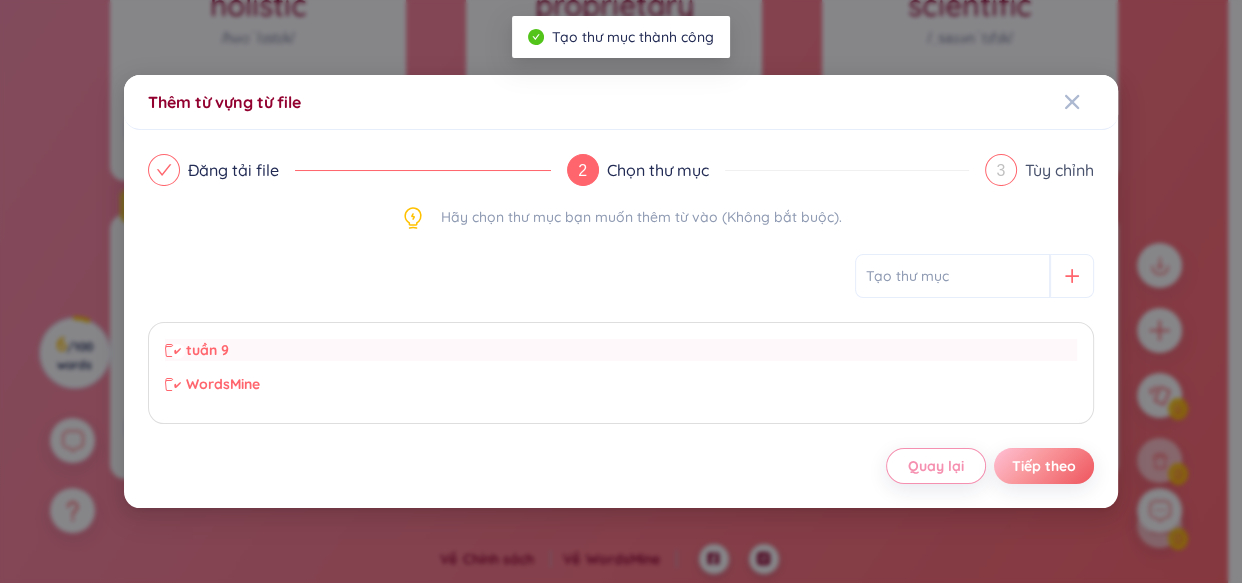 click on "tuần 9" at bounding box center (621, 350) 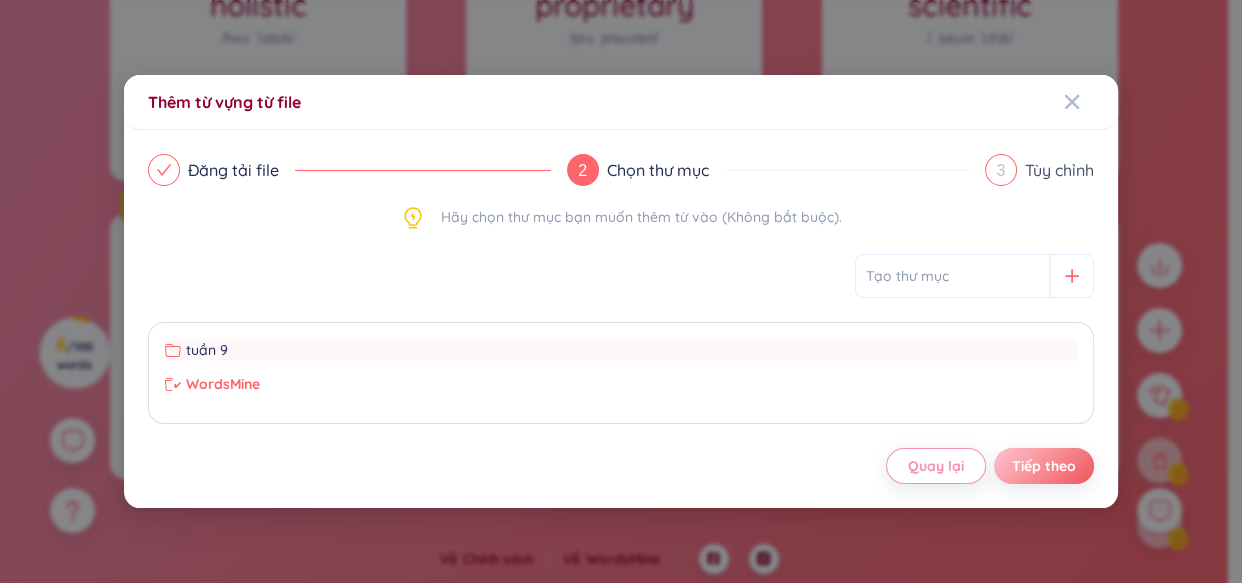 click on "tuần 9" at bounding box center [621, 350] 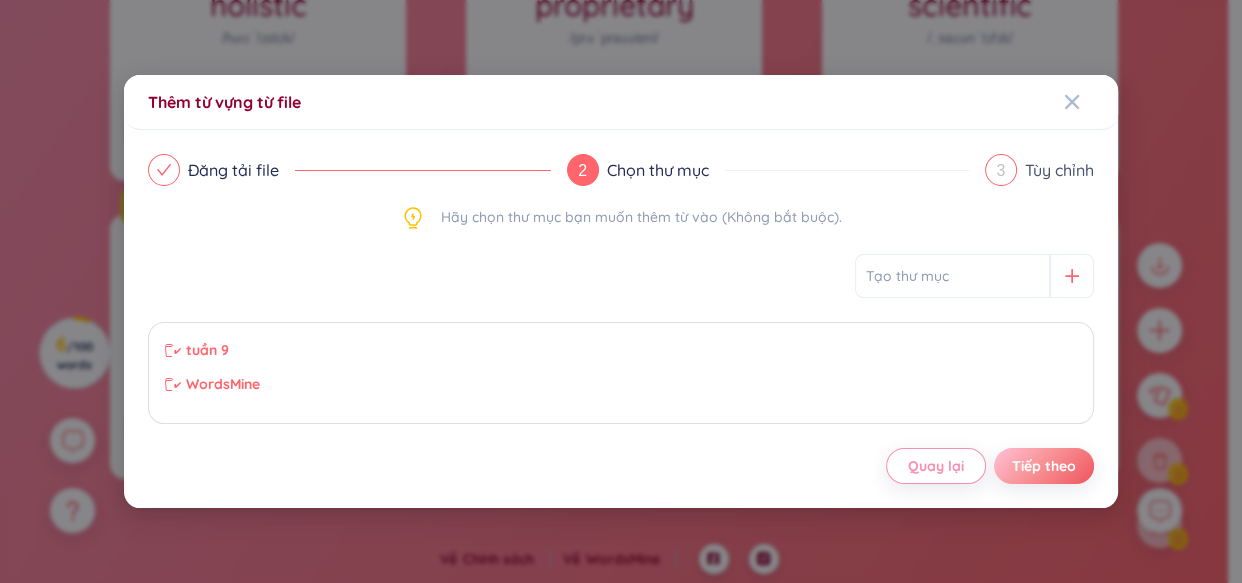 click on "tuần 9 WordsMine Không có dữ liệu" at bounding box center (621, 373) 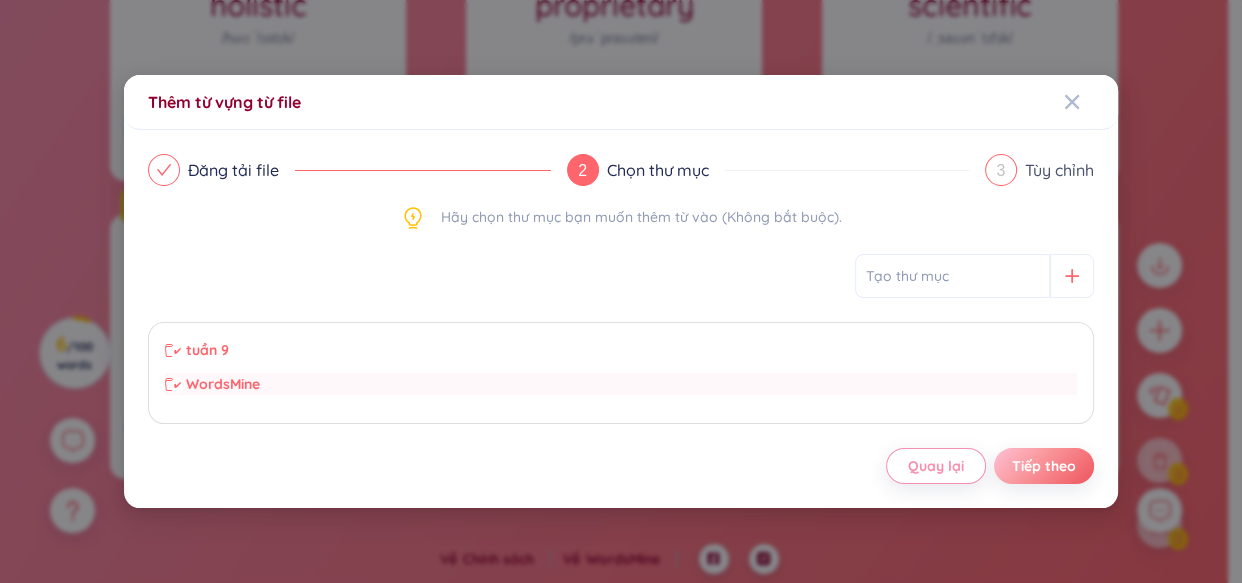 click on "WordsMine" at bounding box center [621, 384] 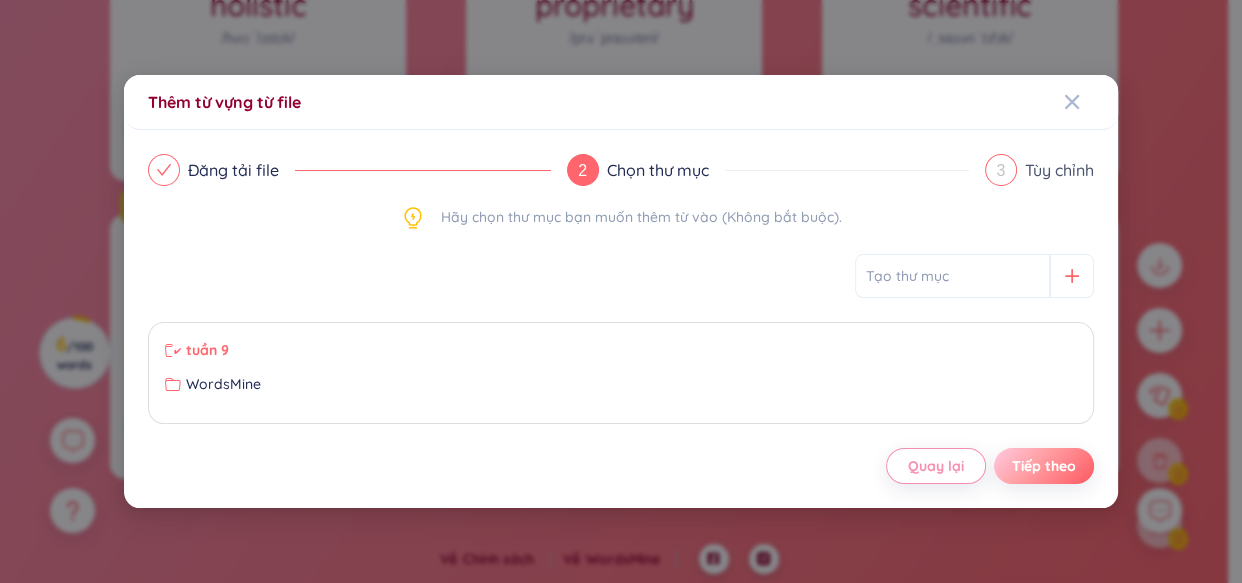 click on "Tiếp theo" at bounding box center (1044, 466) 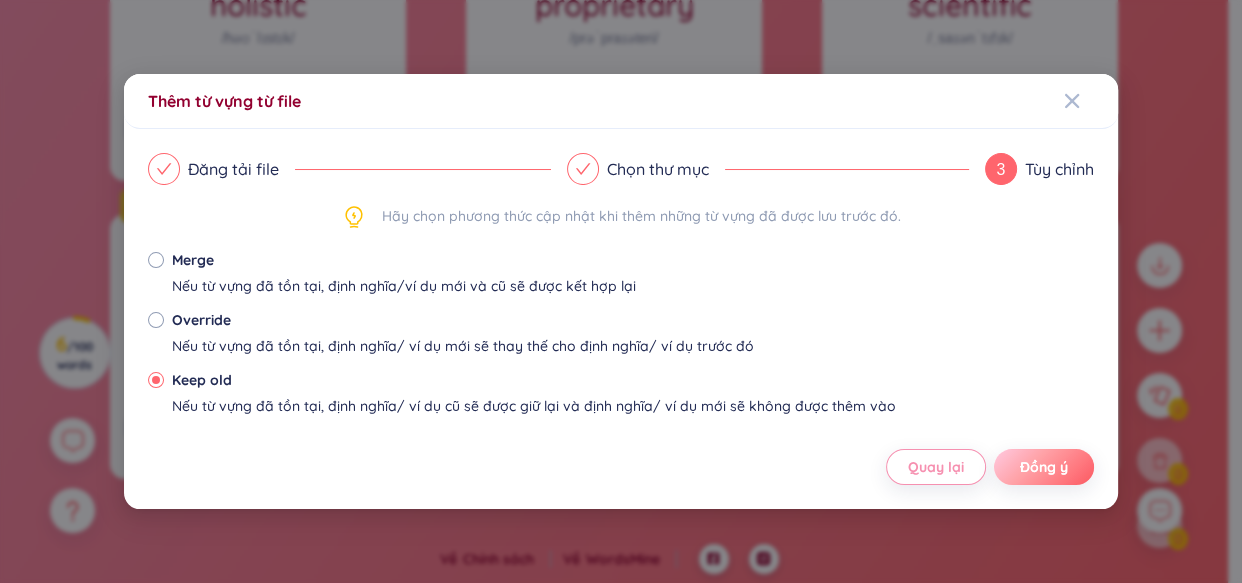 click on "Đồng ý" at bounding box center [1044, 467] 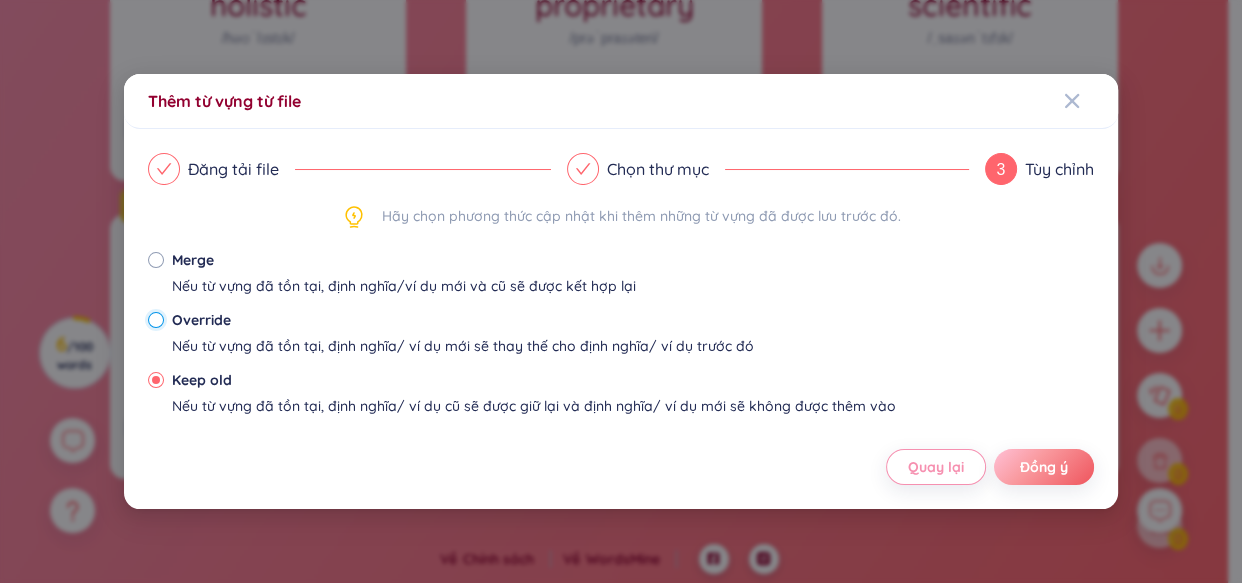 click on "Override Nếu từ vựng đã tồn tại, định nghĩa/ ví dụ mới sẽ thay thế cho định nghĩa/ ví dụ trước đó" at bounding box center [156, 320] 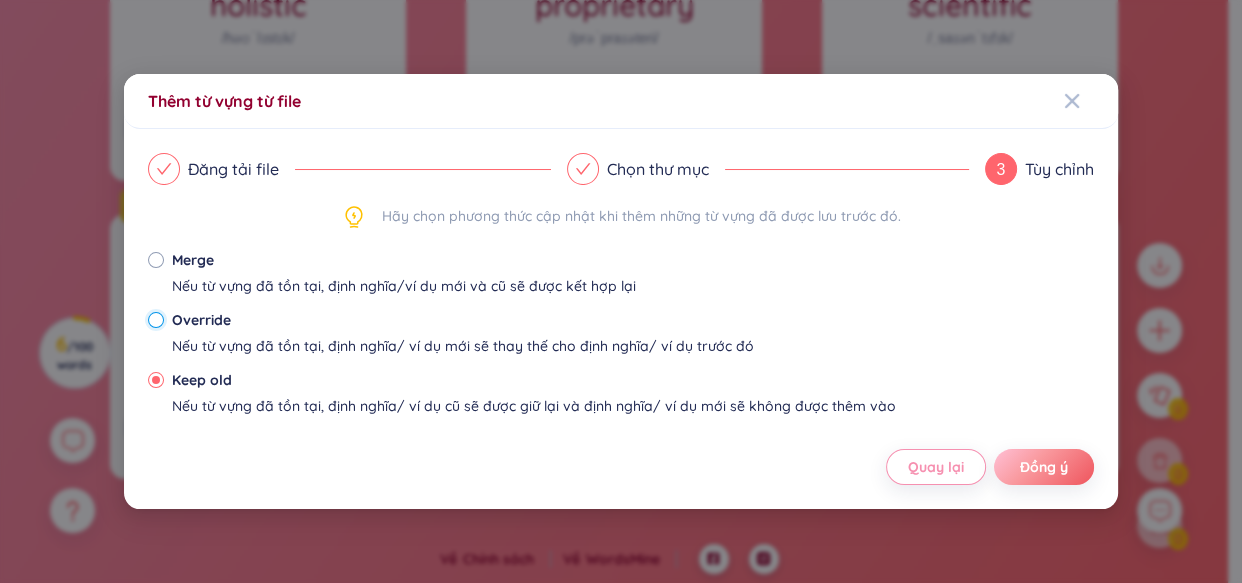 radio on "false" 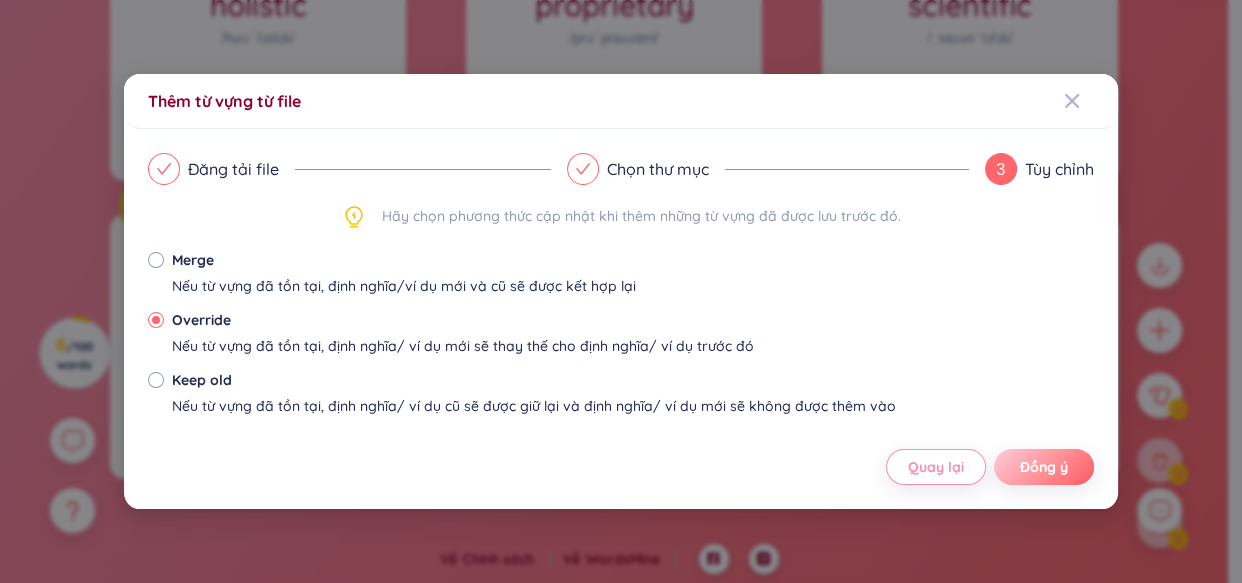 click on "Đồng ý" at bounding box center (1044, 467) 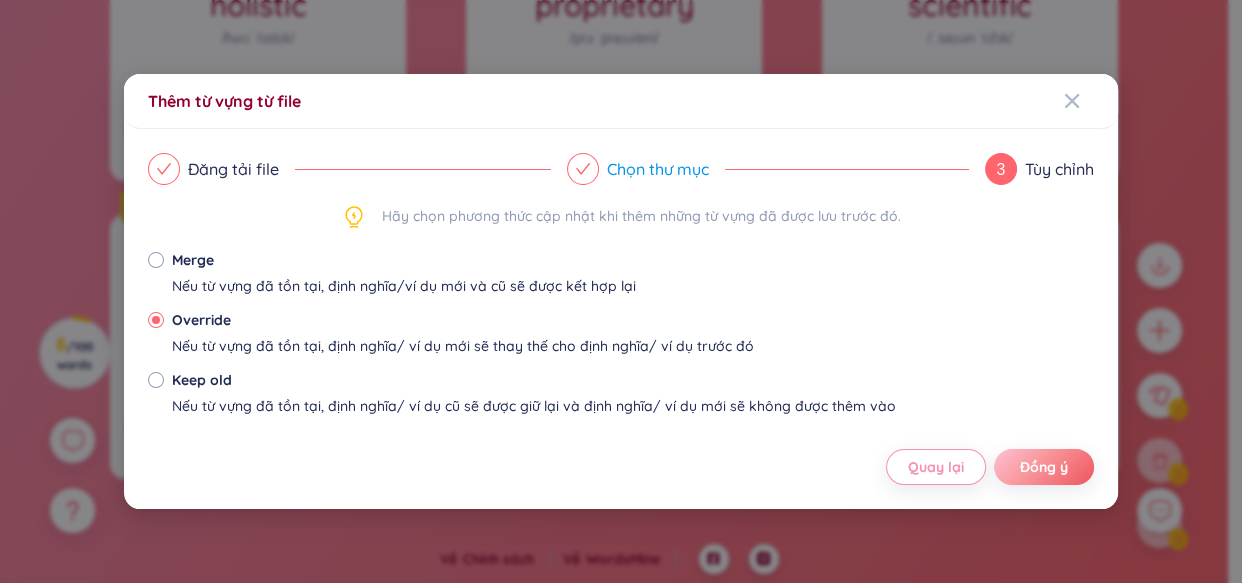 click on "Chọn thư mục" at bounding box center [768, 169] 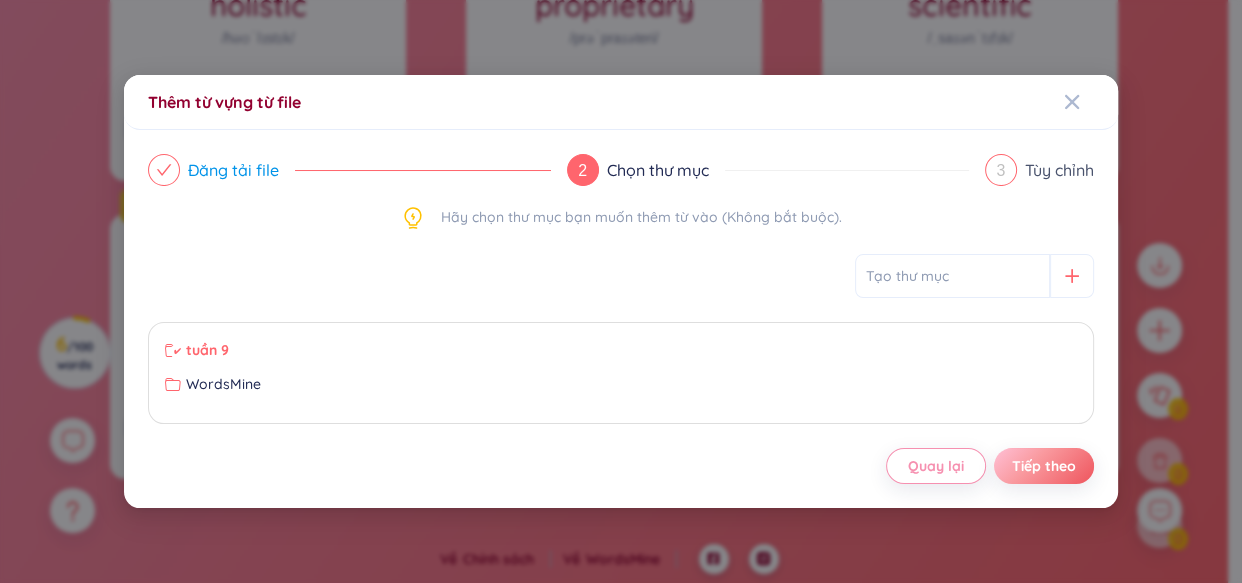 click on "Đăng tải file" at bounding box center (241, 170) 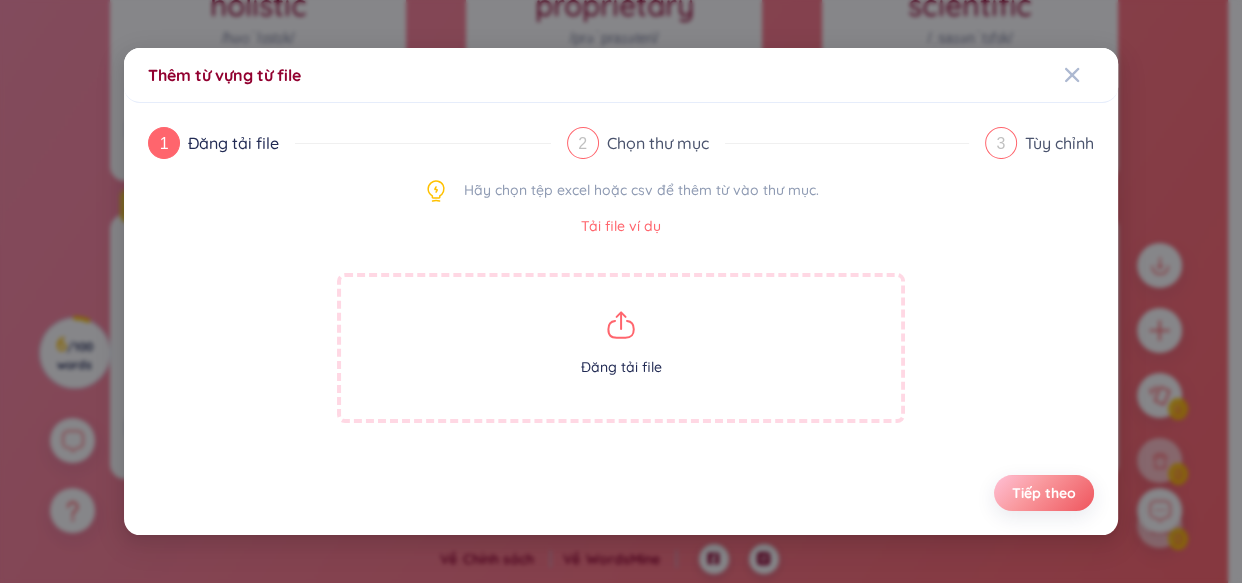click on "3 Tùy chỉnh" at bounding box center (1039, 143) 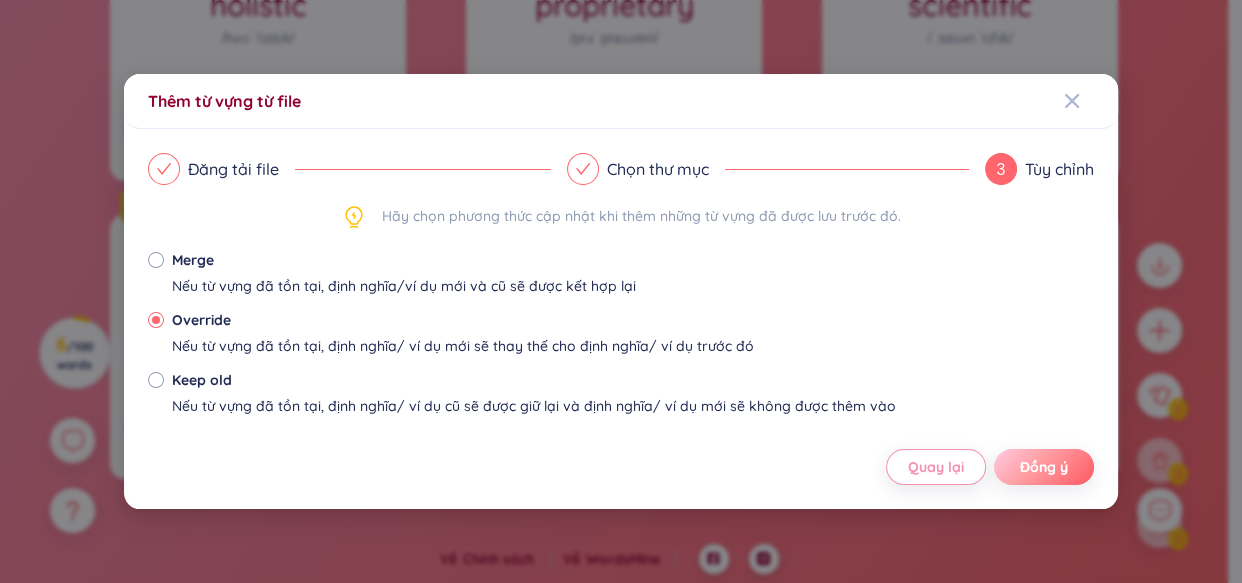 click on "Đồng ý" at bounding box center [1044, 467] 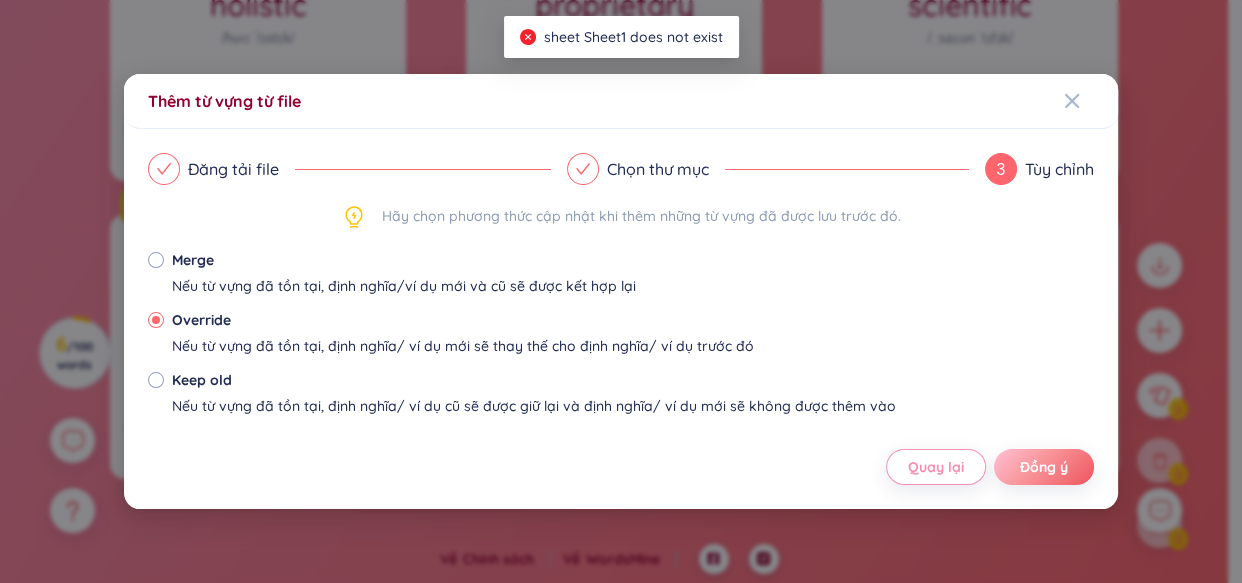type 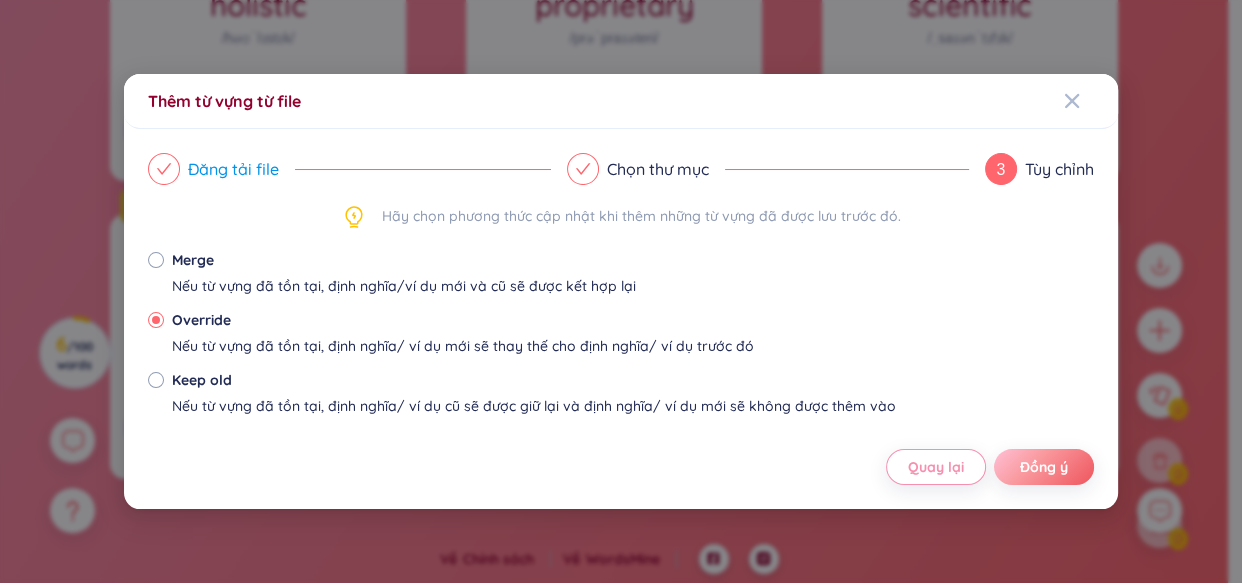 click on "Đăng tải file" at bounding box center (241, 169) 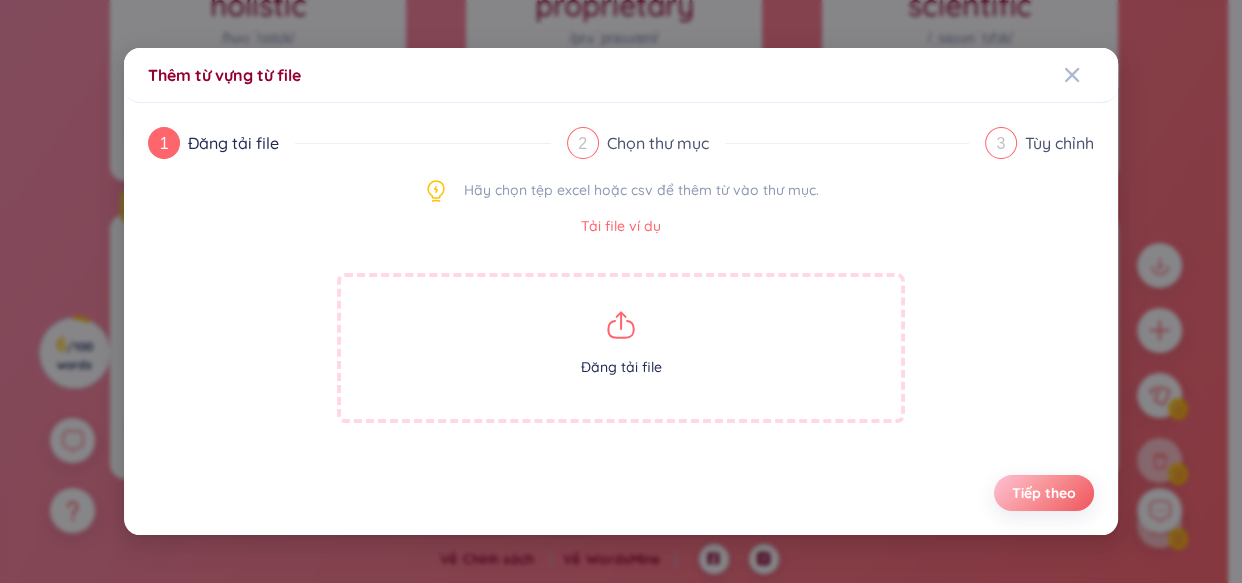 click 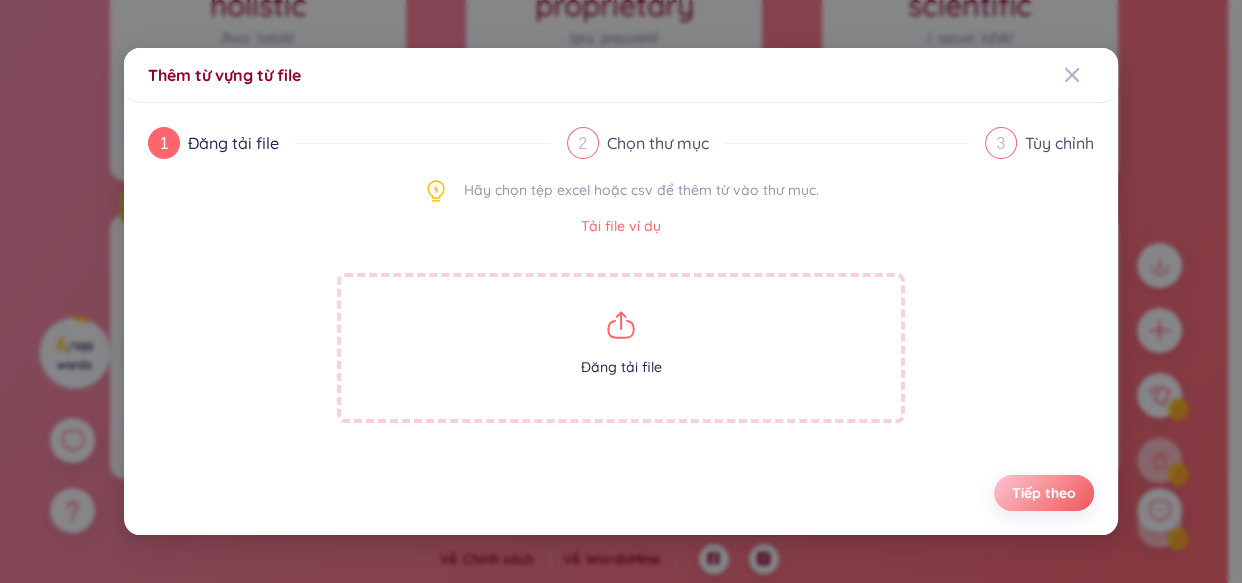 click on "Đăng tải file" at bounding box center [621, 348] 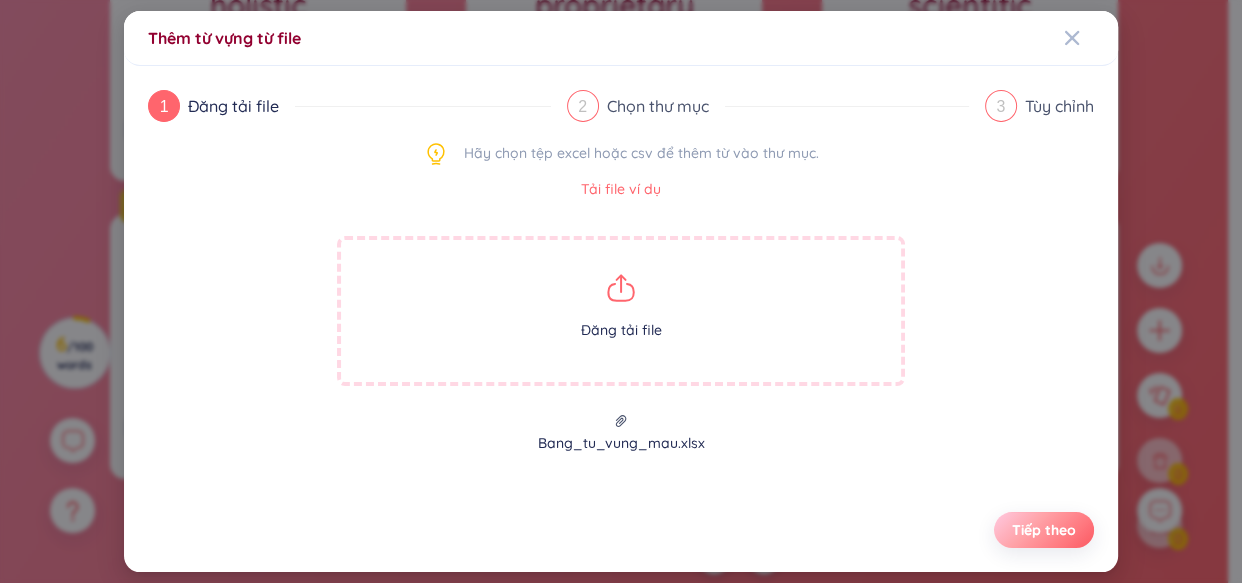 click on "Tiếp theo" at bounding box center [1044, 530] 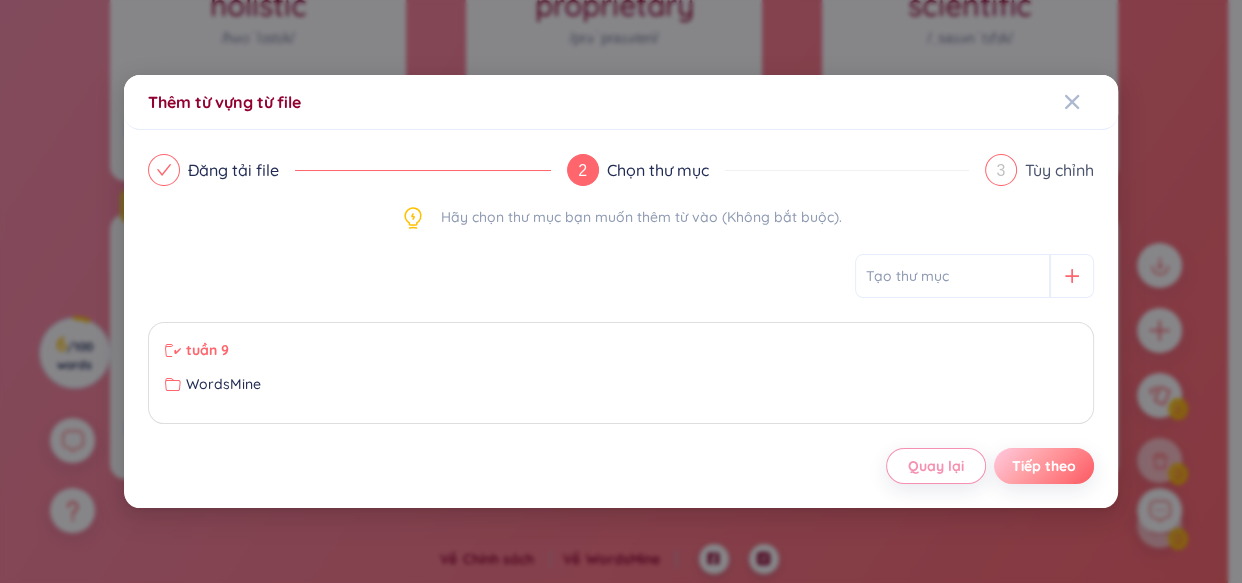 click on "Tiếp theo" at bounding box center (1044, 466) 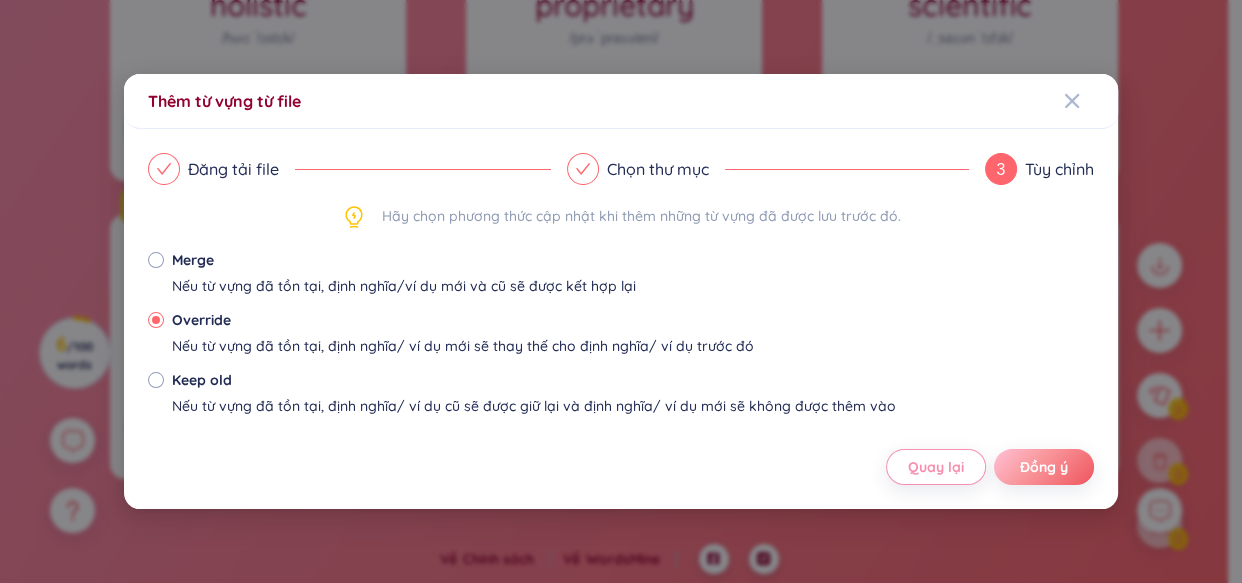 click on "Keep old Nếu từ vựng đã tồn tại, định nghĩa/ ví dụ cũ sẽ được giữ lại và định nghĩa/ ví dụ mới sẽ không được thêm vào" at bounding box center (526, 399) 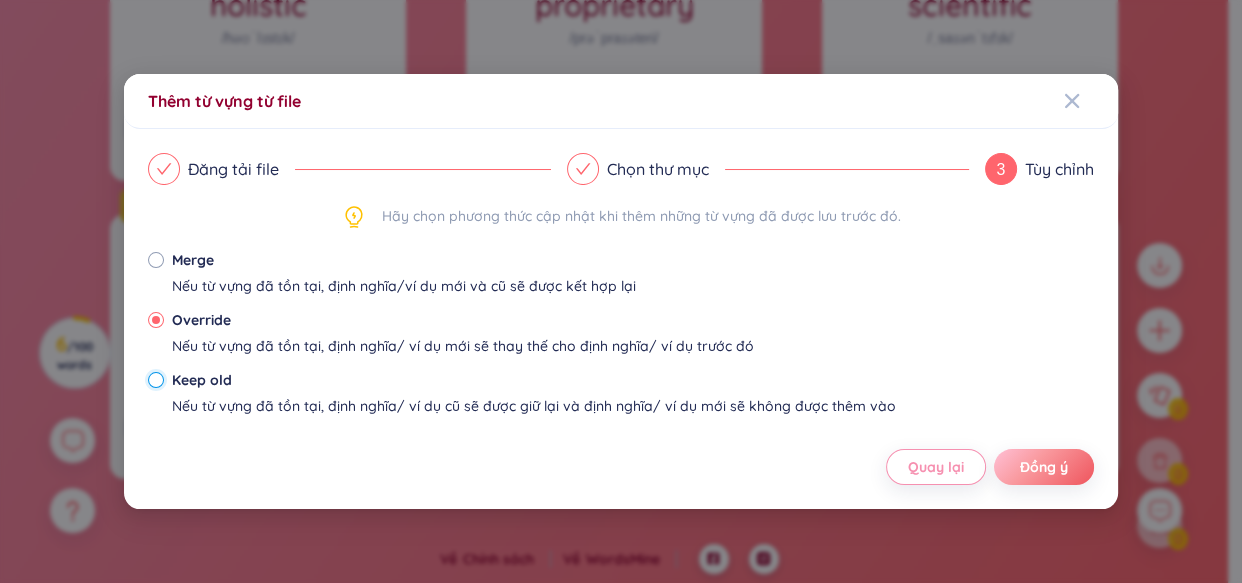 click on "Keep old Nếu từ vựng đã tồn tại, định nghĩa/ ví dụ cũ sẽ được giữ lại và định nghĩa/ ví dụ mới sẽ không được thêm vào" at bounding box center [156, 380] 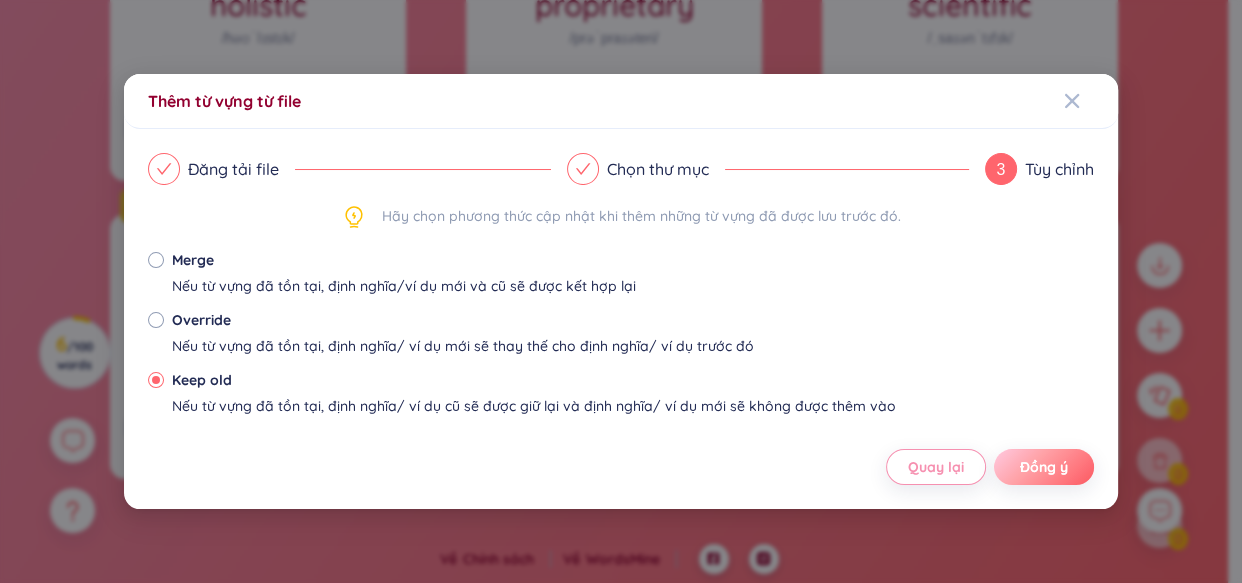 click on "Đồng ý" at bounding box center [1044, 467] 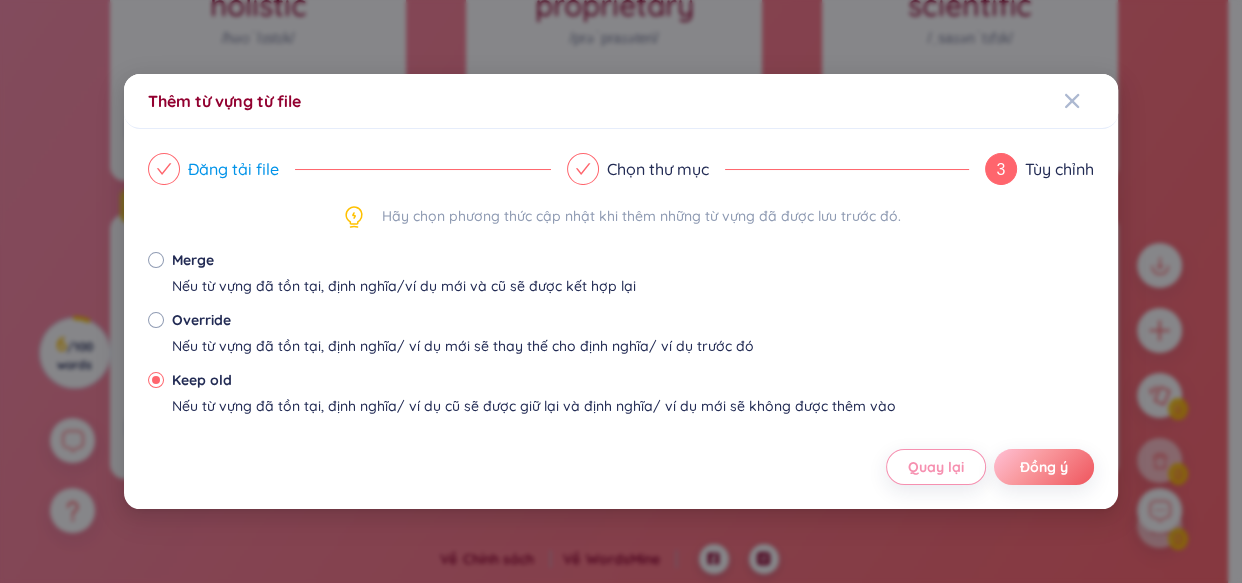 click on "Đăng tải file" at bounding box center (241, 169) 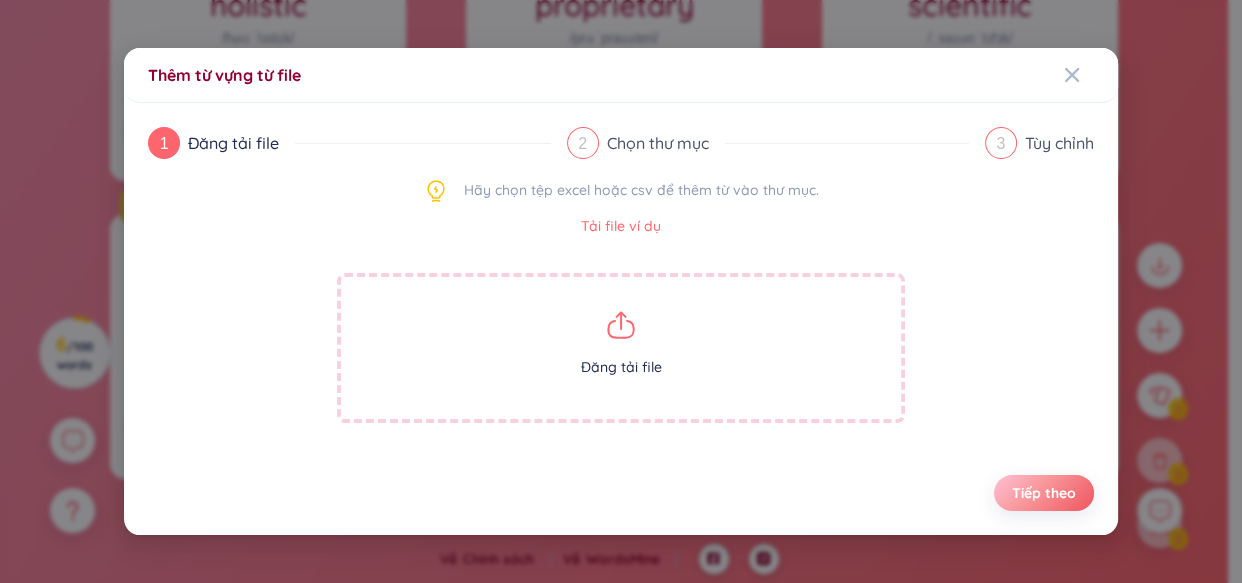 click on "Đăng tải file" at bounding box center (621, 348) 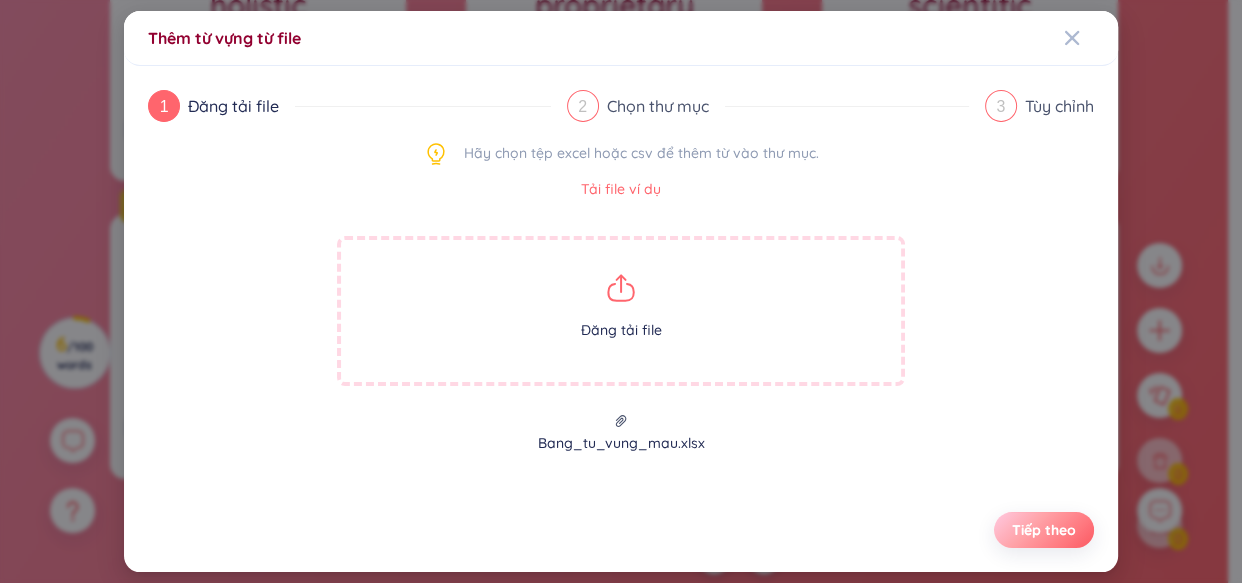 click on "Tiếp theo" at bounding box center [1044, 530] 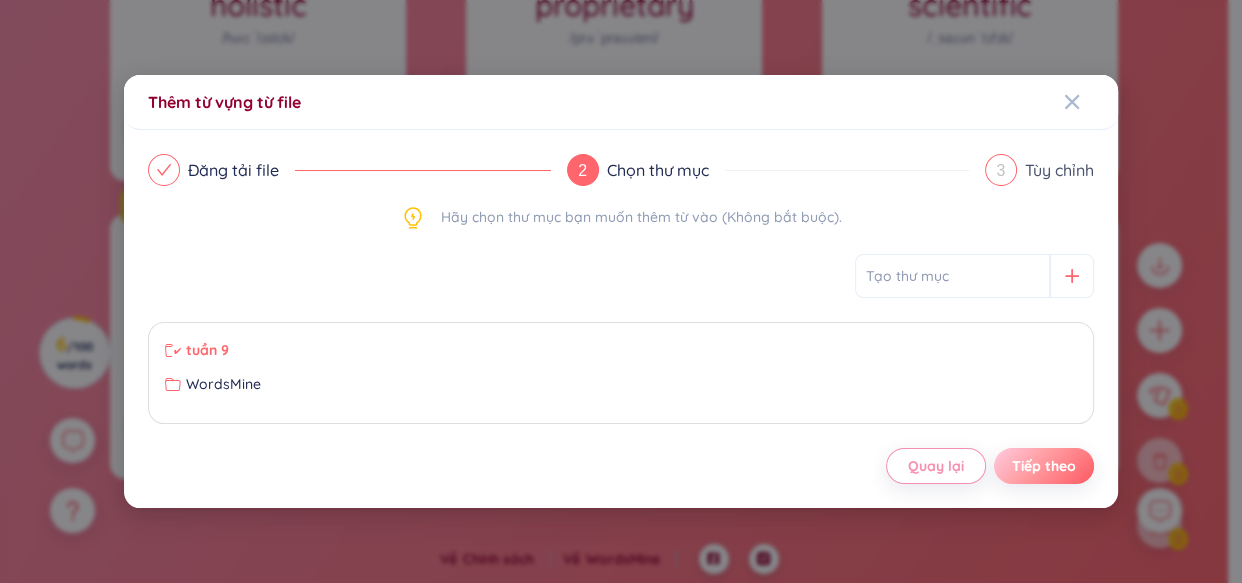 click on "Tiếp theo" at bounding box center (1044, 466) 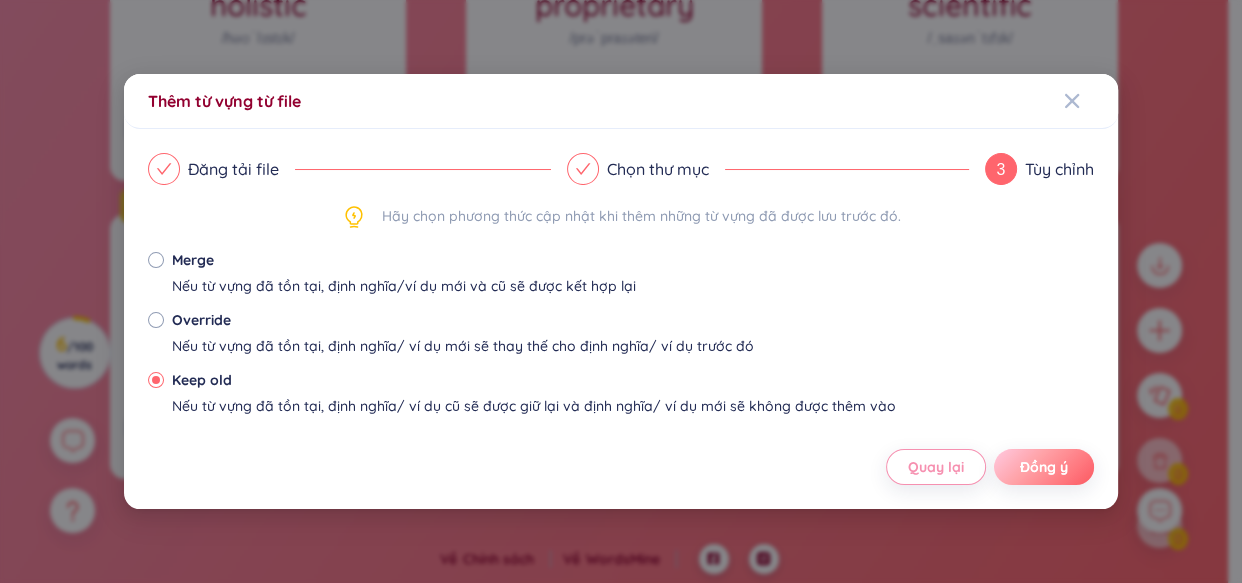 click on "Đồng ý" at bounding box center [1044, 467] 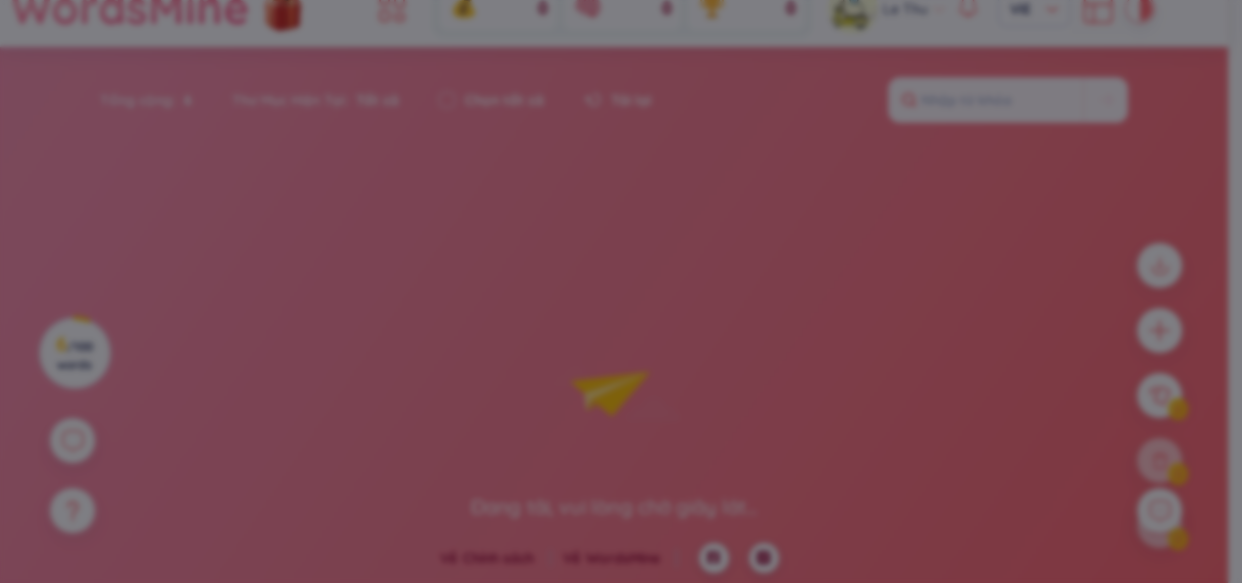 scroll, scrollTop: 27, scrollLeft: 0, axis: vertical 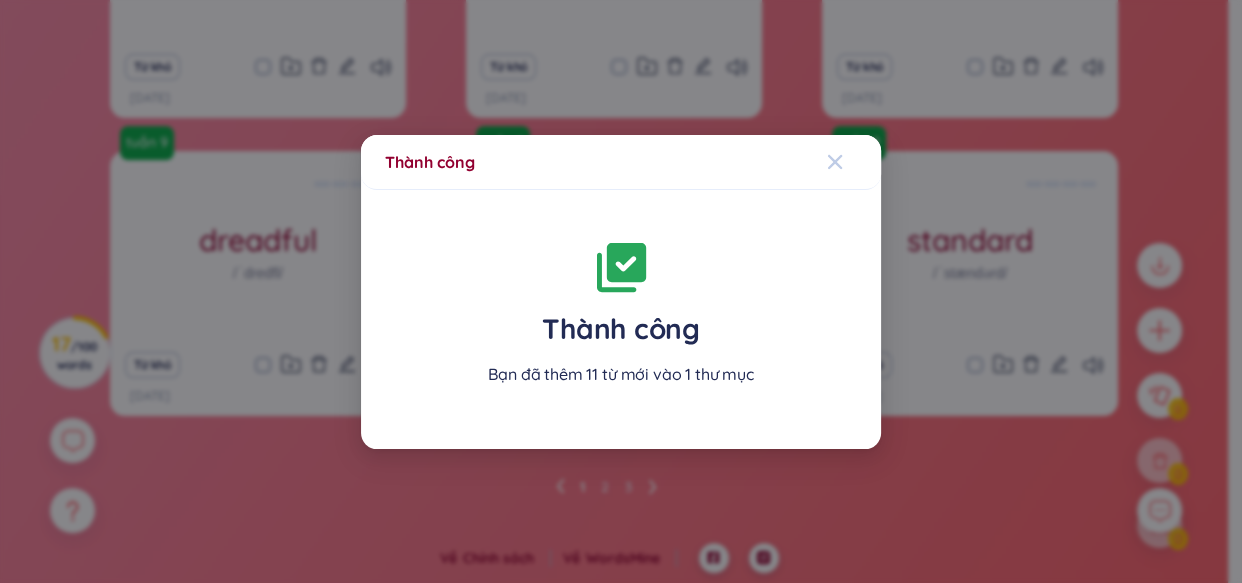 click 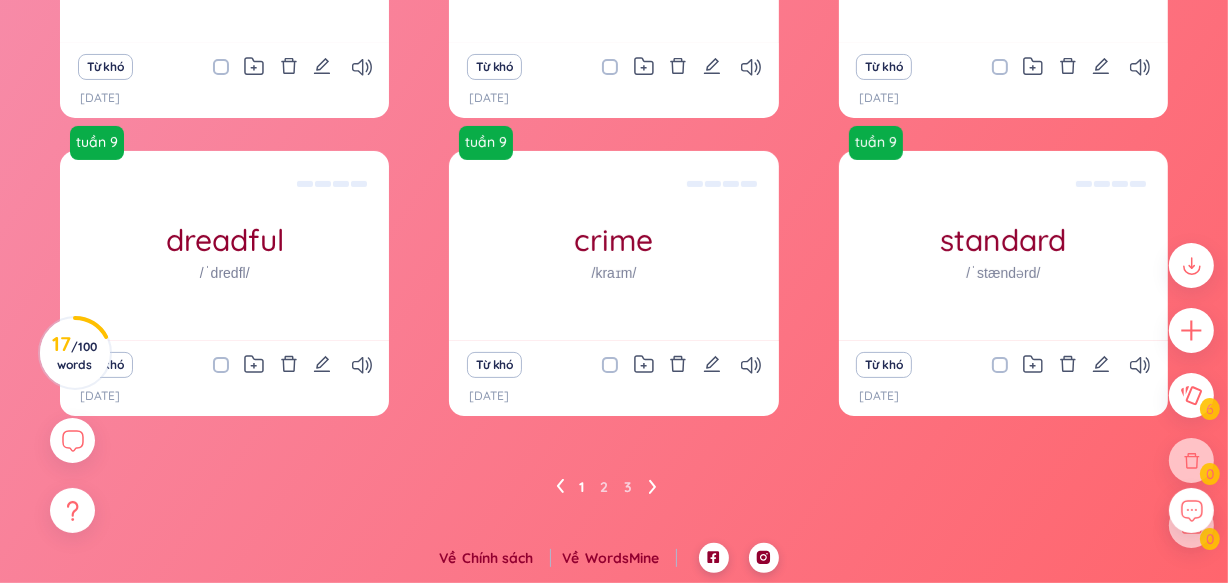 scroll, scrollTop: 368, scrollLeft: 0, axis: vertical 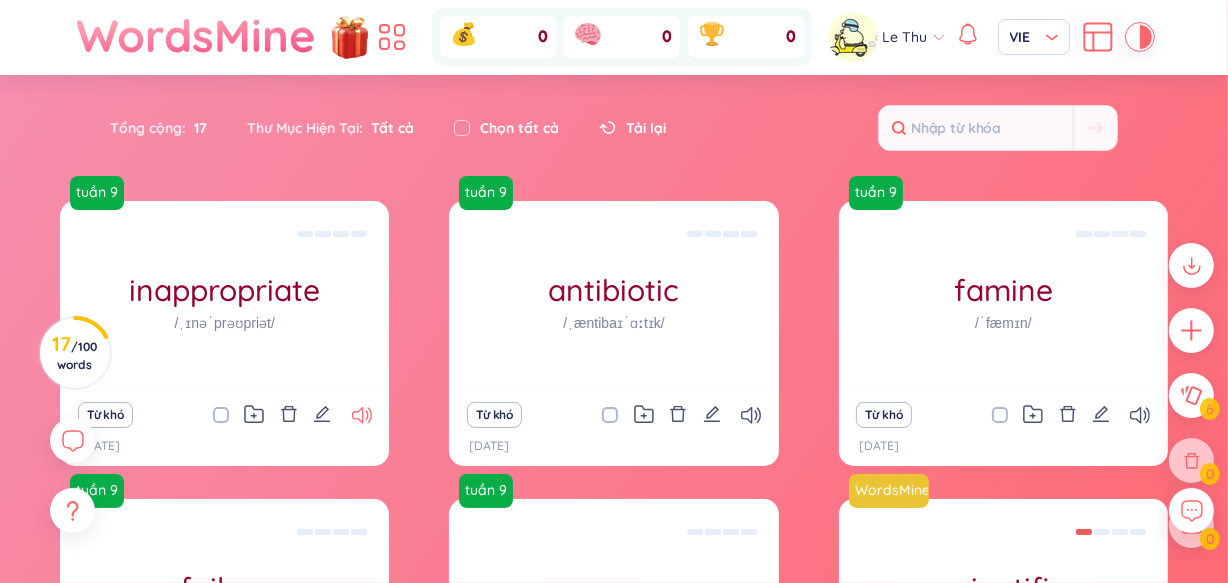 click 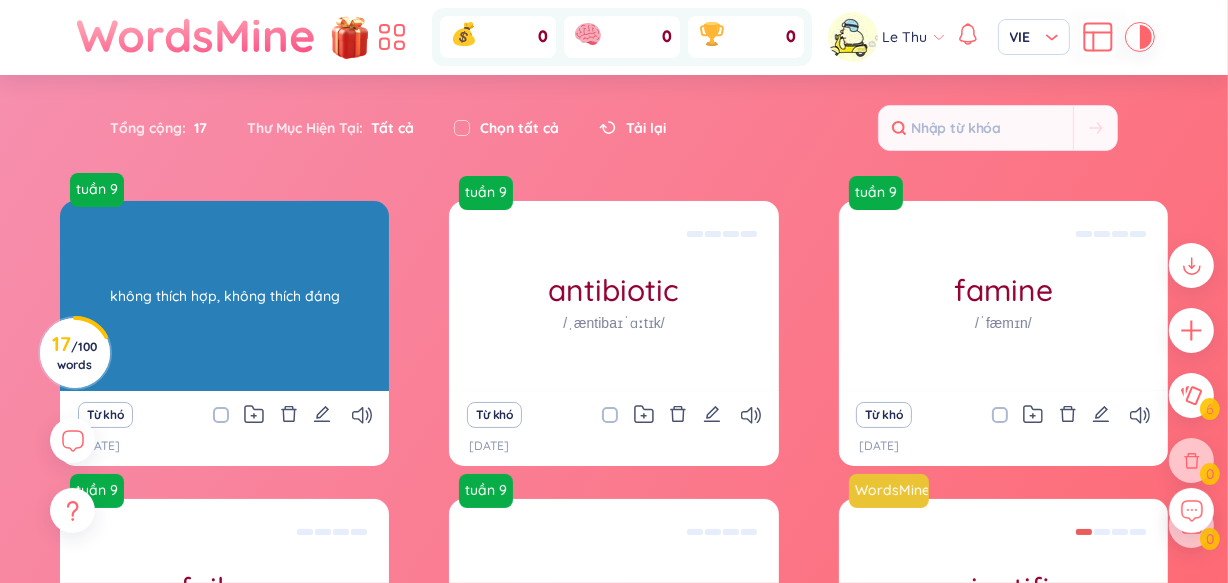 click on "không thích hợp, không thích đáng" at bounding box center [224, 296] 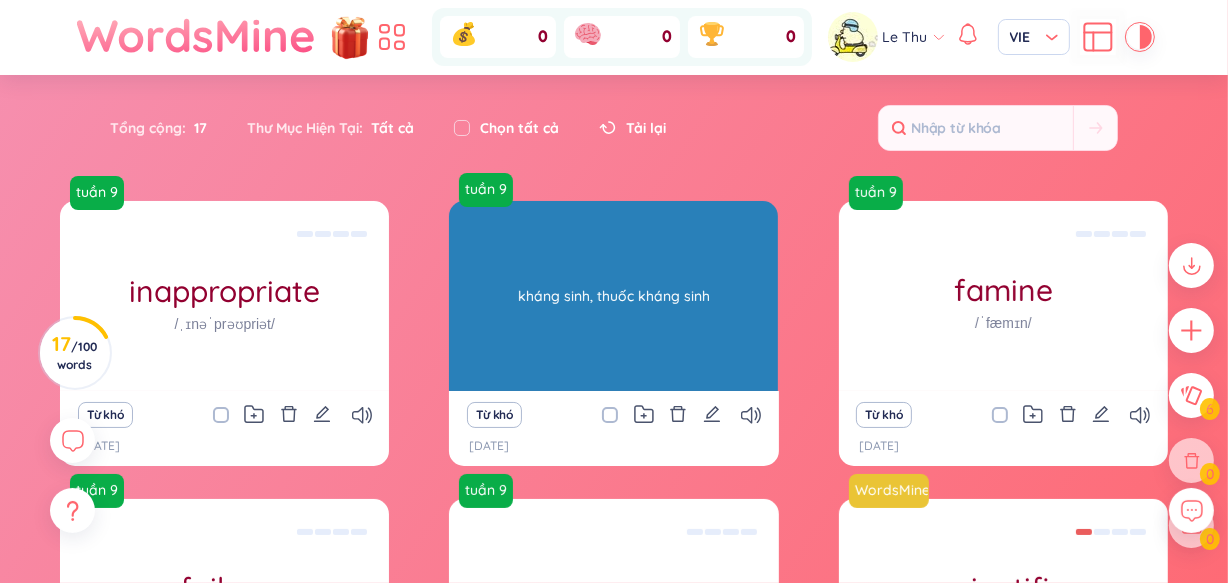 click on "tuần 9 antibiotic /ˌæntibaɪˈɑːtɪk/ kháng sinh, thuốc kháng sinh" at bounding box center (613, 296) 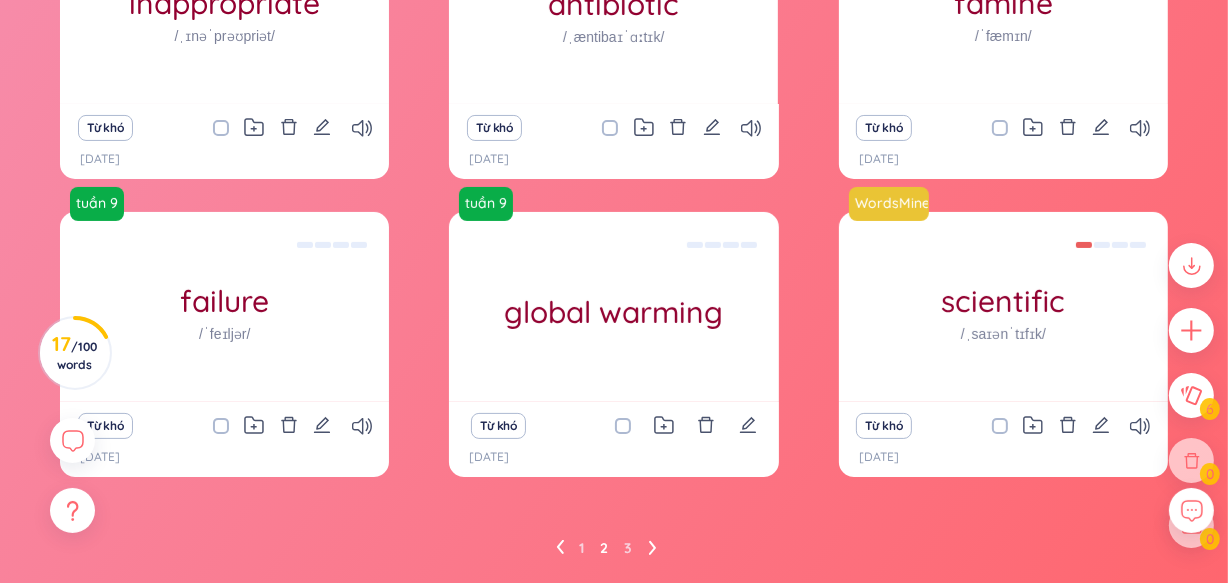 scroll, scrollTop: 302, scrollLeft: 0, axis: vertical 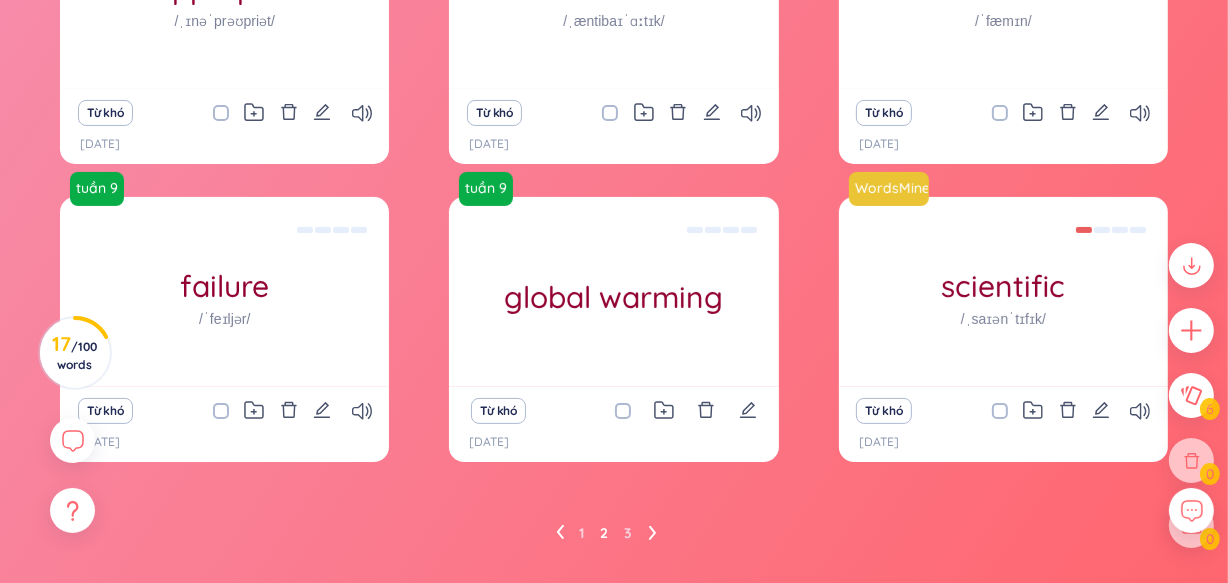 click 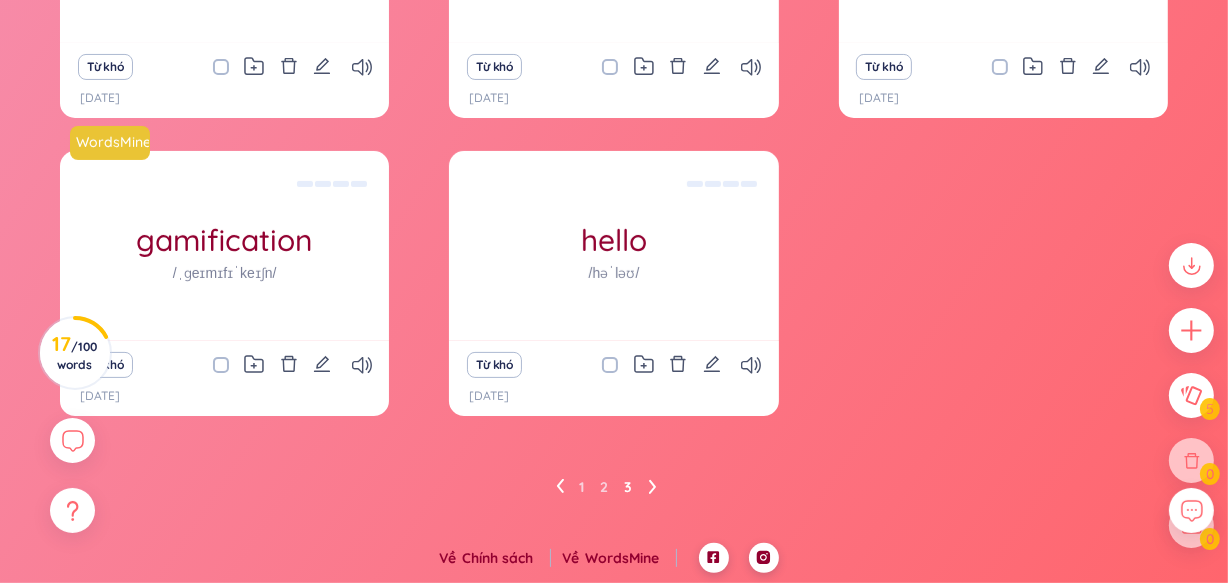 scroll, scrollTop: 368, scrollLeft: 0, axis: vertical 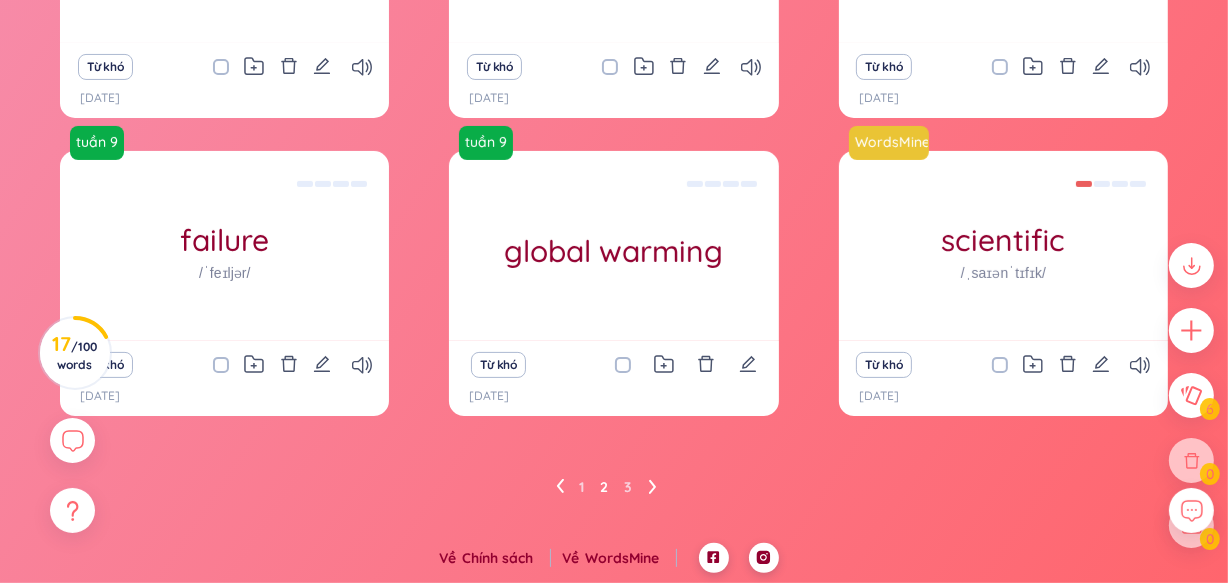 click 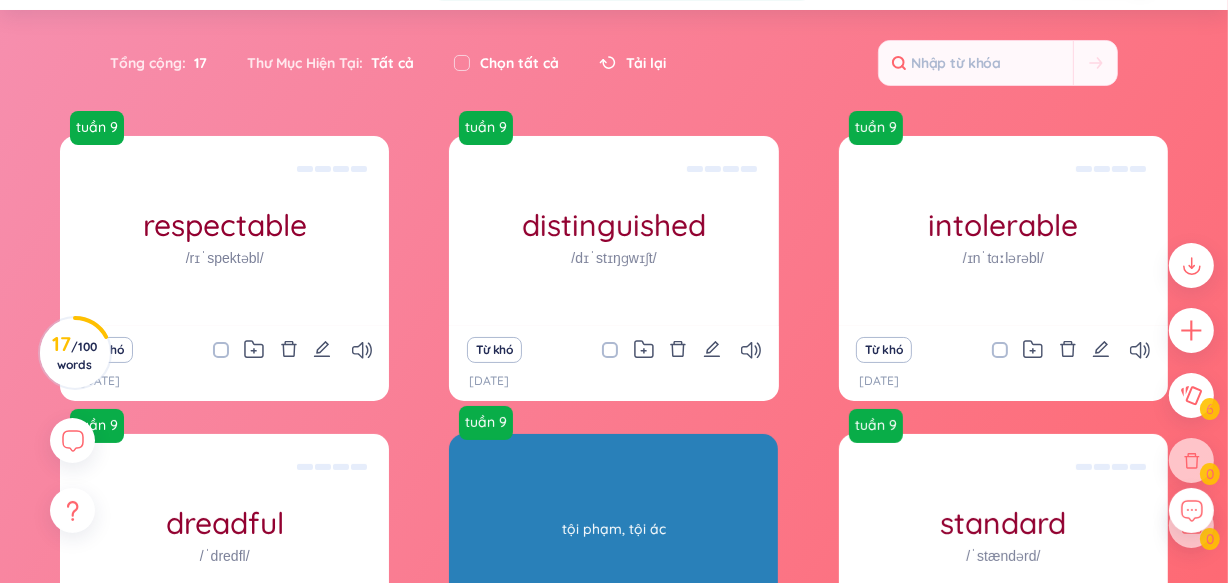 scroll, scrollTop: 368, scrollLeft: 0, axis: vertical 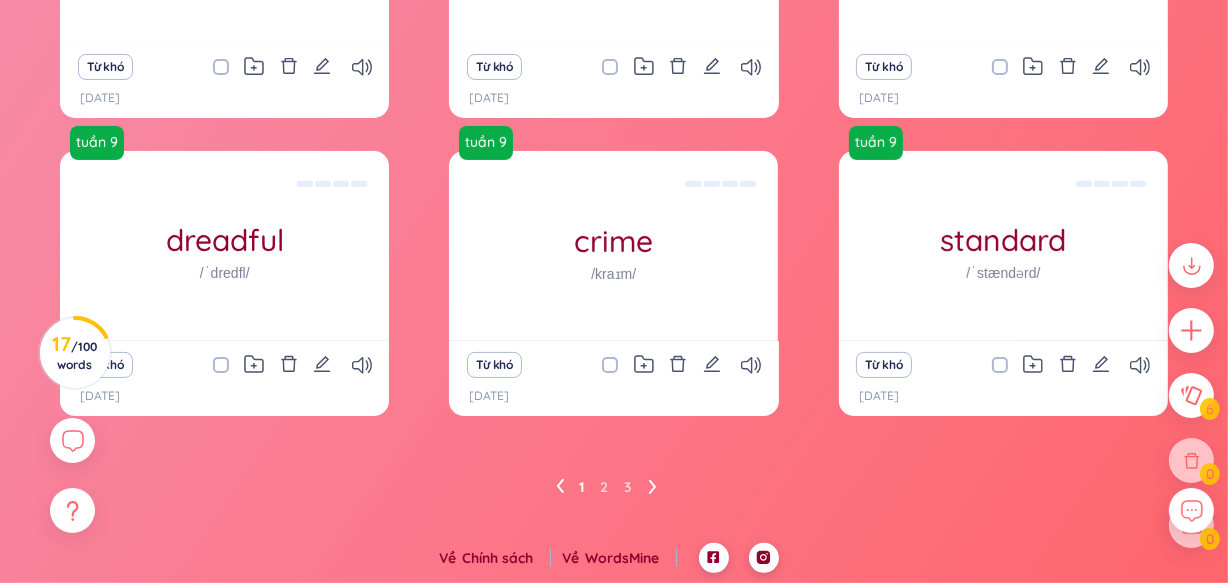 click 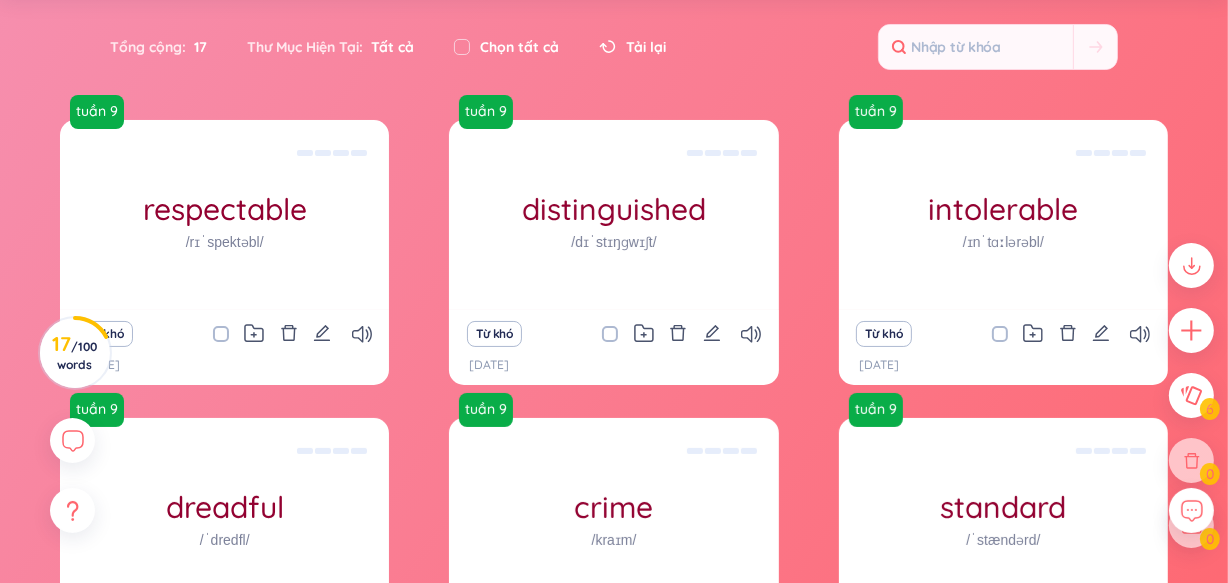 scroll, scrollTop: 65, scrollLeft: 0, axis: vertical 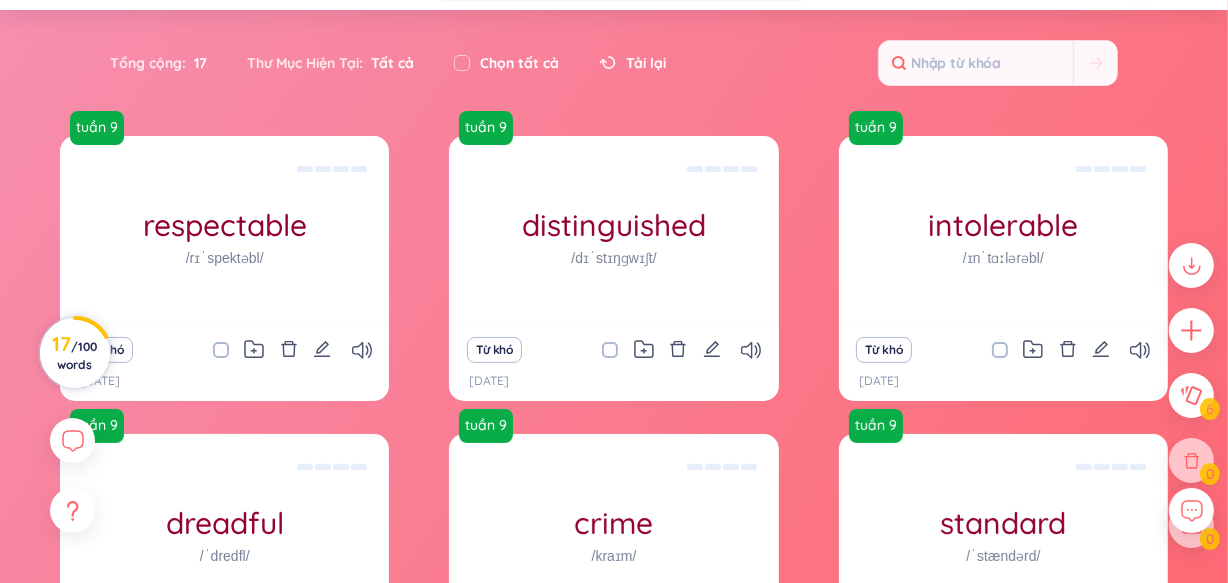click on "/ 100   words" at bounding box center [77, 355] 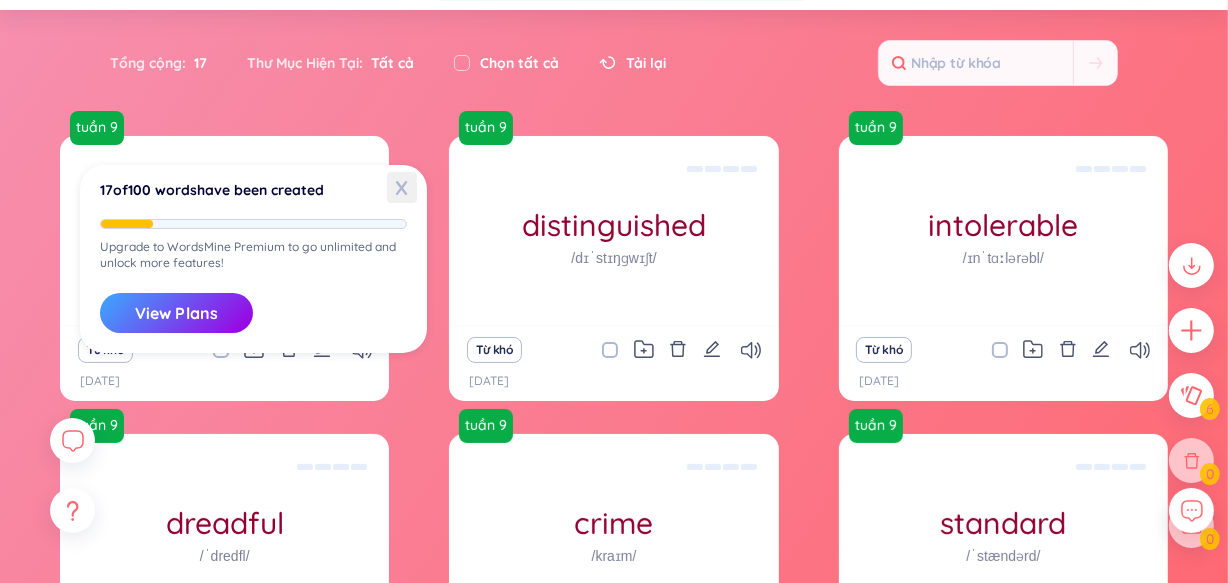 click on "X" at bounding box center (402, 187) 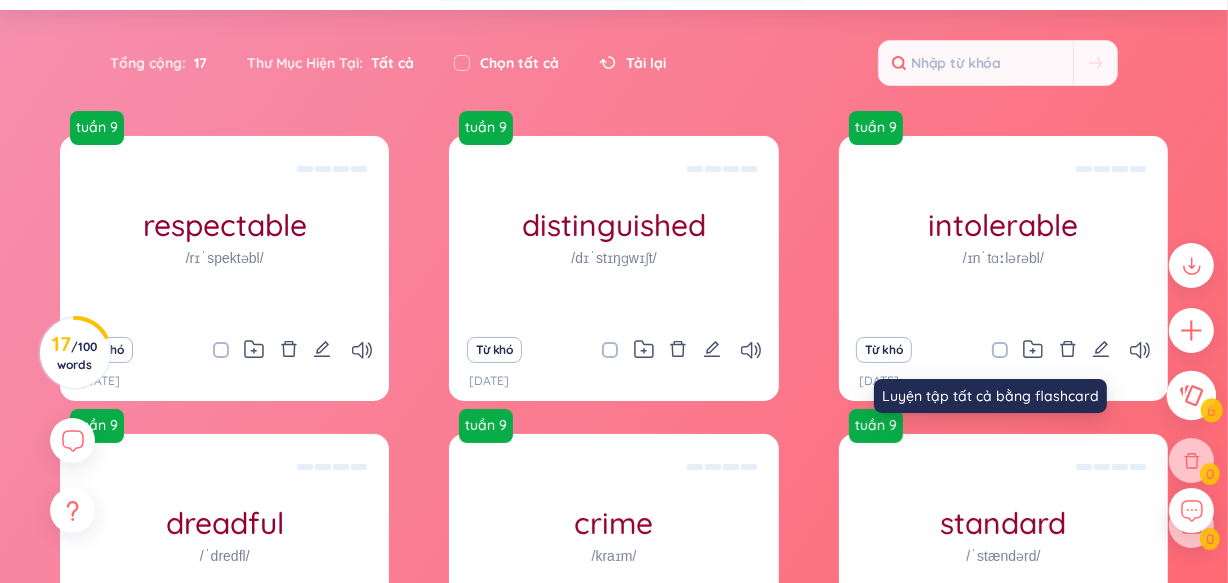 click 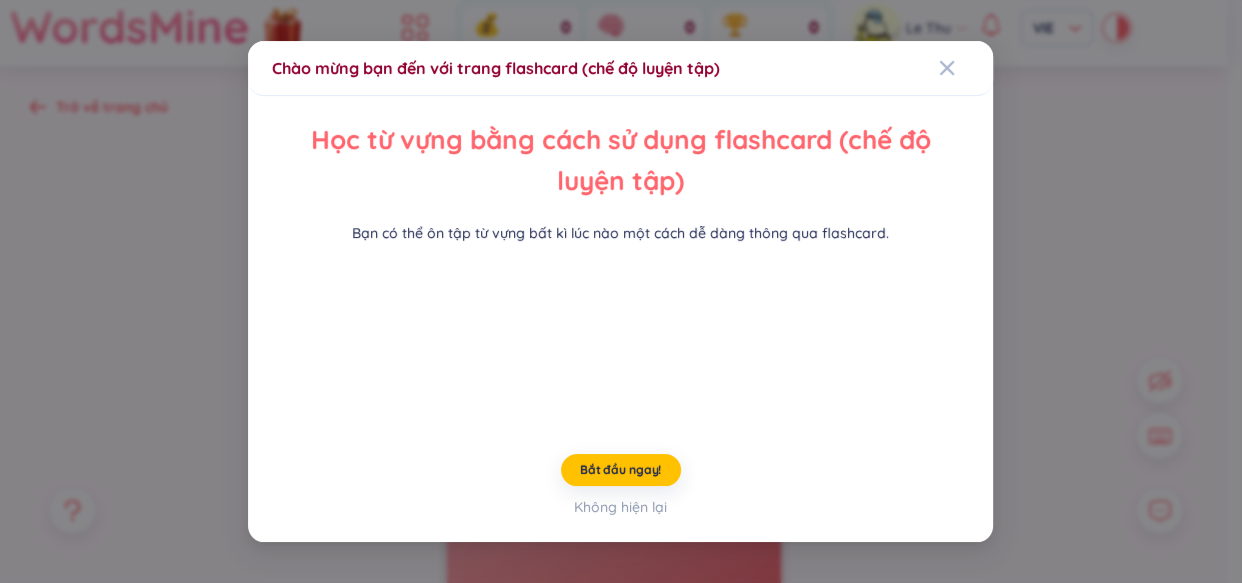 scroll, scrollTop: 0, scrollLeft: 0, axis: both 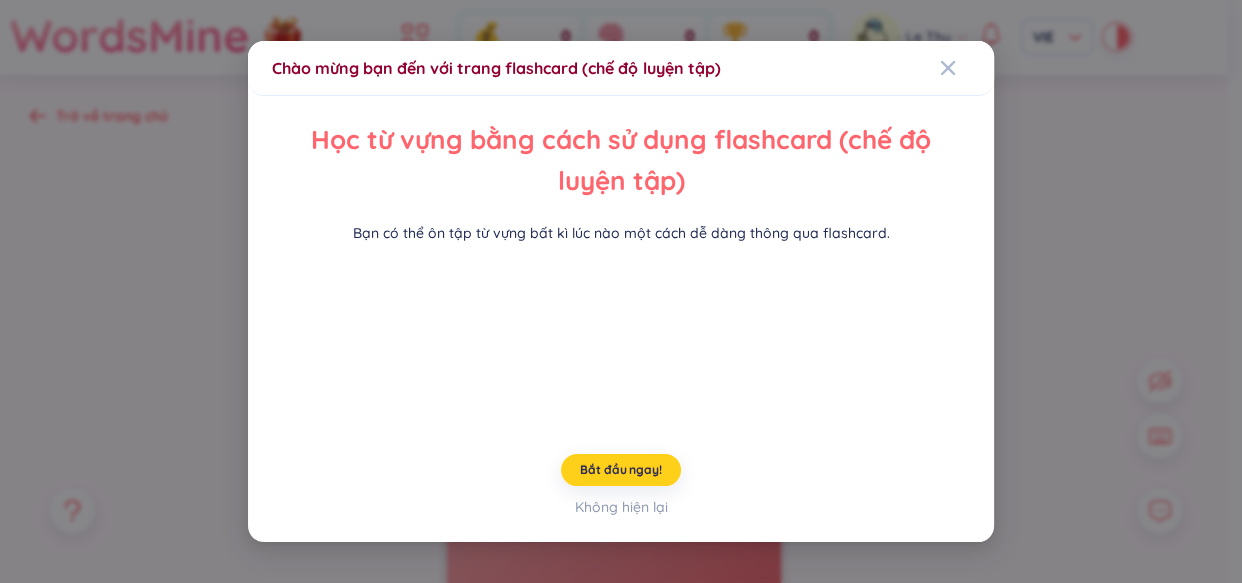 click on "Bắt đầu ngay!" at bounding box center [620, 470] 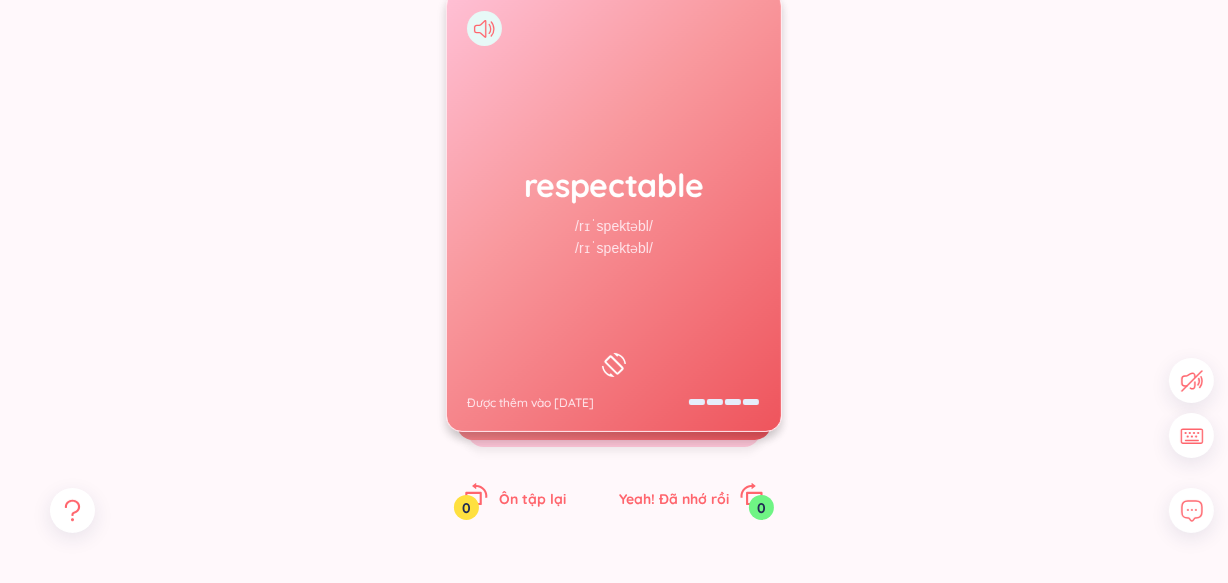 scroll, scrollTop: 302, scrollLeft: 0, axis: vertical 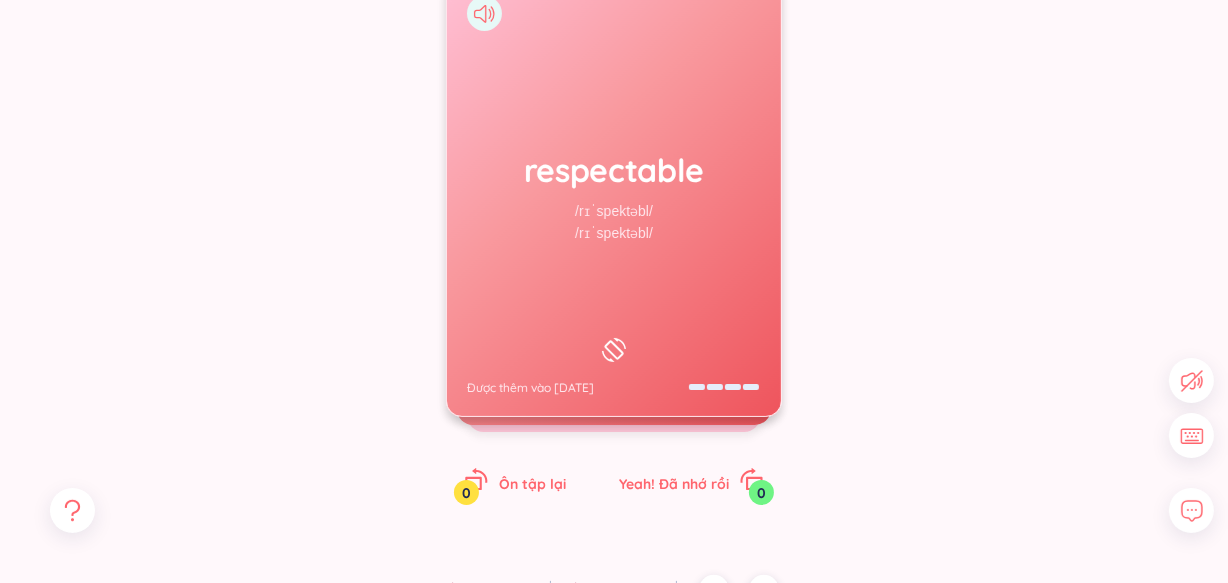 click at bounding box center [484, 13] 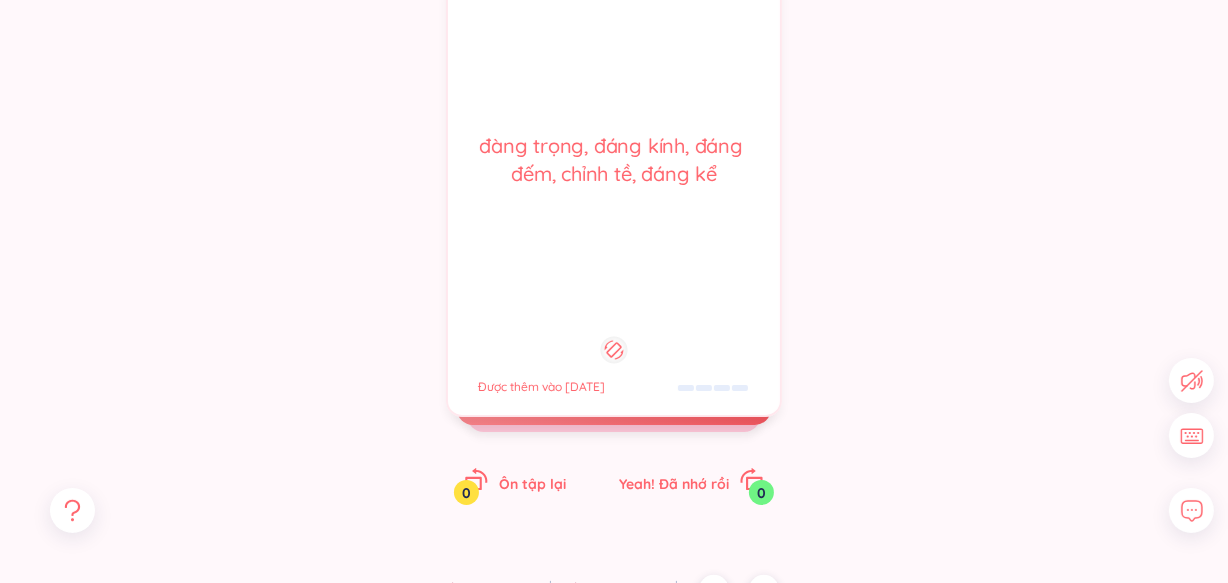 click 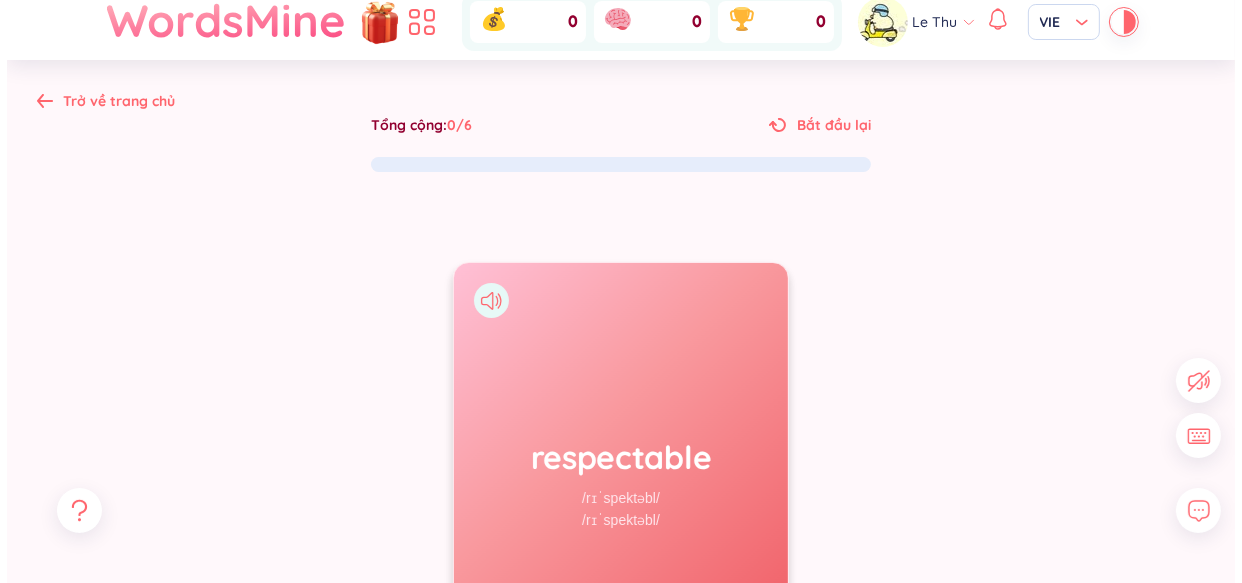 scroll, scrollTop: 0, scrollLeft: 0, axis: both 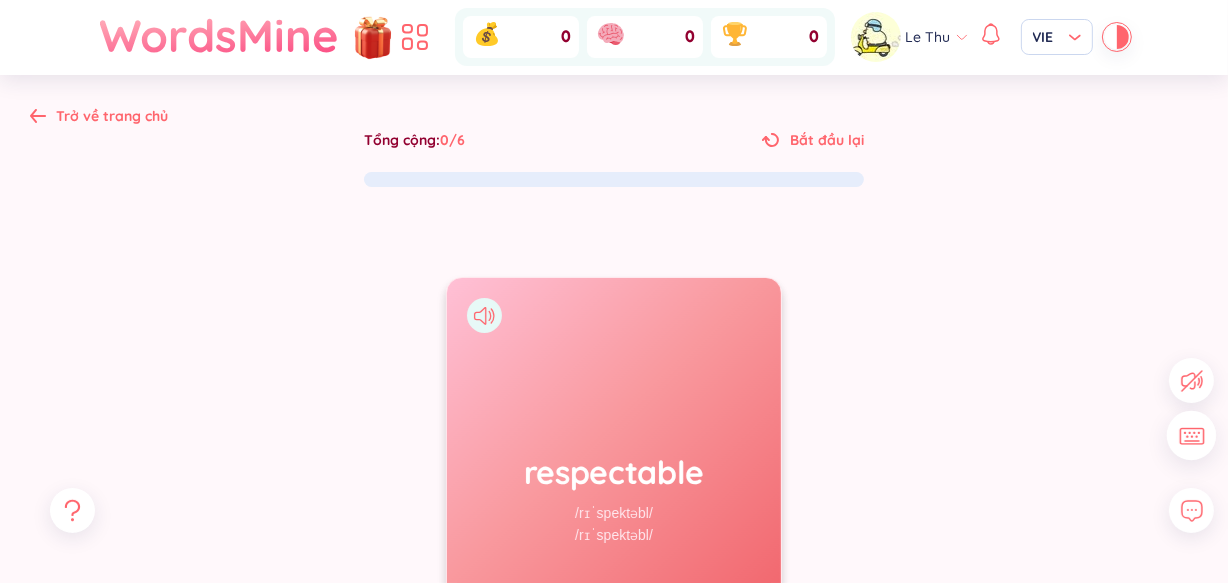 click 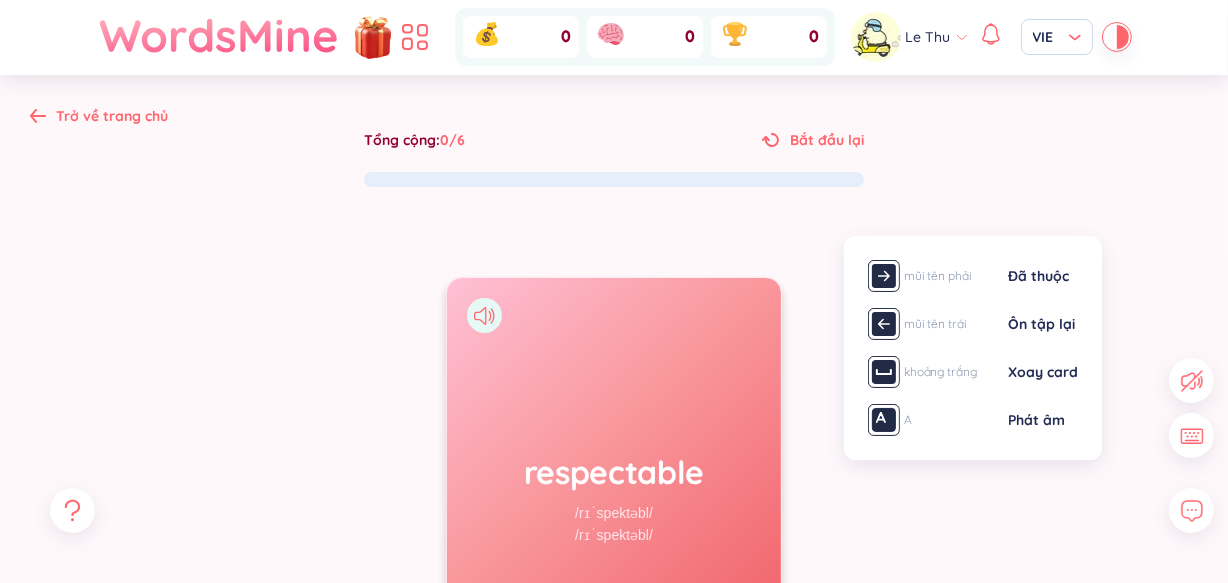 click at bounding box center (1009, 562) 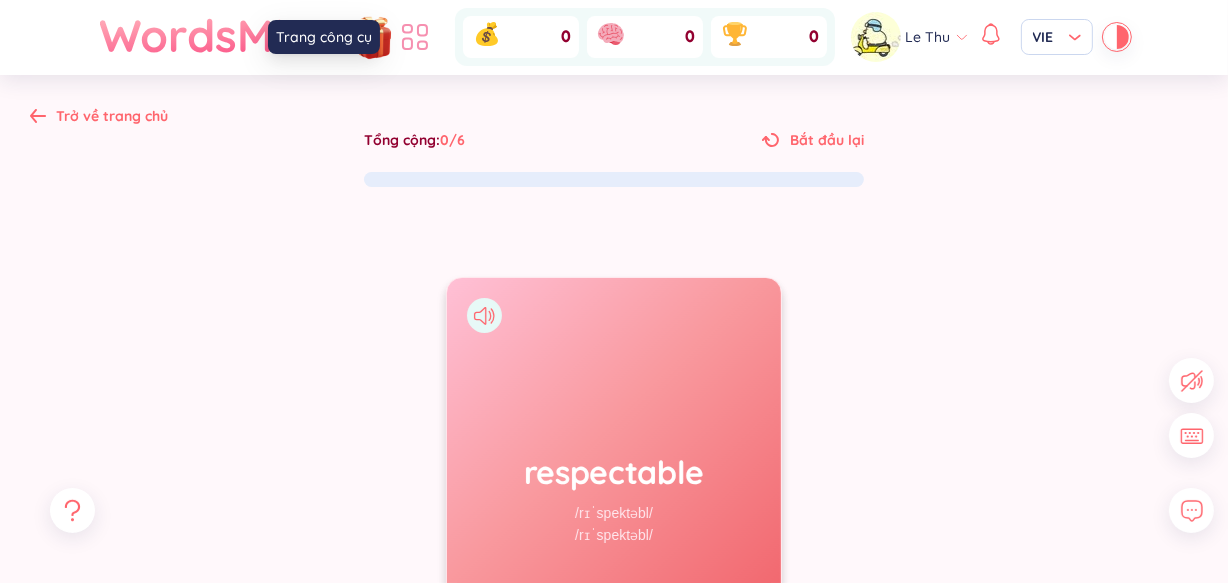 click 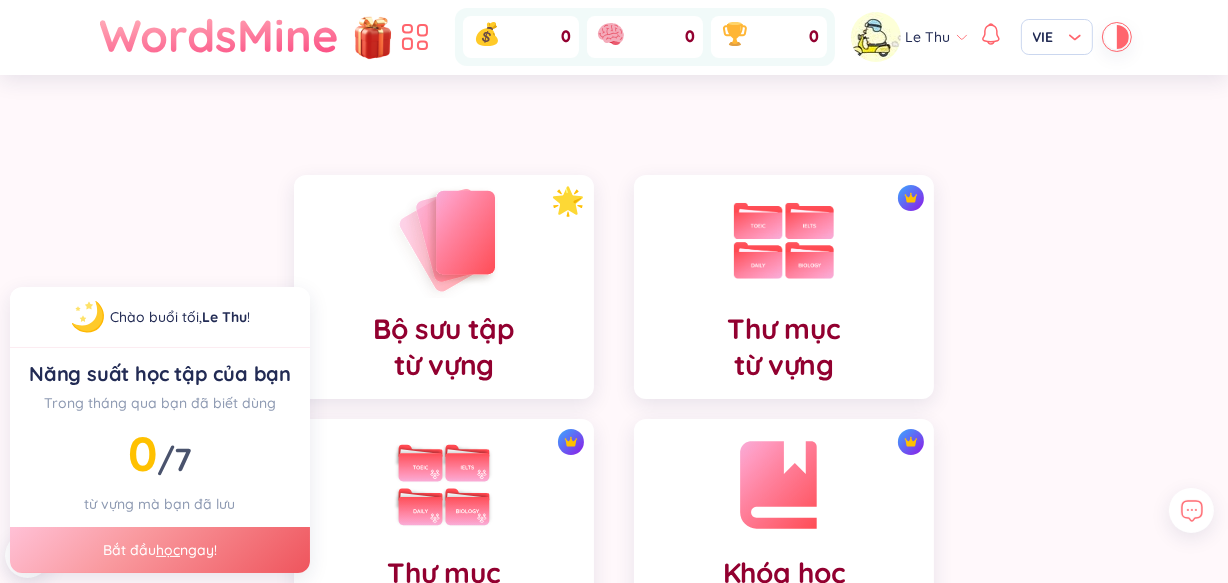 click on "Bộ sưu tập từ vựng" at bounding box center (444, 287) 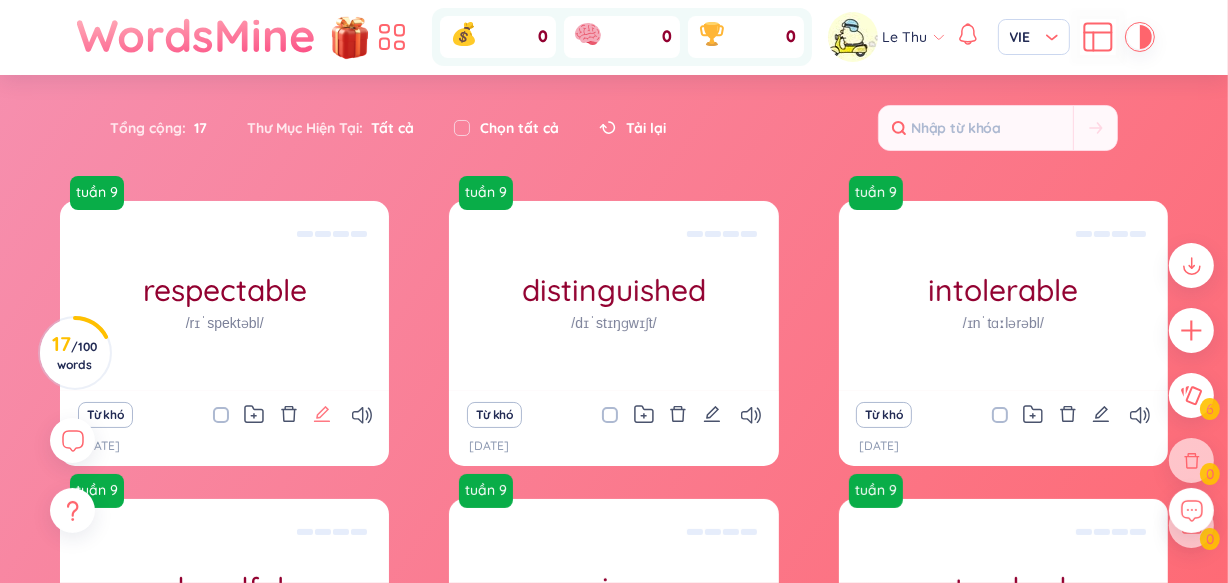 click 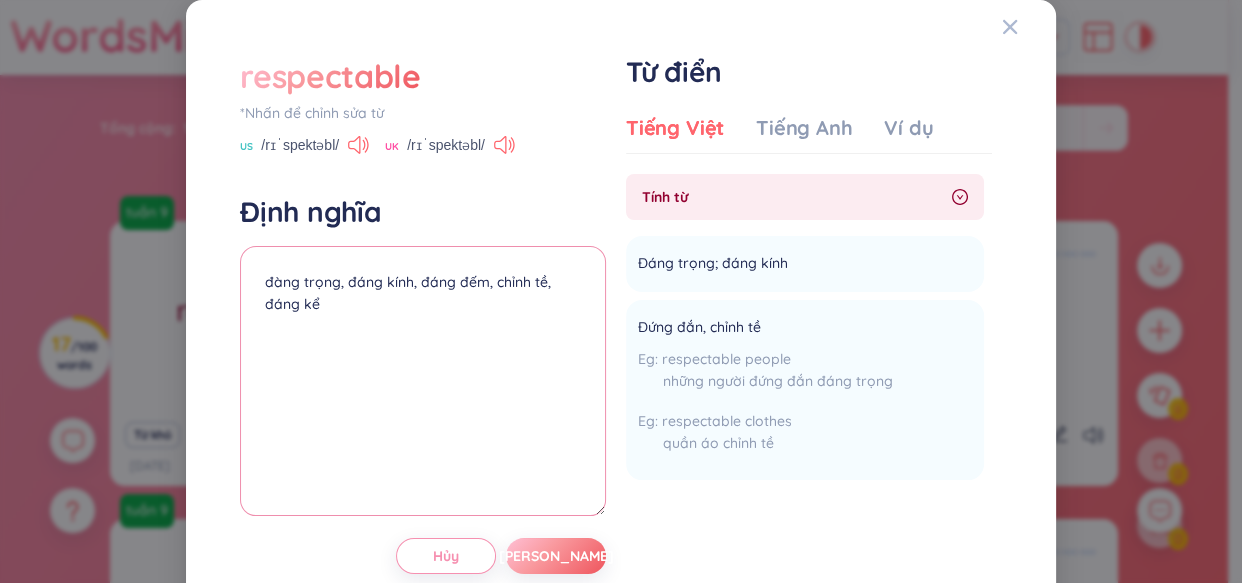 click on "đàng trọng, đáng kính, đáng đếm, chỉnh tề, đáng kể" at bounding box center (423, 381) 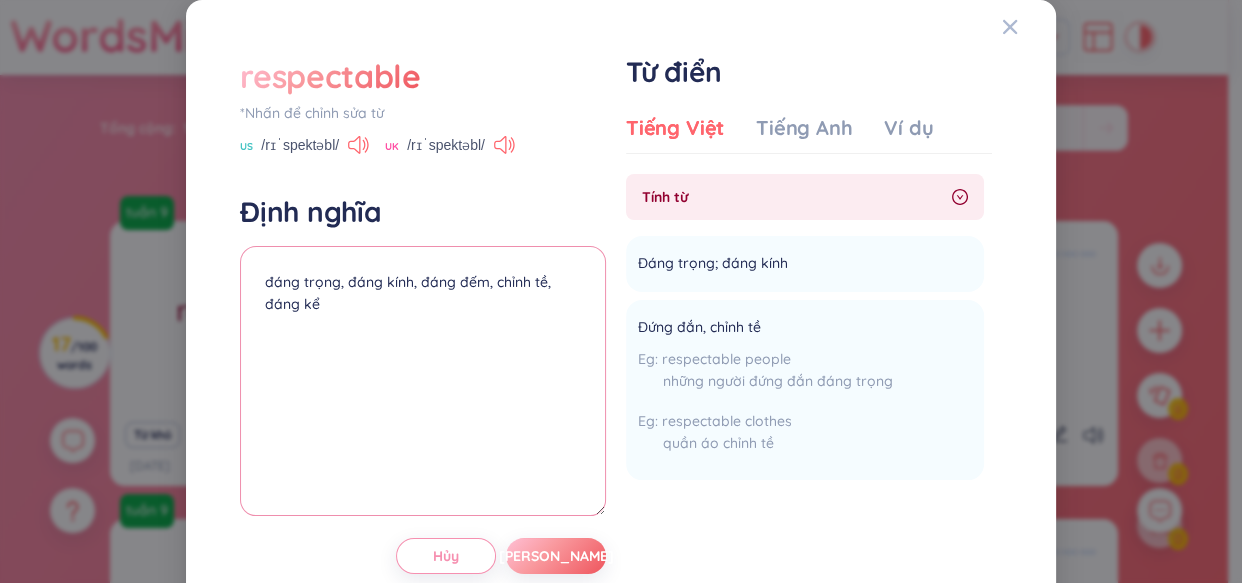 drag, startPoint x: 481, startPoint y: 287, endPoint x: 424, endPoint y: 289, distance: 57.035076 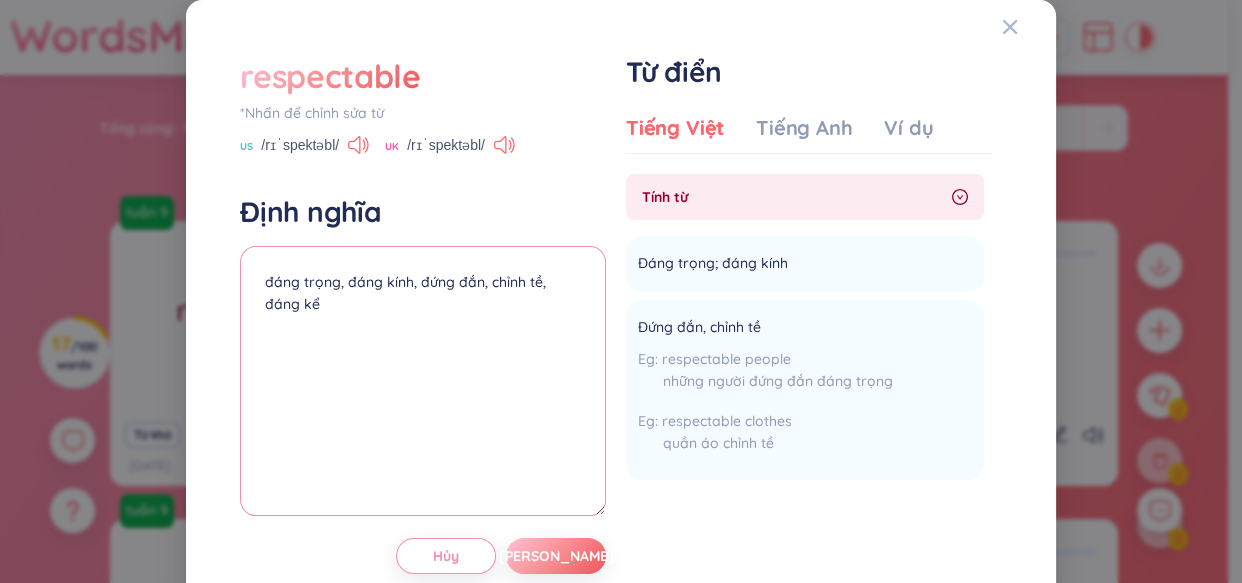 scroll, scrollTop: 302, scrollLeft: 0, axis: vertical 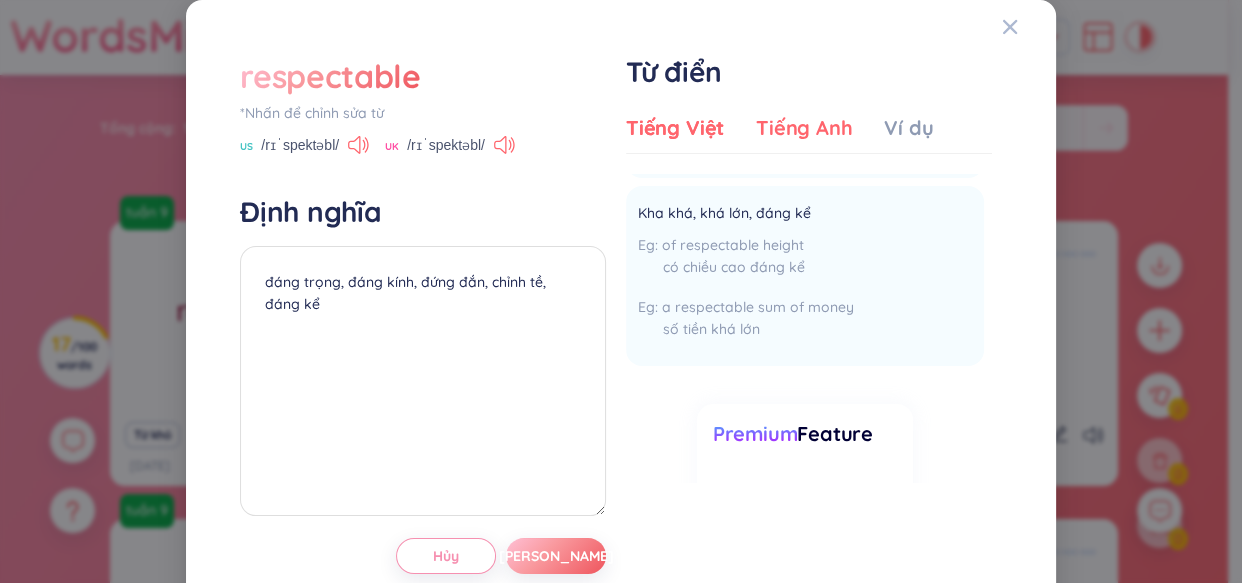 click on "Tiếng Anh" at bounding box center [804, 128] 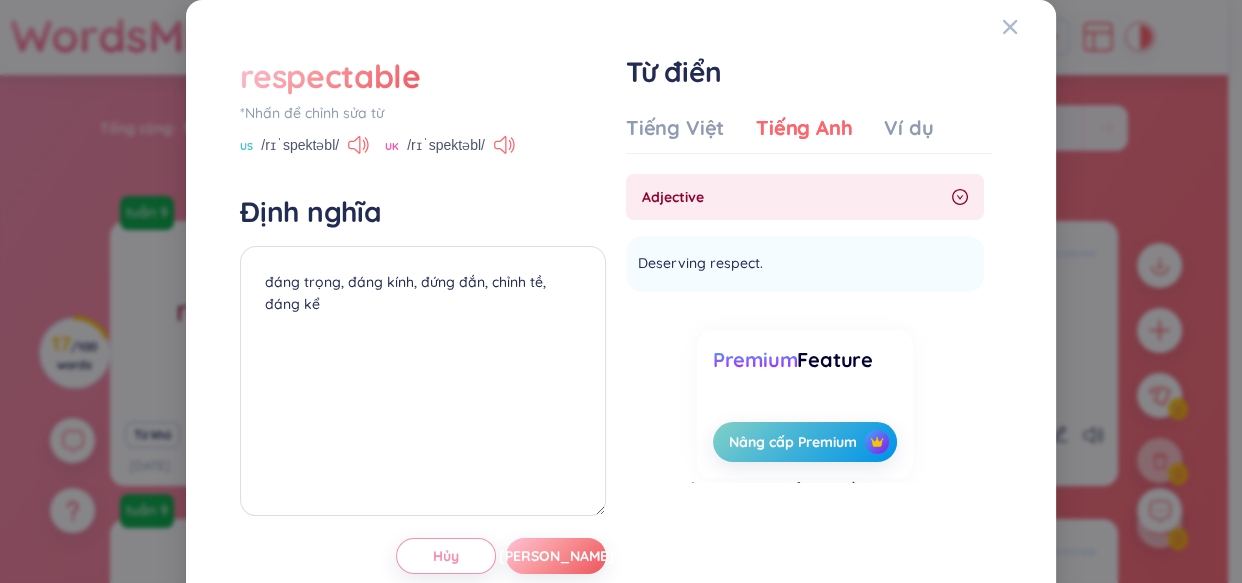 click 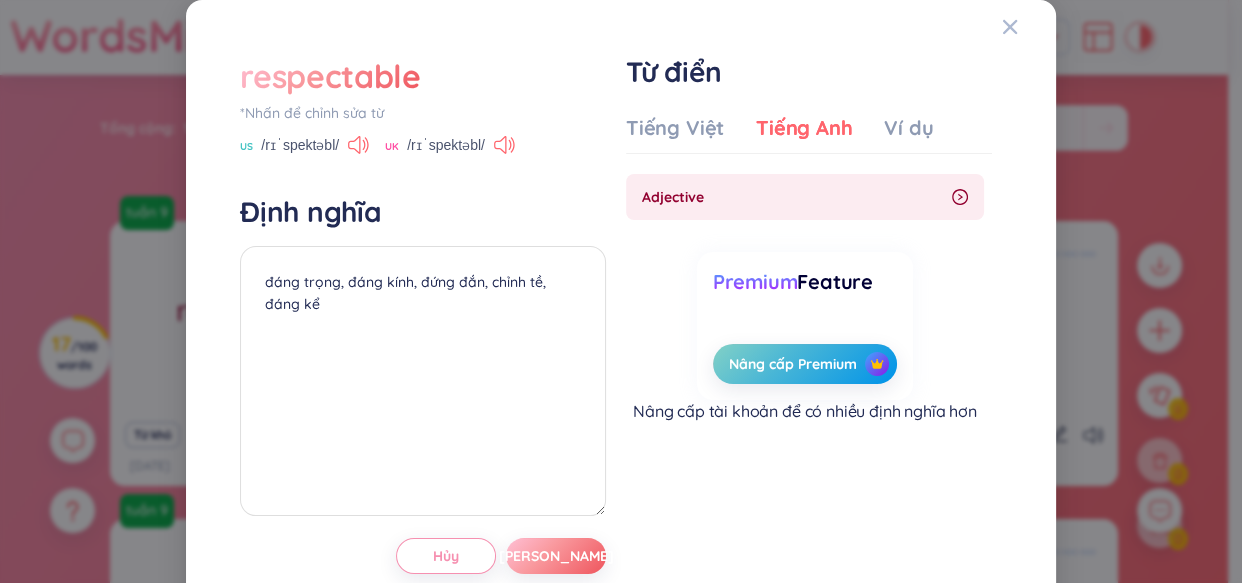 click 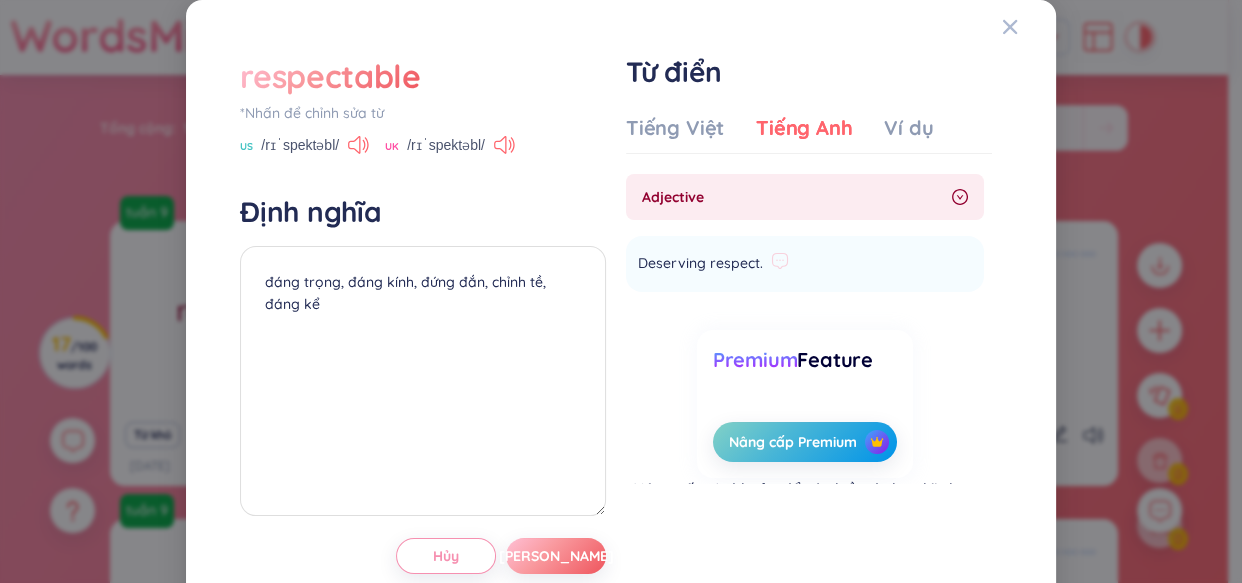 click on "Deserving respect. Thêm" at bounding box center [805, 264] 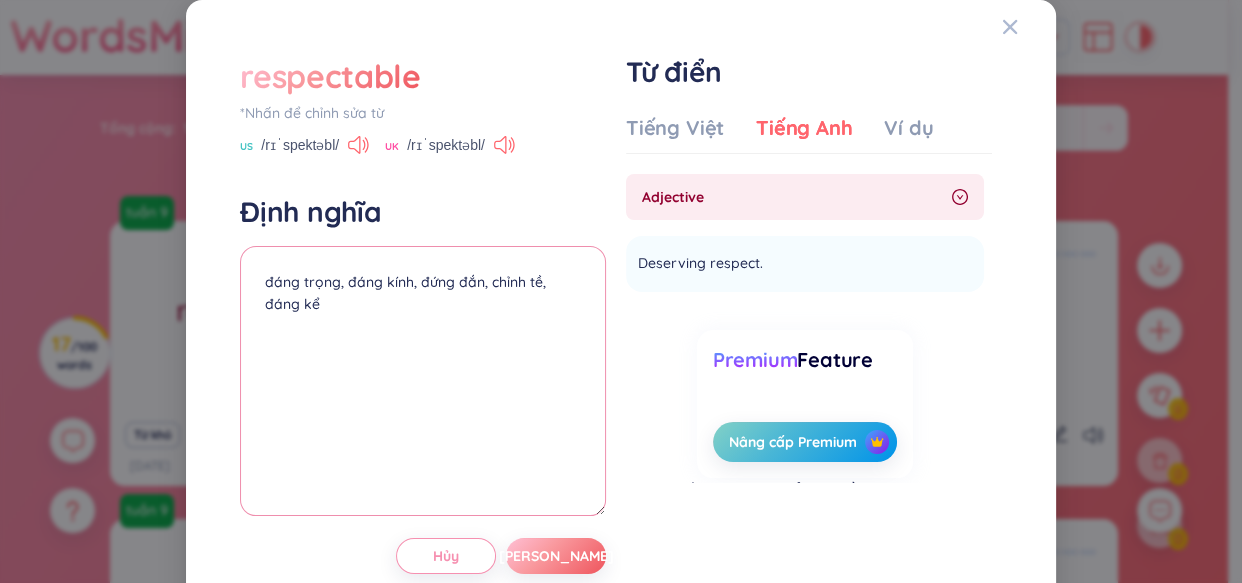 click on "đáng trọng, đáng kính, đứng đắn, chỉnh tề, đáng kể" at bounding box center (423, 381) 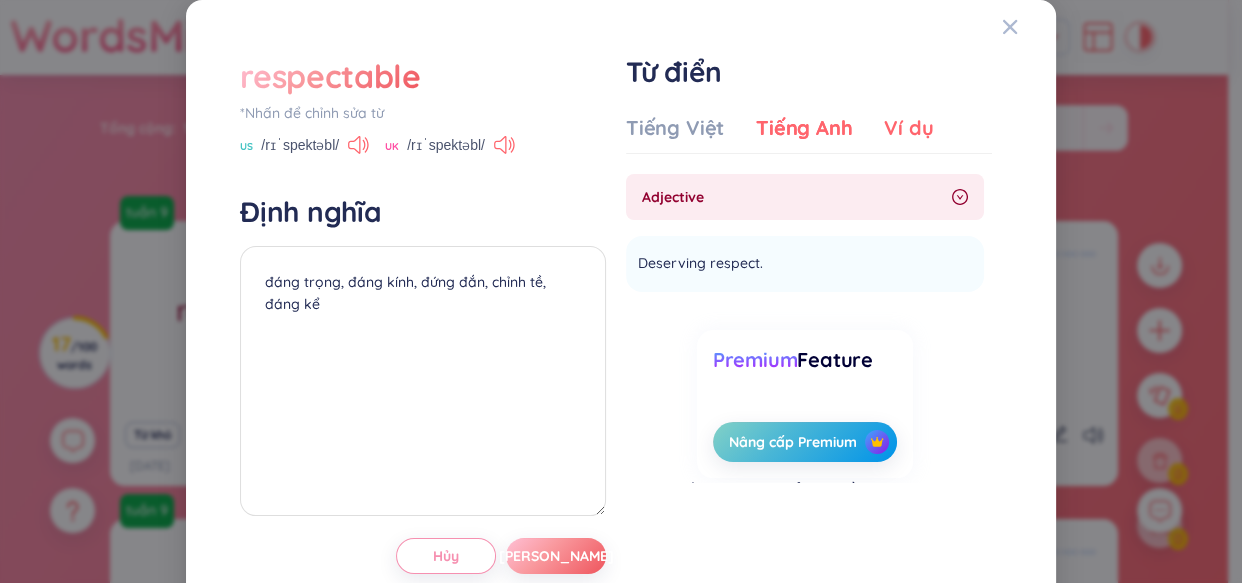 click on "Ví dụ" at bounding box center (908, 128) 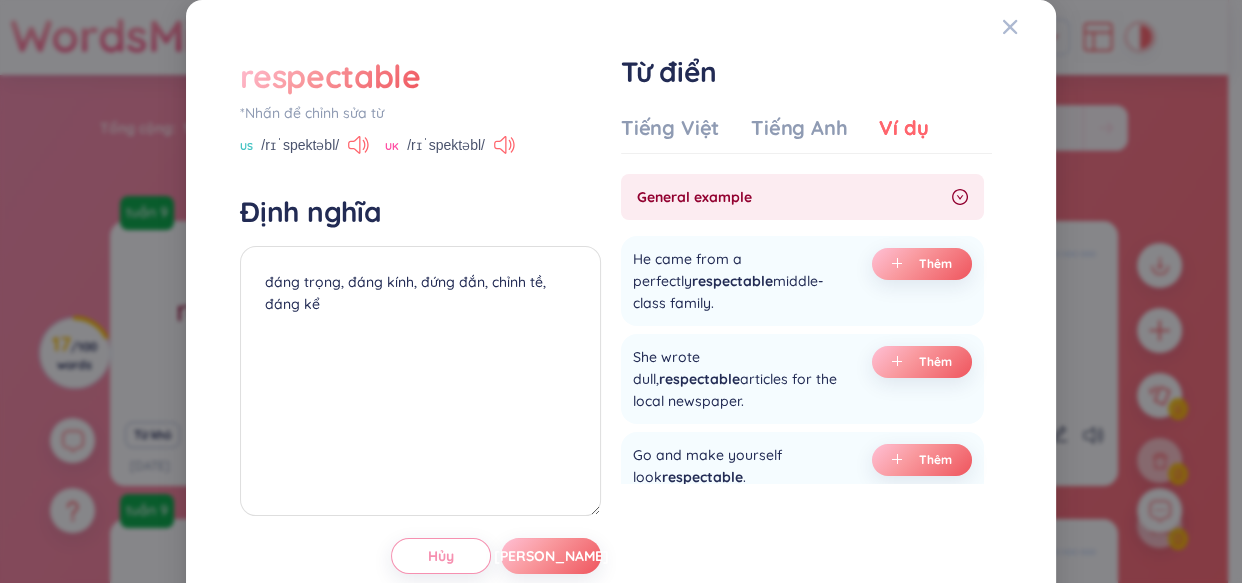 scroll, scrollTop: 0, scrollLeft: 0, axis: both 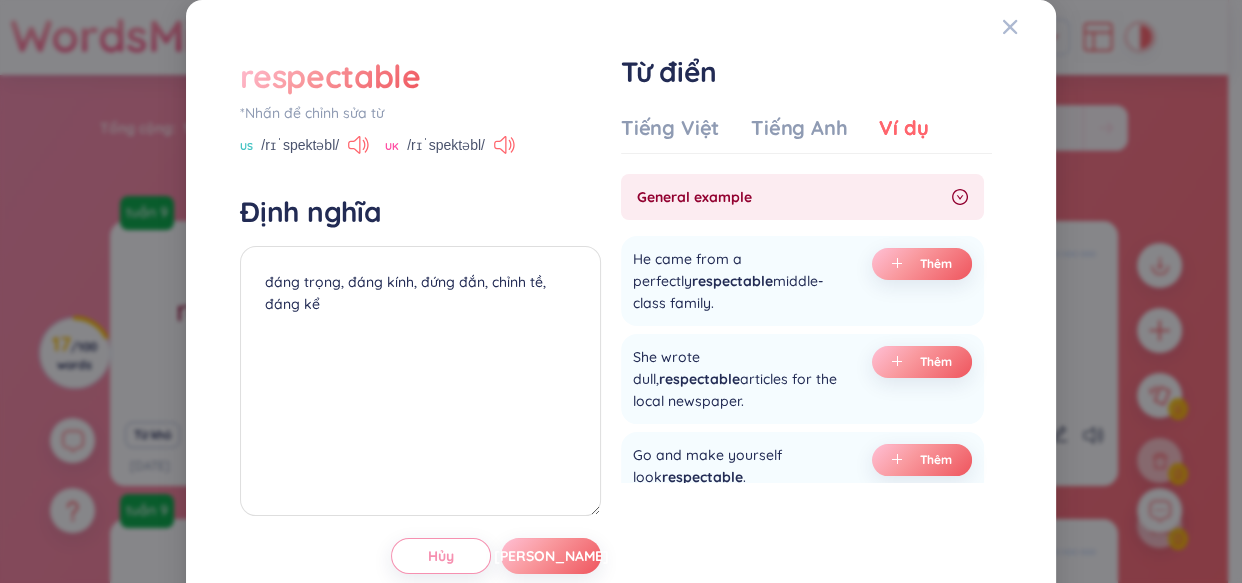click on "General example" at bounding box center [790, 197] 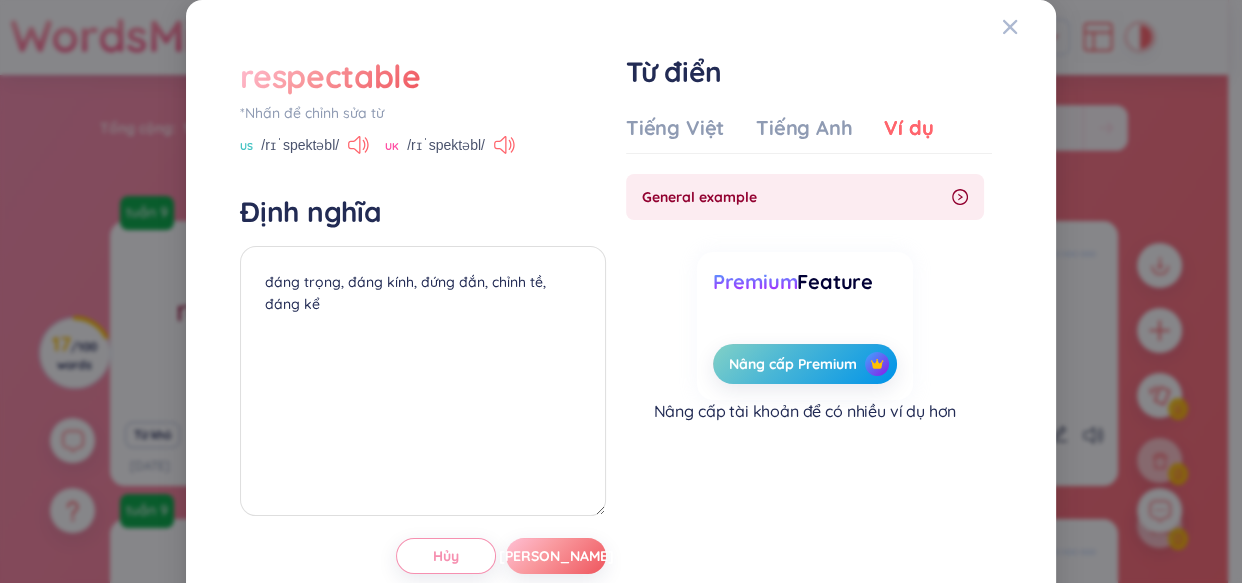 click on "General example" at bounding box center (793, 197) 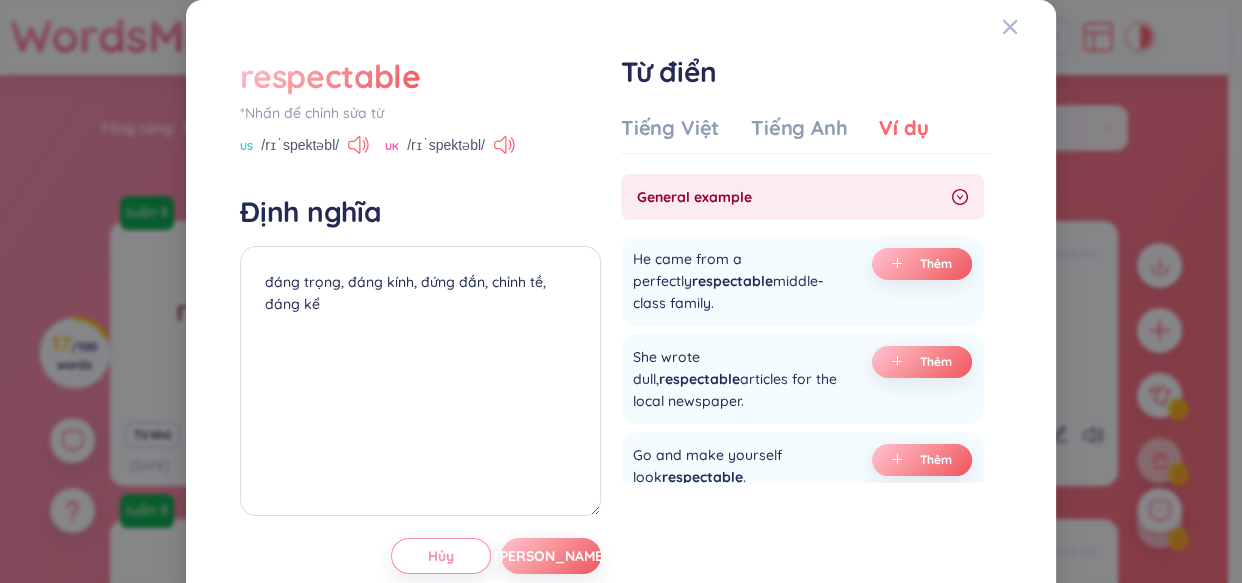 scroll, scrollTop: 844, scrollLeft: 0, axis: vertical 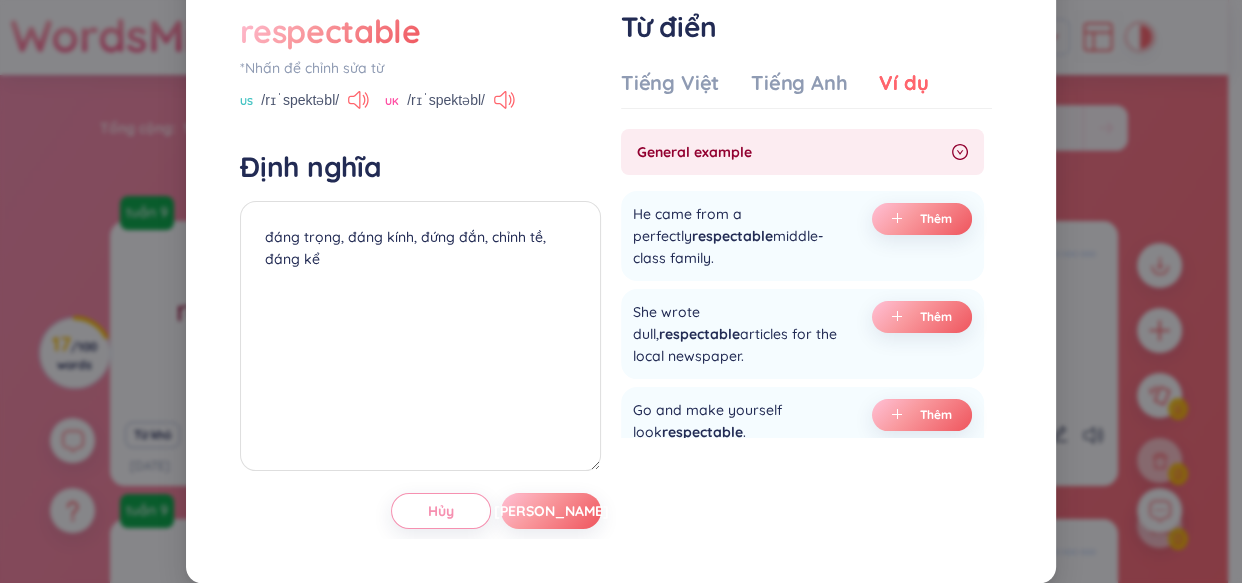 click 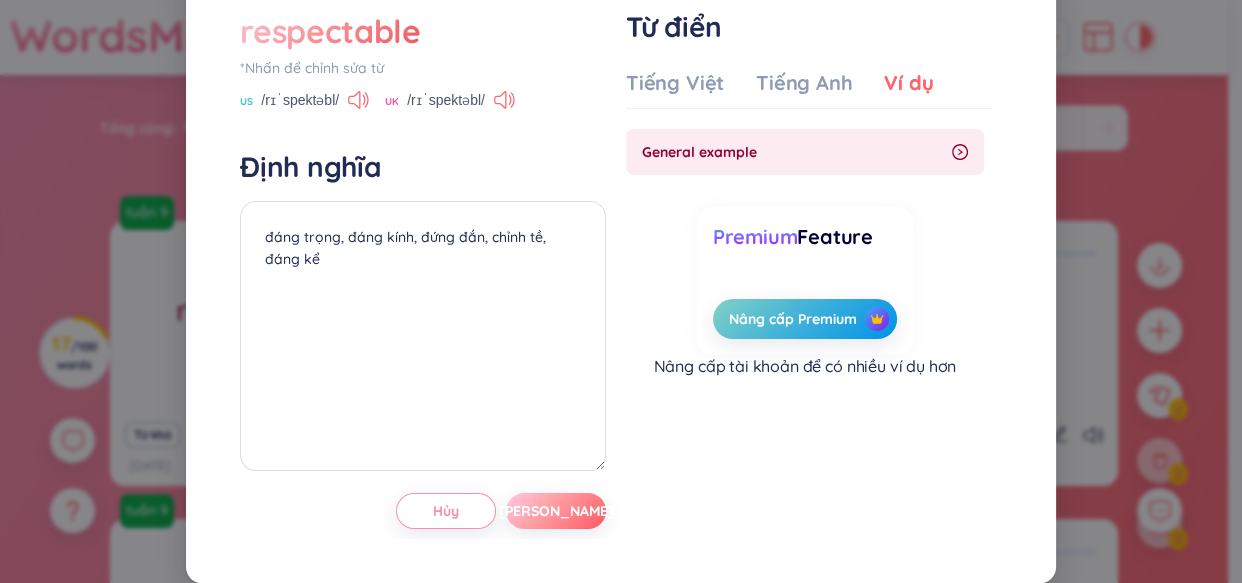 click on "[PERSON_NAME]" at bounding box center [556, 511] 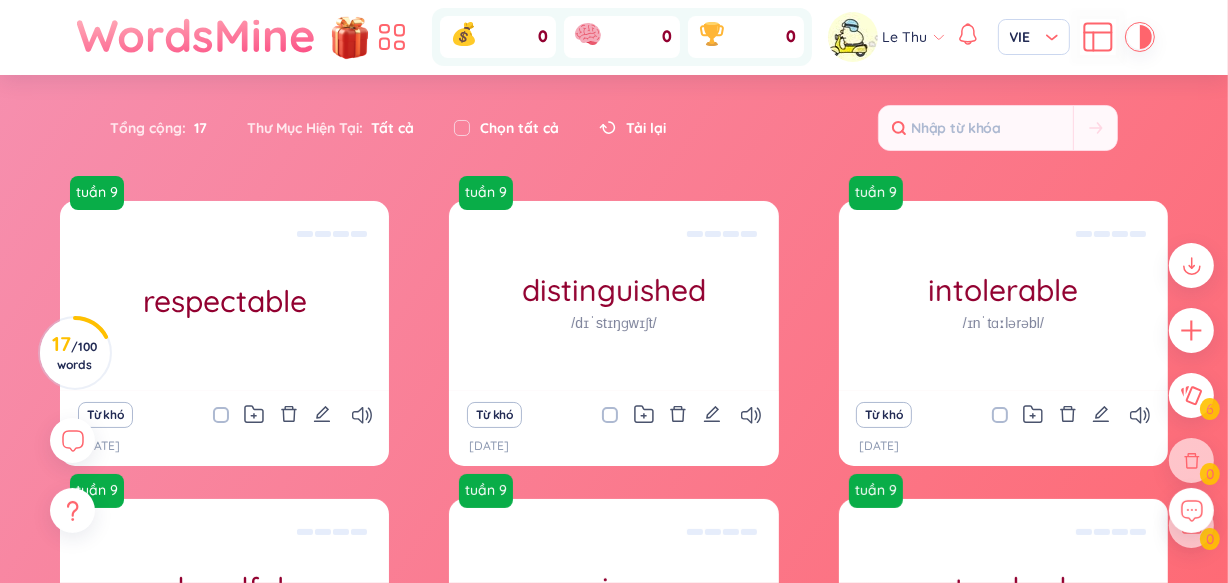 click on "Từ khó" at bounding box center (224, 415) 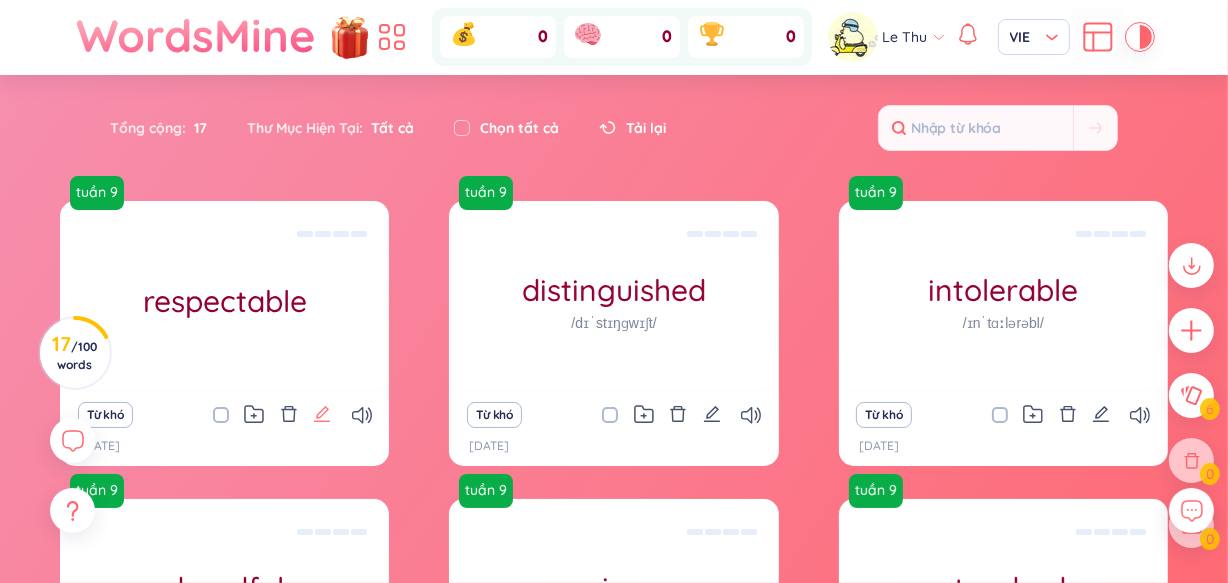 click 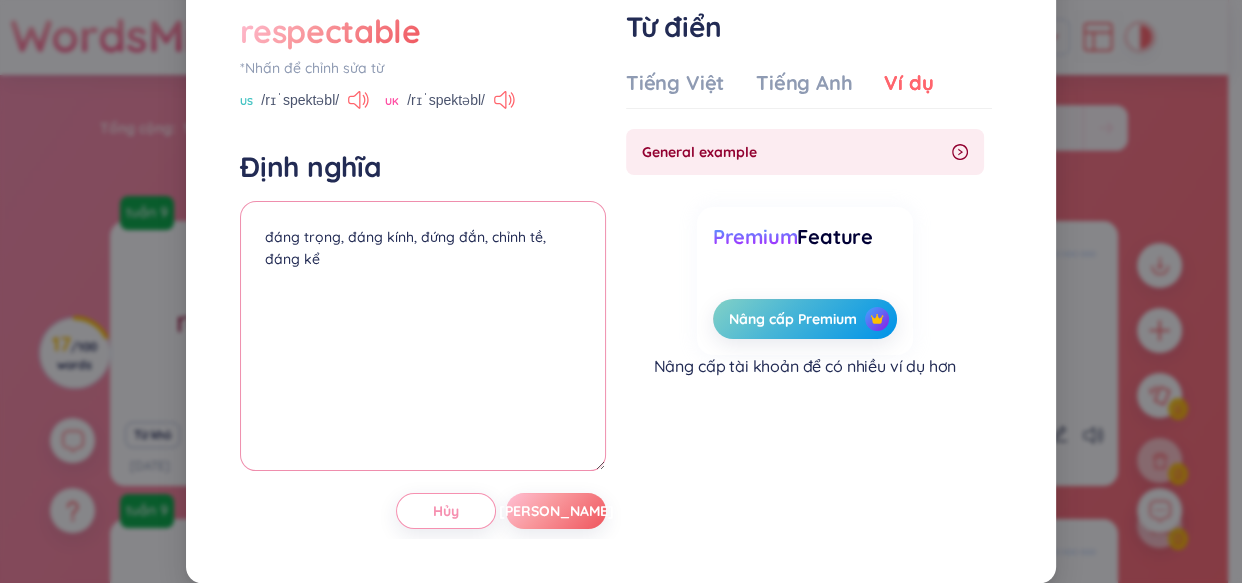 click on "đáng trọng, đáng kính, đứng đắn, chỉnh tề, đáng kể" at bounding box center [423, 336] 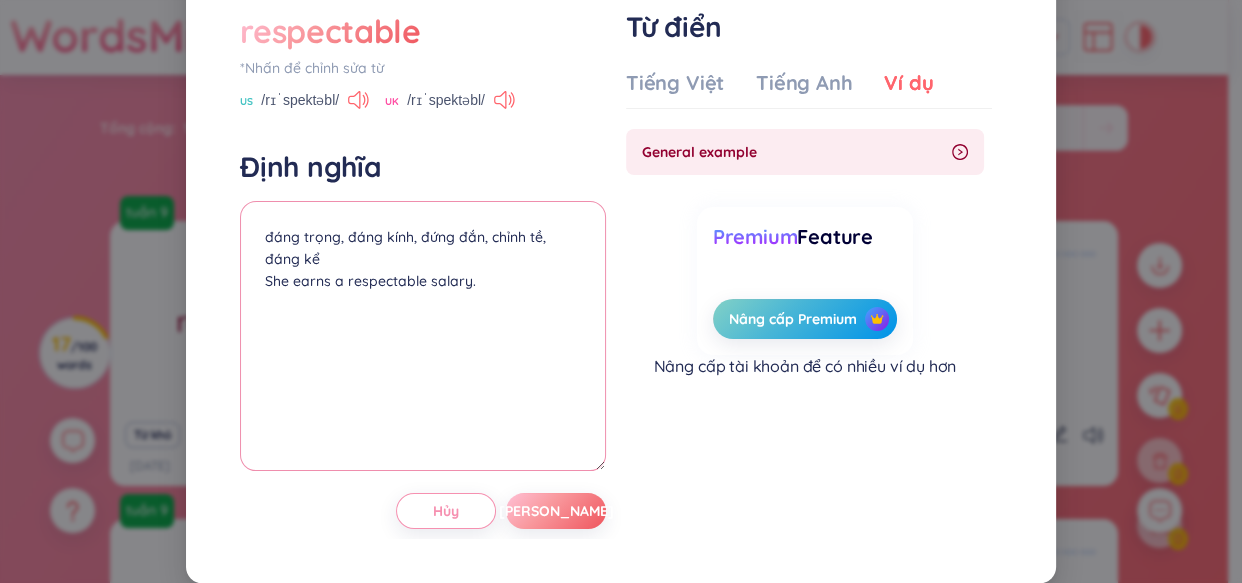 click on "đáng trọng, đáng kính, đứng đắn, chỉnh tề, đáng kể
She earns a respectable salary." at bounding box center (423, 336) 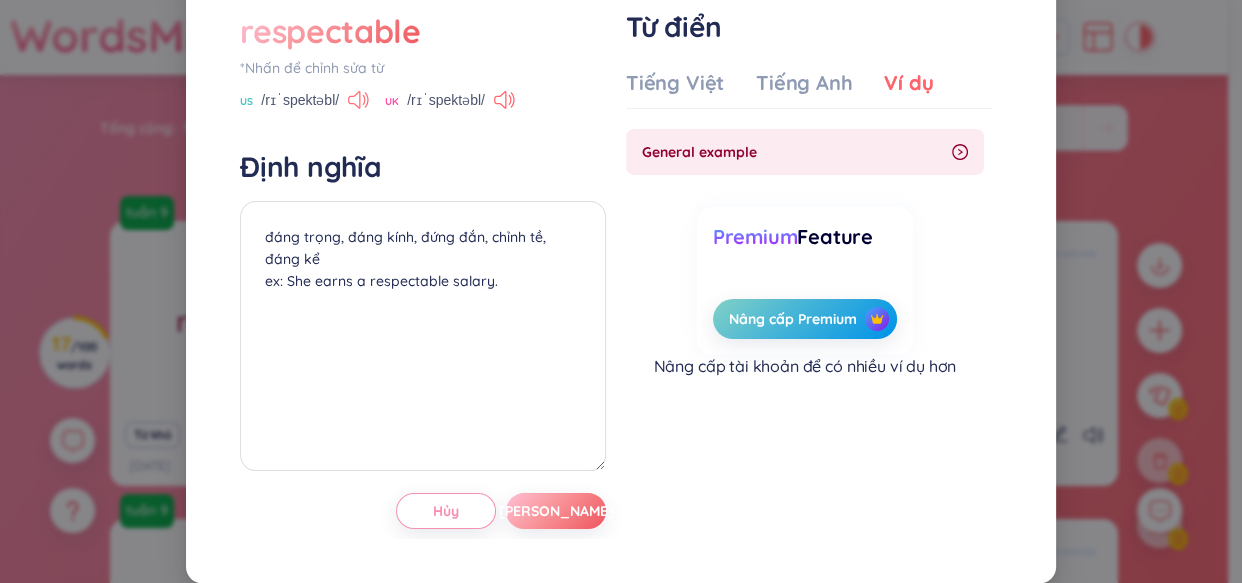 click 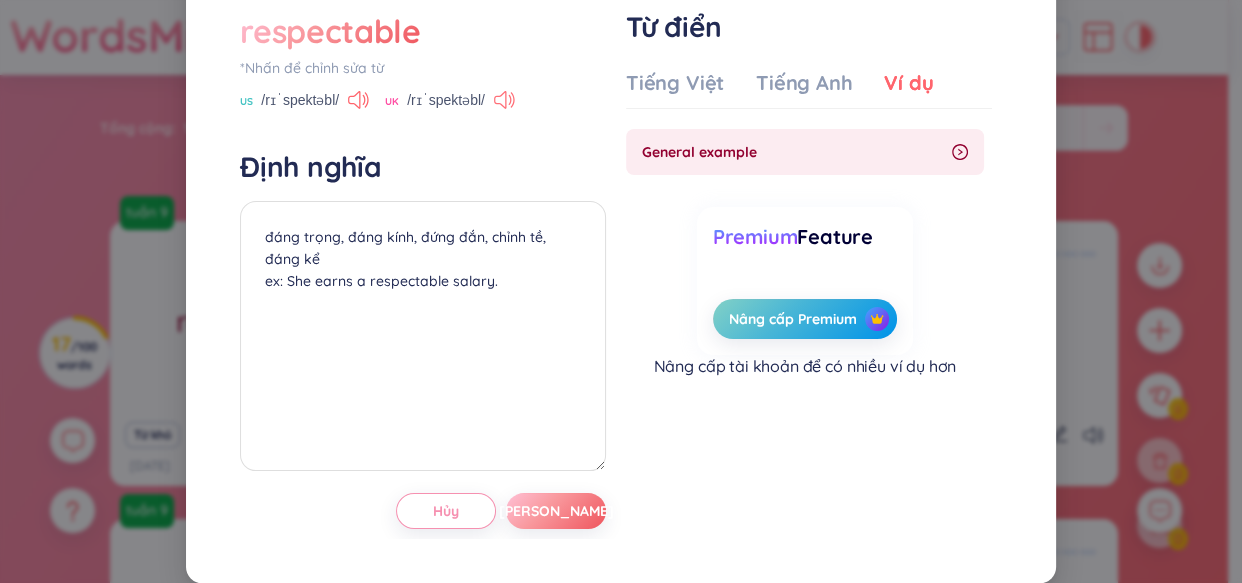 click 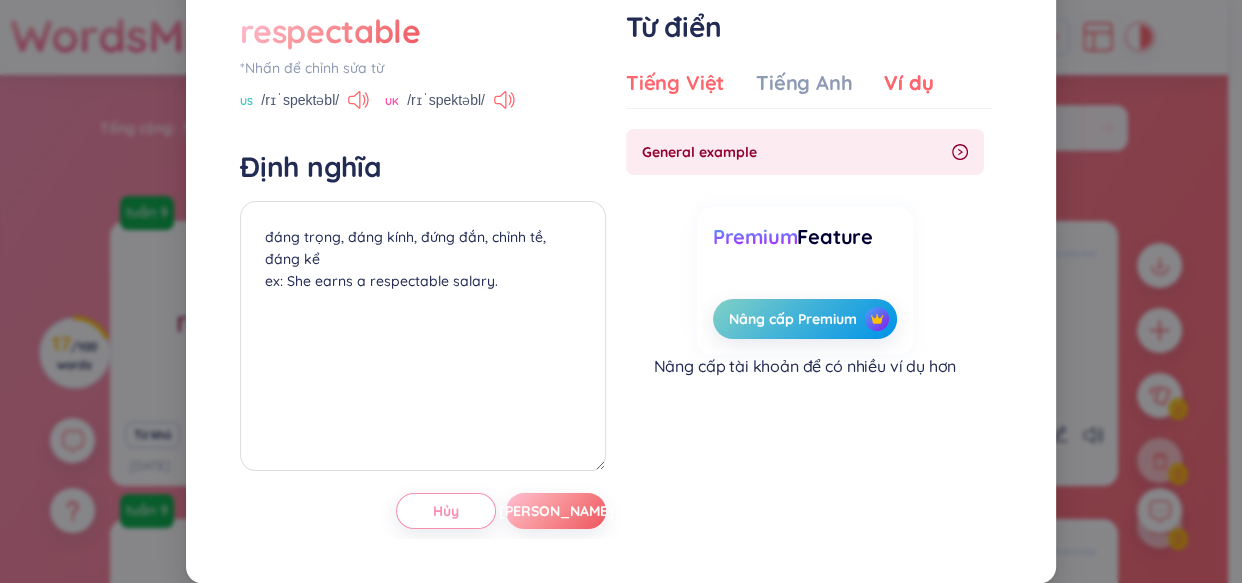 click on "Tiếng Việt" at bounding box center (675, 83) 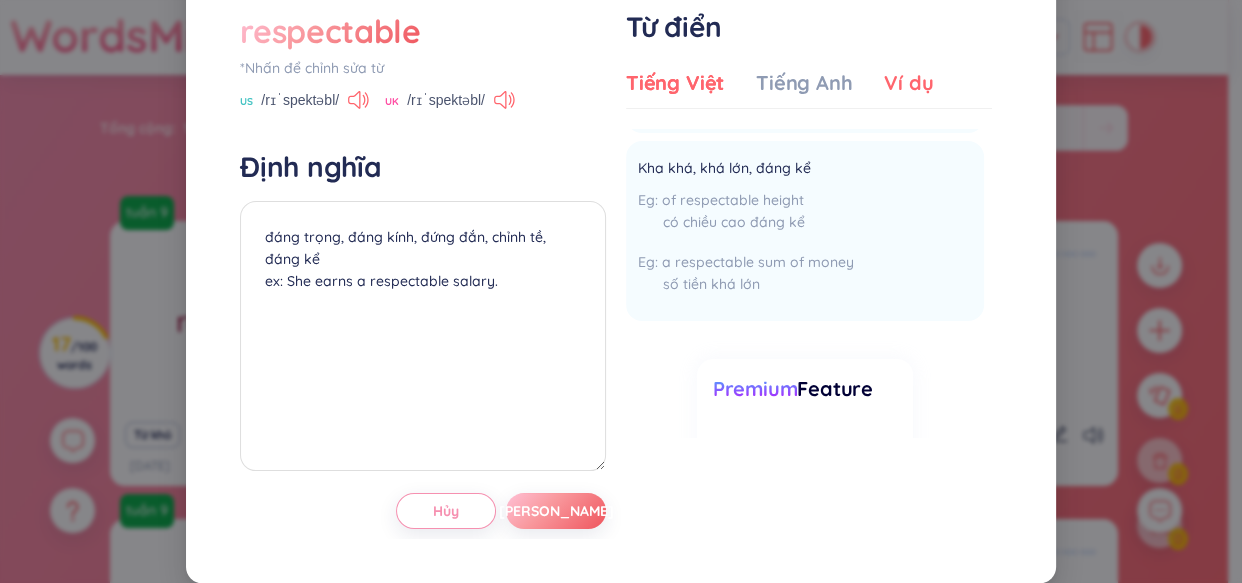 click on "Ví dụ" at bounding box center (908, 83) 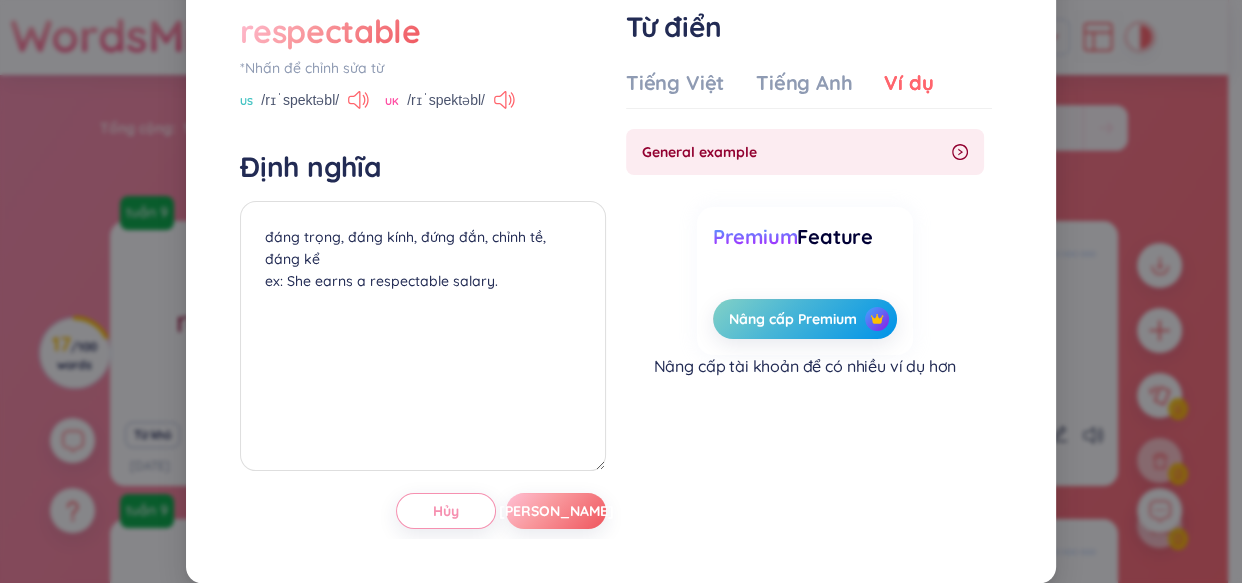 click on "General example" at bounding box center [793, 152] 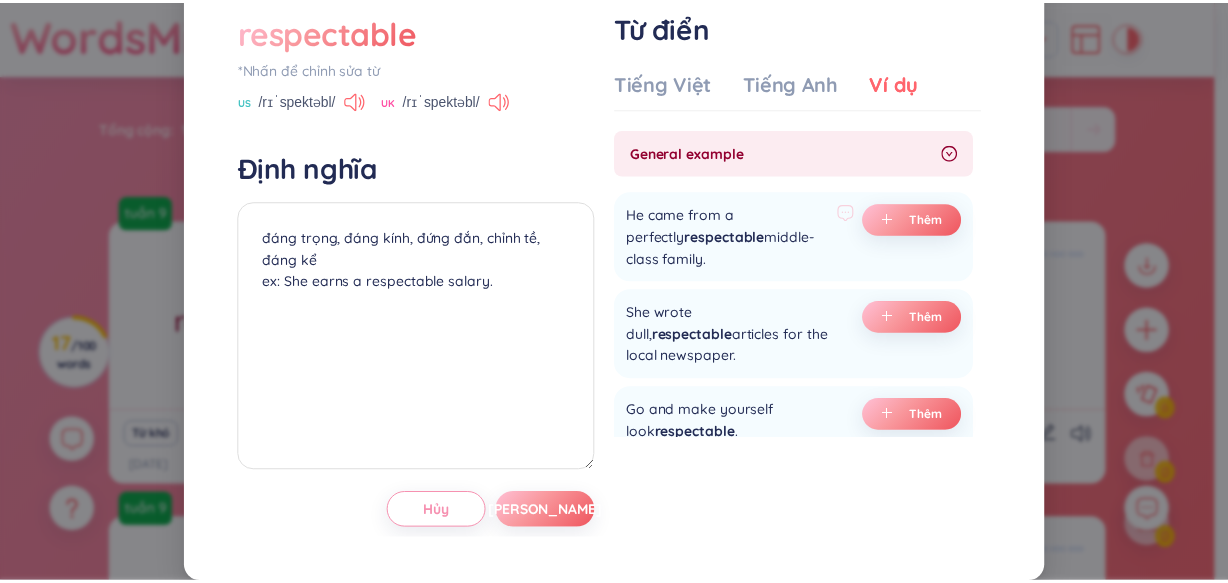 scroll, scrollTop: 302, scrollLeft: 0, axis: vertical 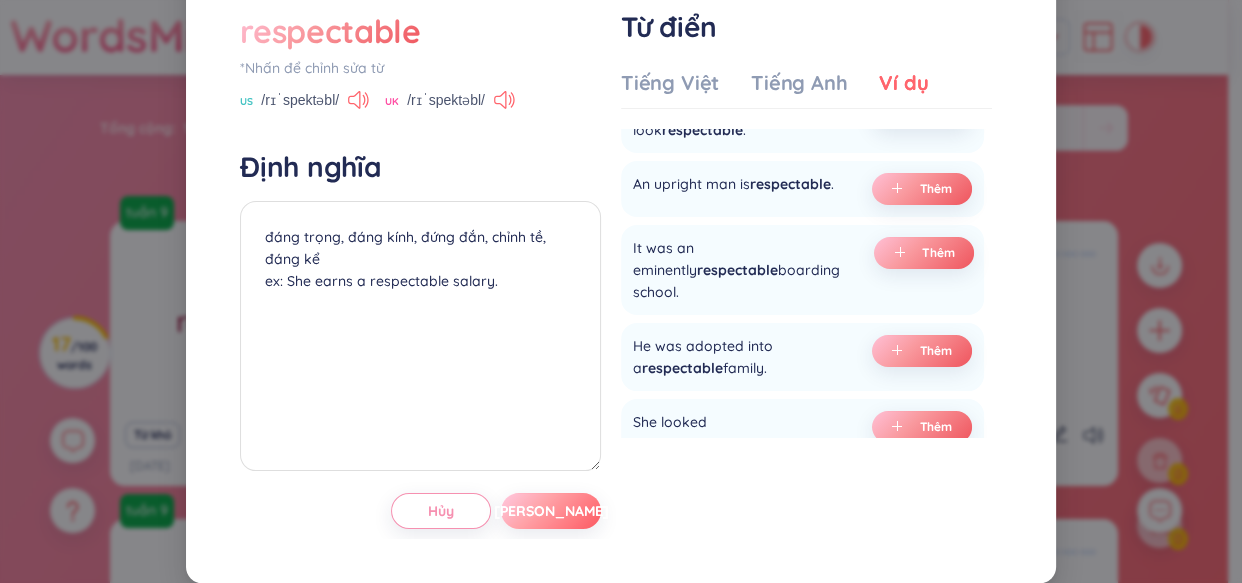 click on "[PERSON_NAME]" at bounding box center (551, 511) 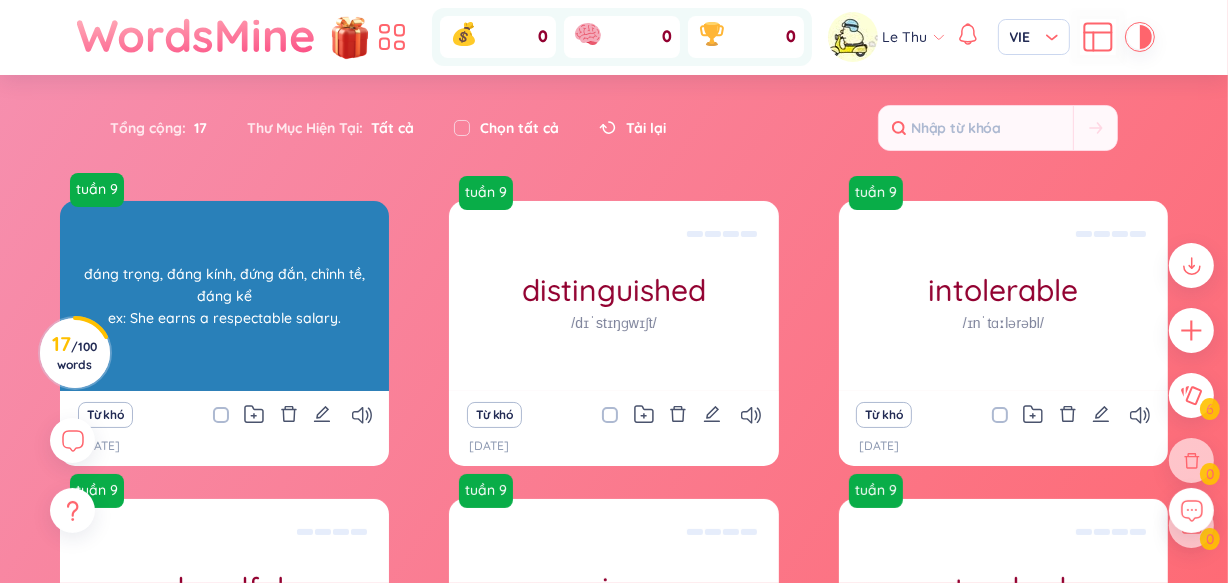 click on "đáng trọng, đáng kính, đứng đắn, chỉnh tề, đáng kể
ex: She earns a respectable salary." at bounding box center [224, 296] 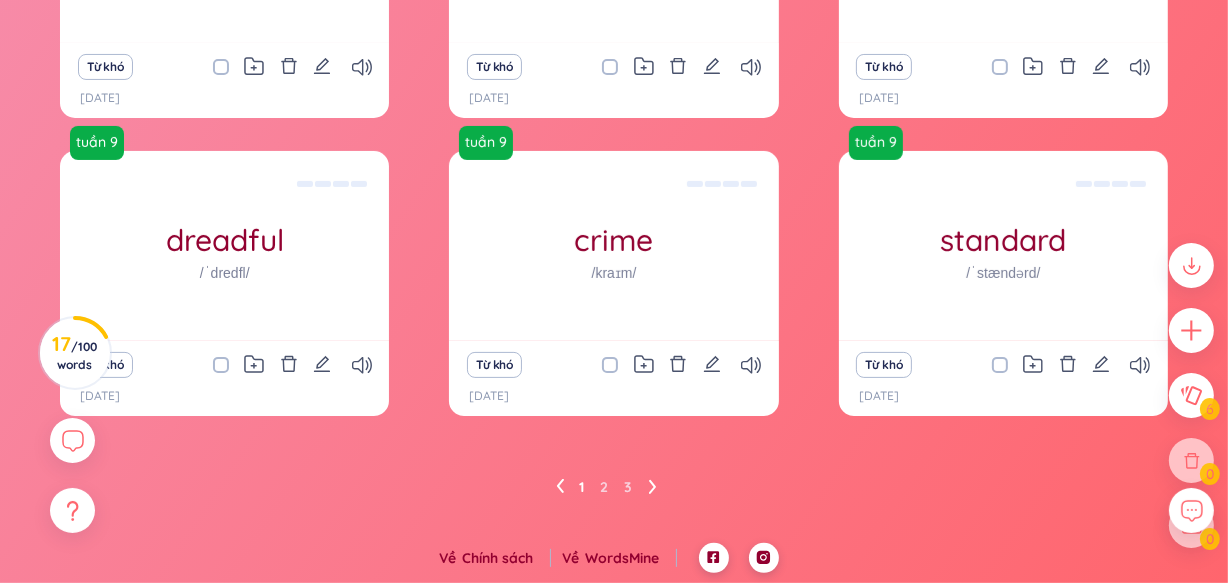 scroll, scrollTop: 368, scrollLeft: 0, axis: vertical 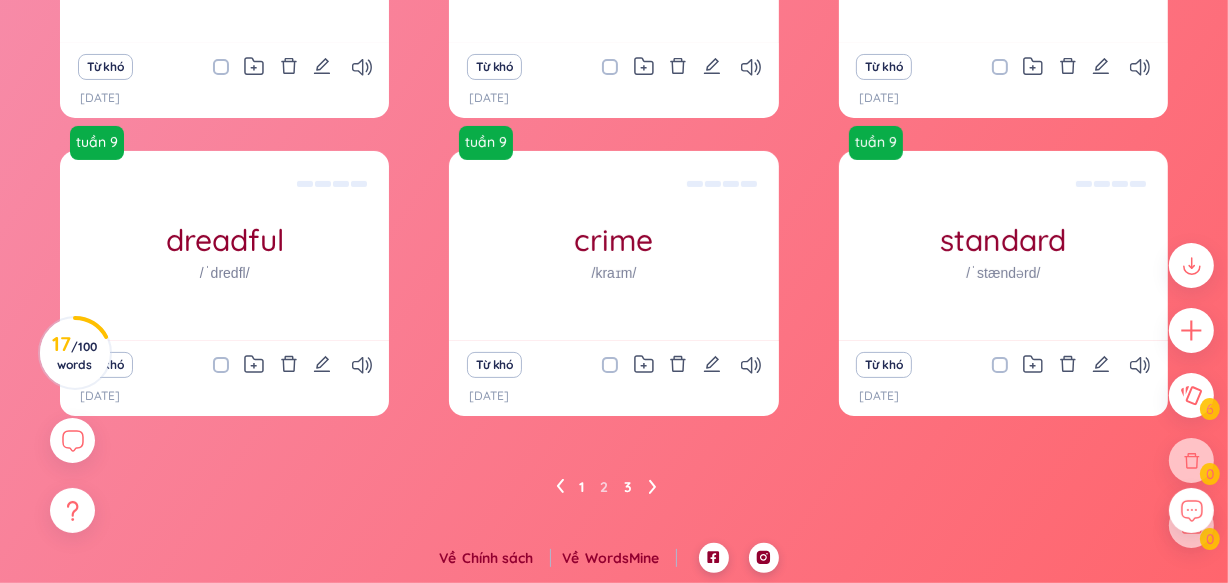 click on "3" at bounding box center (629, 487) 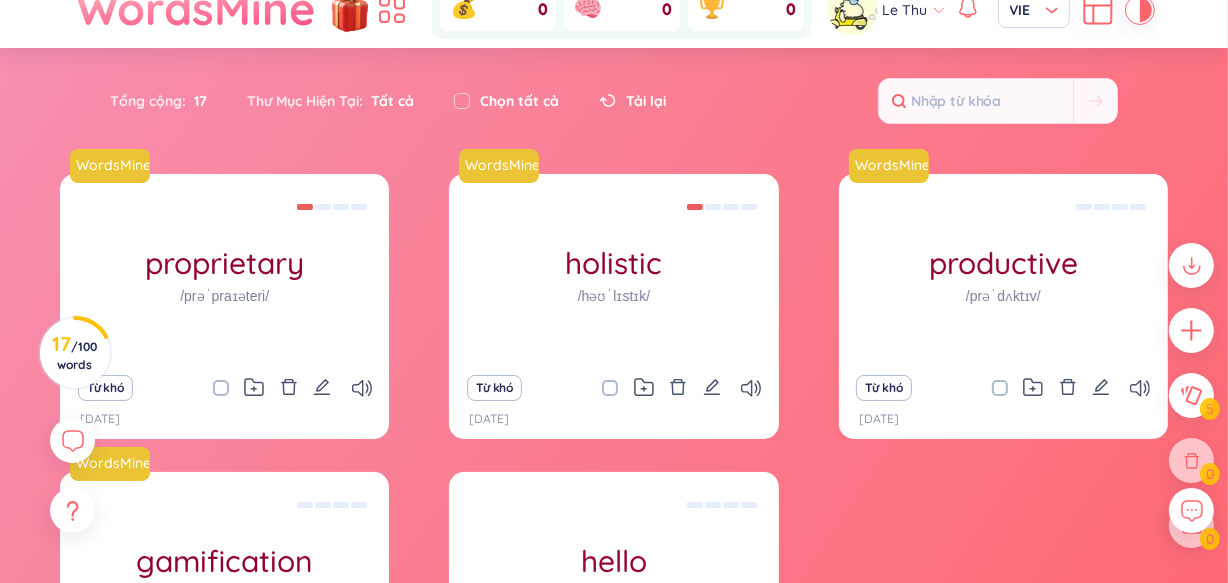 scroll, scrollTop: 368, scrollLeft: 0, axis: vertical 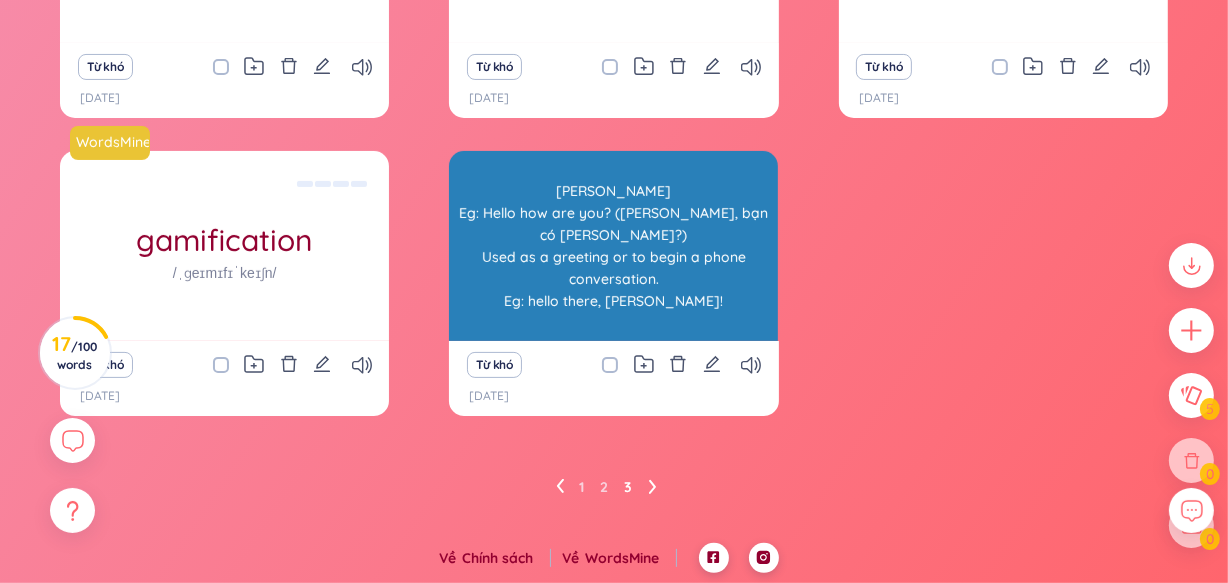 click on "[PERSON_NAME]
Eg: Hello how are you? ([PERSON_NAME], bạn có [PERSON_NAME]?)
Used as a greeting or to begin a phone conversation.
Eg: hello there, [PERSON_NAME]!" at bounding box center (613, 246) 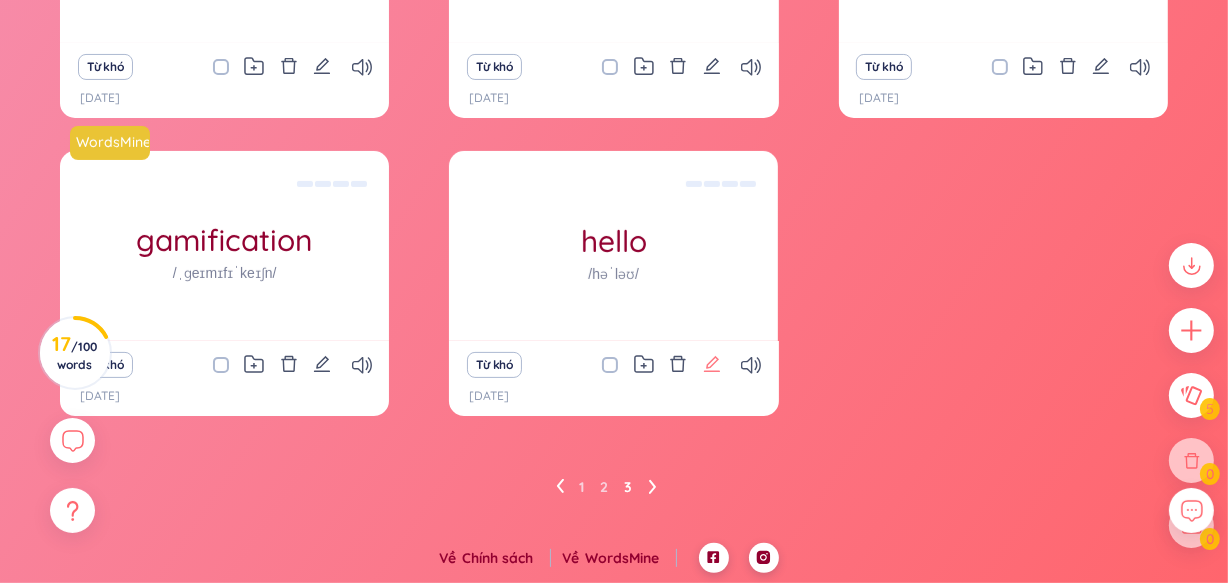 click 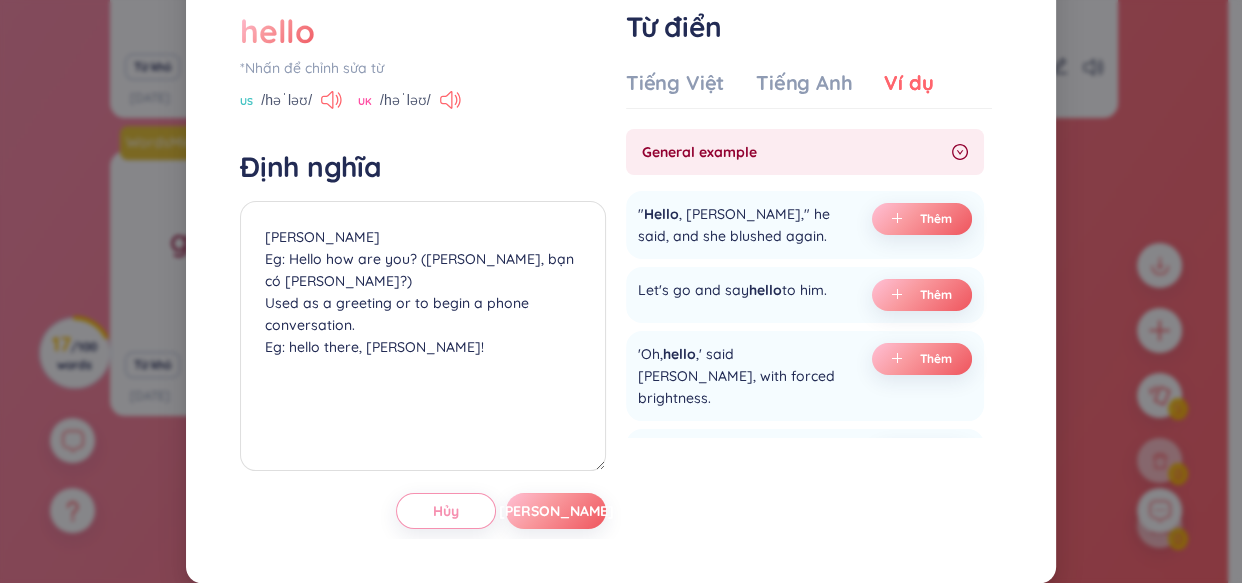 click on "hello *[PERSON_NAME] để [PERSON_NAME] sửa từ US /həˈləʊ/ [GEOGRAPHIC_DATA] /həˈləʊ/ Định [PERSON_NAME] [PERSON_NAME]
Eg: Hello how are you? ([PERSON_NAME], bạn có [PERSON_NAME]?)
Used as a greeting or to begin a phone conversation.
Eg: hello there, [PERSON_NAME]! [PERSON_NAME] điển Tiếng Việt Tiếng [PERSON_NAME] Ví dụ General example " Hello , [PERSON_NAME]," he said, and she blushed again. Thêm Let's go and say  hello  to him. Thêm 'Oh,  hello ,' said [PERSON_NAME], with forced brightness. Thêm Hello , [PERSON_NAME]. I haven't seen you for ages. Thêm Please say  hello  to [PERSON_NAME] for me. Thêm Hello , it's us back again. Thêm Don't be shy-come and say  hello . Thêm Hello  2014!May all my wishes come true. Thêm Hello , [PERSON_NAME]! How are you? Thêm Hello , is [PERSON_NAME] there? Thêm exclamation I thought it summed up what I wanted to say and it also is a way to say  hello ! Thêm So [PERSON_NAME], if you are out there, drop in and say  hello ! Thêm ‘Hullo, hullo!’ the first one exclaimed brightly. Thêm I was stunned and I said I'm surprised anyone says  hello ! !" at bounding box center (621, 291) 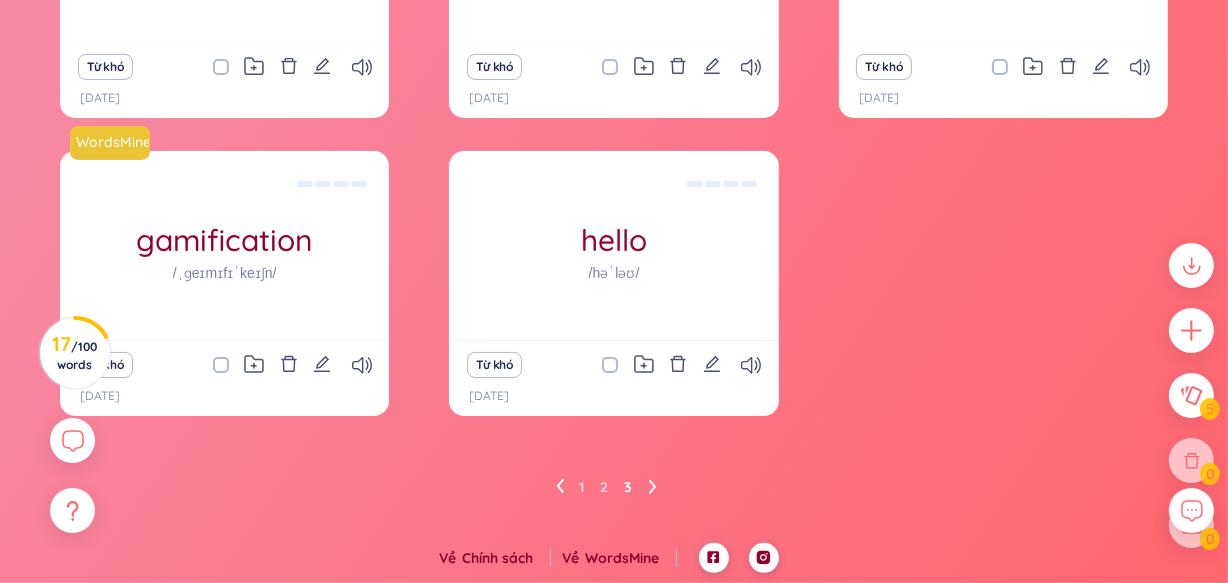 click on "1 2 3" at bounding box center (614, 487) 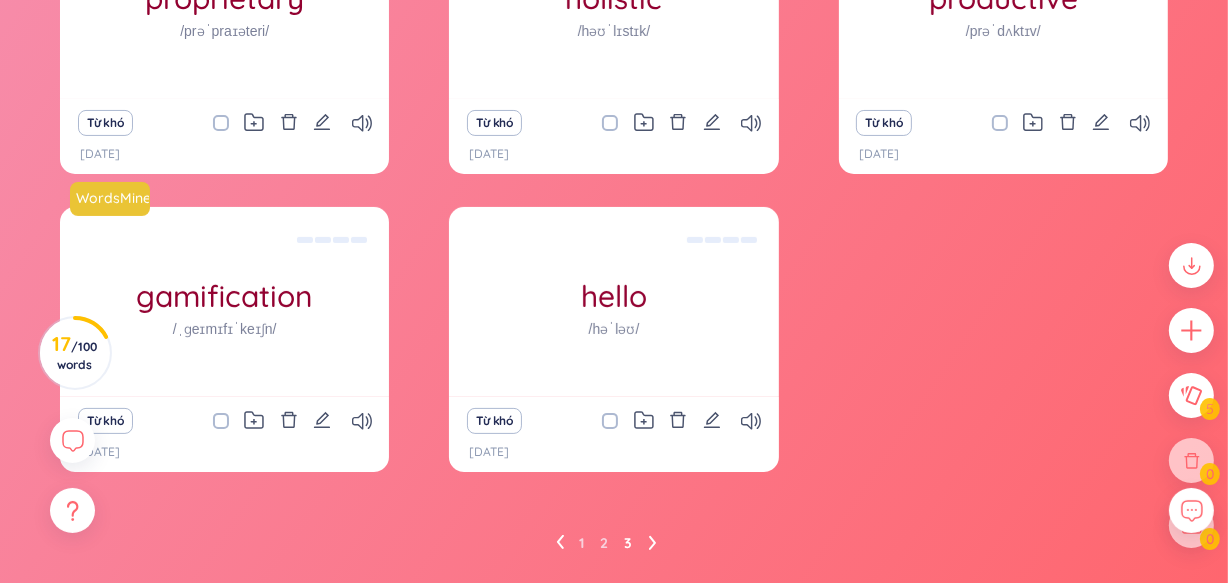 scroll, scrollTop: 368, scrollLeft: 0, axis: vertical 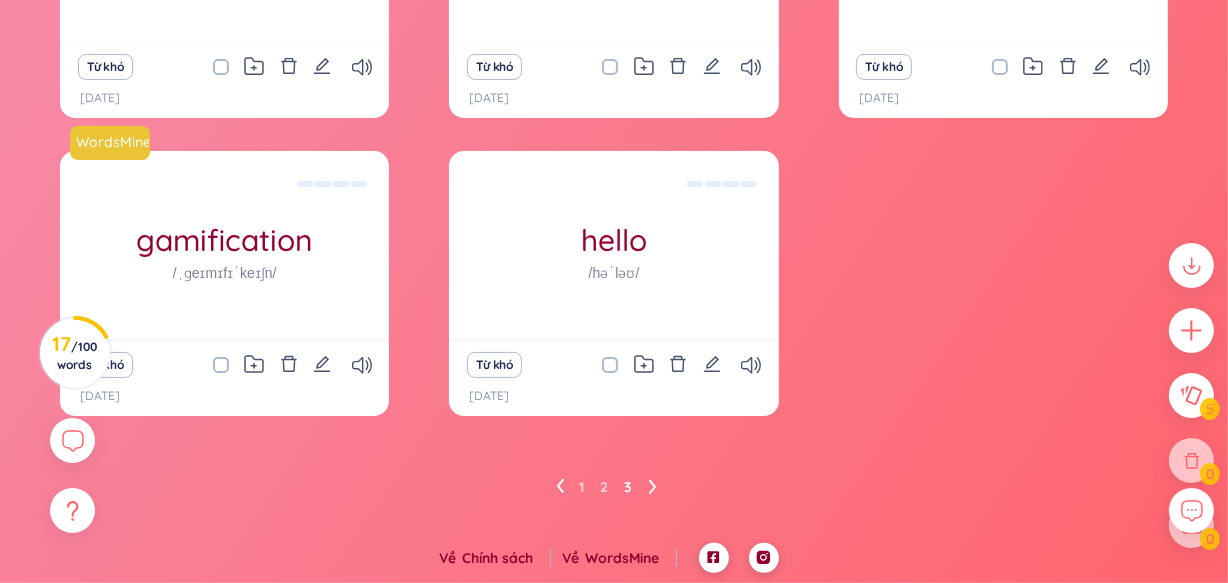 click on "1 2 3" at bounding box center [614, 487] 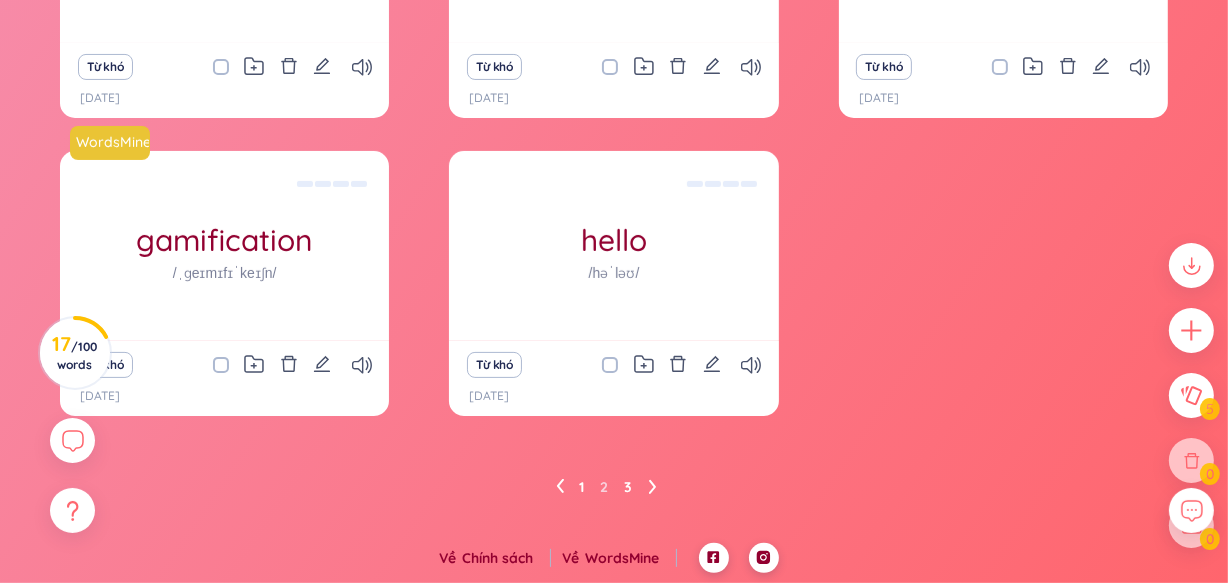 click on "1" at bounding box center [582, 487] 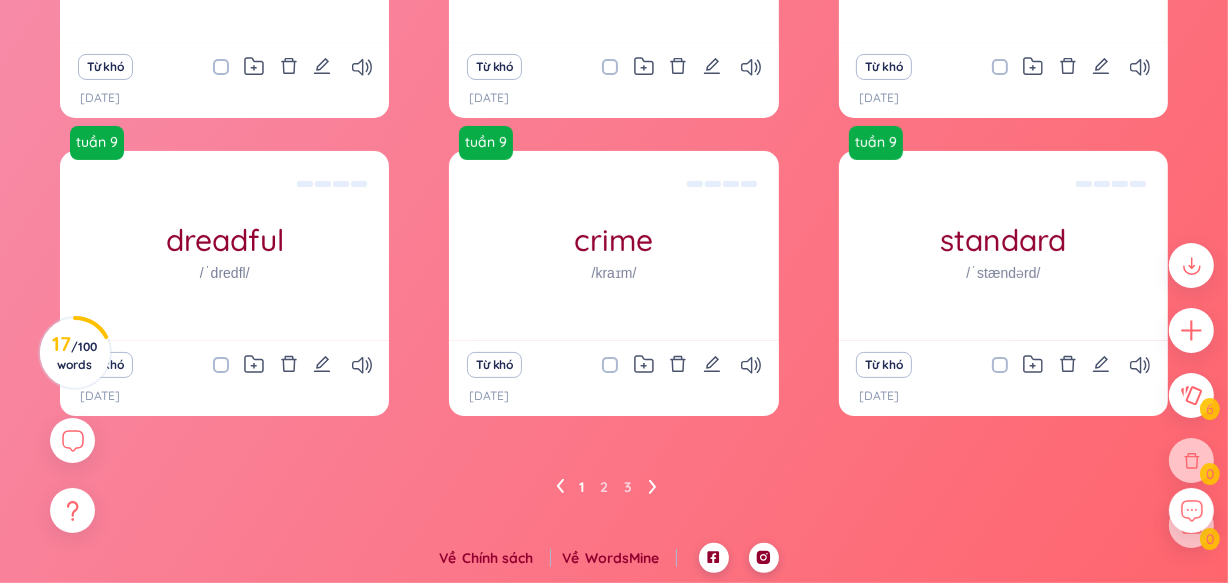 scroll, scrollTop: 65, scrollLeft: 0, axis: vertical 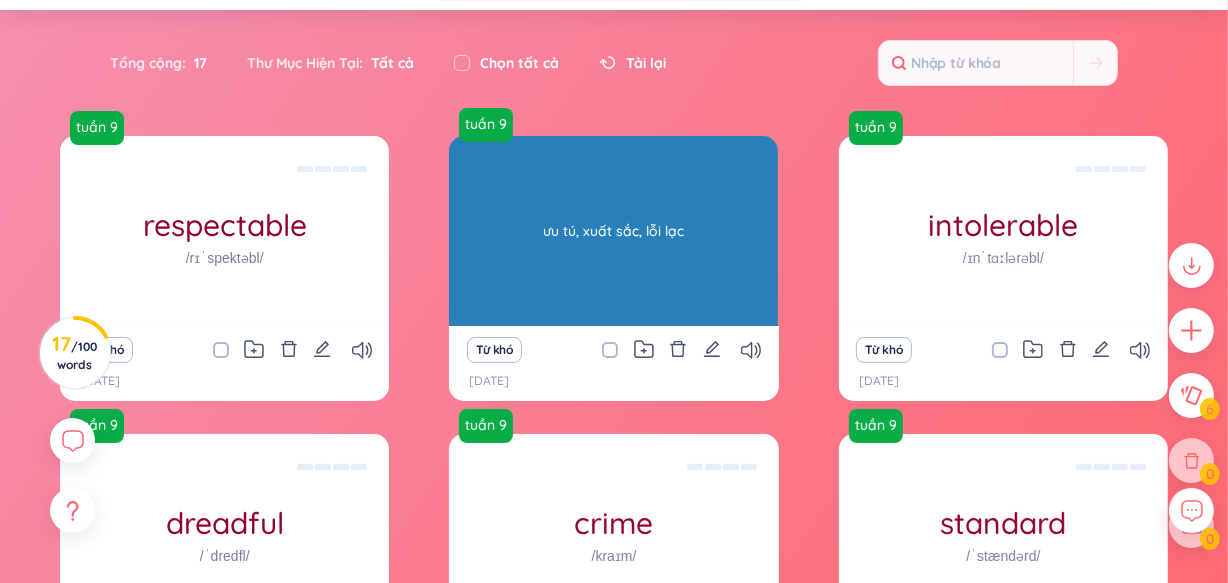 click on "ưu tú, xuất sắc, lỗi lạc" at bounding box center (613, 231) 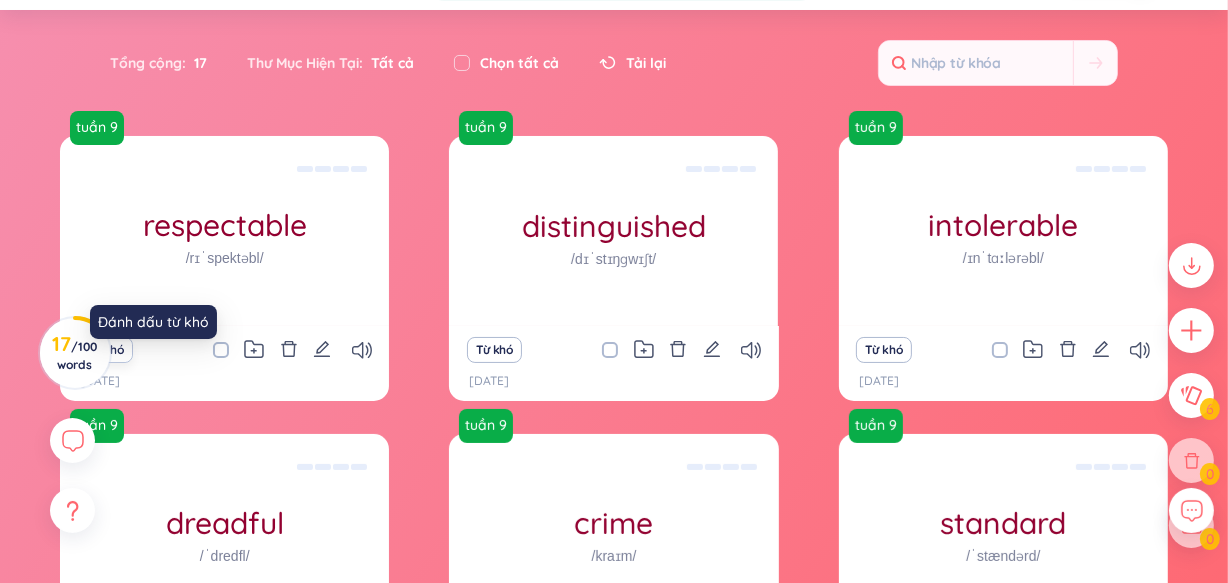 click on "Từ khó" at bounding box center [105, 350] 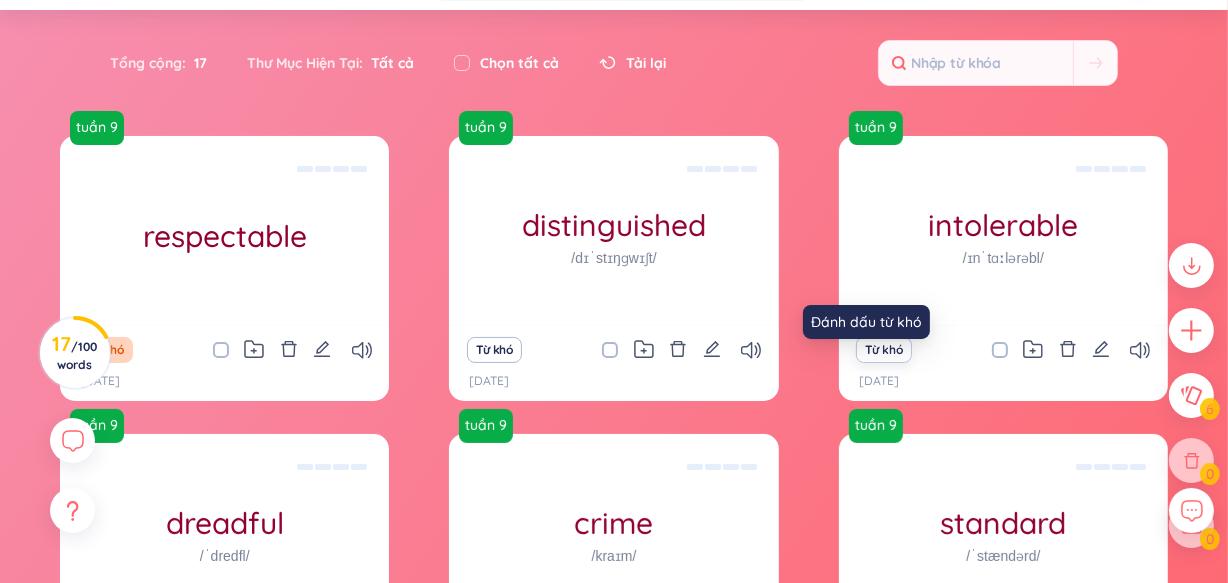 click on "Từ khó" at bounding box center (883, 350) 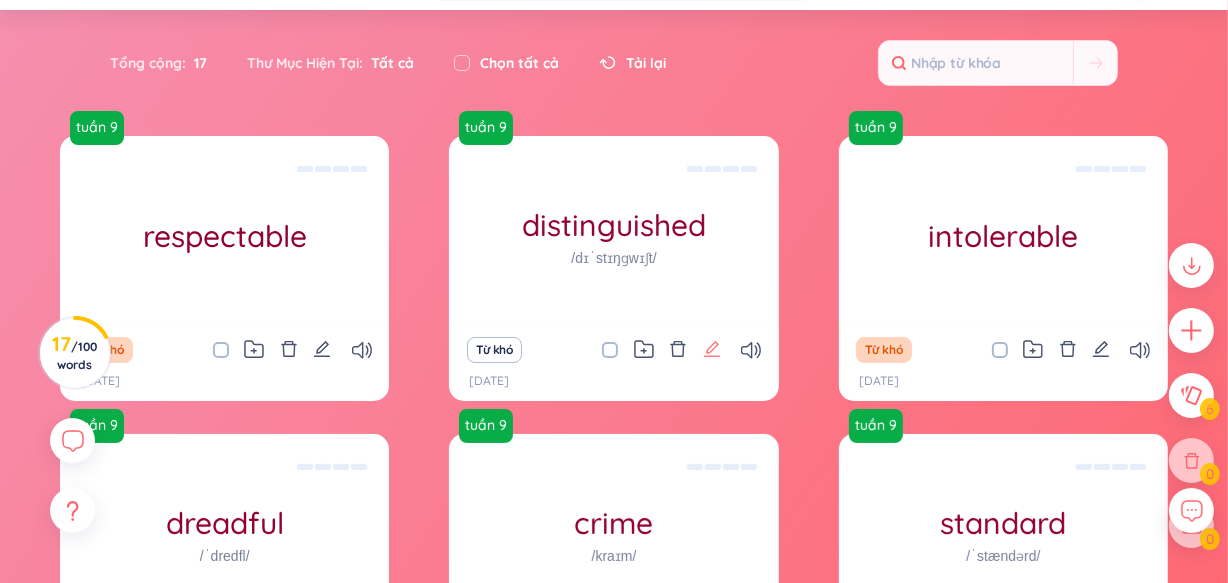 click 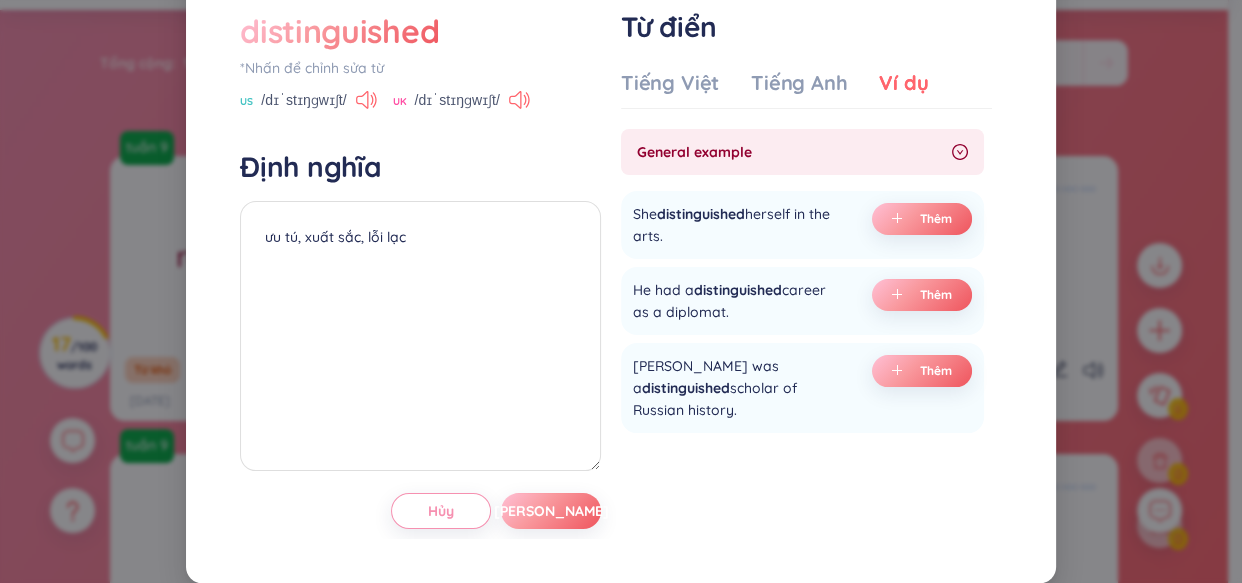 click at bounding box center [1029, -18] 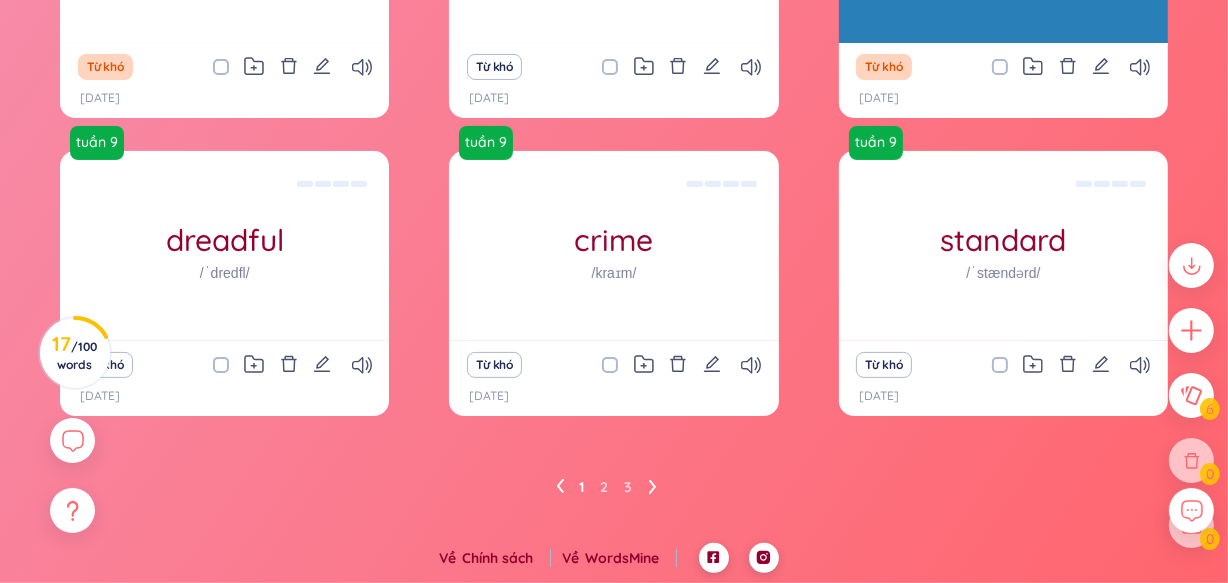 scroll, scrollTop: 368, scrollLeft: 0, axis: vertical 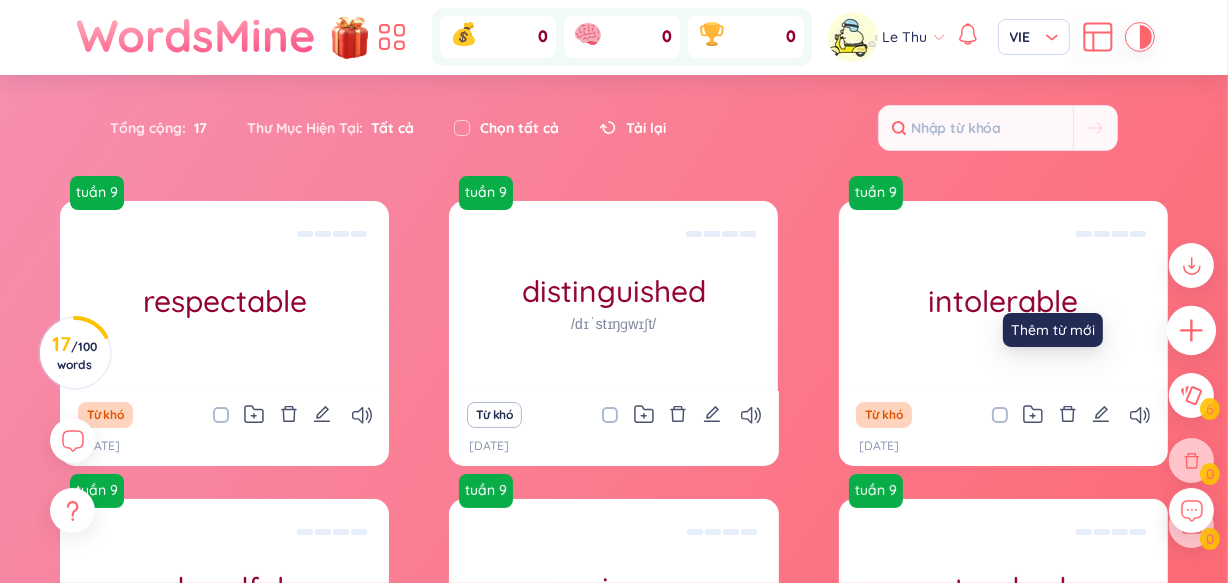 click 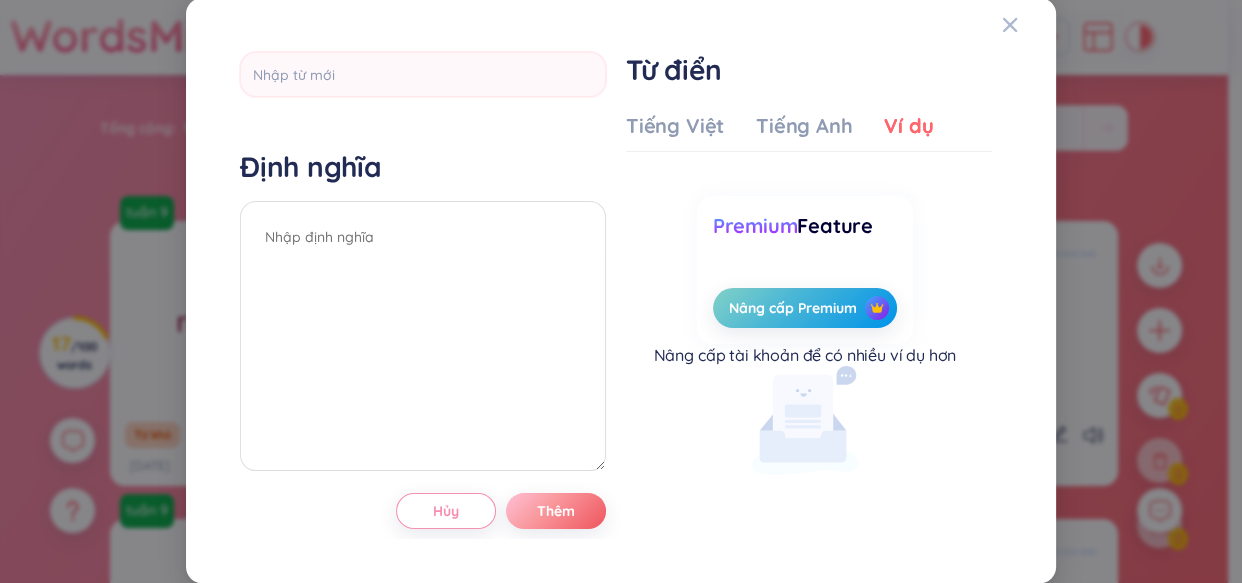 click on "Định nghĩa Hủy Thêm Từ điển Tiếng Việt Tiếng Anh Ví dụ Premium  Feature Nâng cấp Premium Nâng cấp tài khoản để có nhiều ví dụ hơn Không có dữ liệu Hủy Thêm" at bounding box center (620, 290) 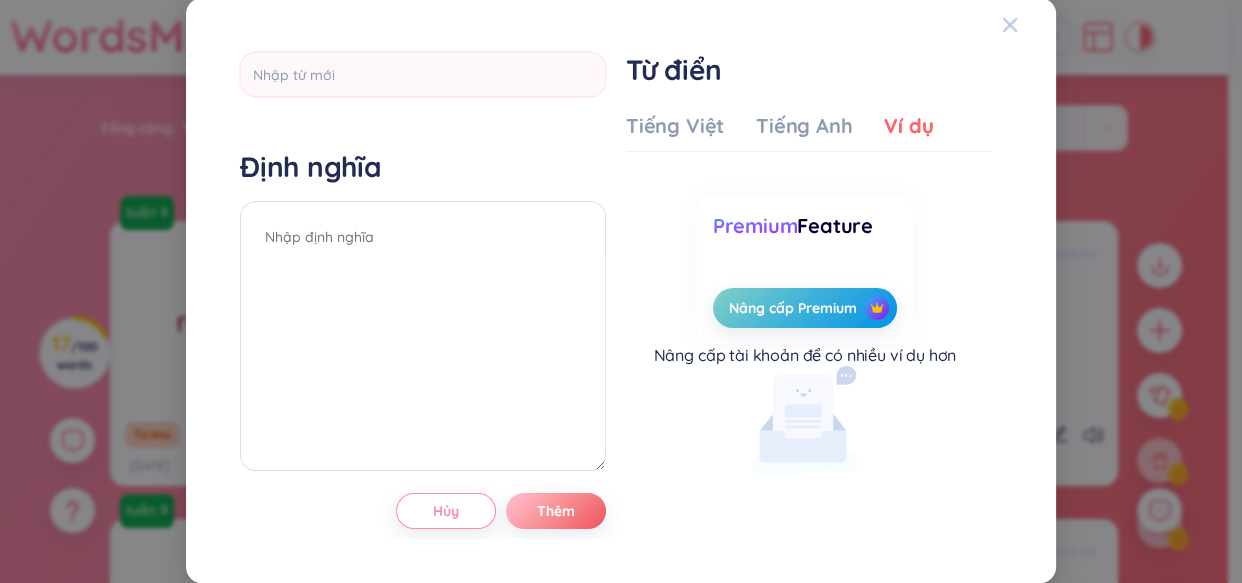 click 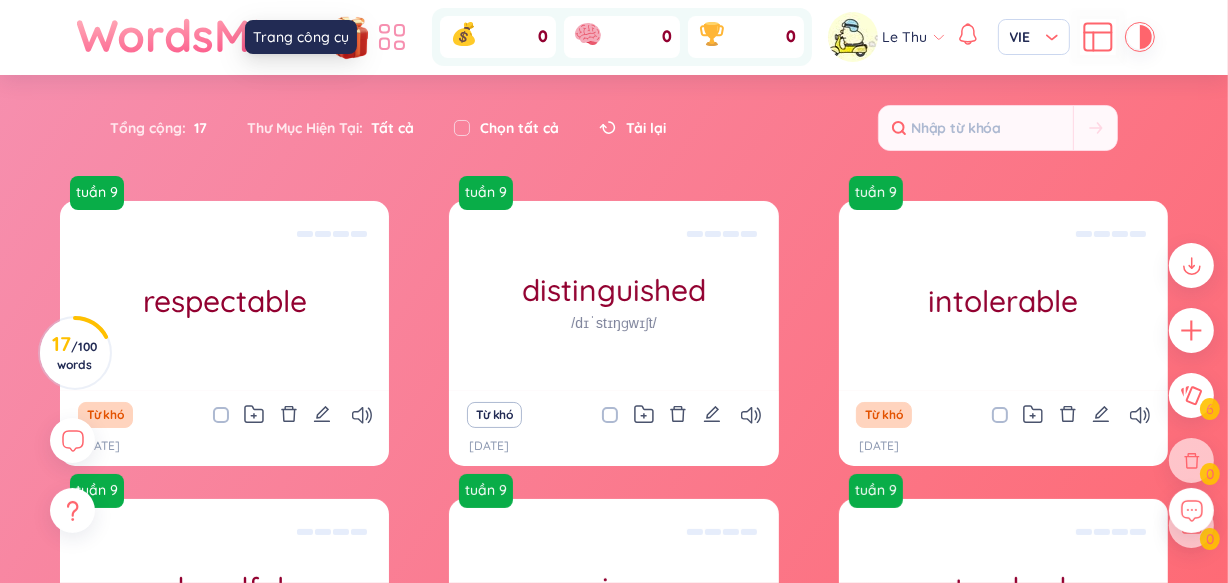 click 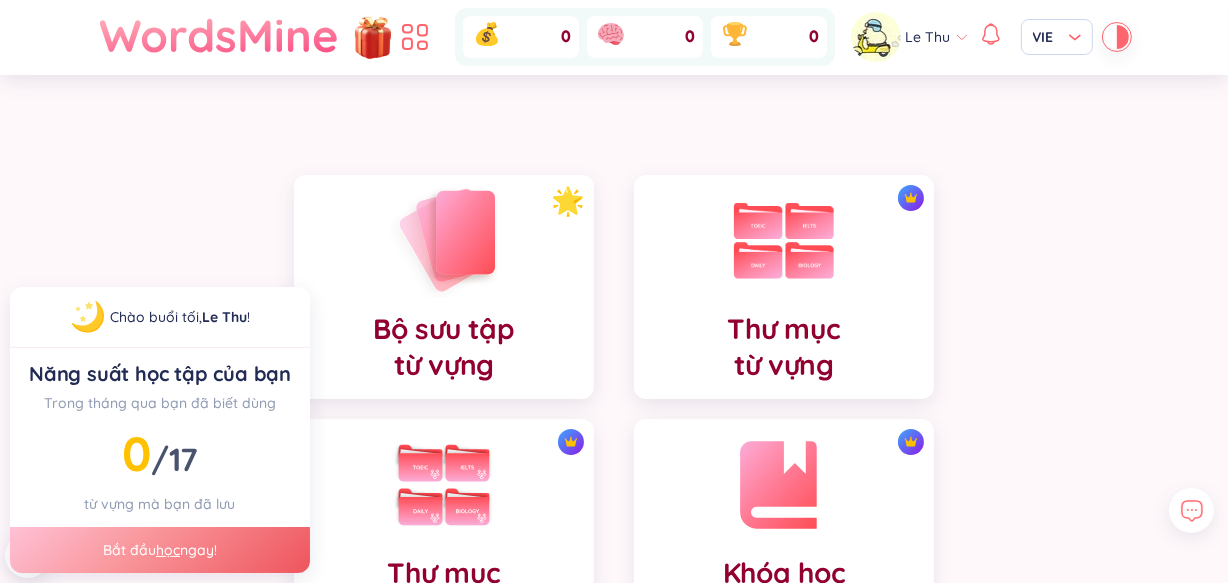 click at bounding box center [444, 240] 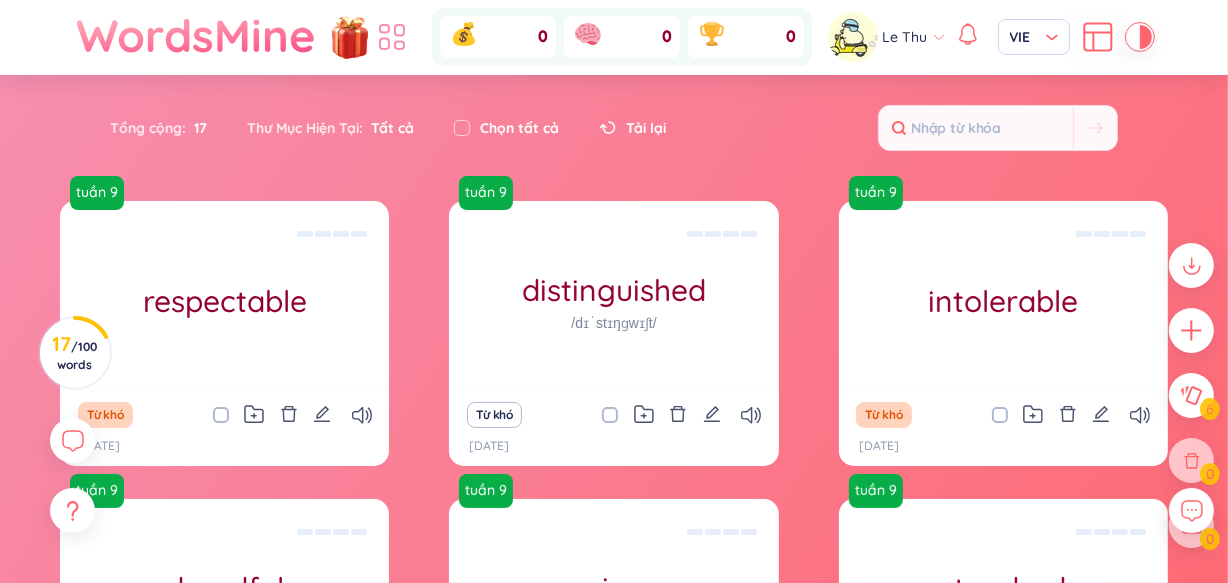 click 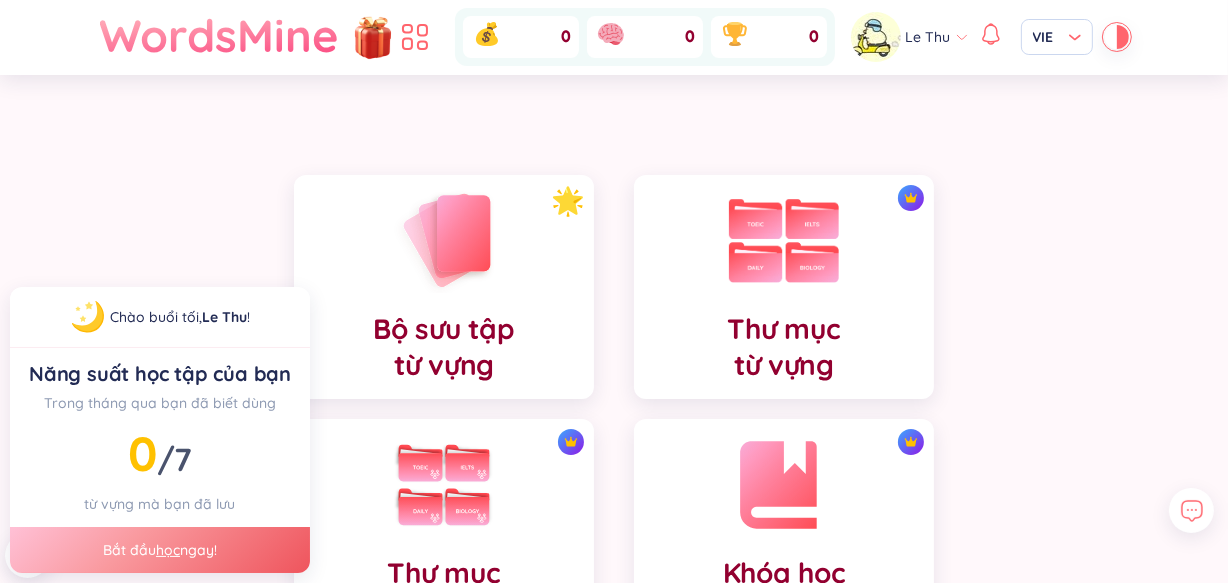 click on "Thư mục từ vựng" at bounding box center [784, 287] 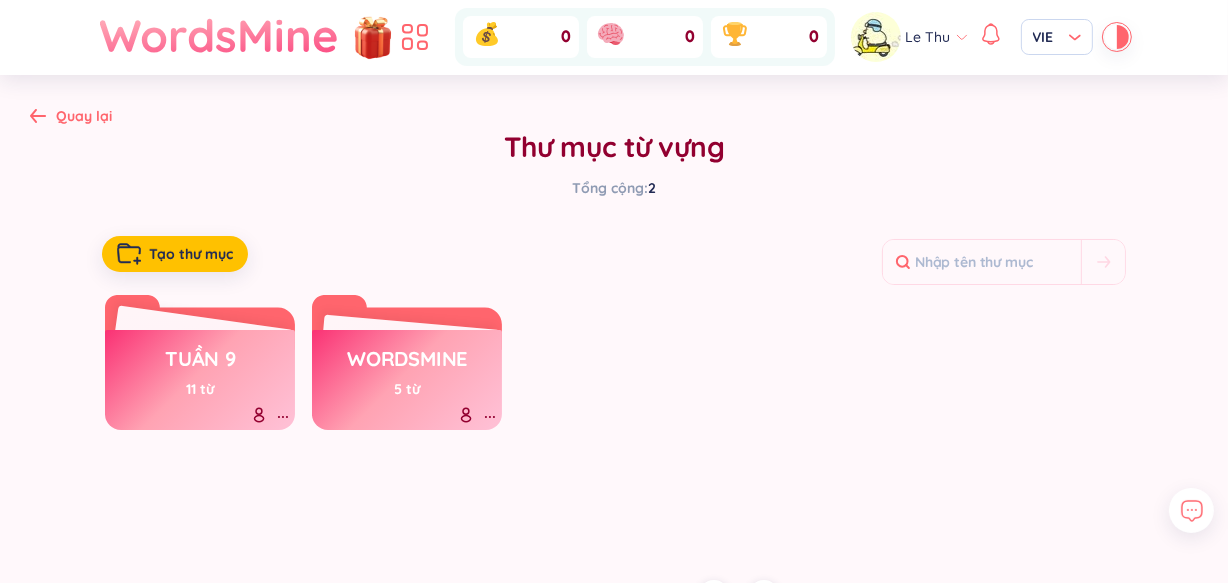 click on "tuần 9" at bounding box center (200, 364) 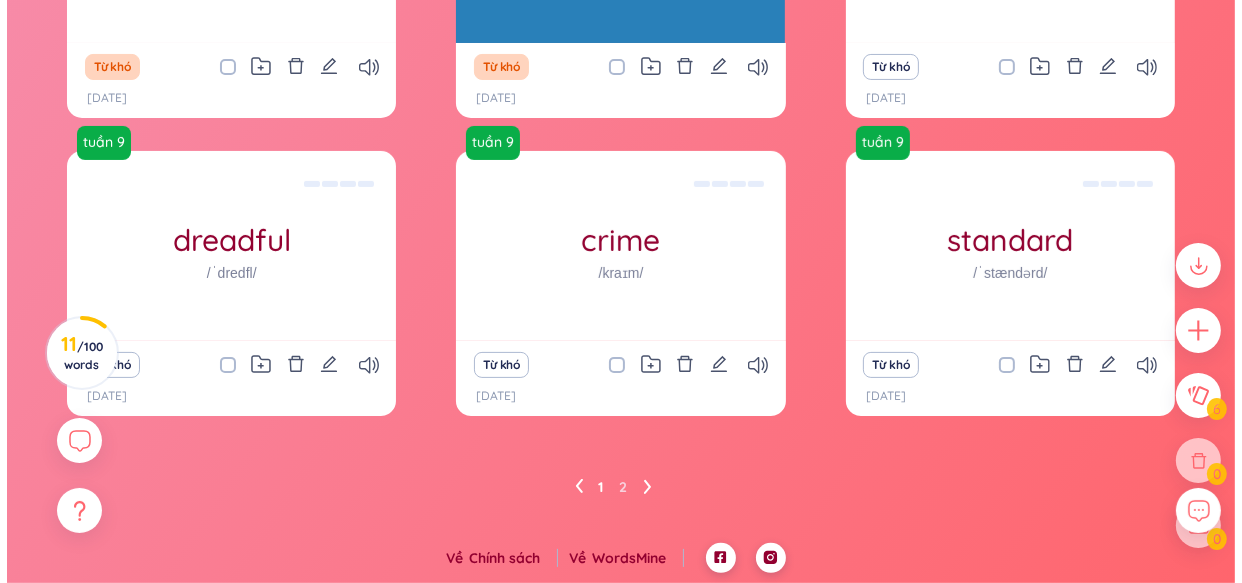 scroll, scrollTop: 65, scrollLeft: 0, axis: vertical 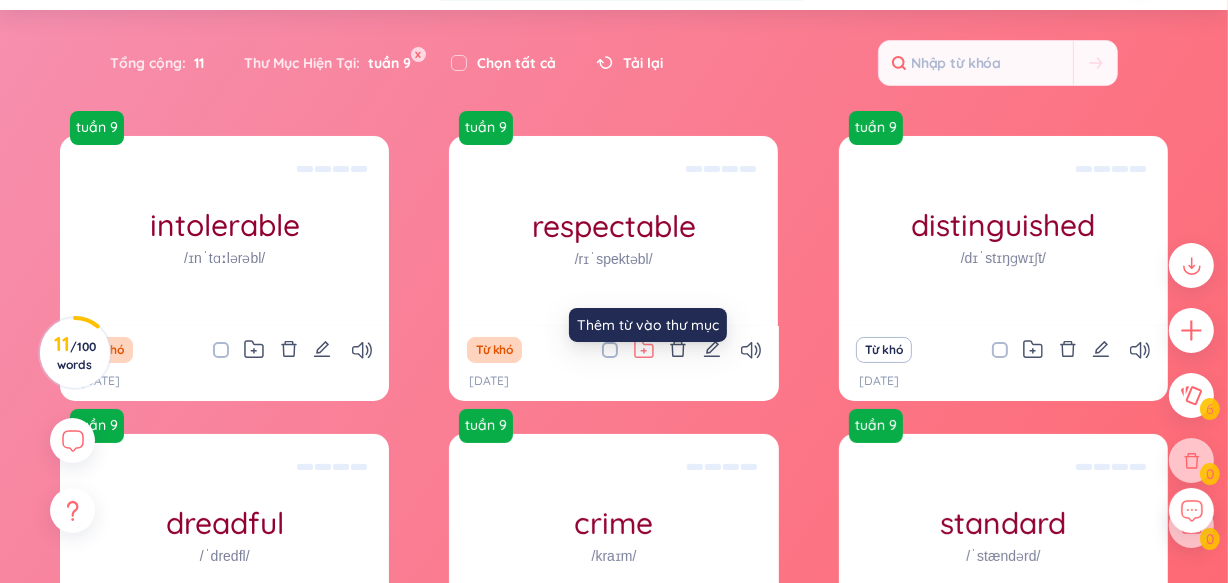 click 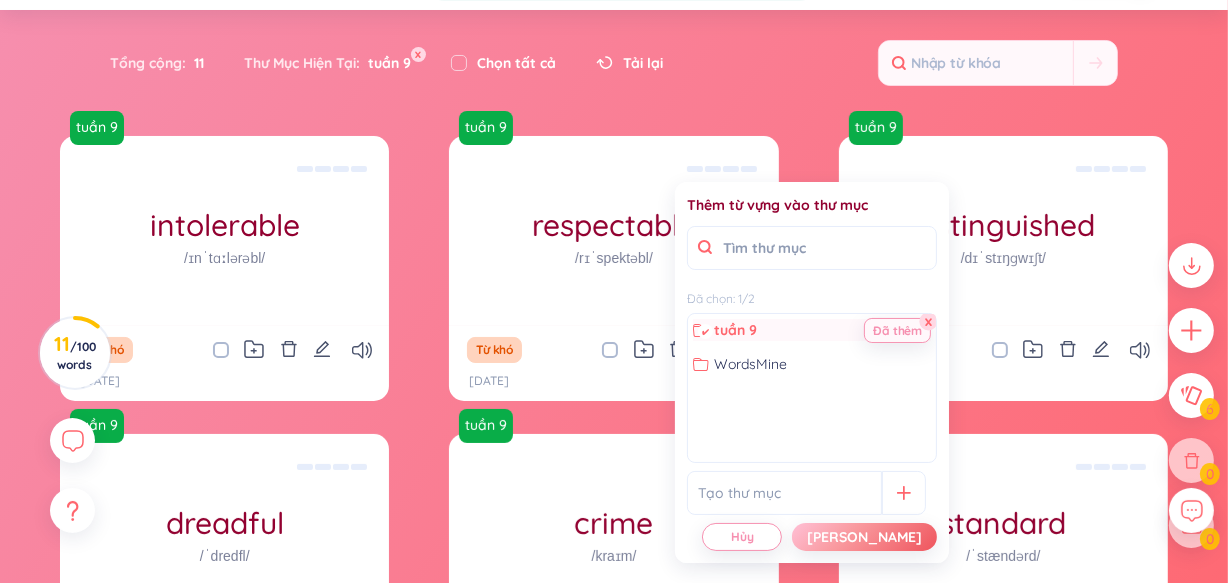 click on "x" at bounding box center (929, 322) 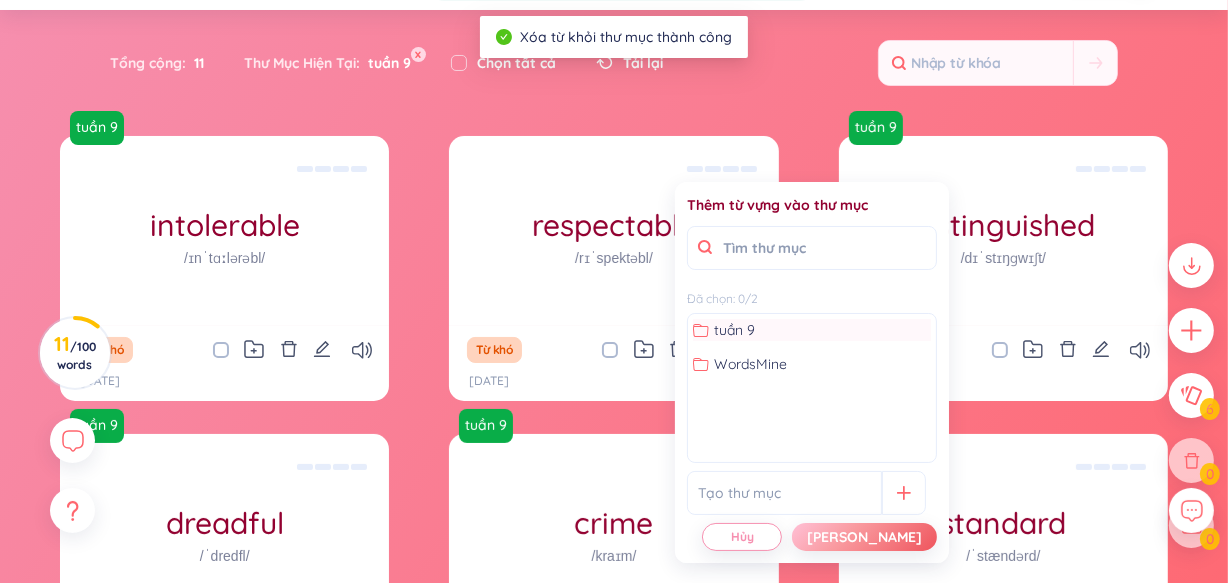 click on "Tổng cộng :       11 Thư Mục Hiện Tại :     tuần 9 x Chọn tất cả   Tải lại" at bounding box center [614, 63] 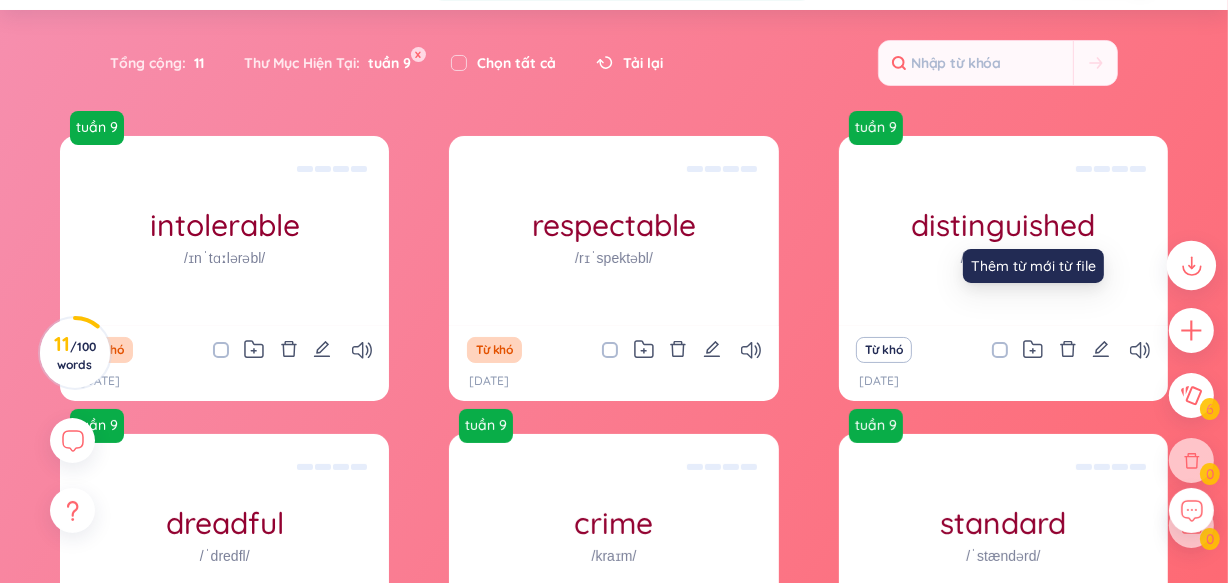 click 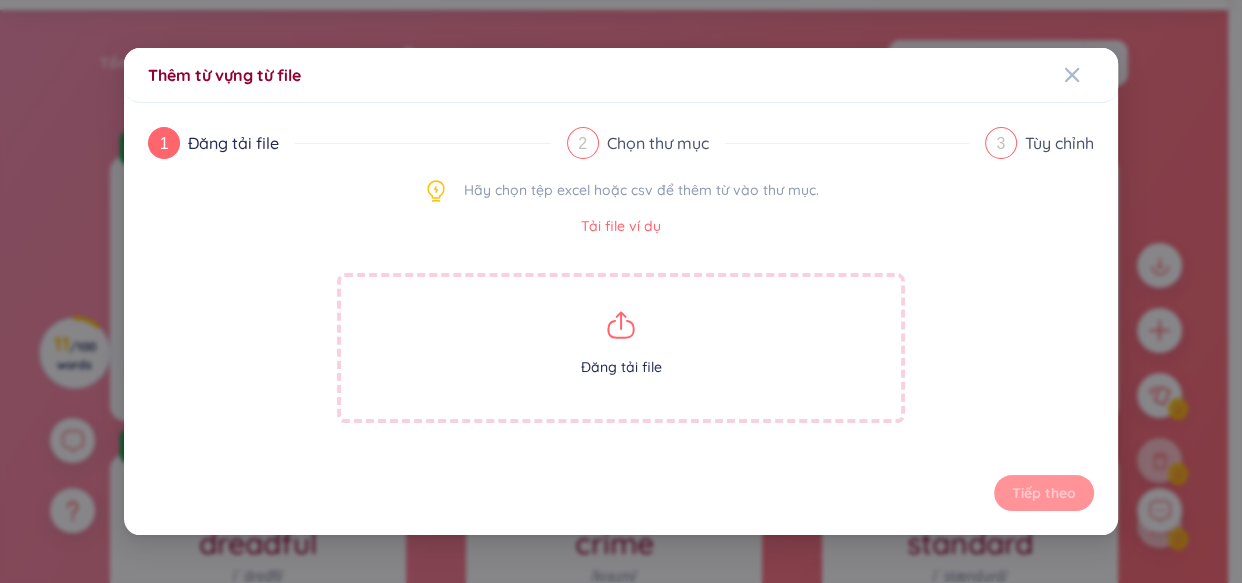 click on "Đăng tải file" at bounding box center (621, 348) 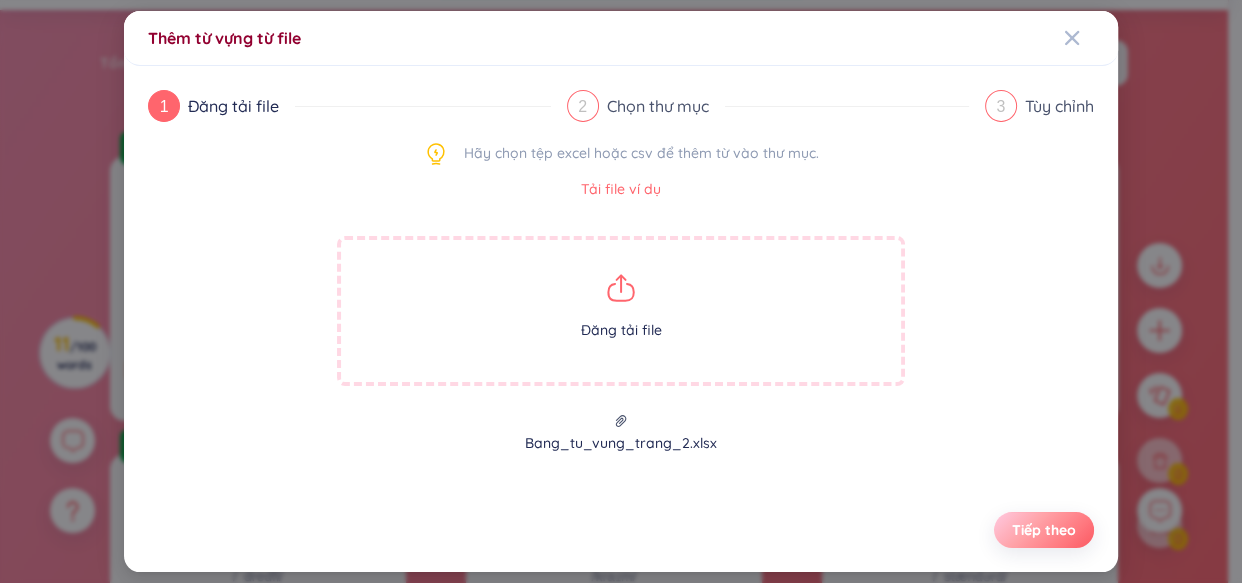 click on "Tiếp theo" at bounding box center [1044, 530] 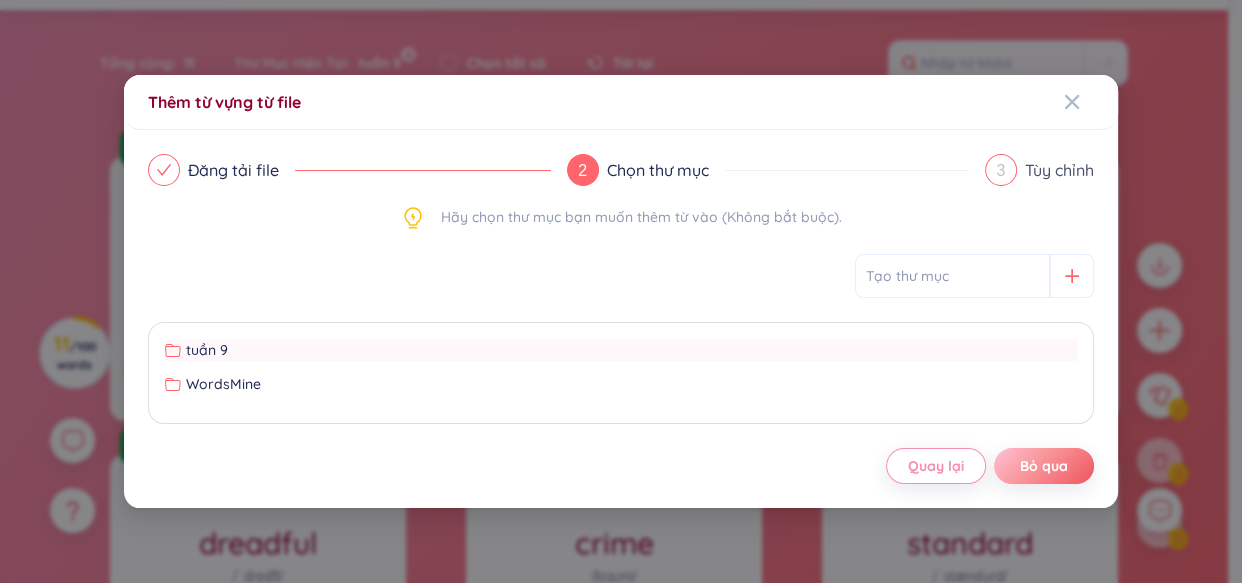 click on "tuần 9" at bounding box center (621, 350) 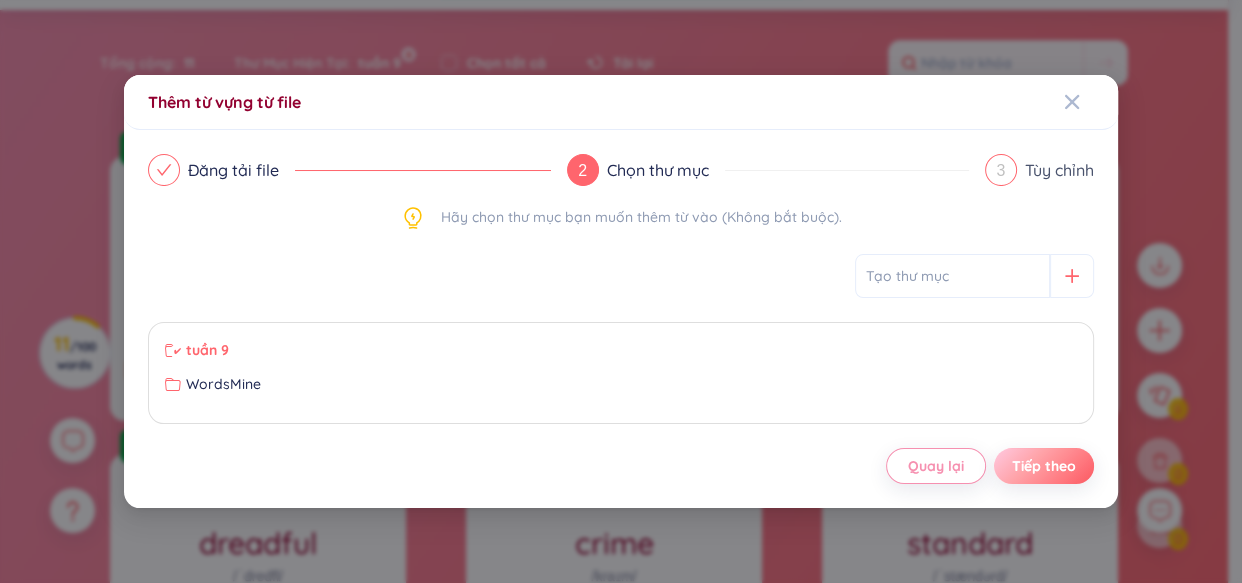 click on "Tiếp theo" at bounding box center [1044, 466] 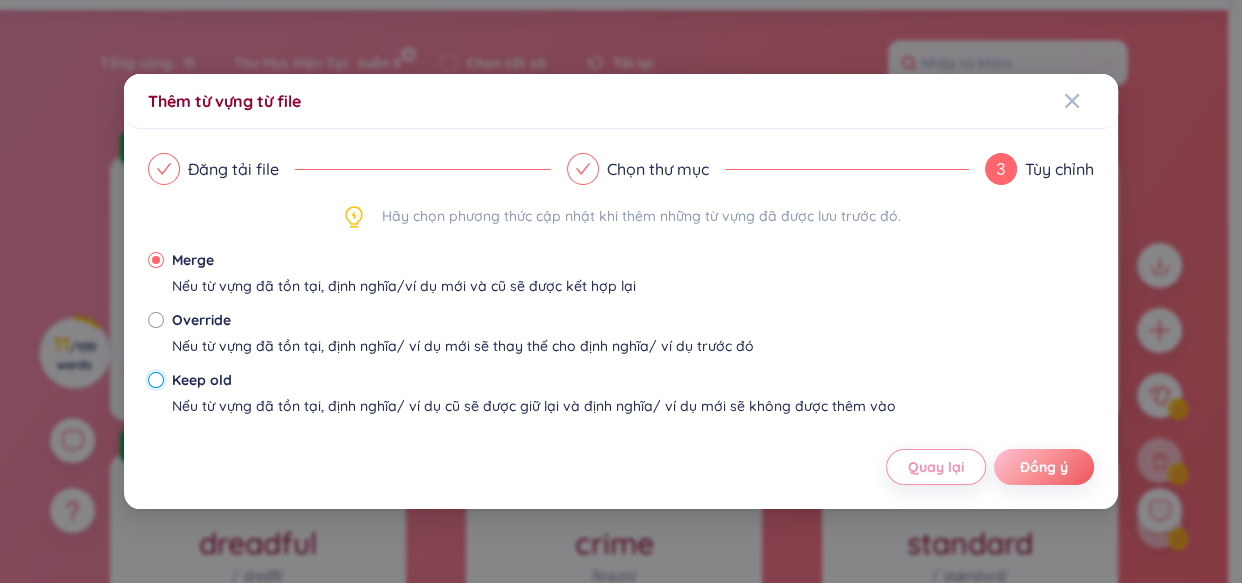 click on "Keep old Nếu từ vựng đã tồn tại, định nghĩa/ ví dụ cũ sẽ được giữ lại và định nghĩa/ ví dụ mới sẽ không được thêm vào" at bounding box center (156, 380) 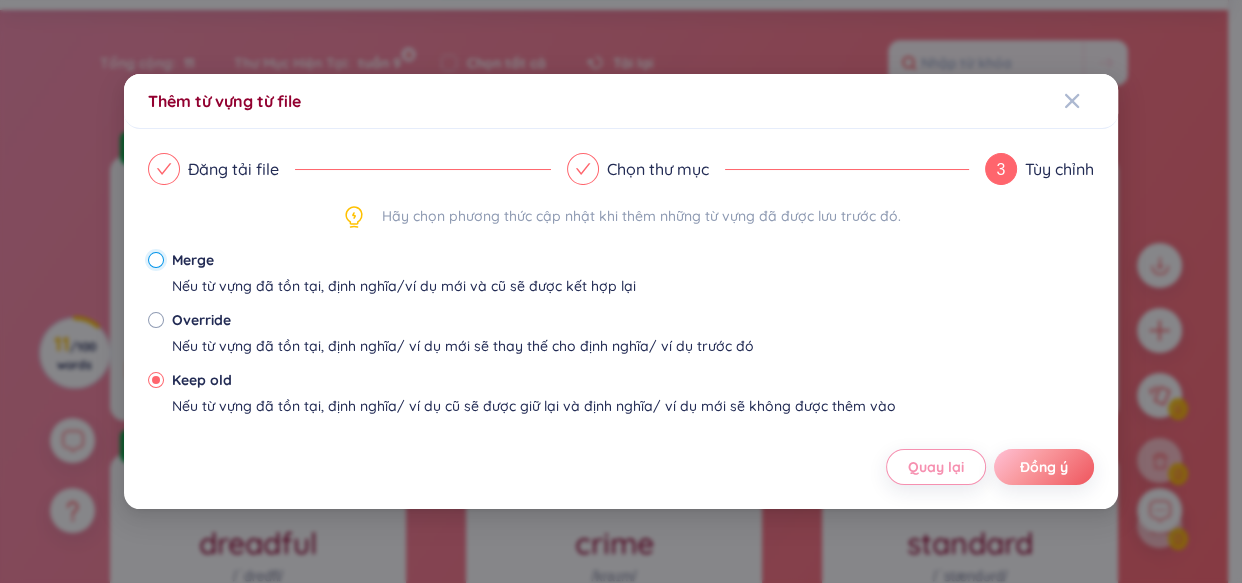 click on "Merge Nếu từ vựng đã tồn tại, định nghĩa/ví dụ mới và cũ sẽ được kết hợp lại" at bounding box center [156, 260] 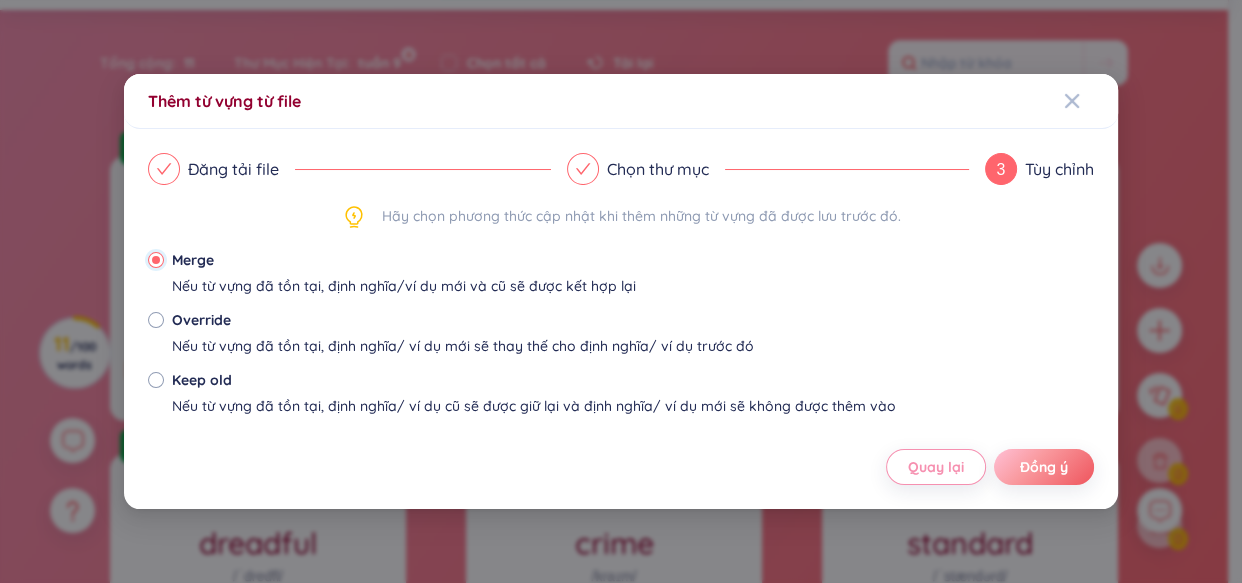 radio on "false" 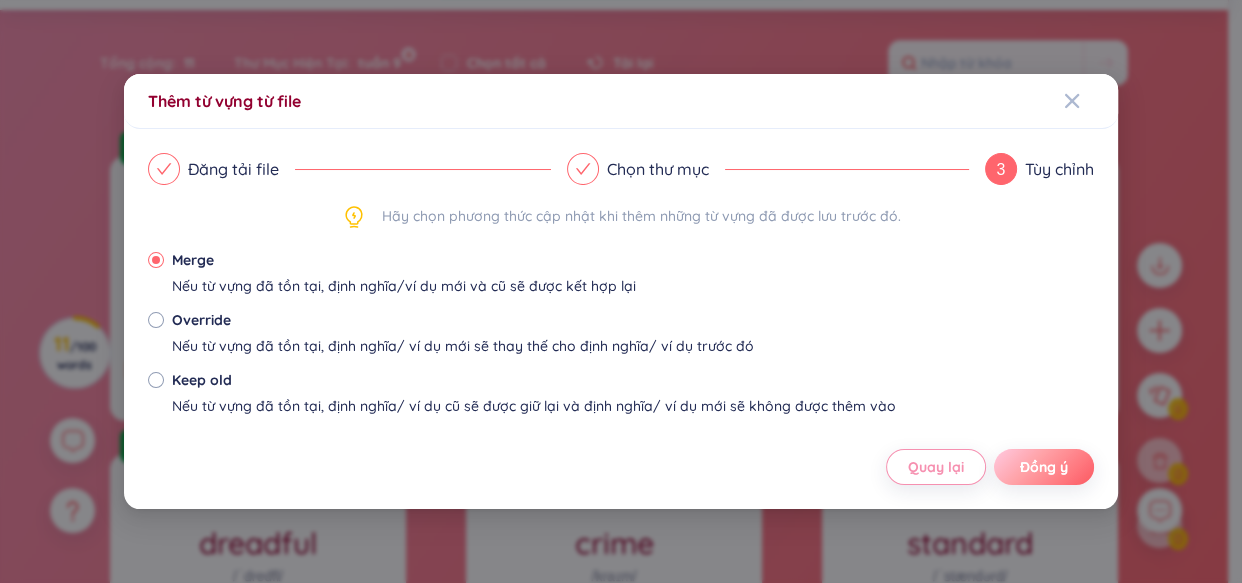 click on "Đồng ý" at bounding box center [1044, 467] 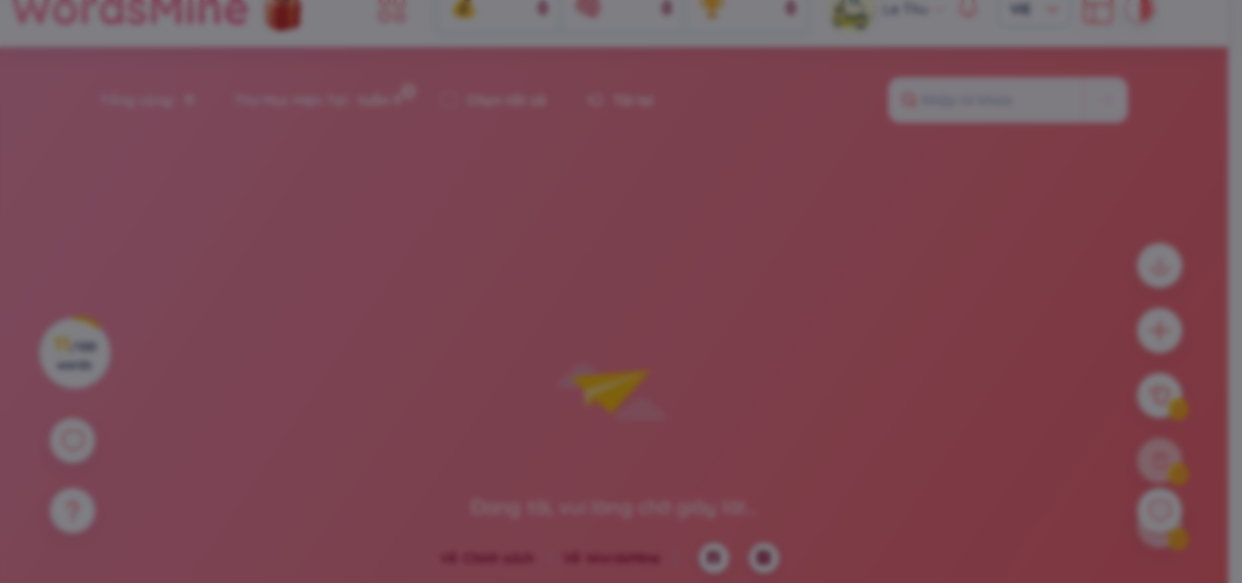 scroll, scrollTop: 27, scrollLeft: 0, axis: vertical 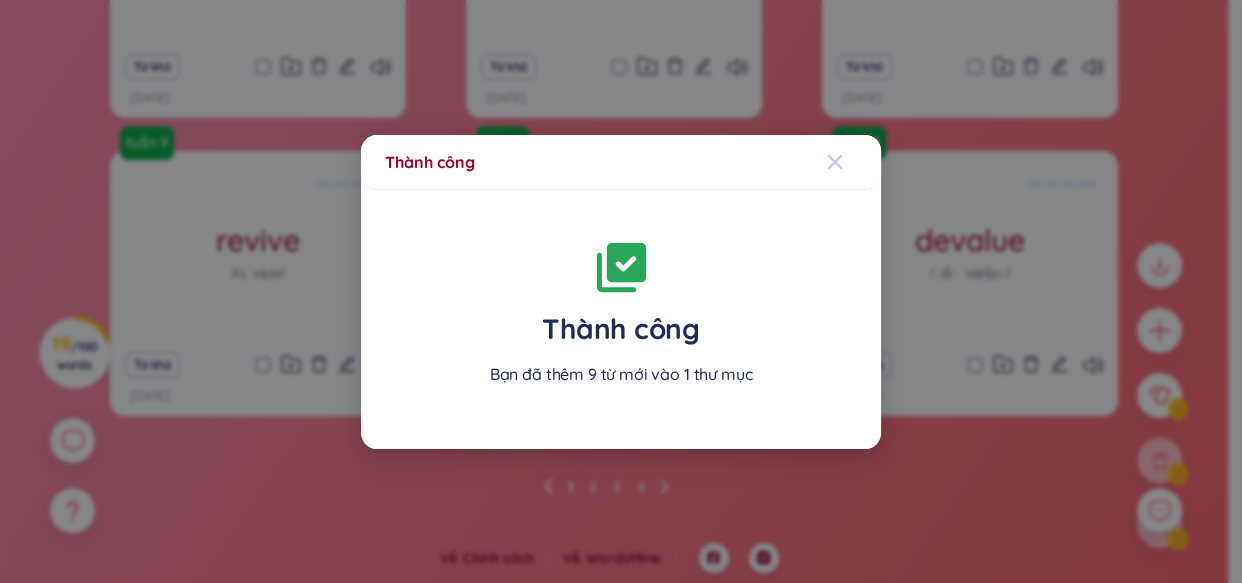click 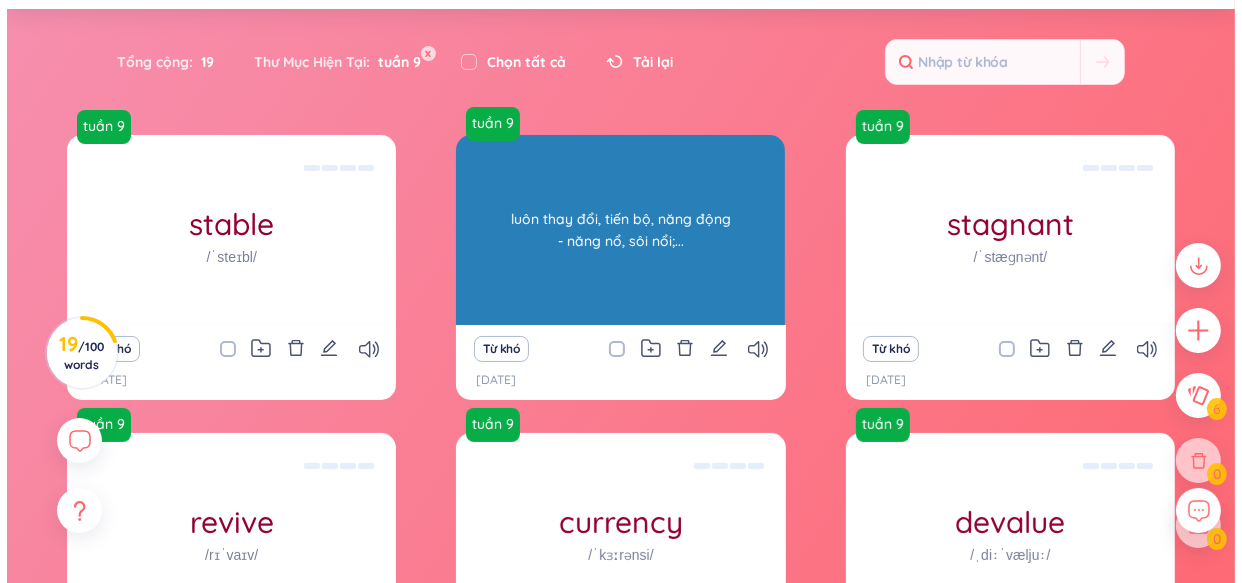 scroll, scrollTop: 65, scrollLeft: 0, axis: vertical 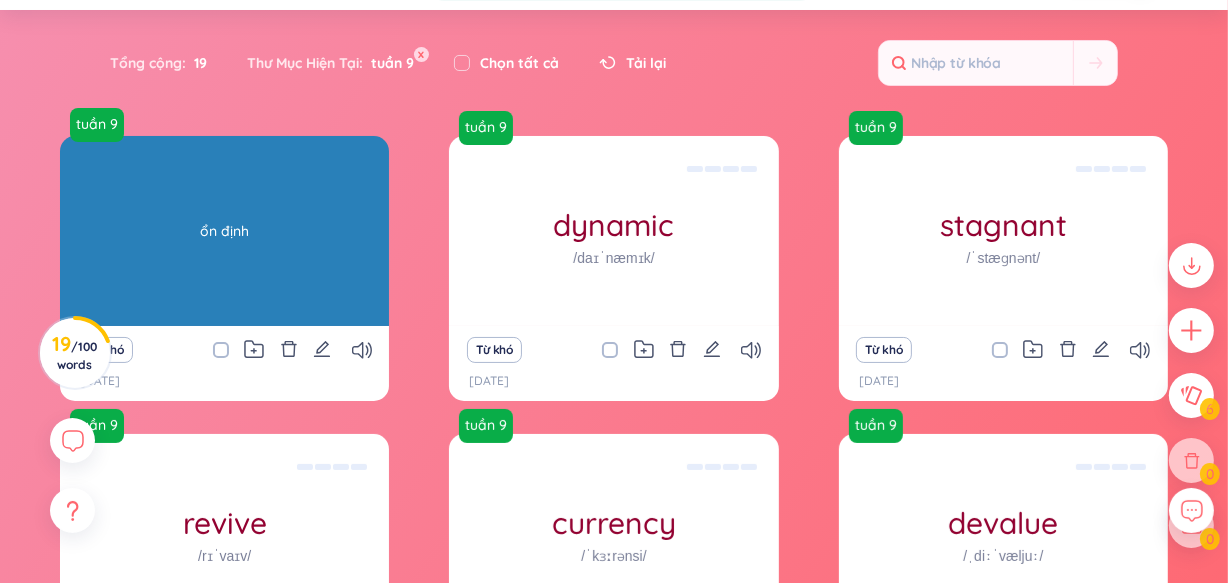 click on "ổn định" at bounding box center (224, 231) 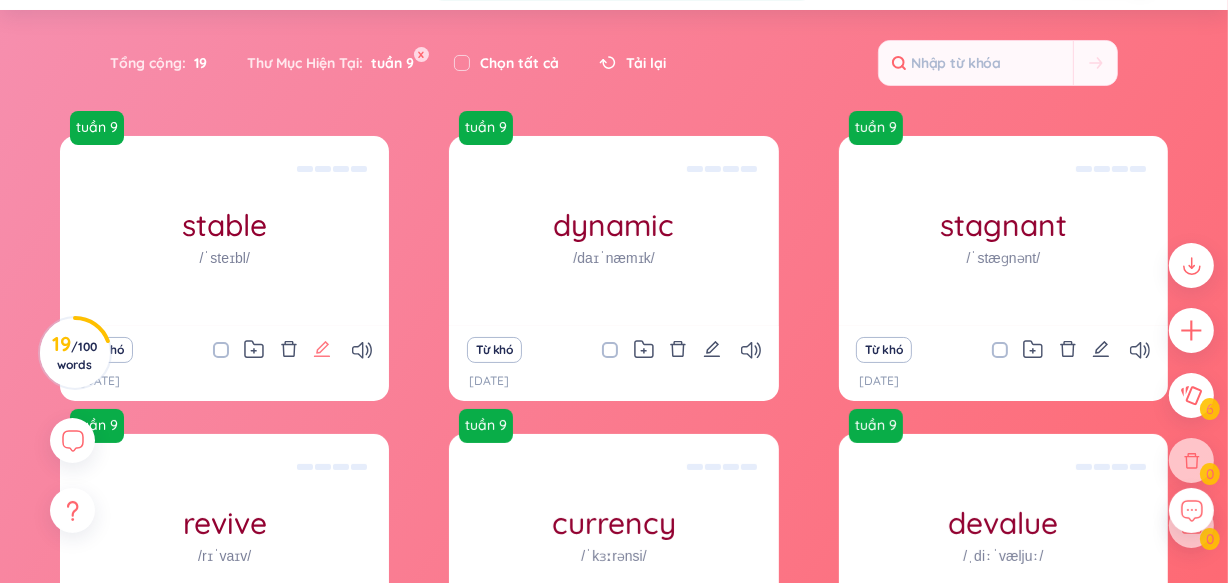 click 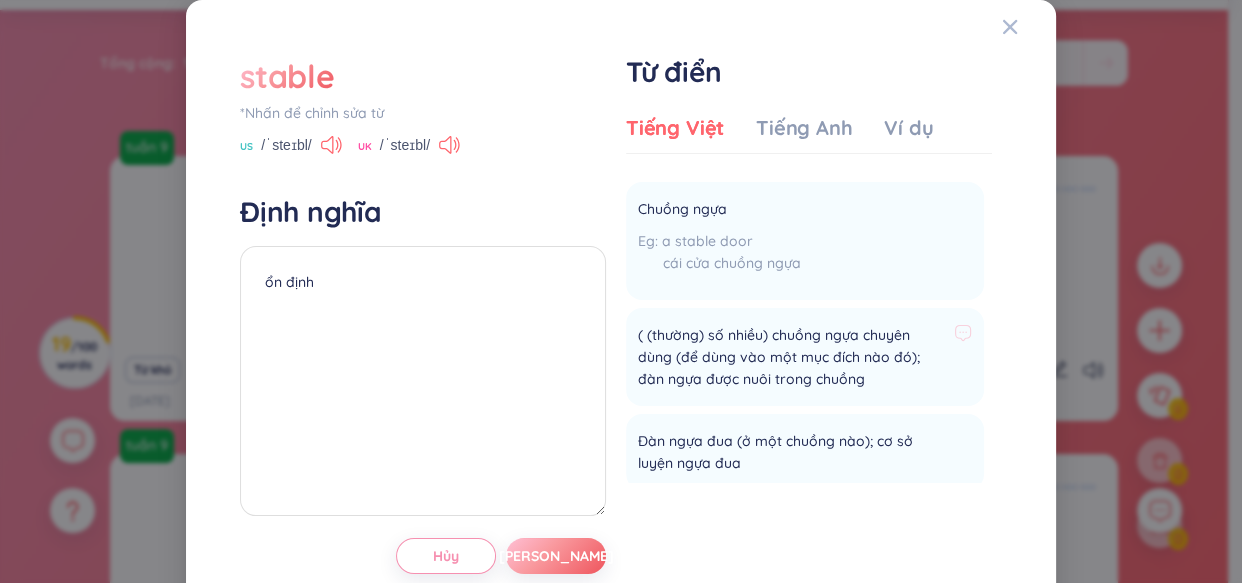 scroll, scrollTop: 0, scrollLeft: 0, axis: both 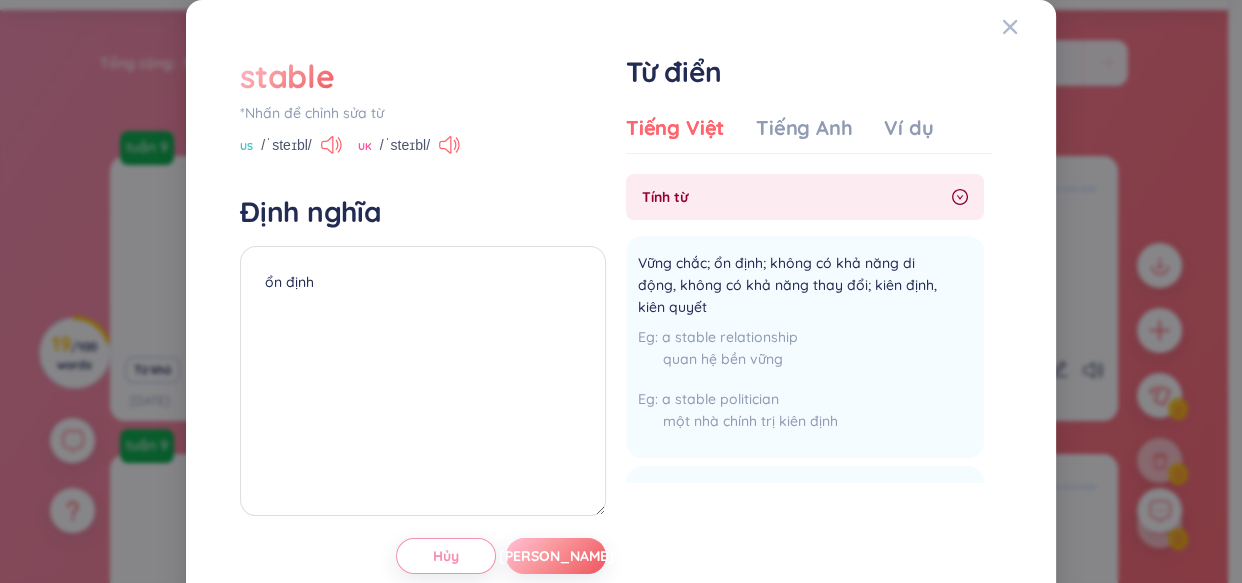 click on "Tiếng Việt Tiếng Anh Ví dụ" at bounding box center (809, 134) 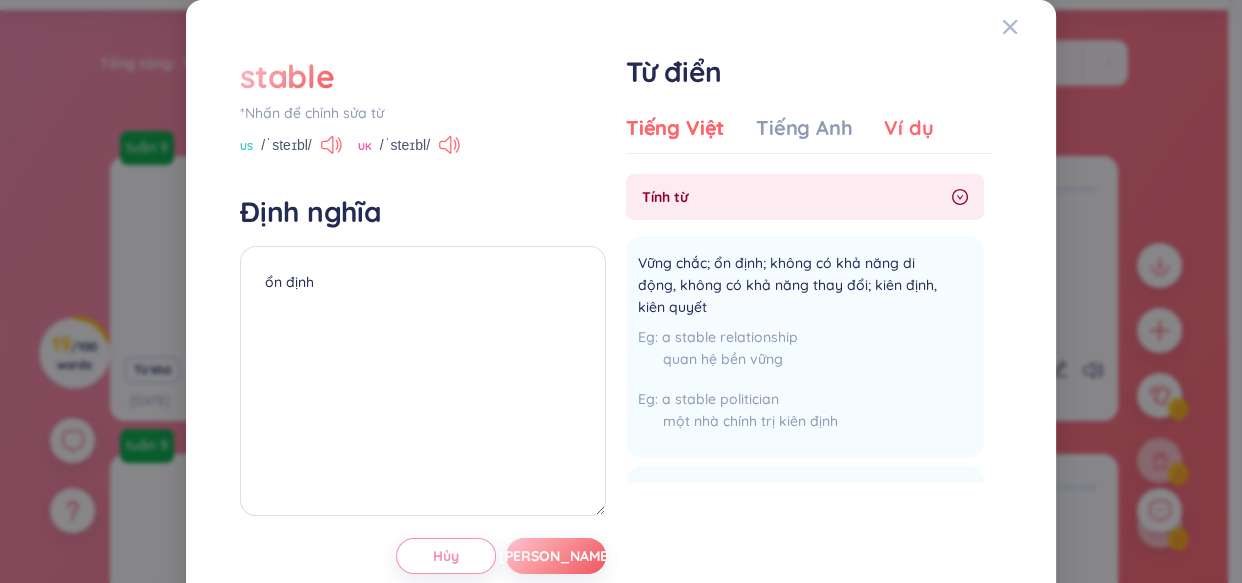 click on "Ví dụ" at bounding box center (908, 128) 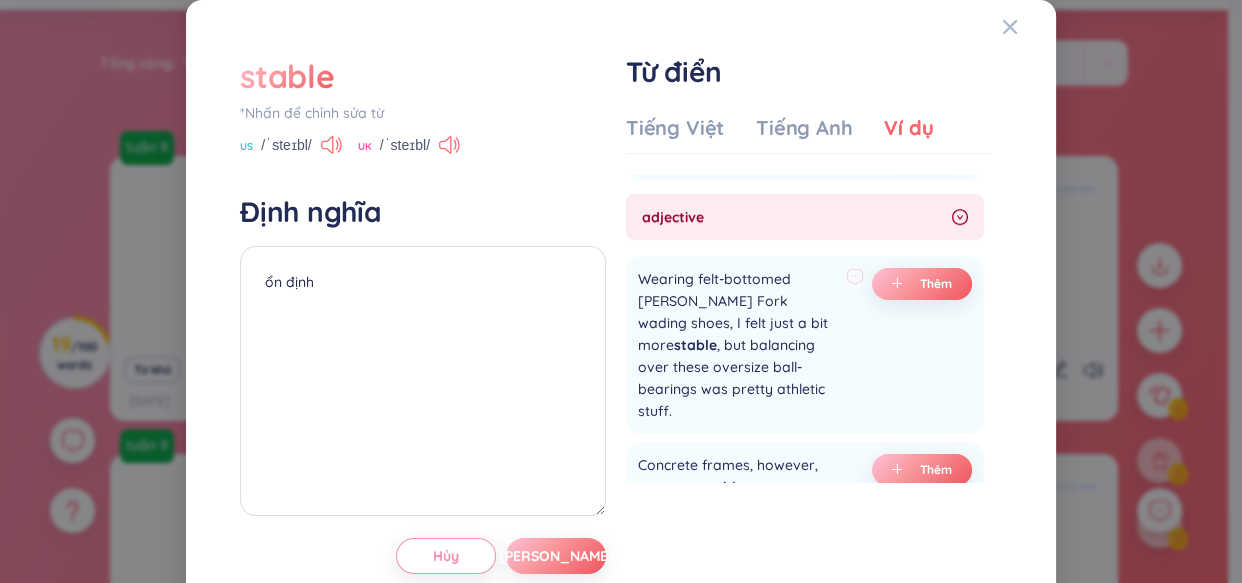 scroll, scrollTop: 1211, scrollLeft: 0, axis: vertical 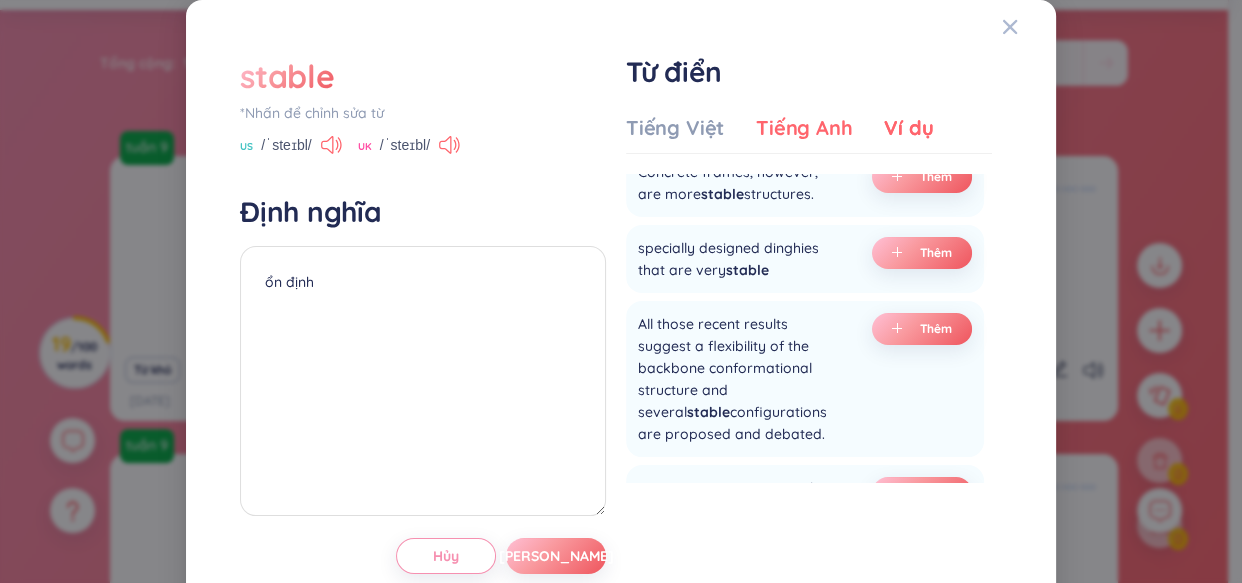 click on "Tiếng Anh" at bounding box center [804, 128] 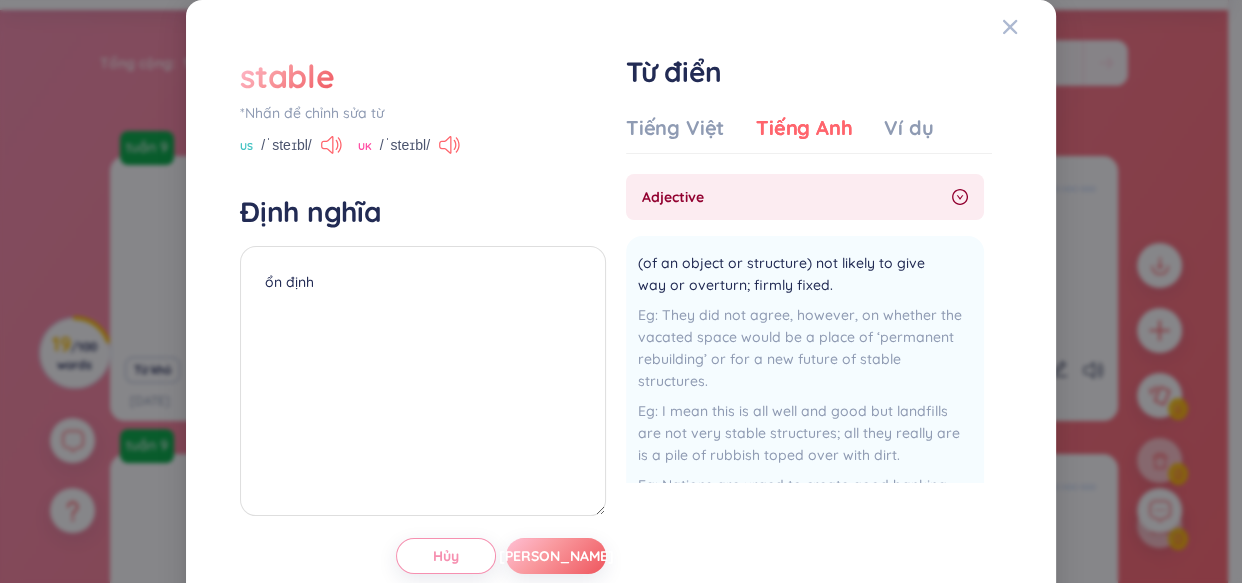 scroll, scrollTop: 297, scrollLeft: 0, axis: vertical 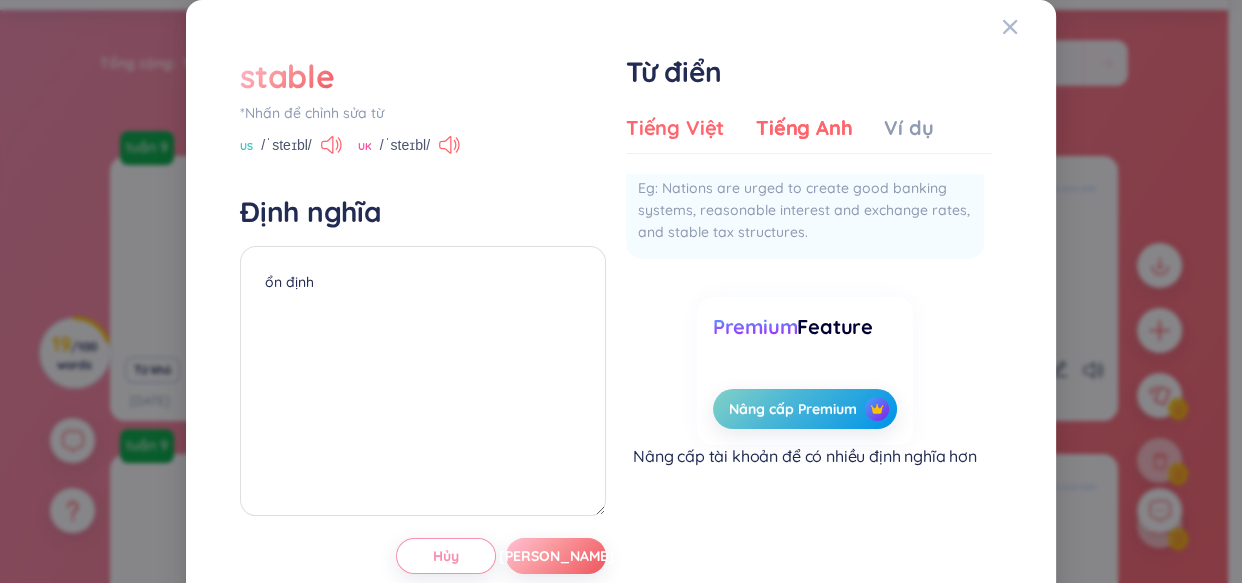 click on "Tiếng Việt" at bounding box center [675, 128] 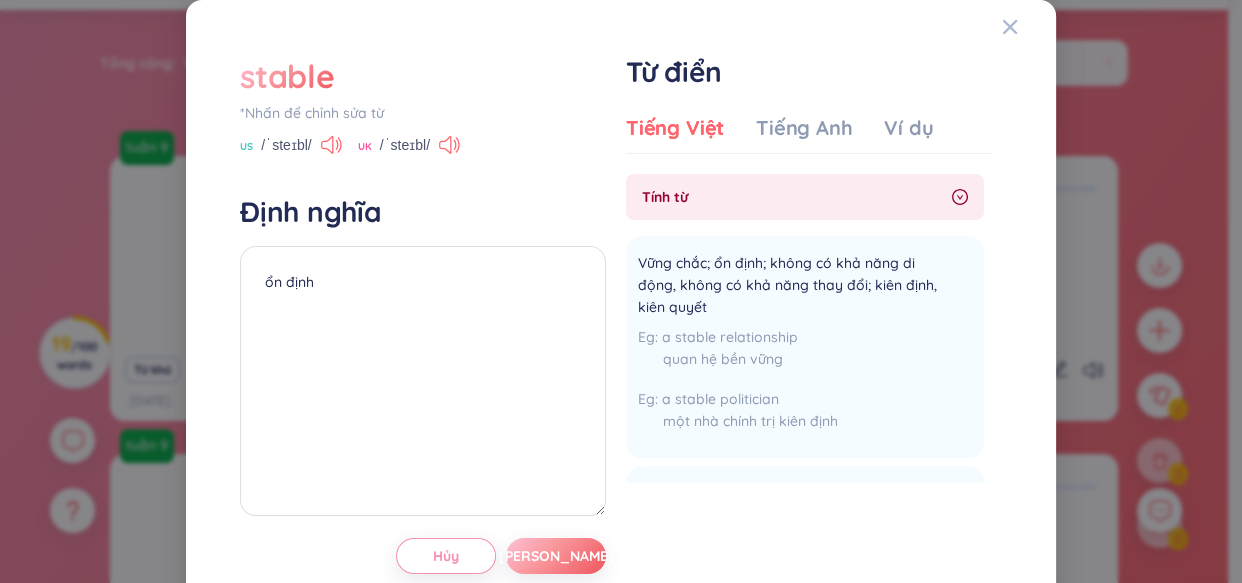click on "stable *[PERSON_NAME] để [PERSON_NAME] sửa từ [GEOGRAPHIC_DATA] /ˈsteɪbl/ [GEOGRAPHIC_DATA] /ˈsteɪbl/ Định [PERSON_NAME] ổn định [PERSON_NAME] Từ điển Tiếng Việt Tiếng [PERSON_NAME] Ví dụ Tính từ [PERSON_NAME]; ổn định; không có khả năng di động, không có khả năng thay đổi; kiên định, [PERSON_NAME] a stable relationship quan hệ bền vững a stable politician một nhà chính trị kiên định Thêm Bình tĩnh; [PERSON_NAME]; đáng tin; cân bằng; không dễ bị xáo lộn (người, [PERSON_NAME] của người đó) Thêm Bền vững; [PERSON_NAME] [PERSON_NAME], không tự [PERSON_NAME] [PERSON_NAME] (chất) Thêm (vật lý) ổn định, bền Thêm [PERSON_NAME] từ [PERSON_NAME] a stable door cái [PERSON_NAME] ngựa Thêm ( ([PERSON_NAME]) số [PERSON_NAME]) [PERSON_NAME] [PERSON_NAME] (để [PERSON_NAME] vào một mục đích nào đó); đàn ngựa được [PERSON_NAME] Thêm Đàn ngựa đua (ở một [PERSON_NAME] nào); cơ sở [PERSON_NAME] ngựa đua Thêm Lò Thêm Thêm mất bò mới lo [PERSON_NAME]" at bounding box center (621, 291) 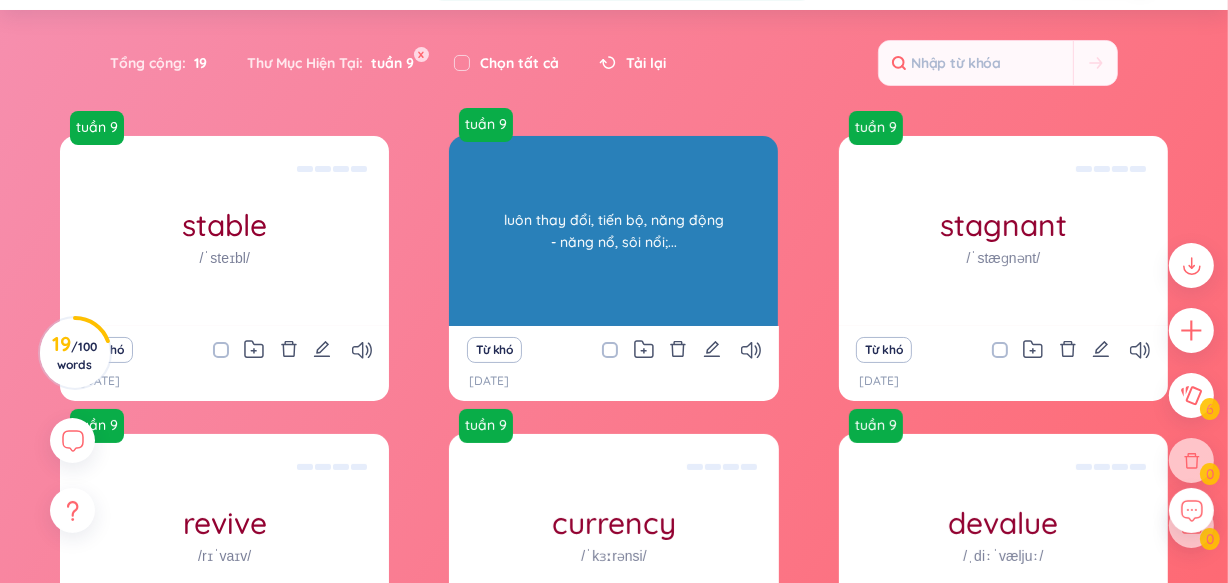 click on "luôn thay đổi, tiến bộ, năng động
- năng nổ, sôi nổi;..." at bounding box center (613, 231) 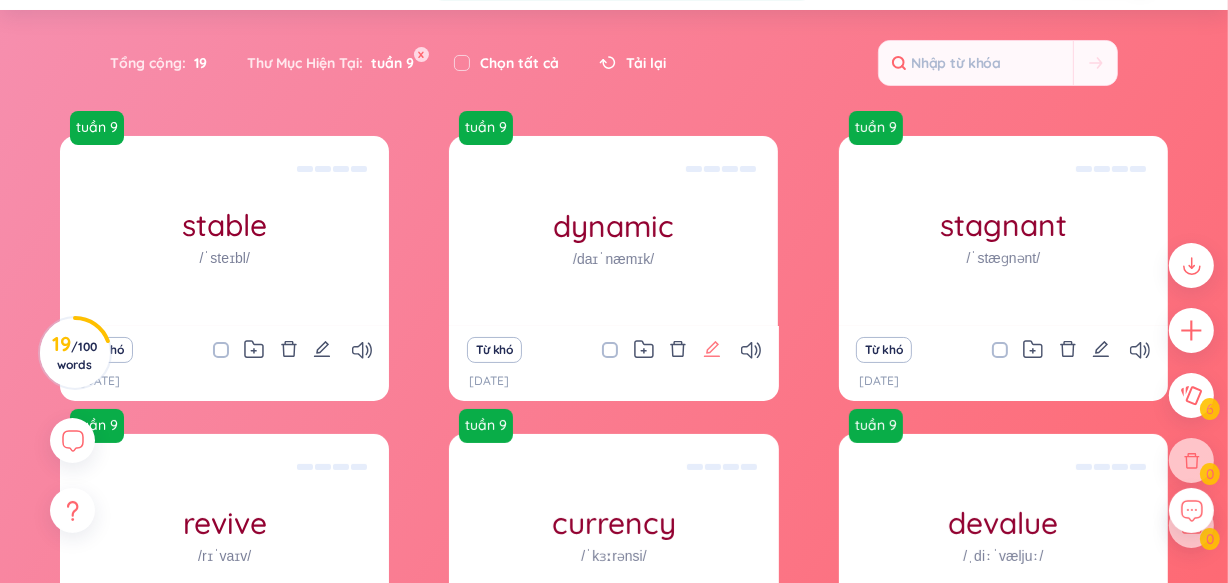 click 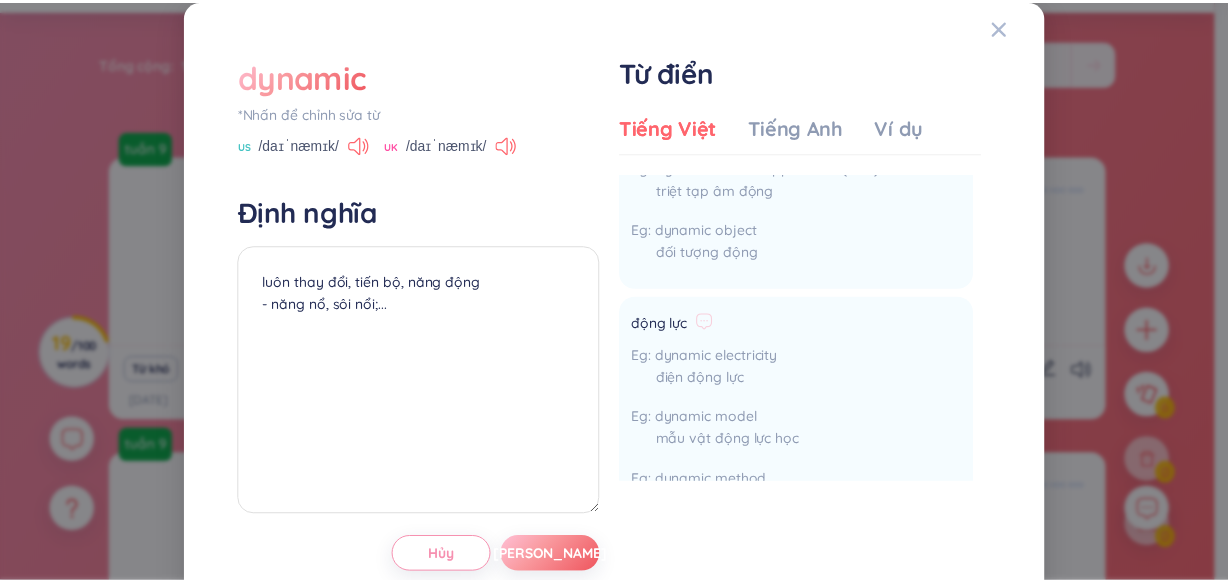 scroll, scrollTop: 606, scrollLeft: 0, axis: vertical 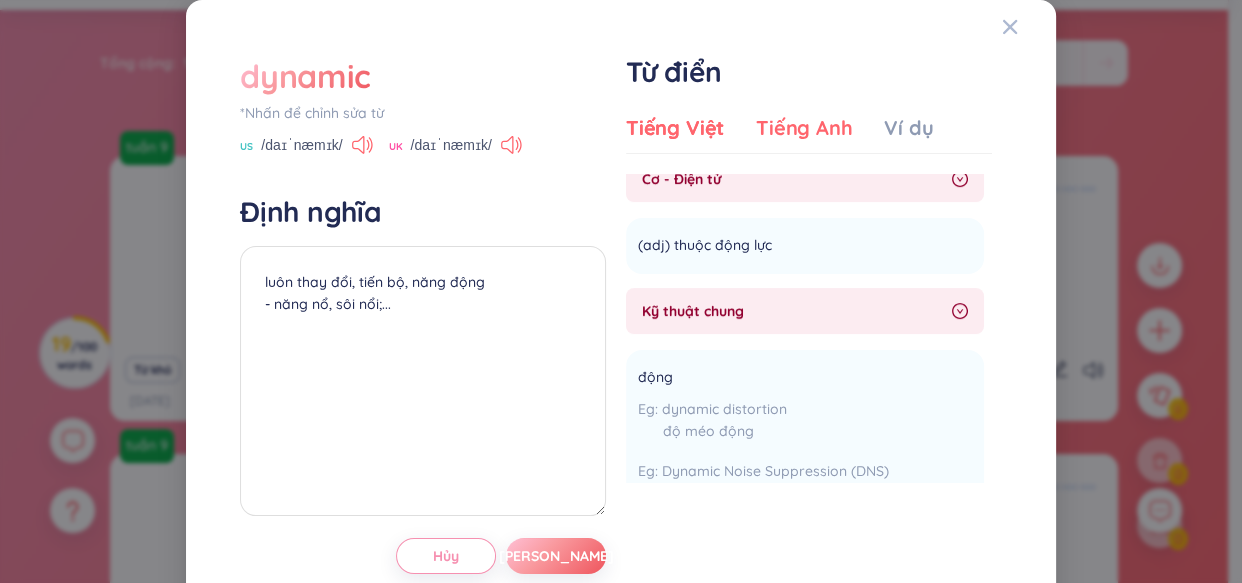 click on "Tiếng Anh" at bounding box center [804, 128] 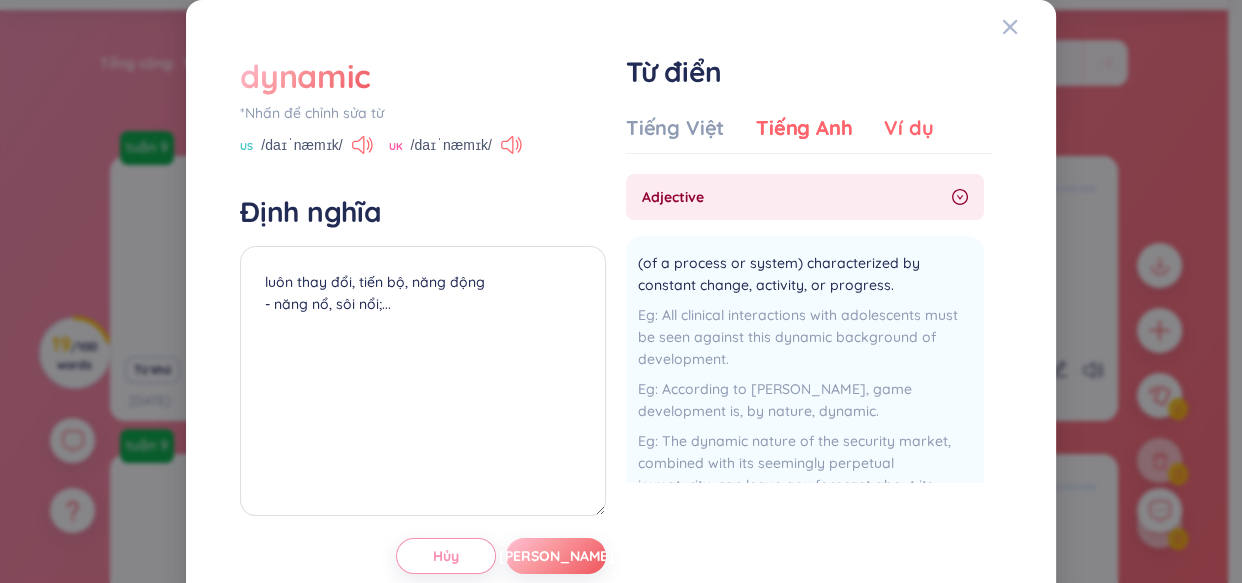 click on "Ví dụ" at bounding box center (908, 128) 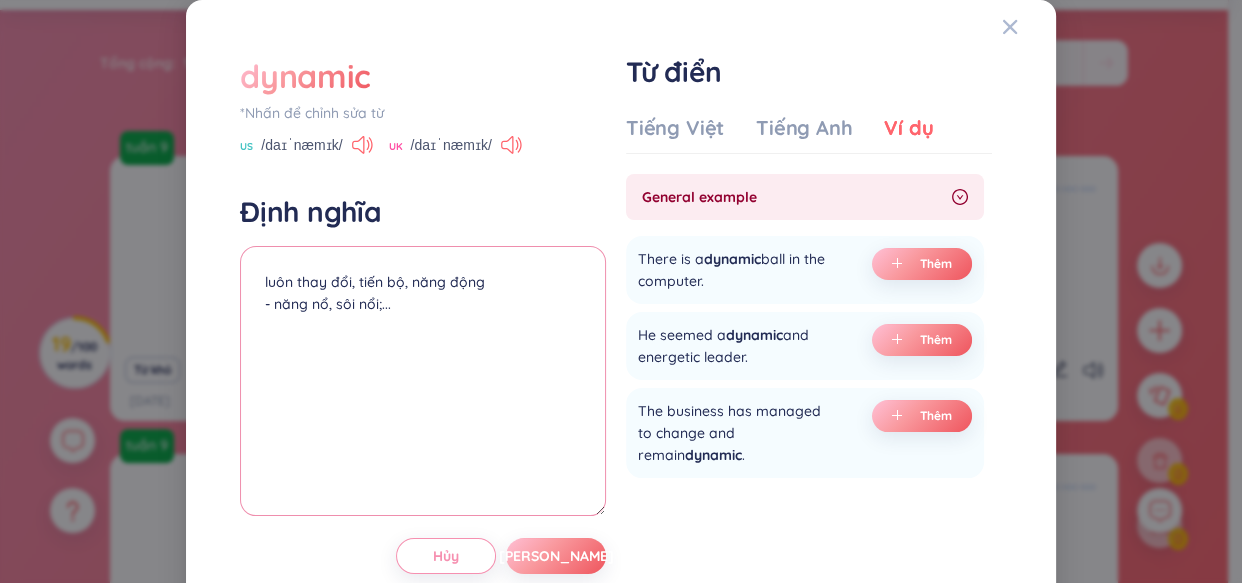 click on "luôn thay đổi, tiến bộ, năng động
- năng nổ, sôi nổi;..." at bounding box center [423, 381] 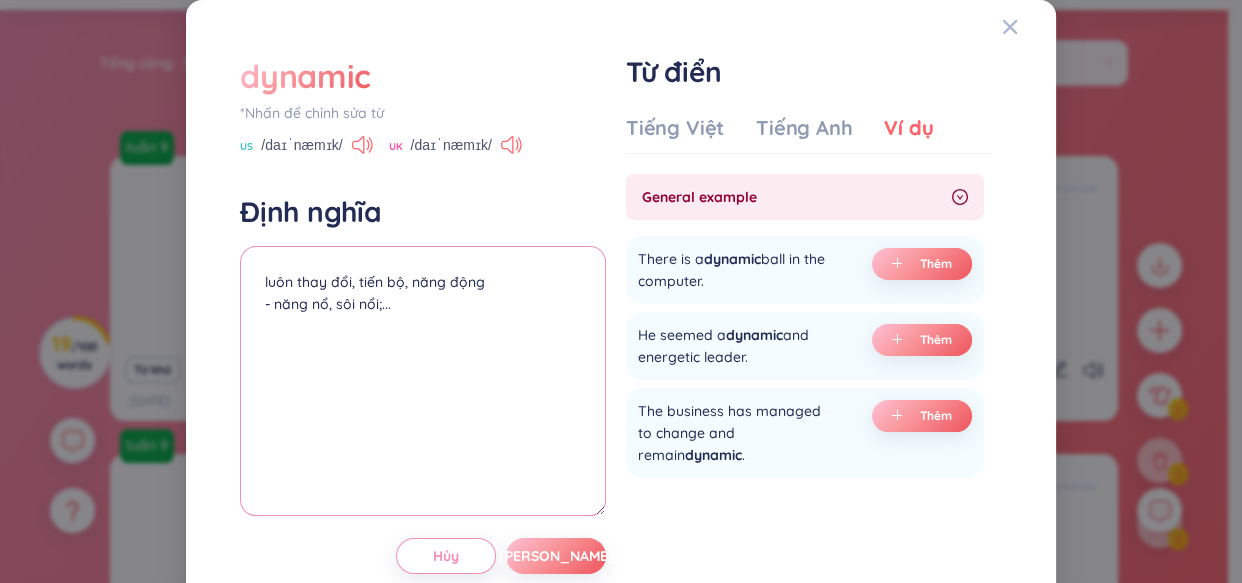type on "luôn thay đổi, tiến bộ, năng động
- năng nổ, sôi nổi;..." 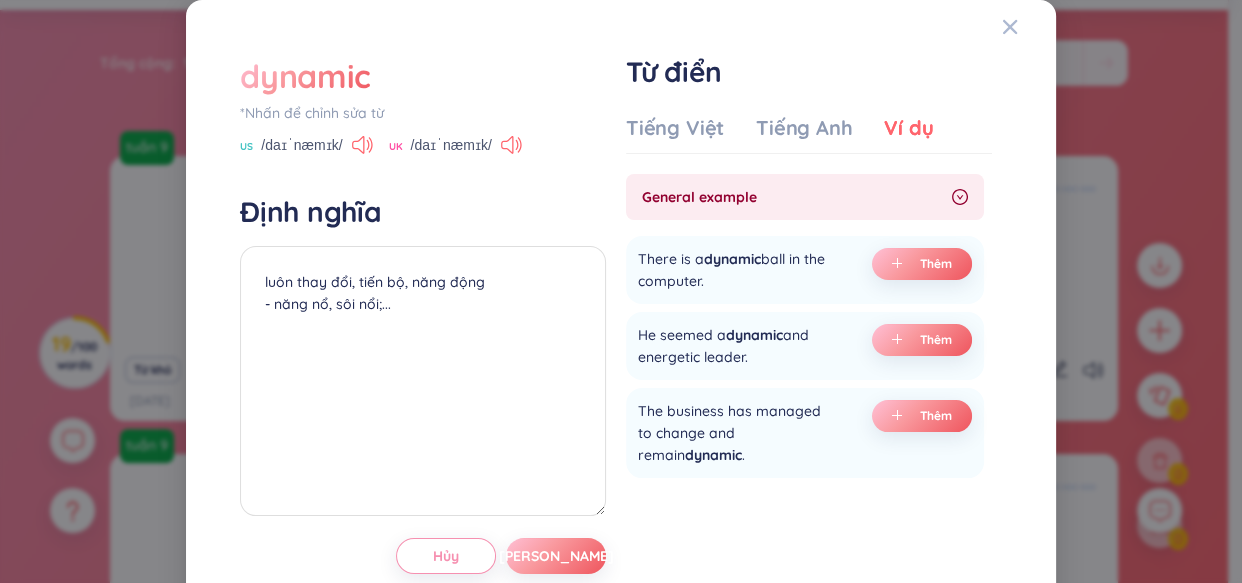 click on "dynamic *[PERSON_NAME] để [PERSON_NAME] sửa từ [GEOGRAPHIC_DATA] /daɪˈnæmɪk/ [GEOGRAPHIC_DATA] /daɪˈnæmɪk/ Định [PERSON_NAME] thay đổi, [PERSON_NAME], năng động
- năng nổ, sôi nổi;...
[PERSON_NAME] Từ điển Tiếng Việt Tiếng [PERSON_NAME] Ví dụ Tính từ ( (cũng) .dynamical) (thuộc) động lực Thêm (thuộc) động lực học Thêm Năng động, năng nổ, sôi nổi Thêm (y học) (thuộc) [PERSON_NAME] Thêm [PERSON_NAME] từ Động lực Thêm [PERSON_NAME] động lực, động lực học Thêm Cơ - Điện tử (adj) thuộc động lực Thêm Kỹ [PERSON_NAME] động dynamic distortion độ méo động Dynamic Noise Suppression (DNS) [PERSON_NAME] tạp âm động dynamic object đối [PERSON_NAME] động Thêm động lực dynamic electricity điện động lực dynamic model mẫu vật động lực học dynamic method [PERSON_NAME] động lục Thêm động lực học dynamic model mẫu vật động lực học Thêm Địa chất (thuộc) động lực học Thêm Premium  Feature adjective Thêm ." at bounding box center [621, 291] 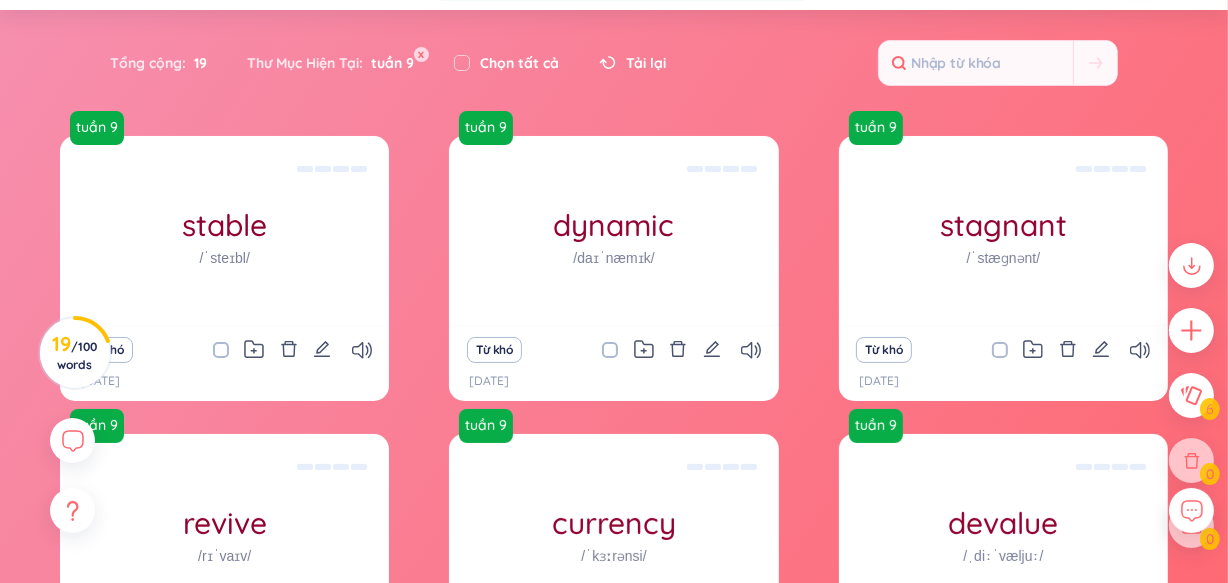 scroll, scrollTop: 368, scrollLeft: 0, axis: vertical 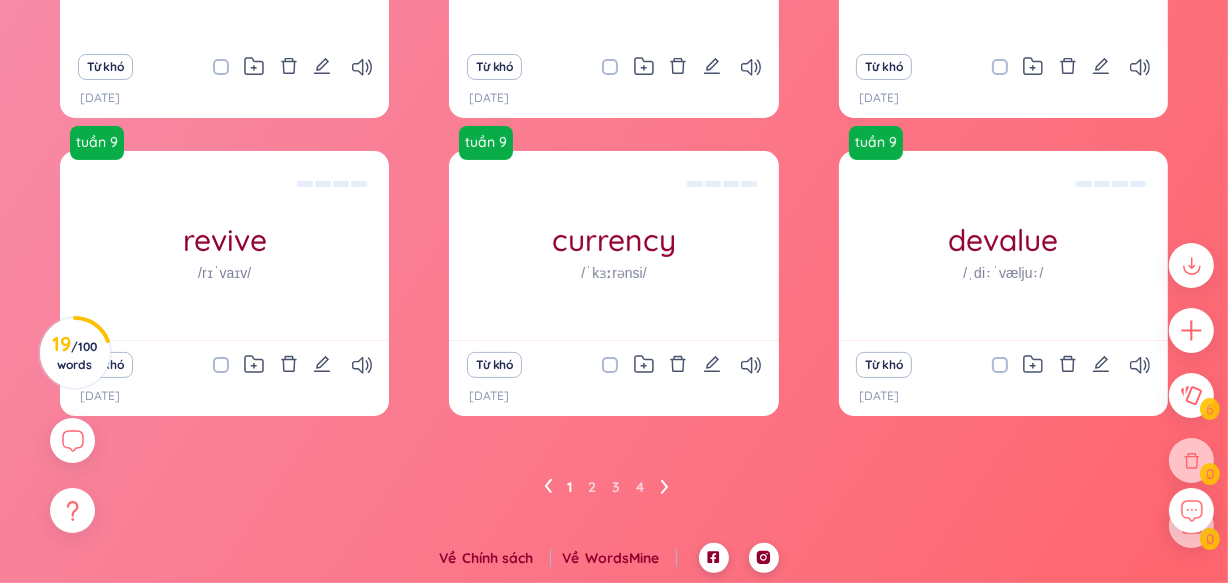 click on "1 2 3 4" at bounding box center [614, 487] 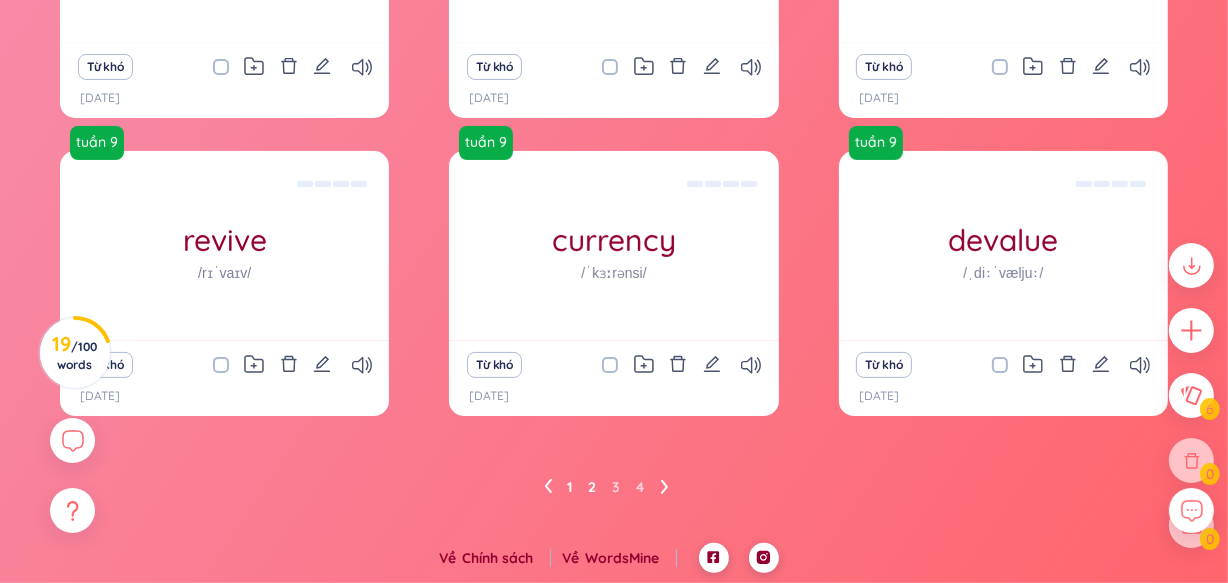 click on "2" at bounding box center (593, 487) 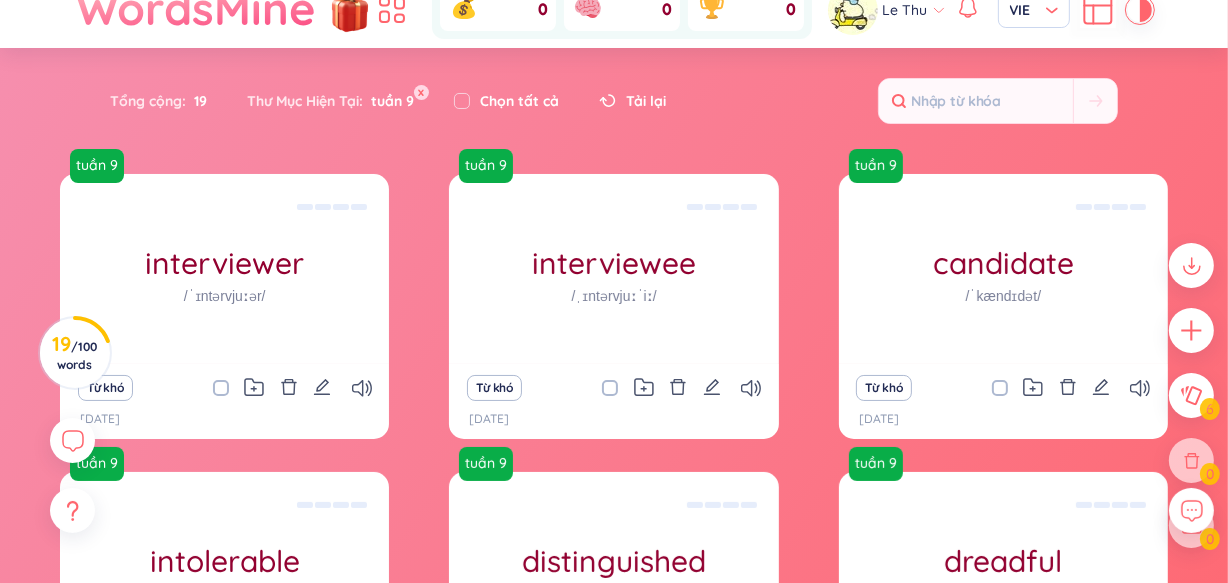 scroll, scrollTop: 368, scrollLeft: 0, axis: vertical 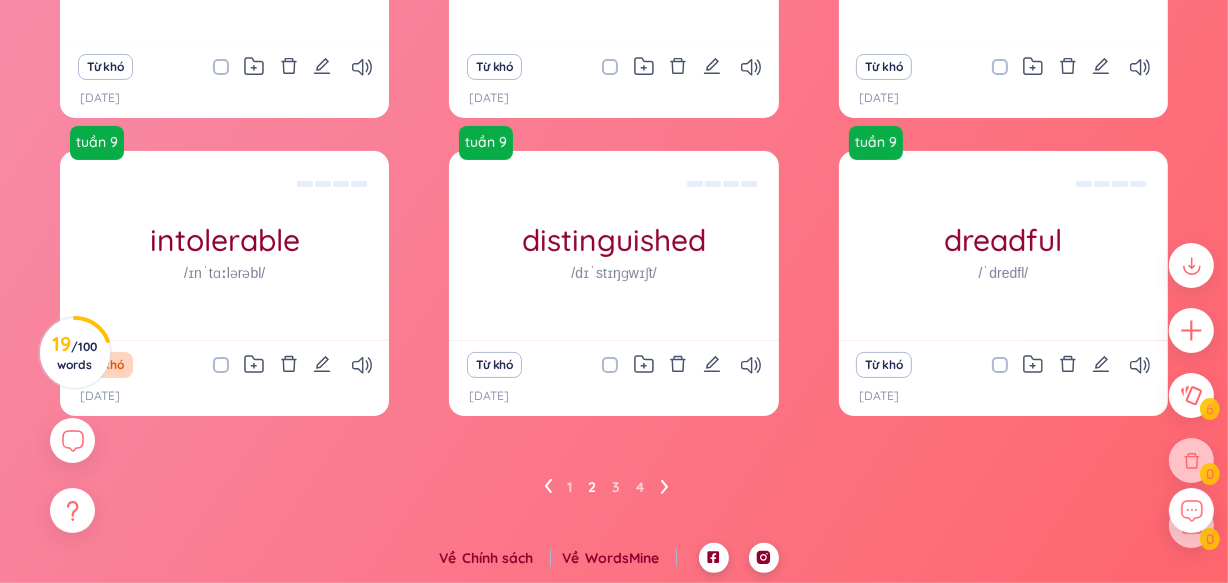 click on "1 2 3 4" at bounding box center [614, 487] 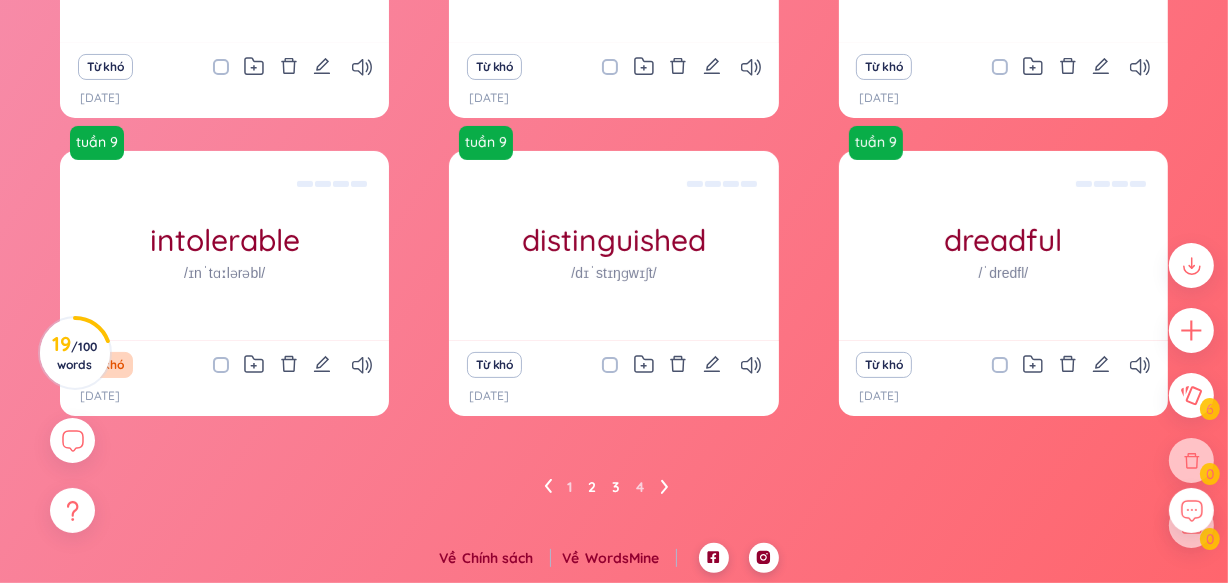 click on "3" at bounding box center (617, 487) 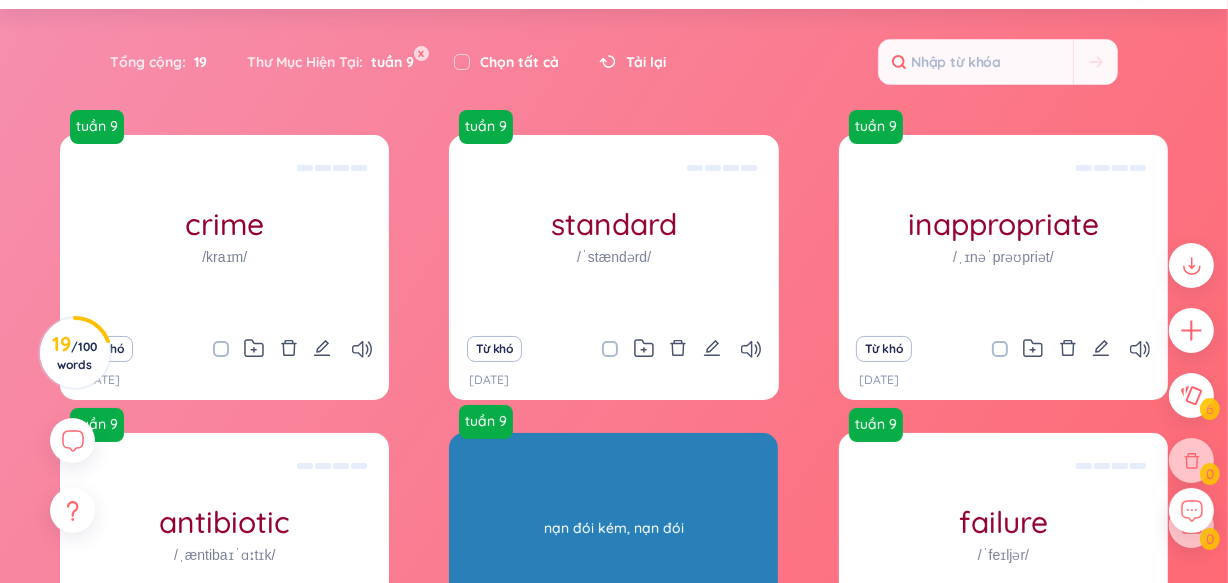 scroll, scrollTop: 65, scrollLeft: 0, axis: vertical 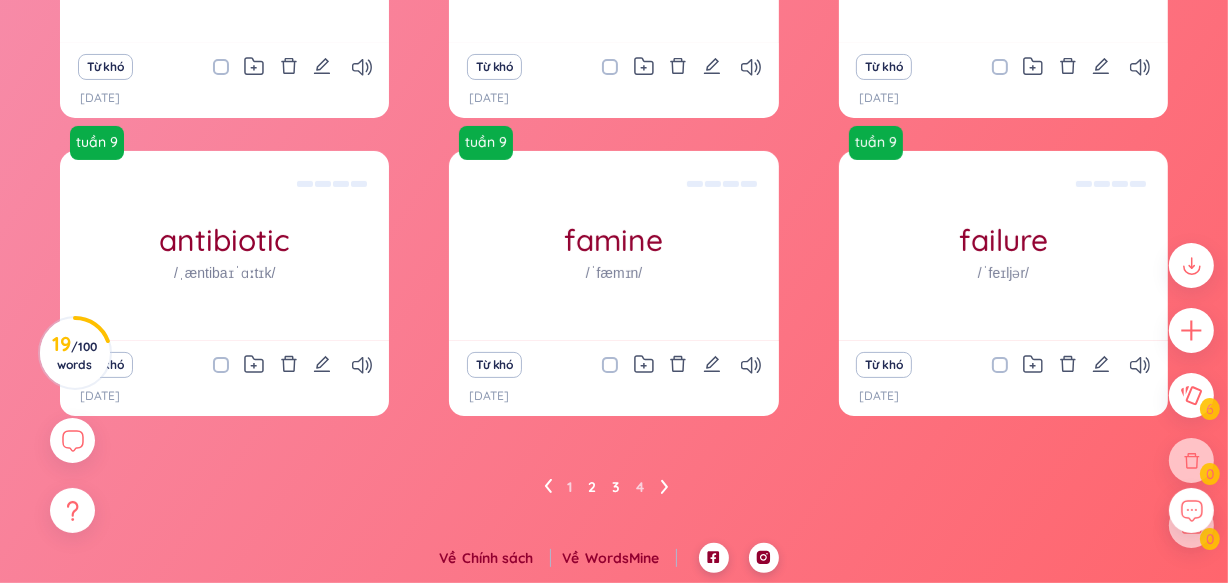 click on "2" at bounding box center (593, 487) 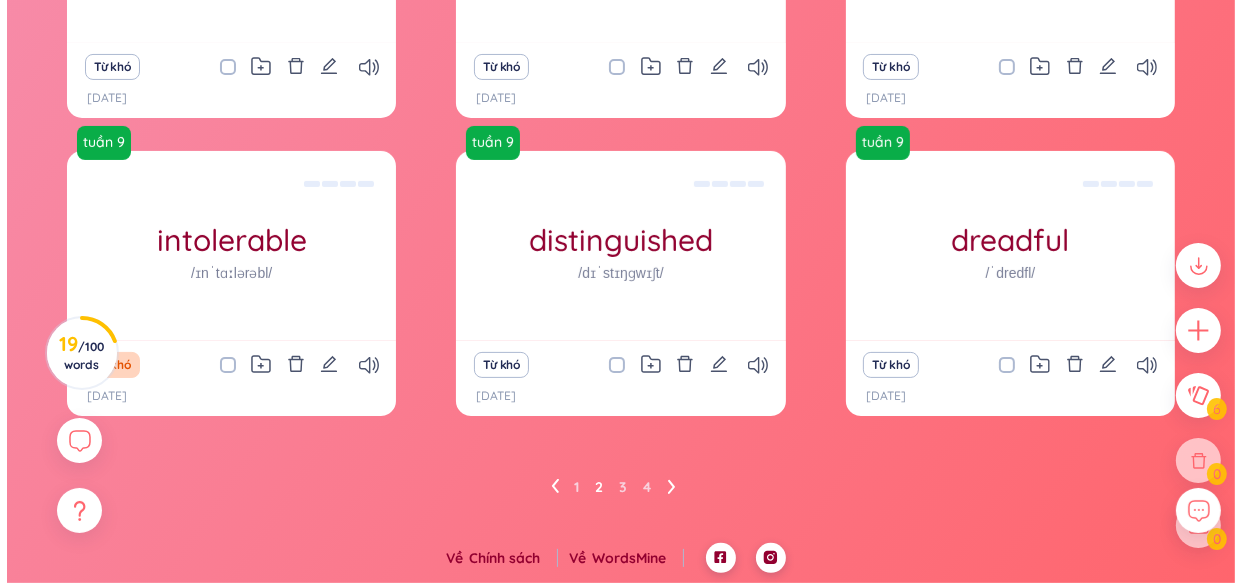 scroll, scrollTop: 65, scrollLeft: 0, axis: vertical 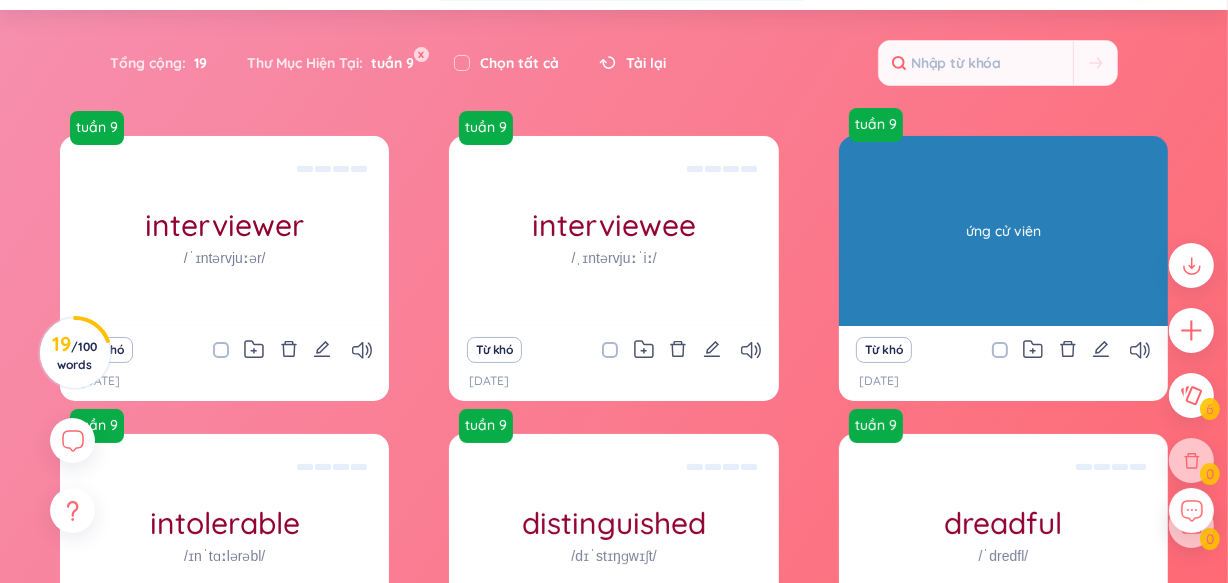 click on "ứng cử viên" at bounding box center (1003, 231) 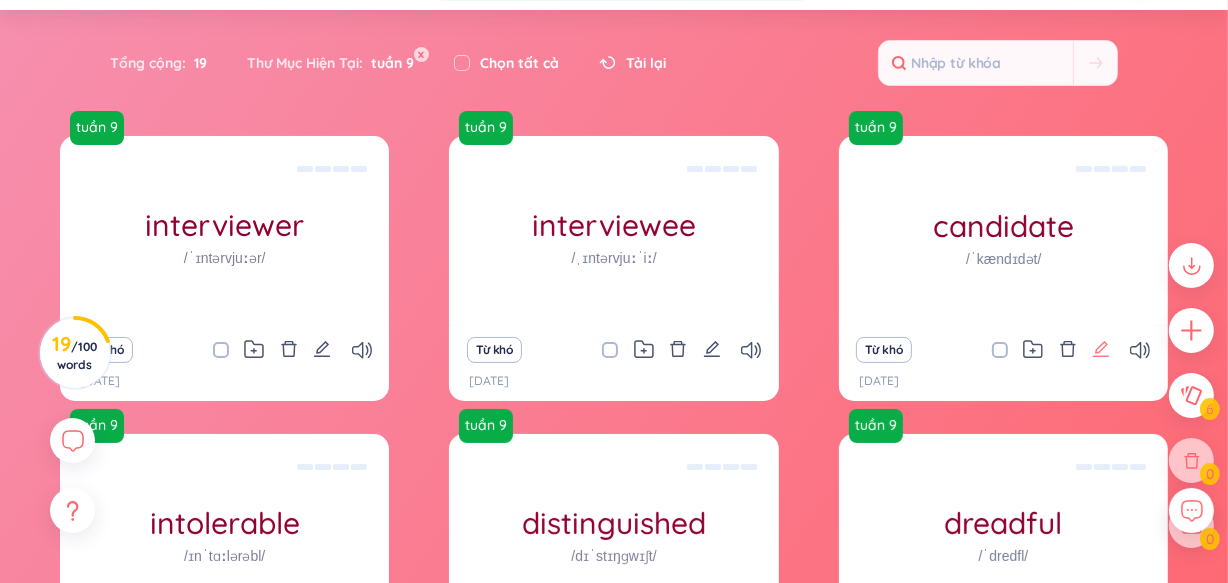 click 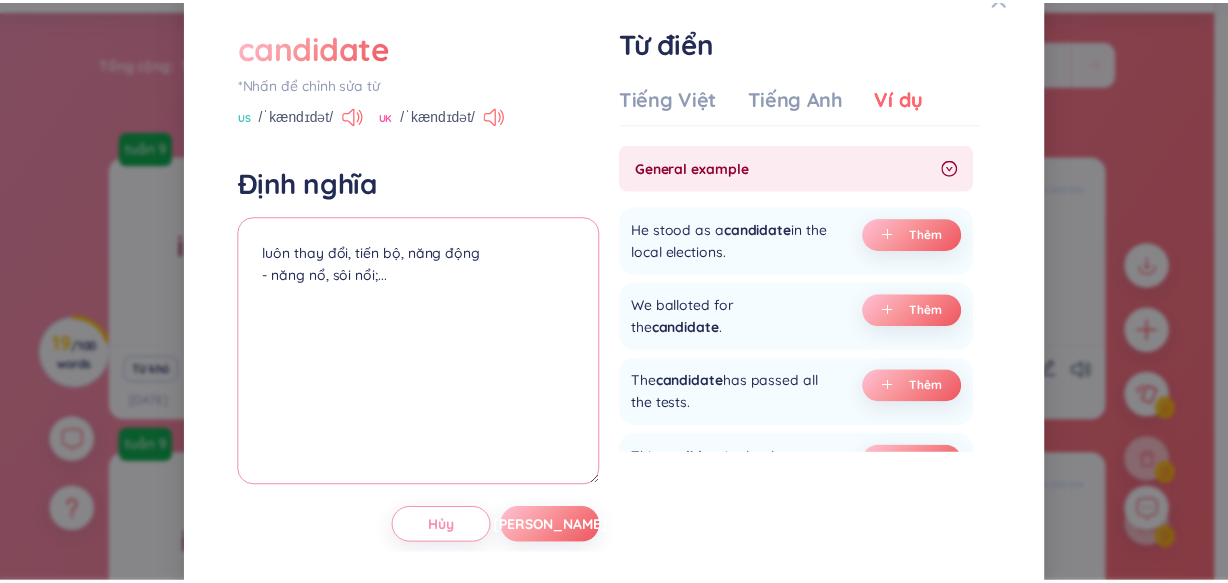 scroll, scrollTop: 45, scrollLeft: 0, axis: vertical 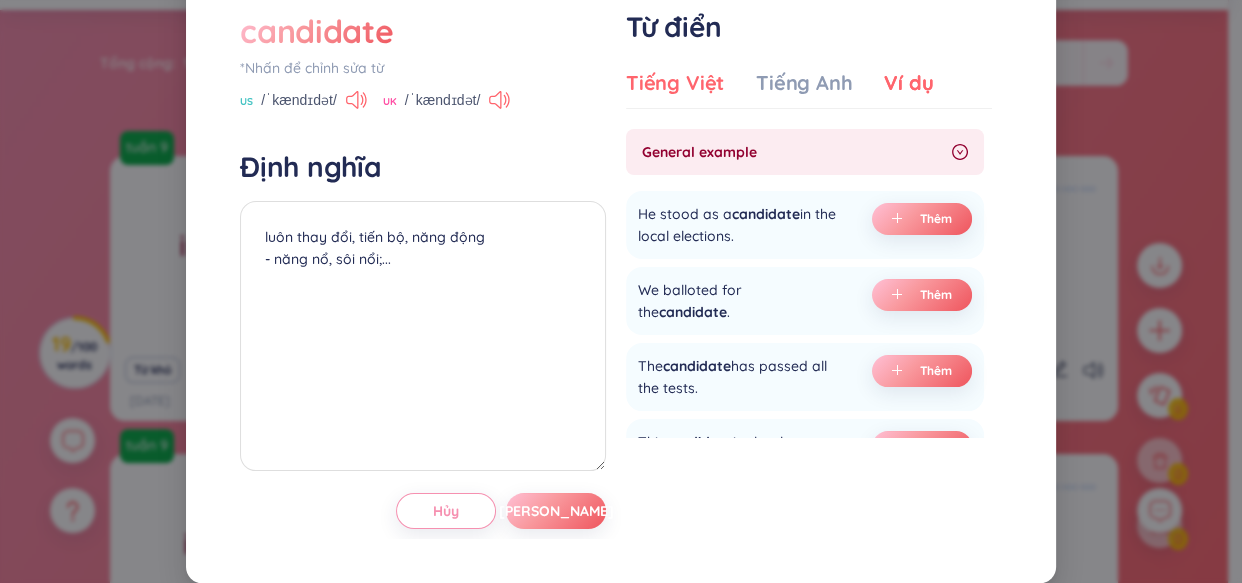 click on "Tiếng Việt" at bounding box center [675, 83] 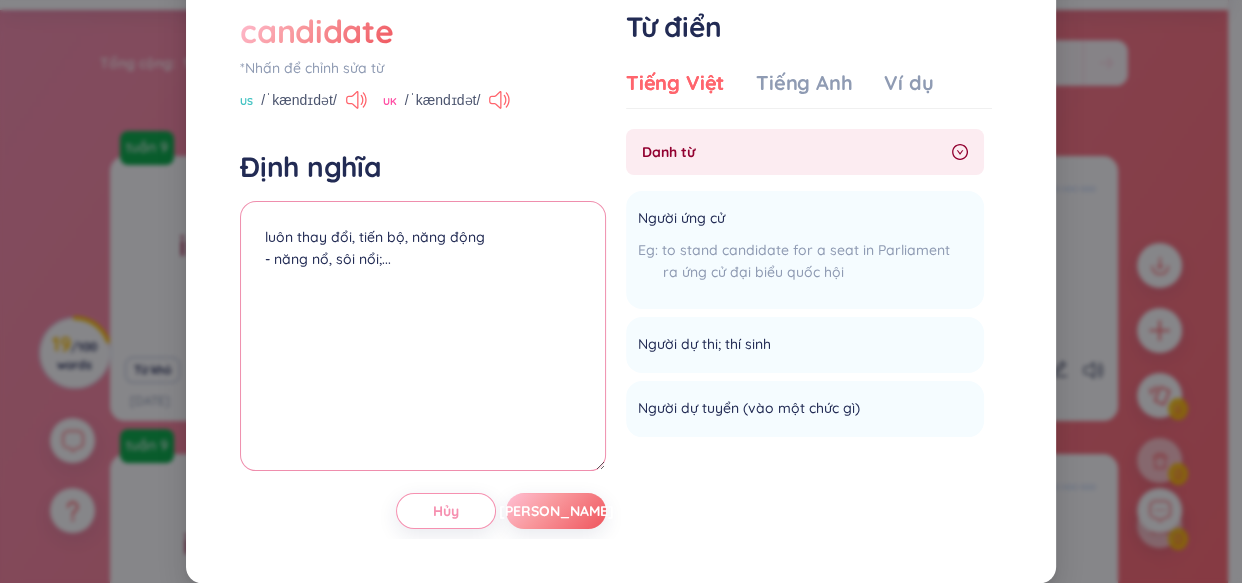 click on "ứng cử viên" at bounding box center [423, 336] 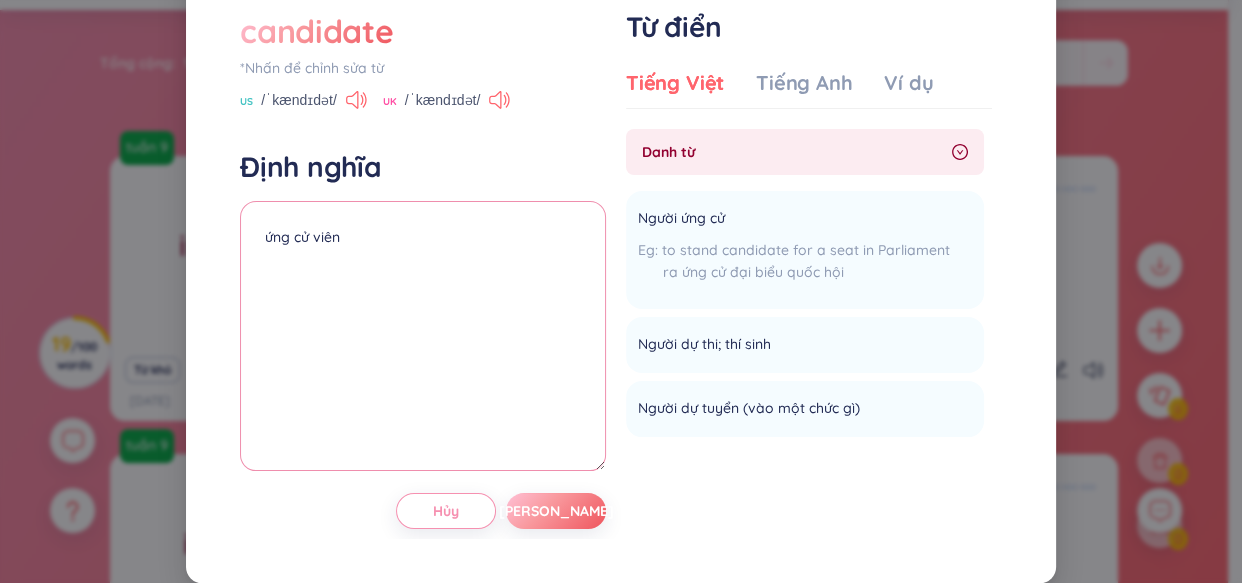 paste on "He is the best candidate for the job." 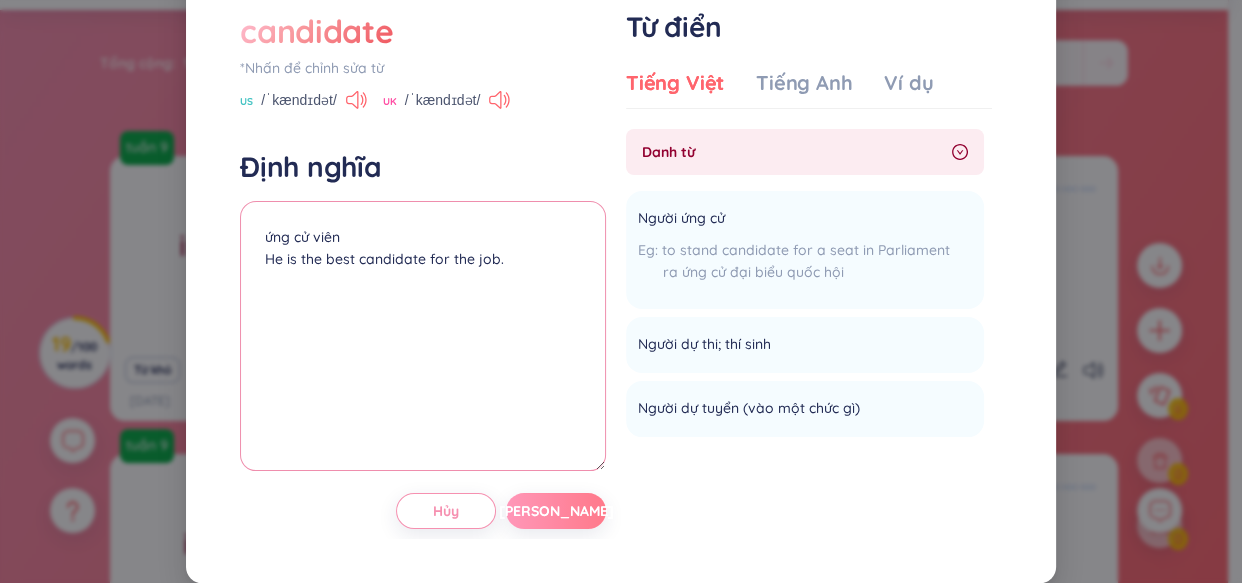type on "ứng cử viên
He is the best candidate for the job." 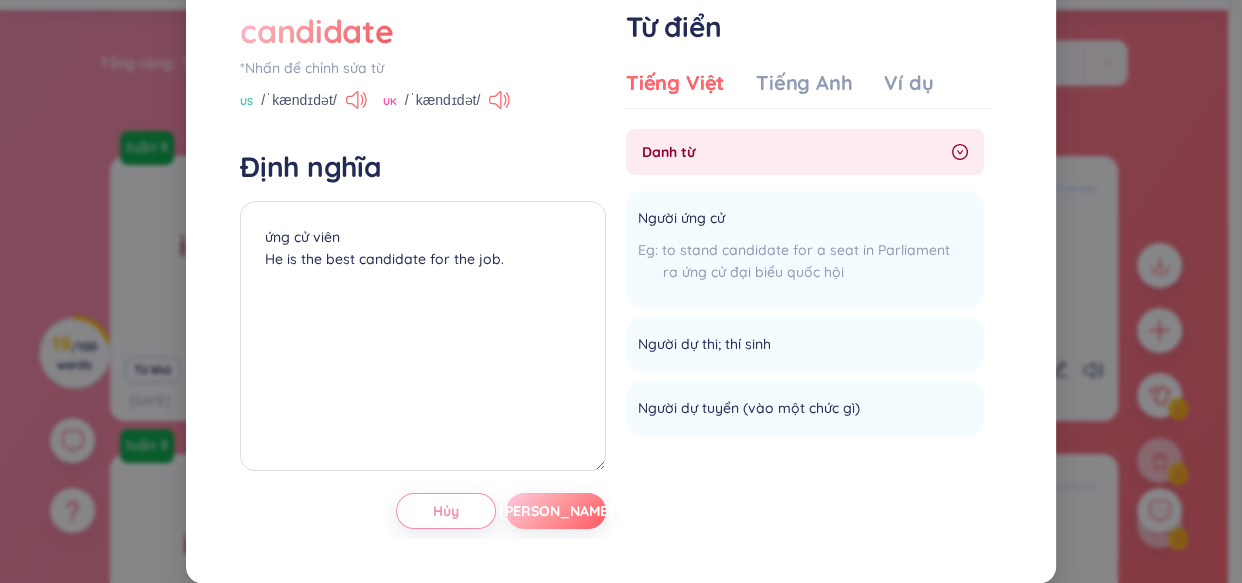 click on "[PERSON_NAME]" at bounding box center (556, 511) 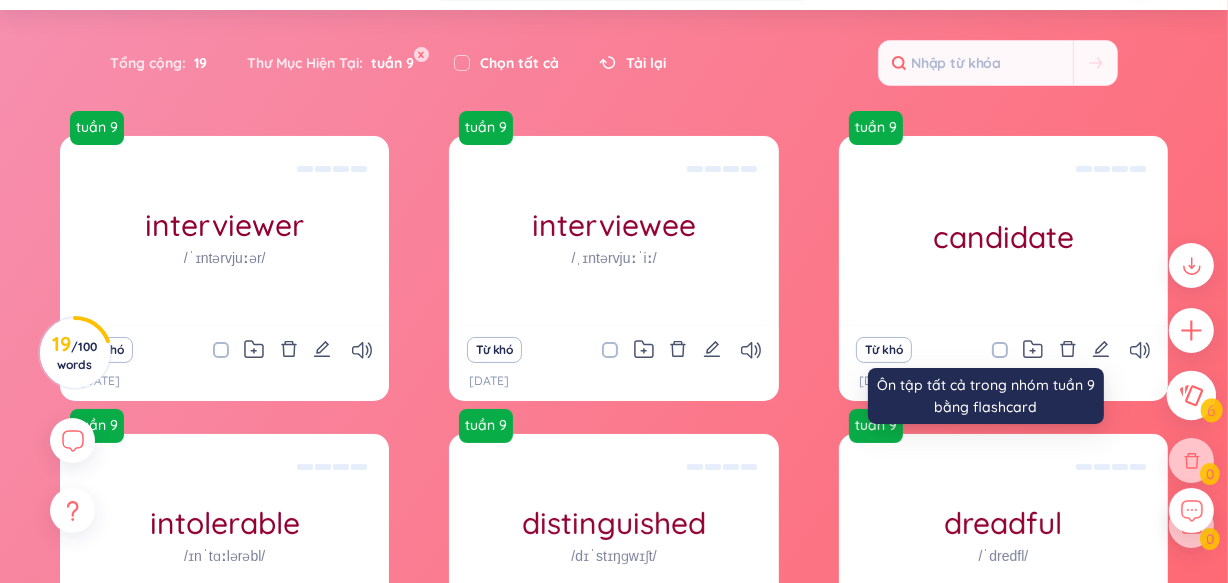 click 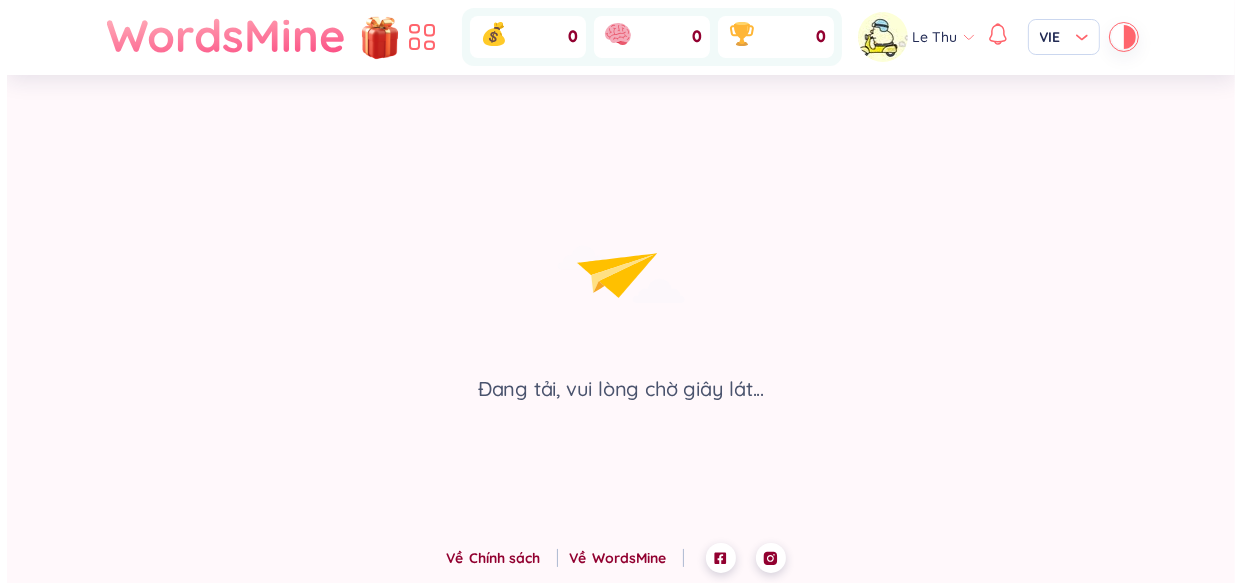 scroll, scrollTop: 0, scrollLeft: 0, axis: both 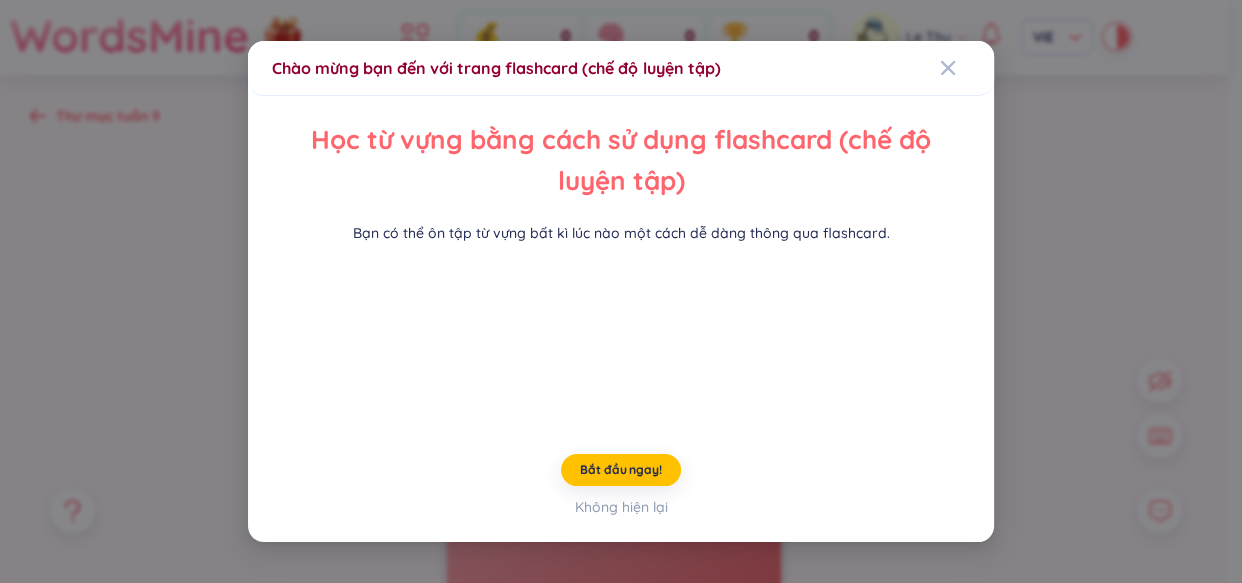 click at bounding box center (621, 339) 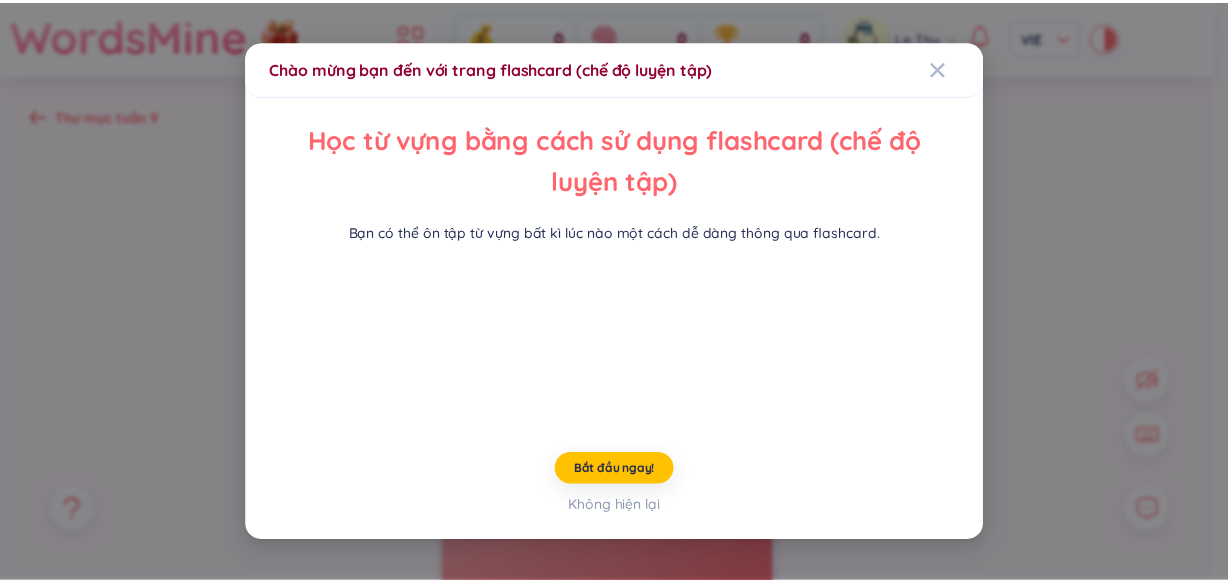 scroll, scrollTop: 136, scrollLeft: 0, axis: vertical 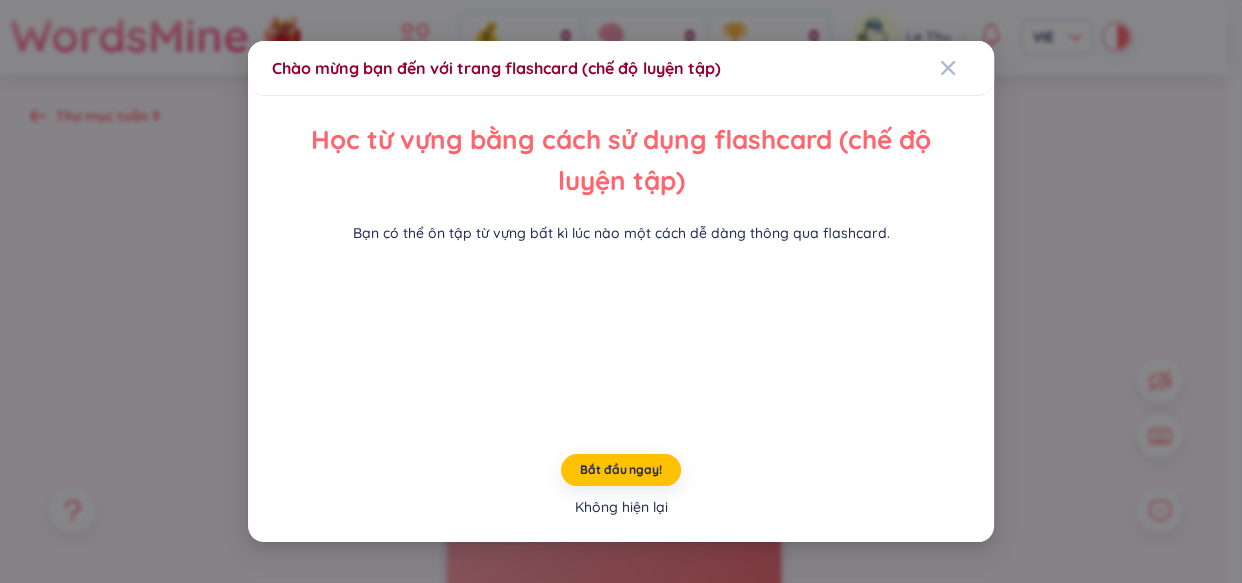 click on "Không hiện lại" at bounding box center (621, 507) 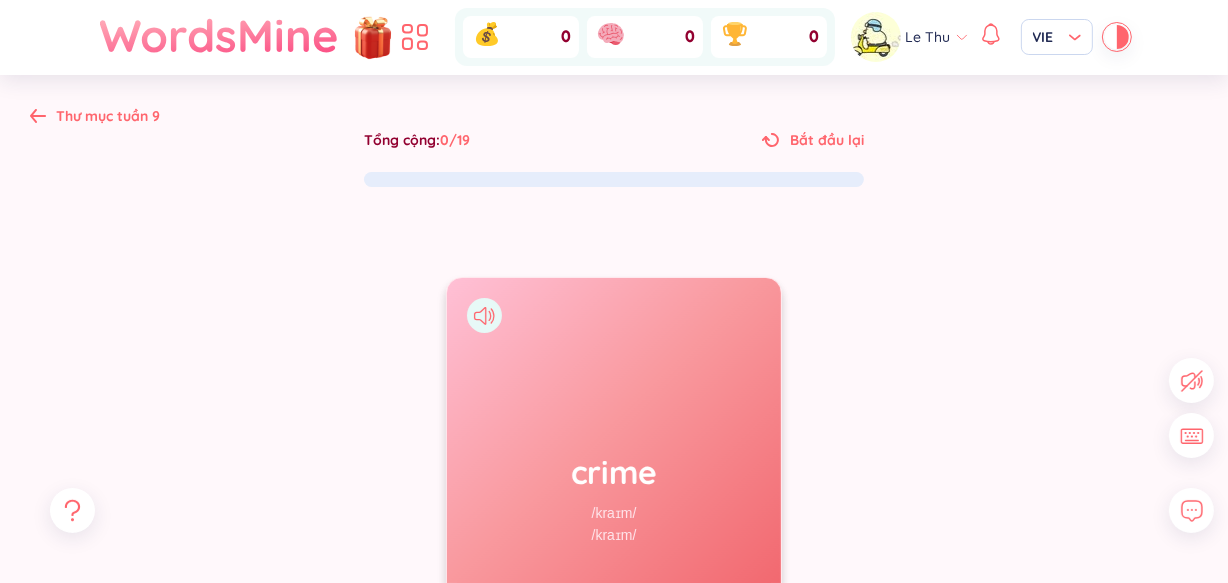 scroll, scrollTop: 335, scrollLeft: 0, axis: vertical 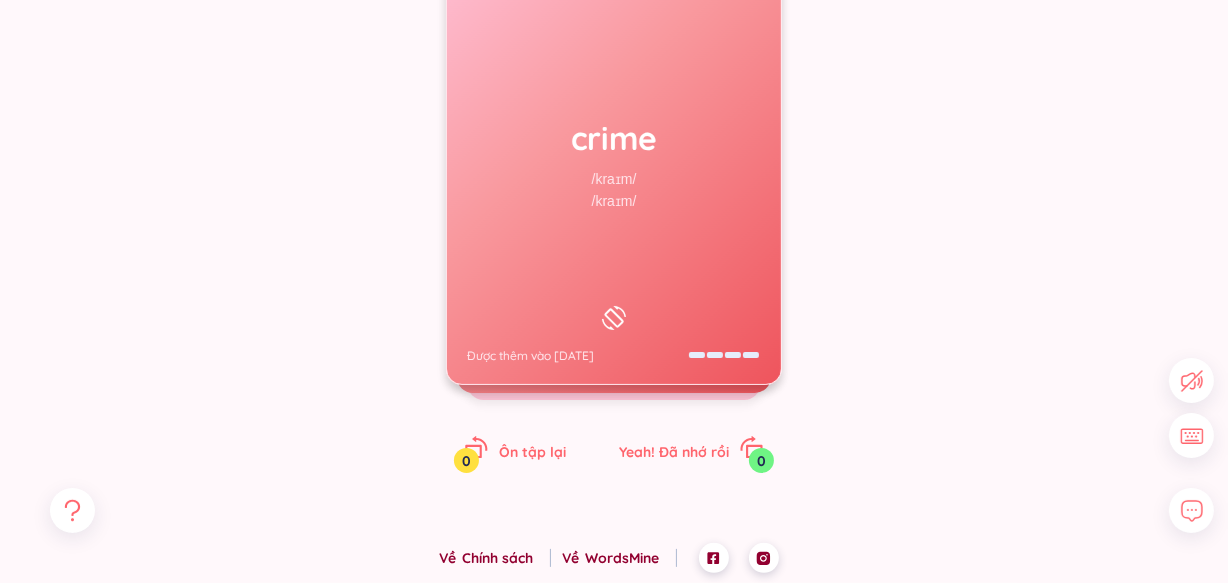 click on "/kraɪm/" at bounding box center (614, 201) 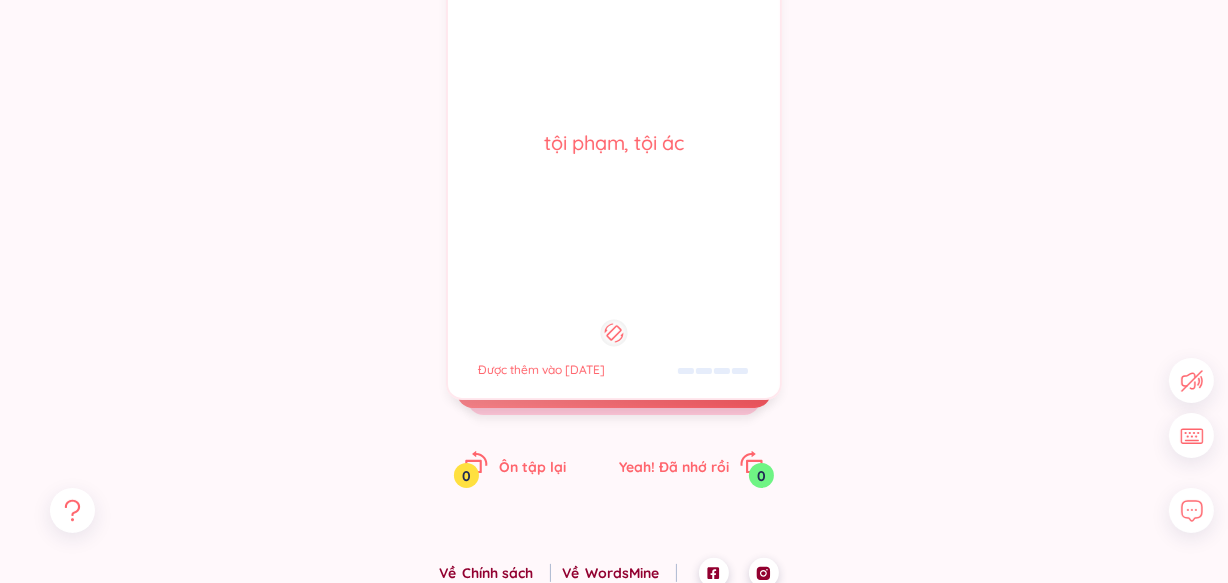 scroll, scrollTop: 335, scrollLeft: 0, axis: vertical 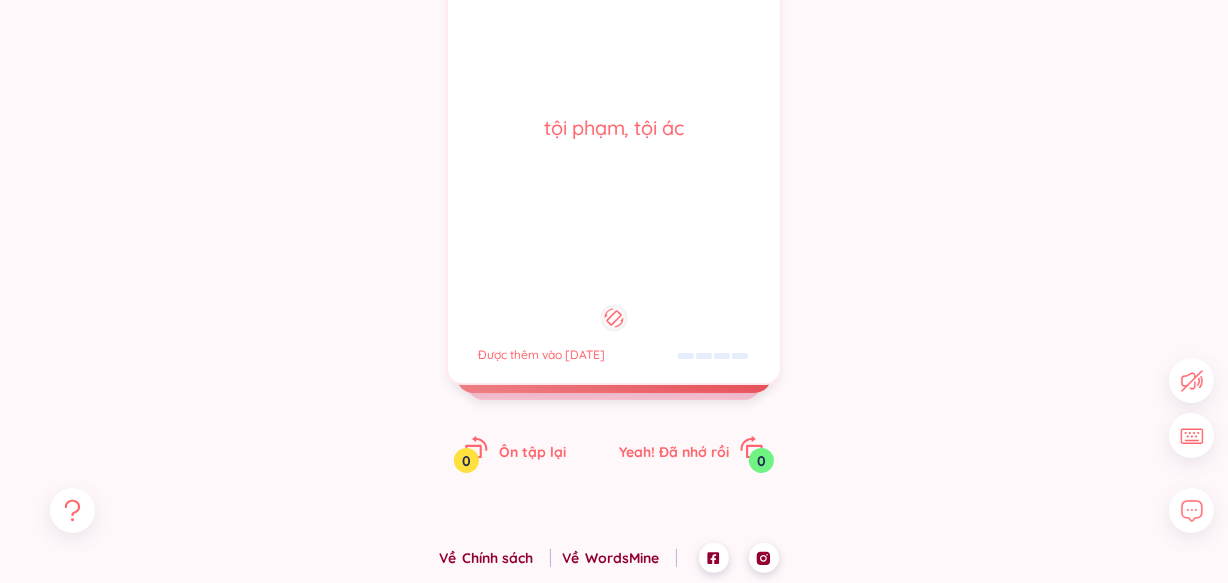 click on "tội phạm, tội ác Được thêm vào 17/7/2025" at bounding box center [614, 164] 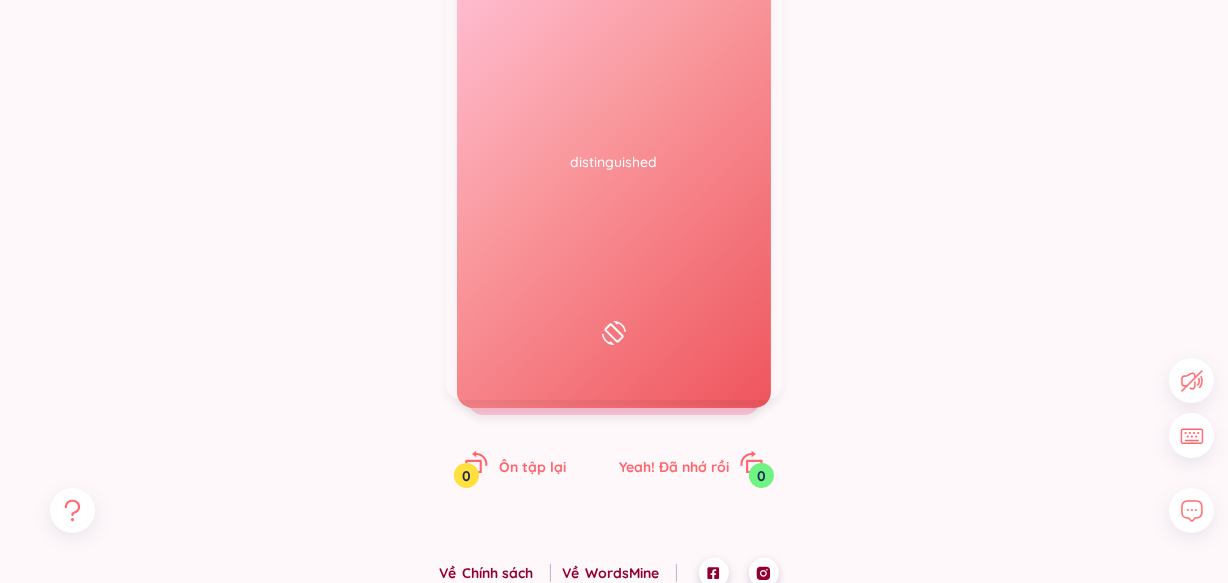 scroll, scrollTop: 335, scrollLeft: 0, axis: vertical 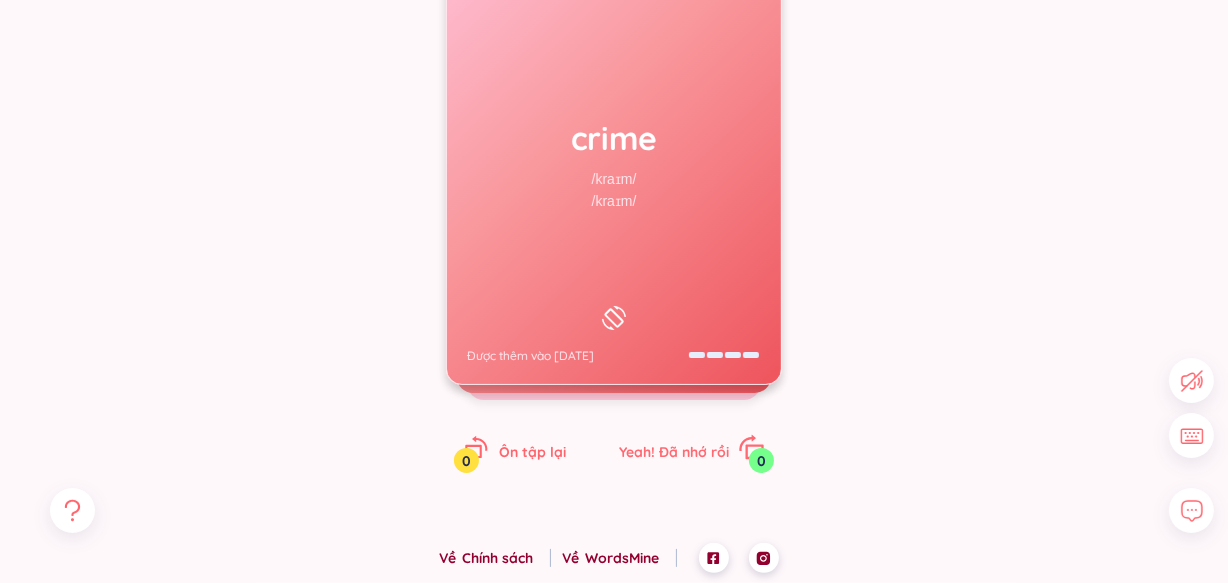 click on "Yeah! Đã nhớ rồi" at bounding box center (674, 452) 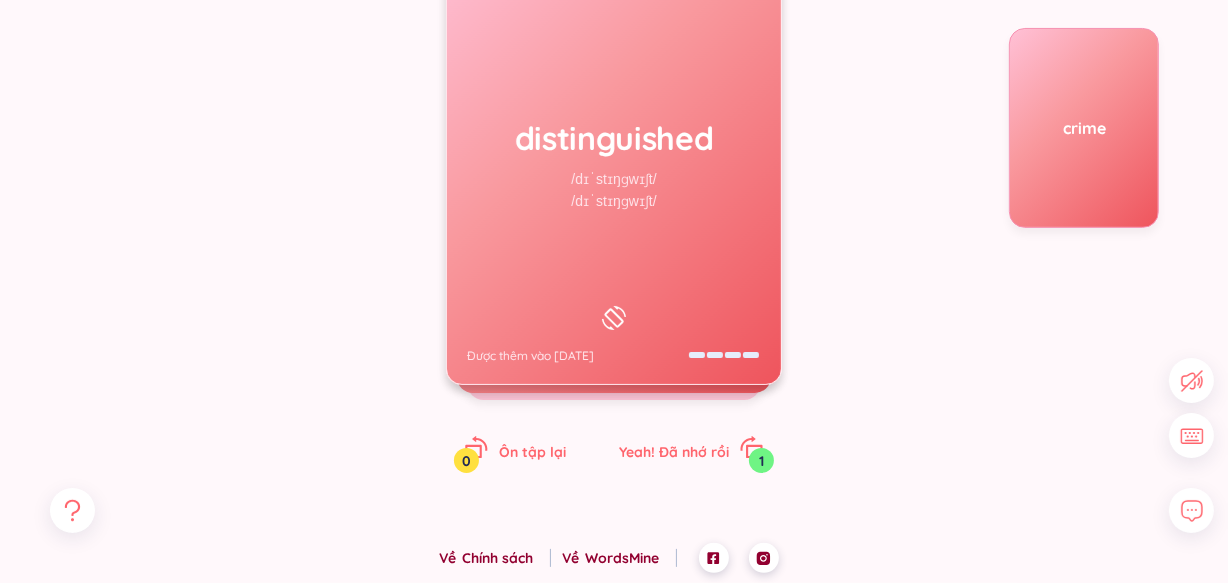 click on "distinguished /dɪˈstɪŋɡwɪʃt/ /dɪˈstɪŋɡwɪʃt/ Được thêm vào 17/7/2025" at bounding box center (614, 164) 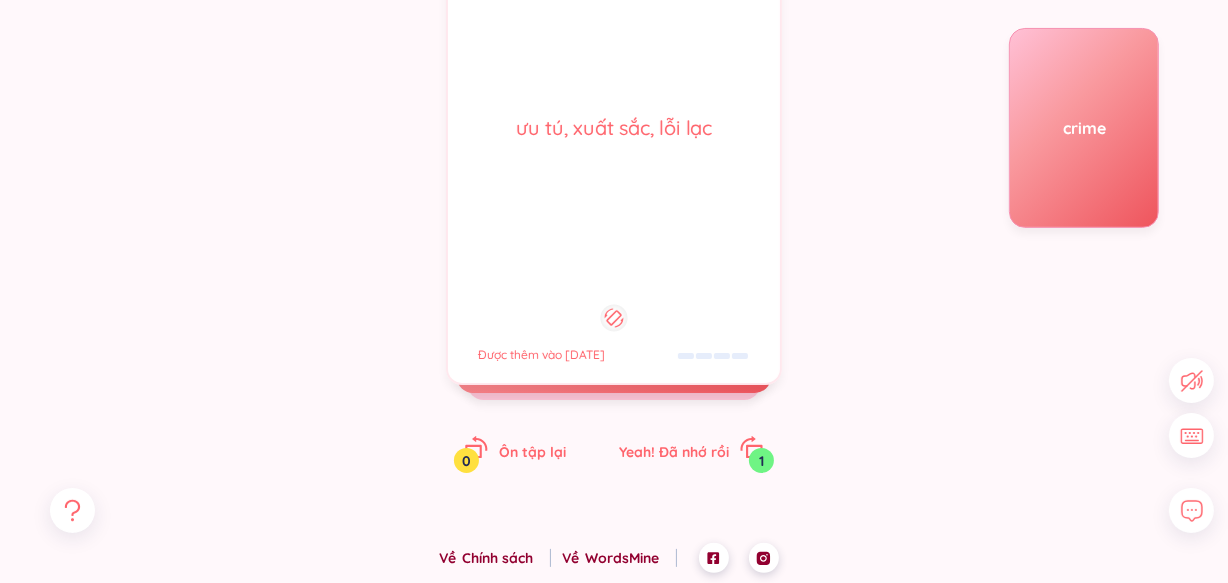 click on "ưu tú, xuất sắc, lỗi lạc Được thêm vào 17/7/2025" at bounding box center (614, 164) 